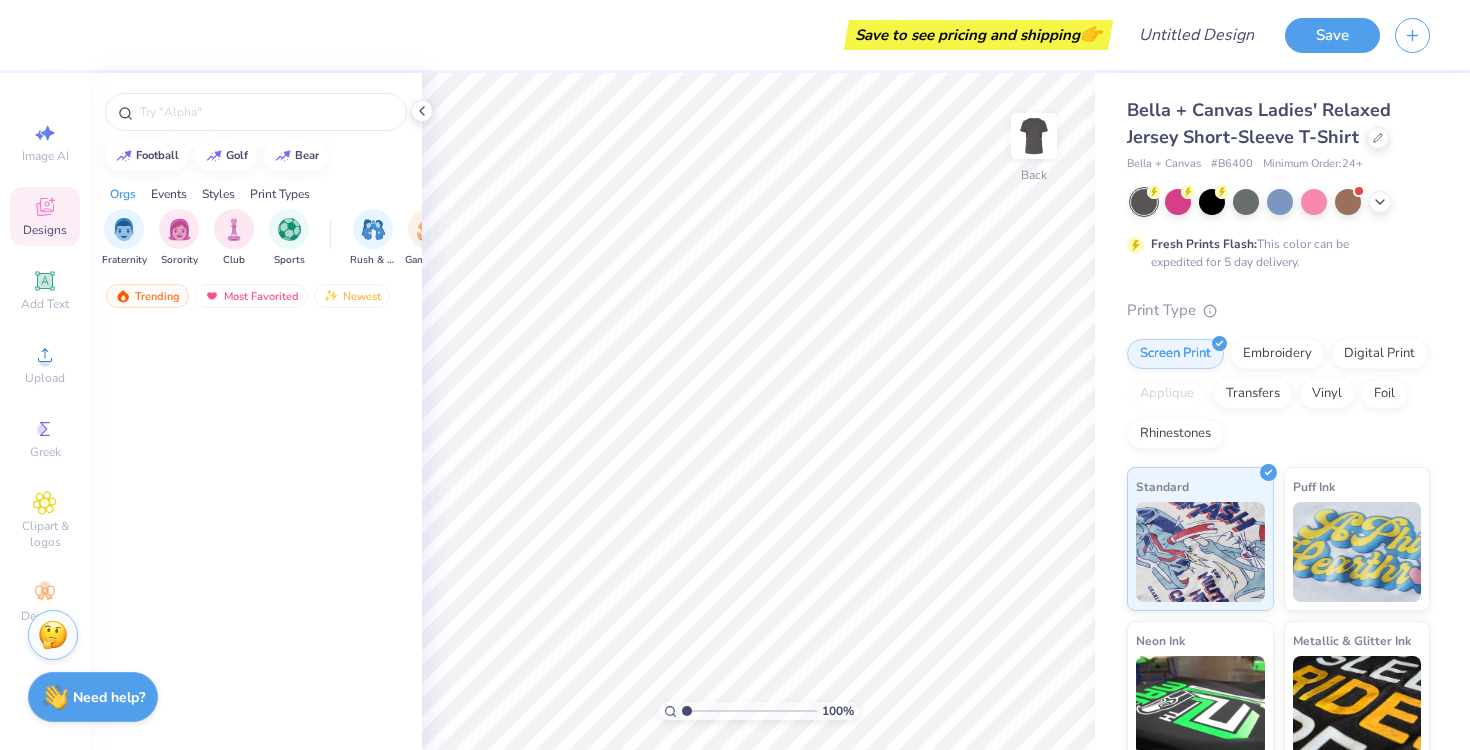 scroll, scrollTop: 0, scrollLeft: 0, axis: both 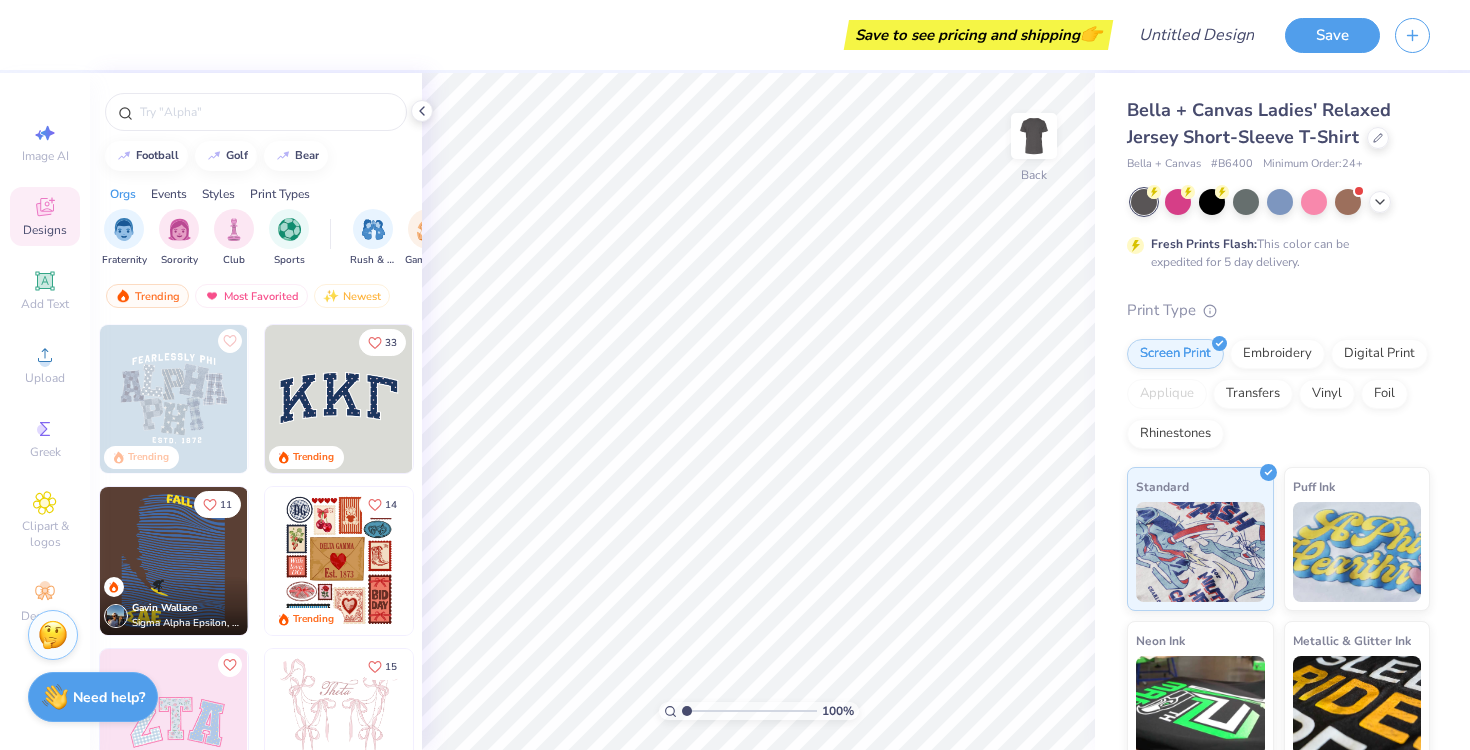 click at bounding box center [339, 561] 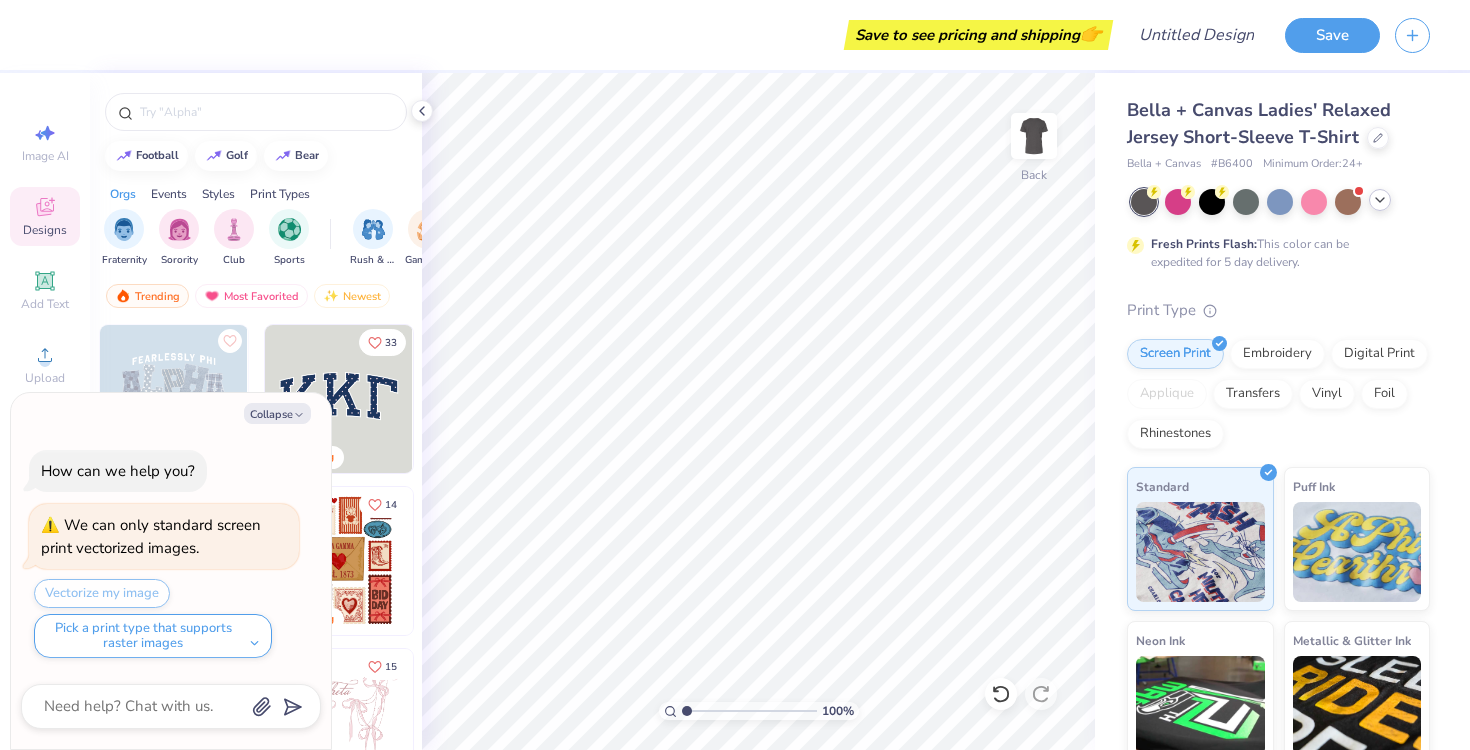 click 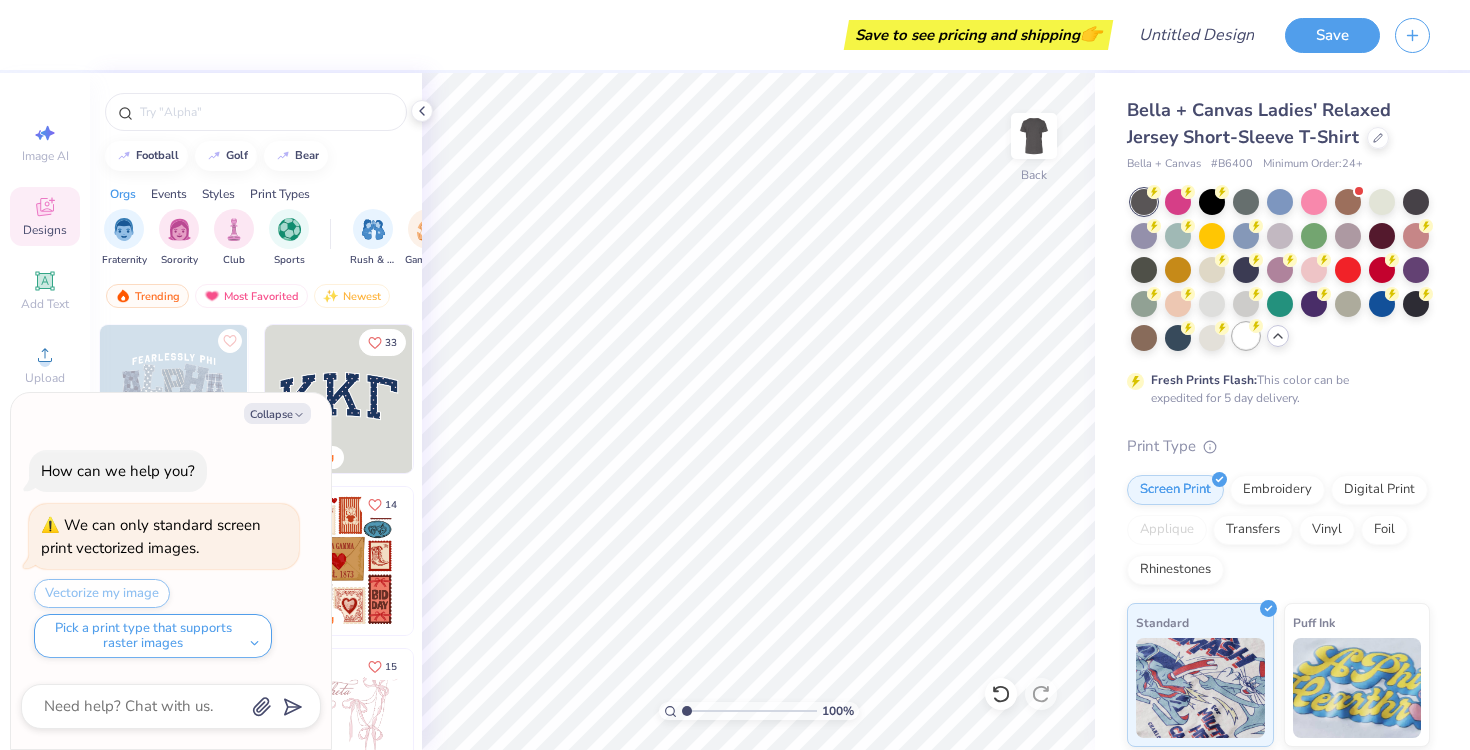 click at bounding box center (1246, 336) 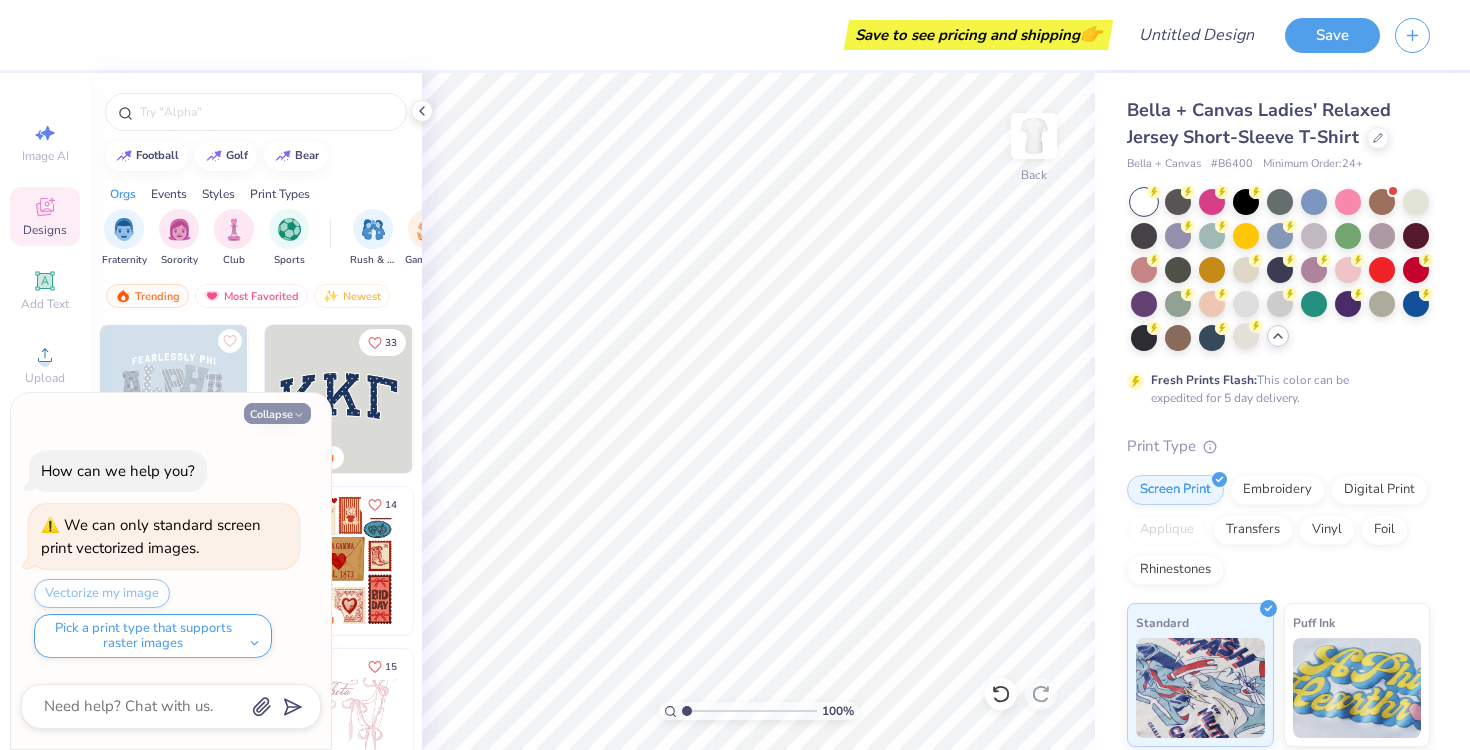 click on "Collapse" at bounding box center (277, 413) 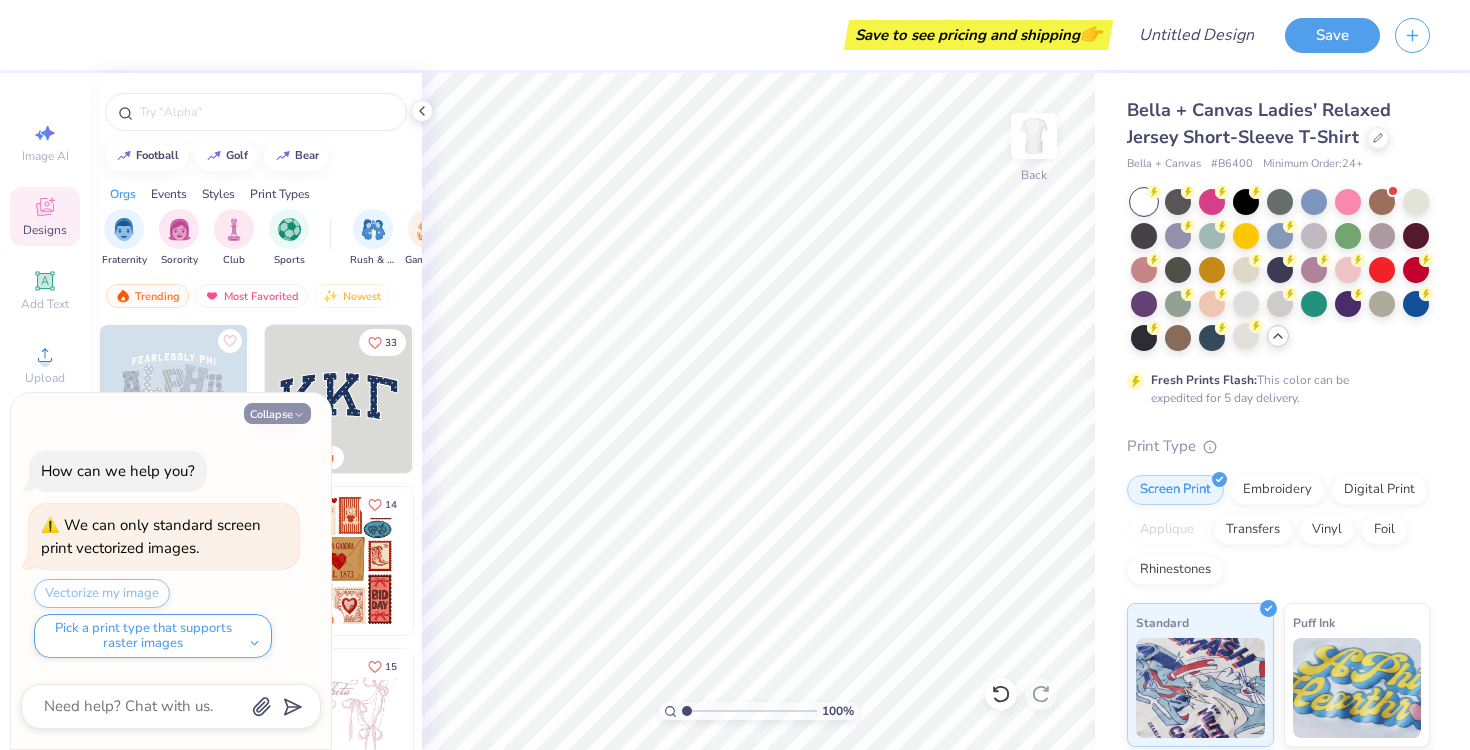 type on "x" 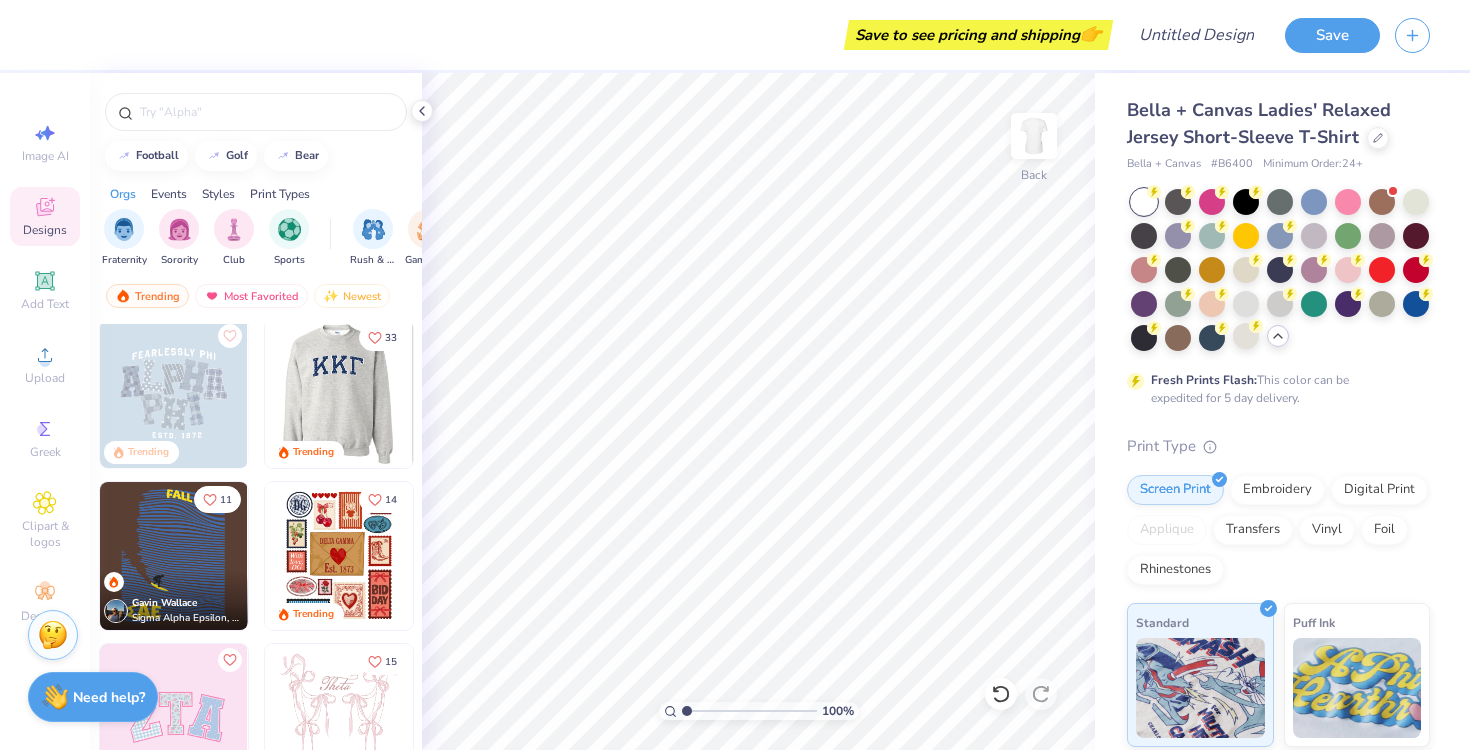 scroll, scrollTop: 0, scrollLeft: 0, axis: both 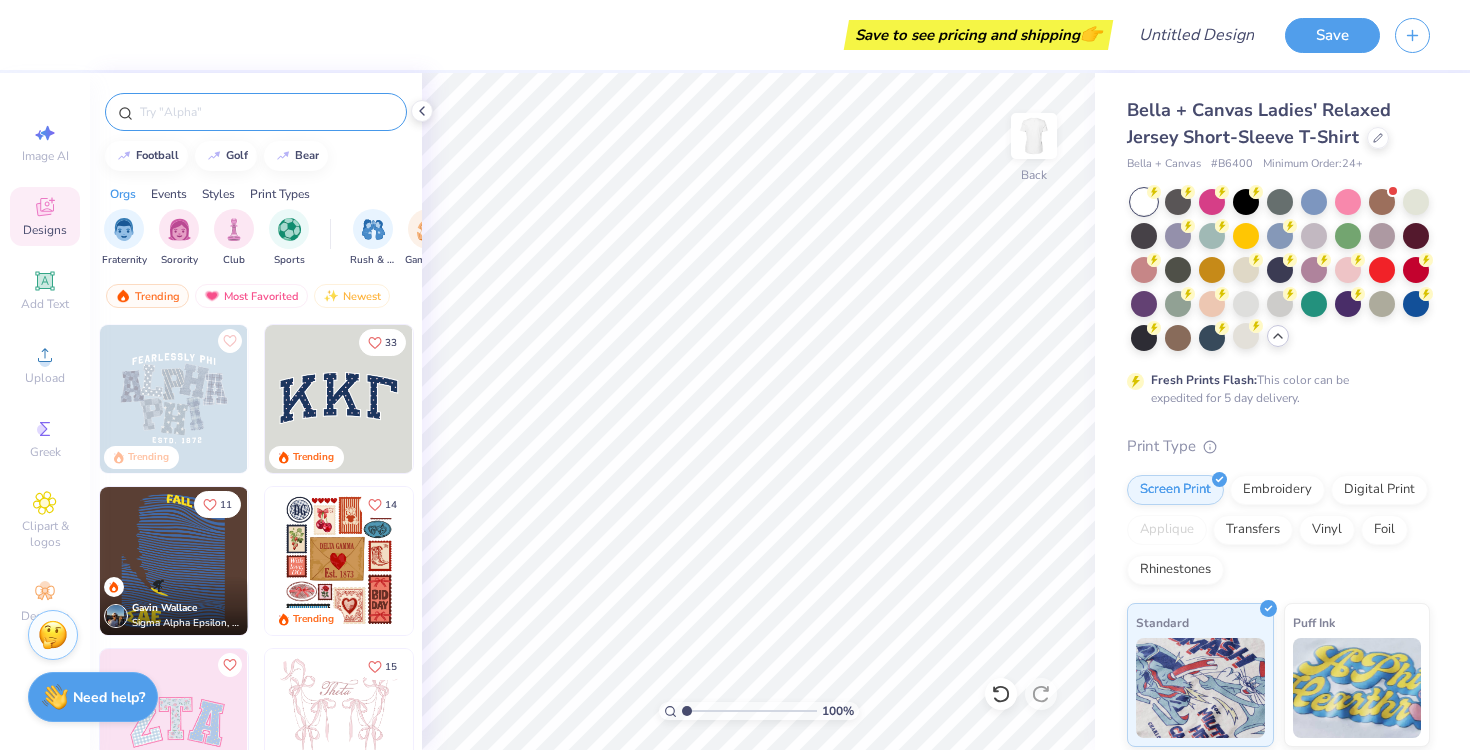 click at bounding box center (266, 112) 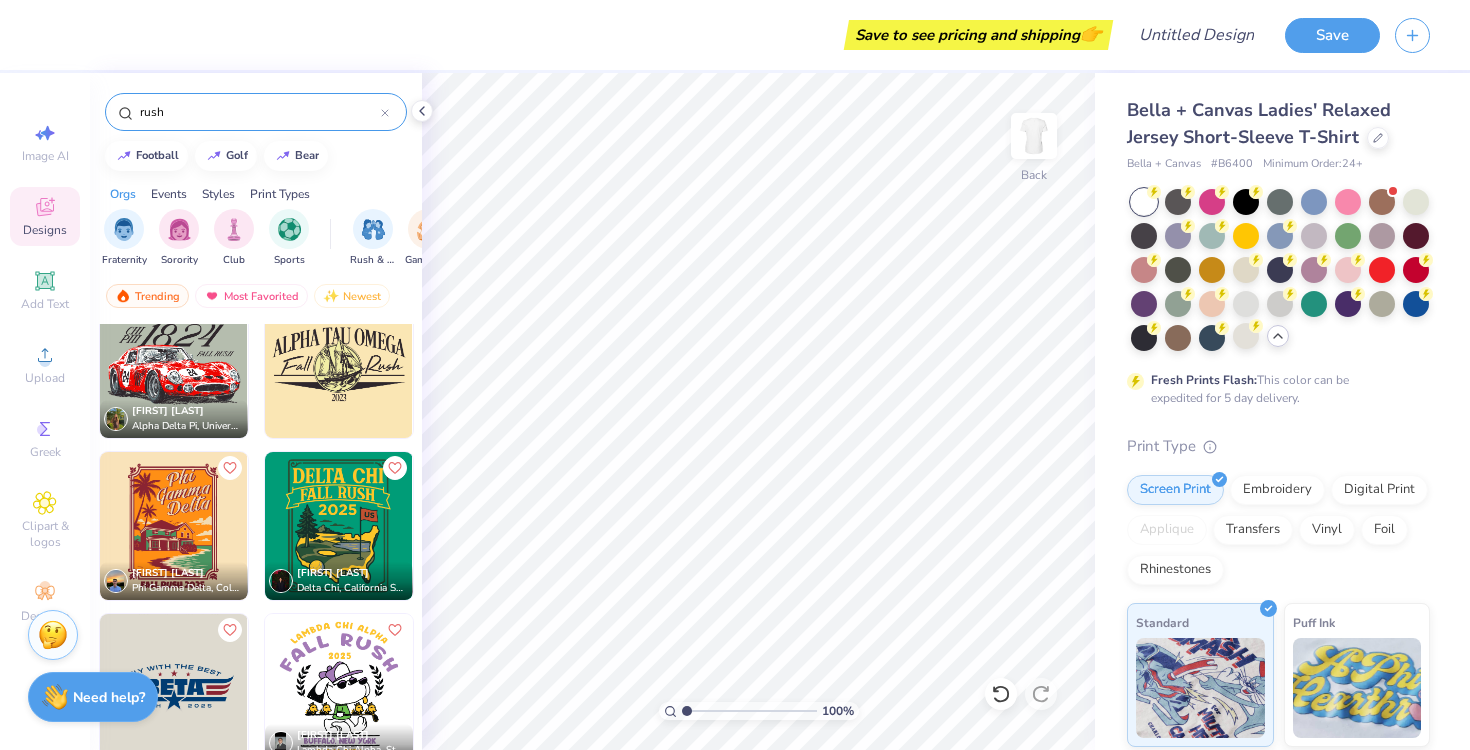 scroll, scrollTop: 2491, scrollLeft: 0, axis: vertical 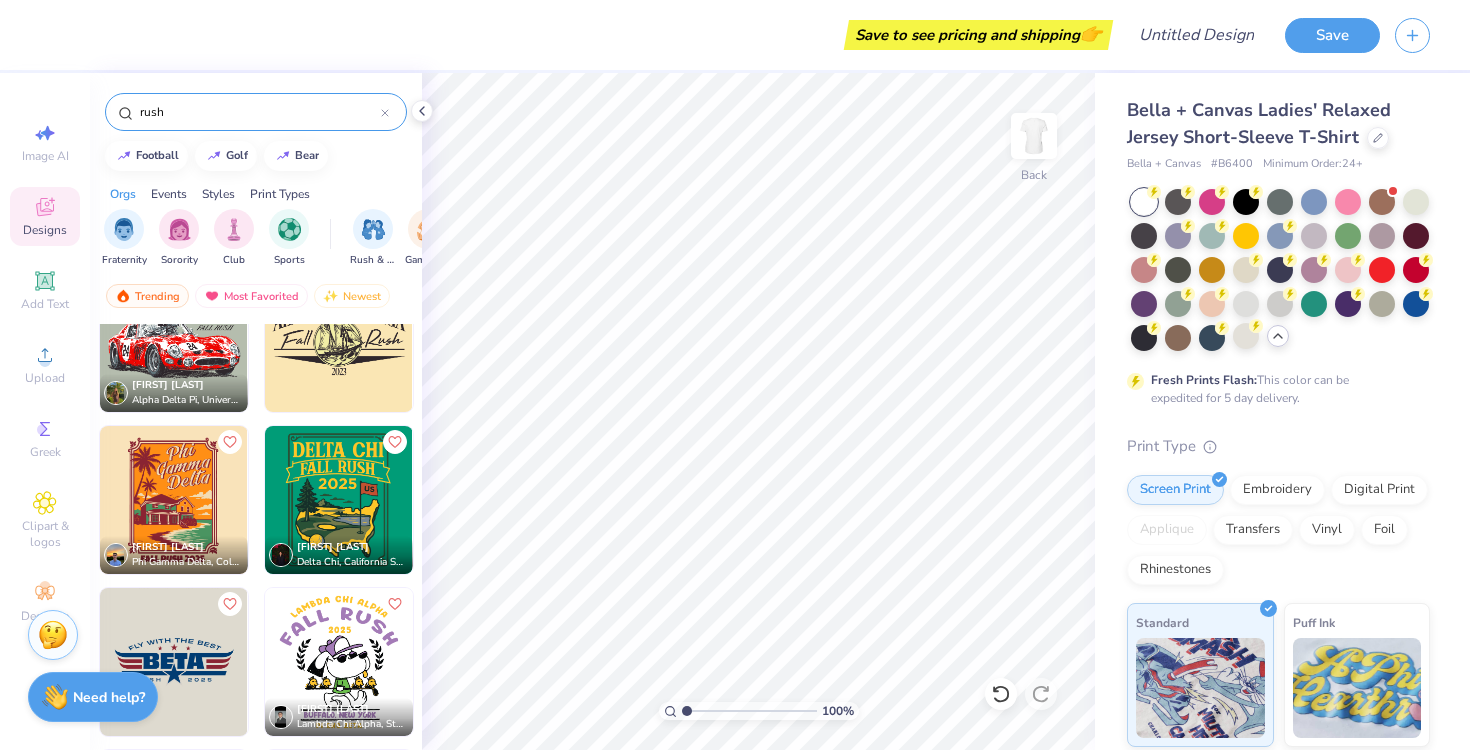 type on "rush" 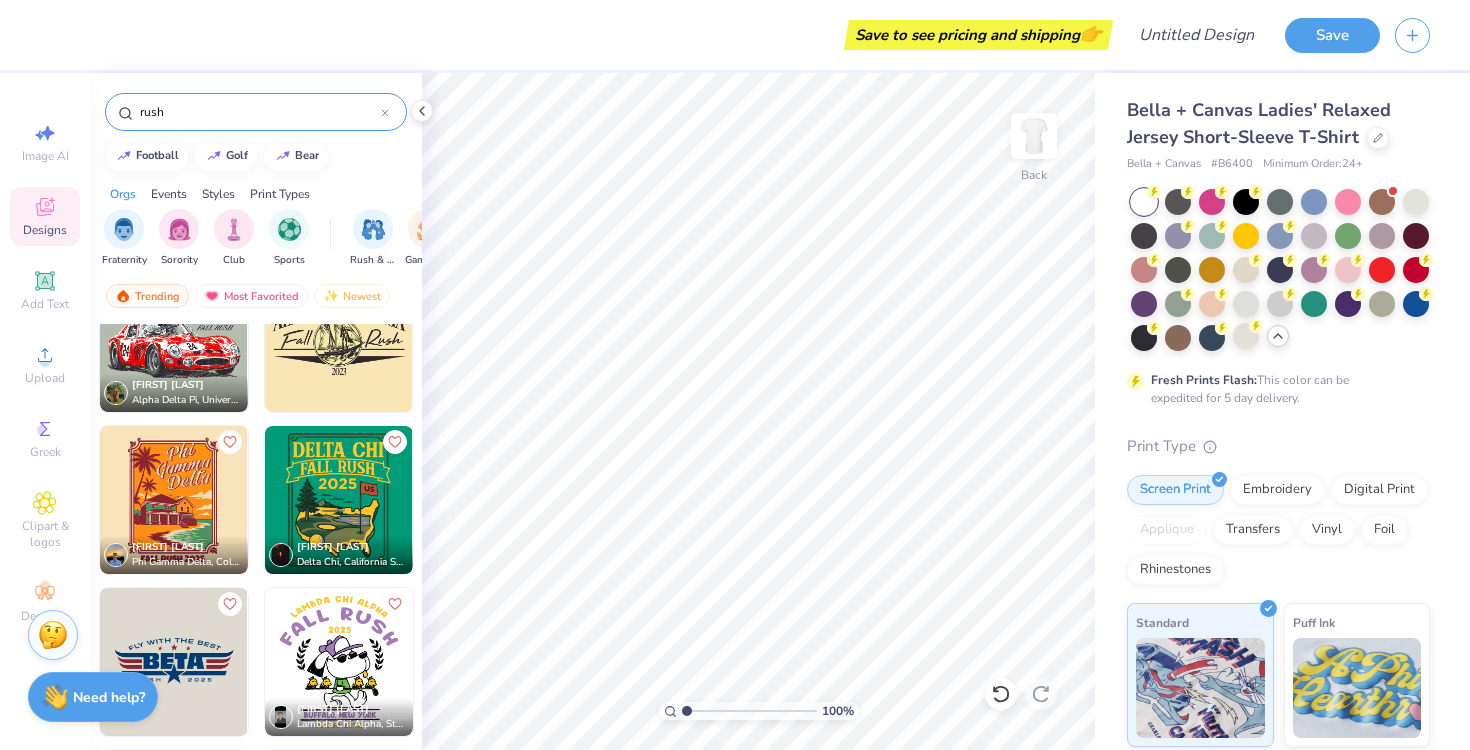click at bounding box center (174, 500) 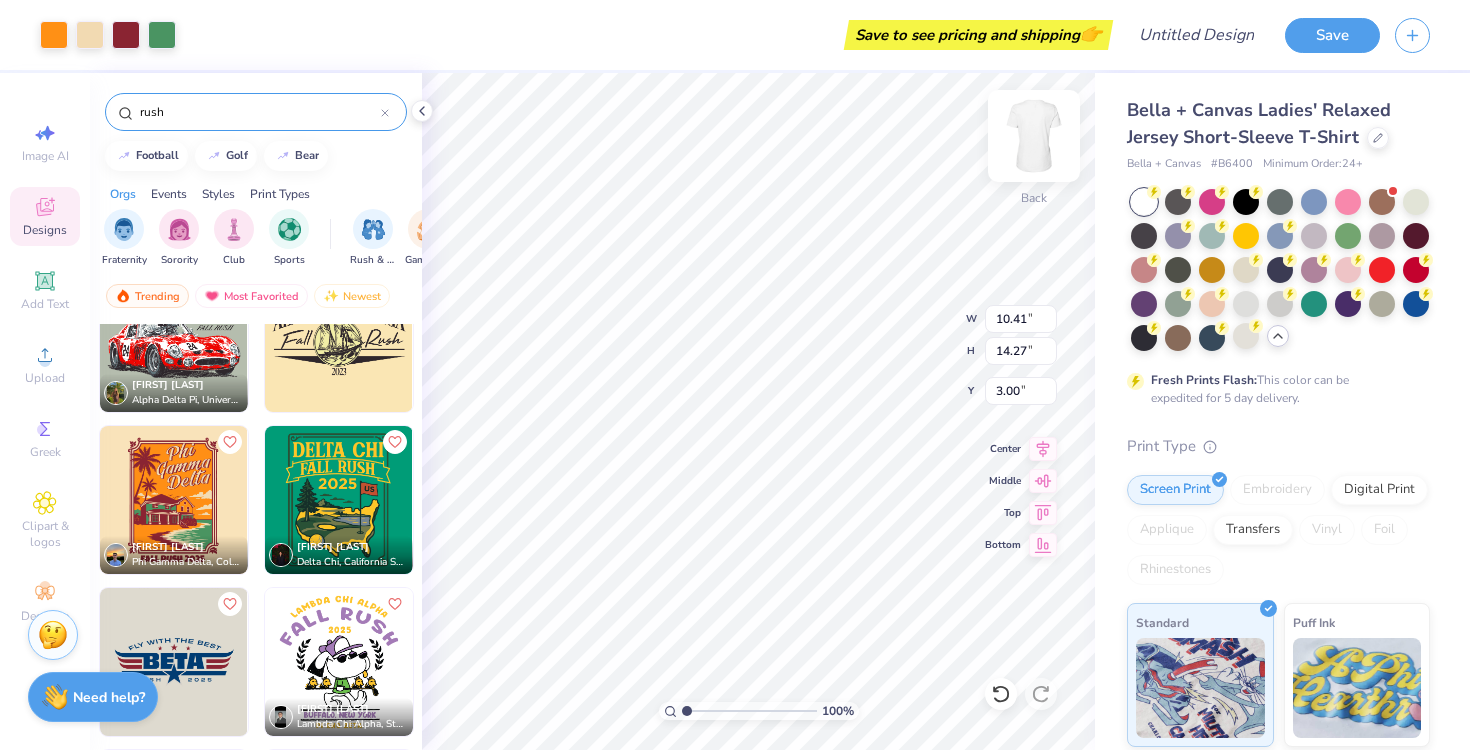 click at bounding box center (1034, 136) 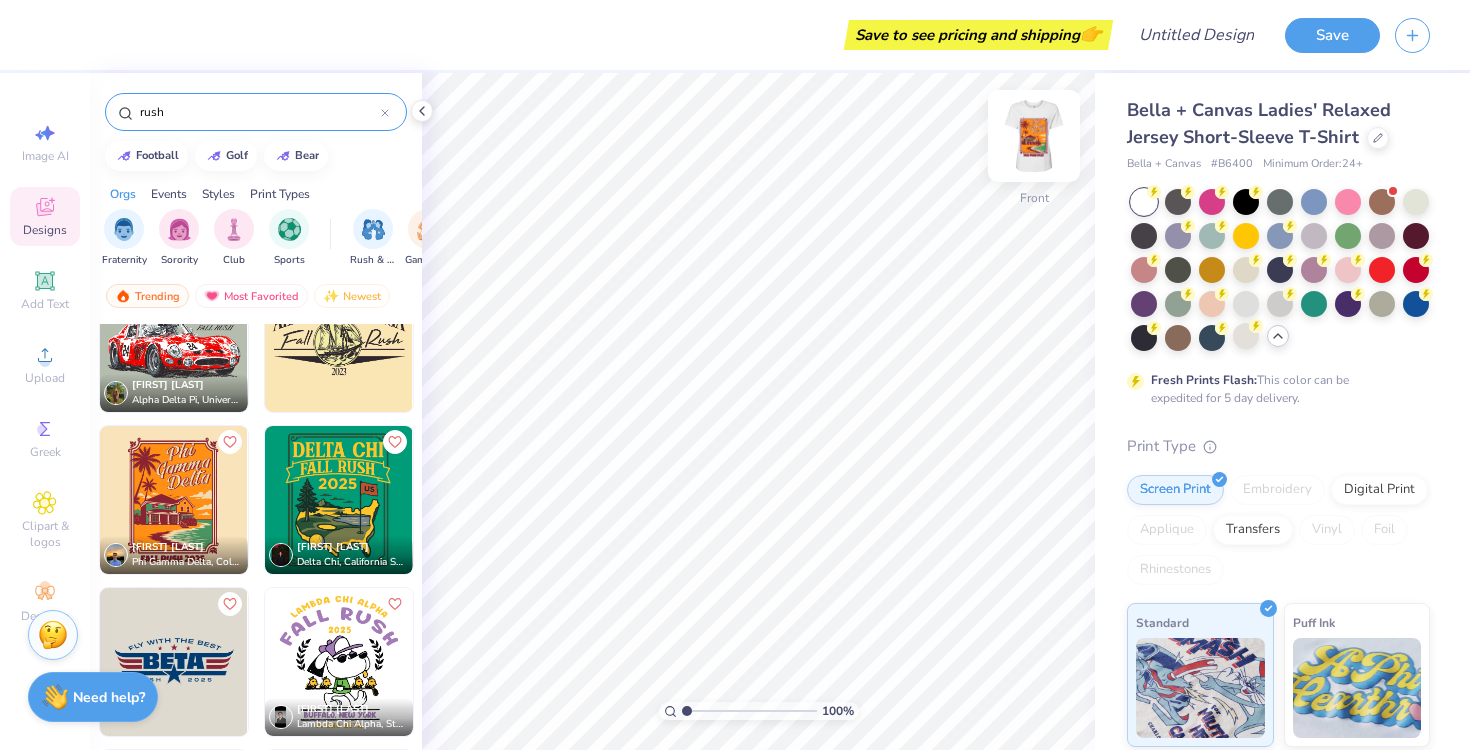 click at bounding box center [1034, 136] 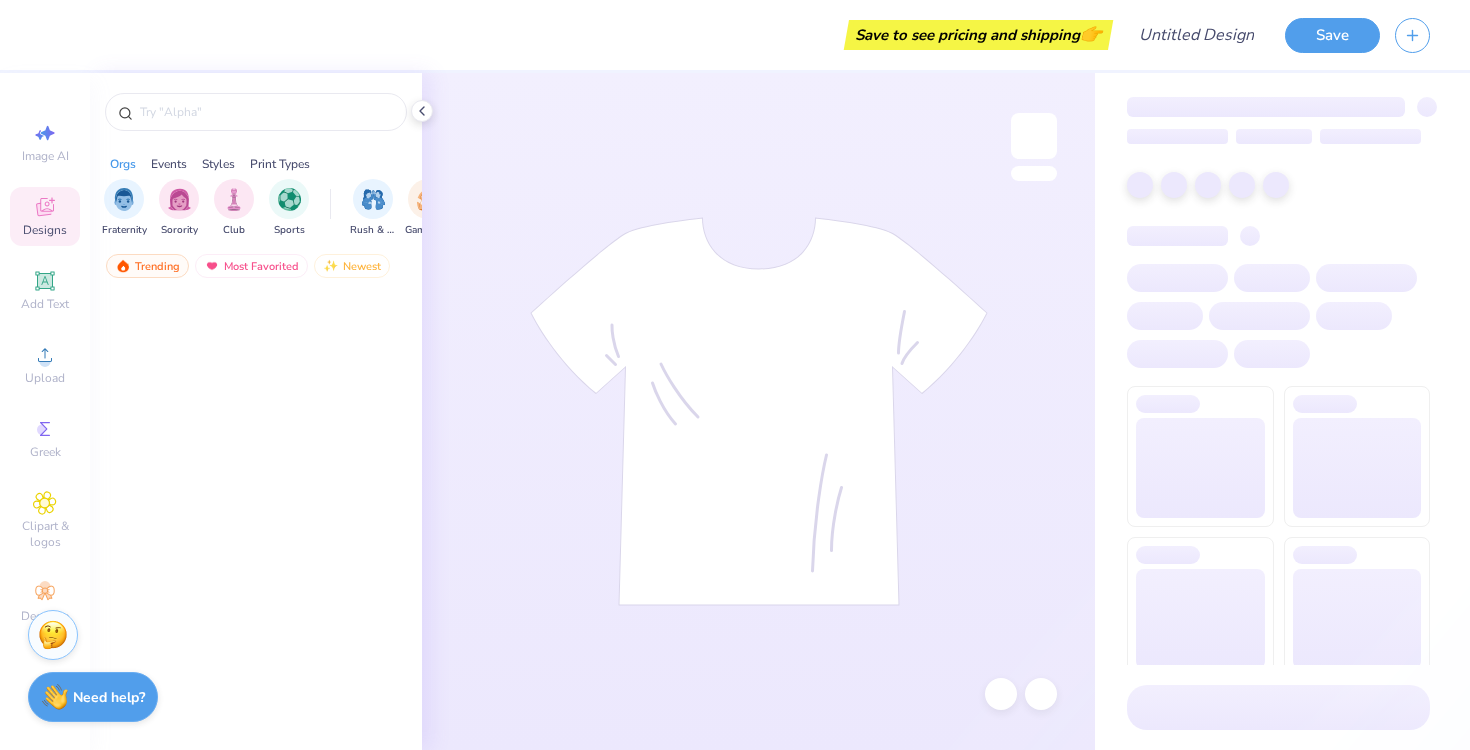 scroll, scrollTop: 0, scrollLeft: 0, axis: both 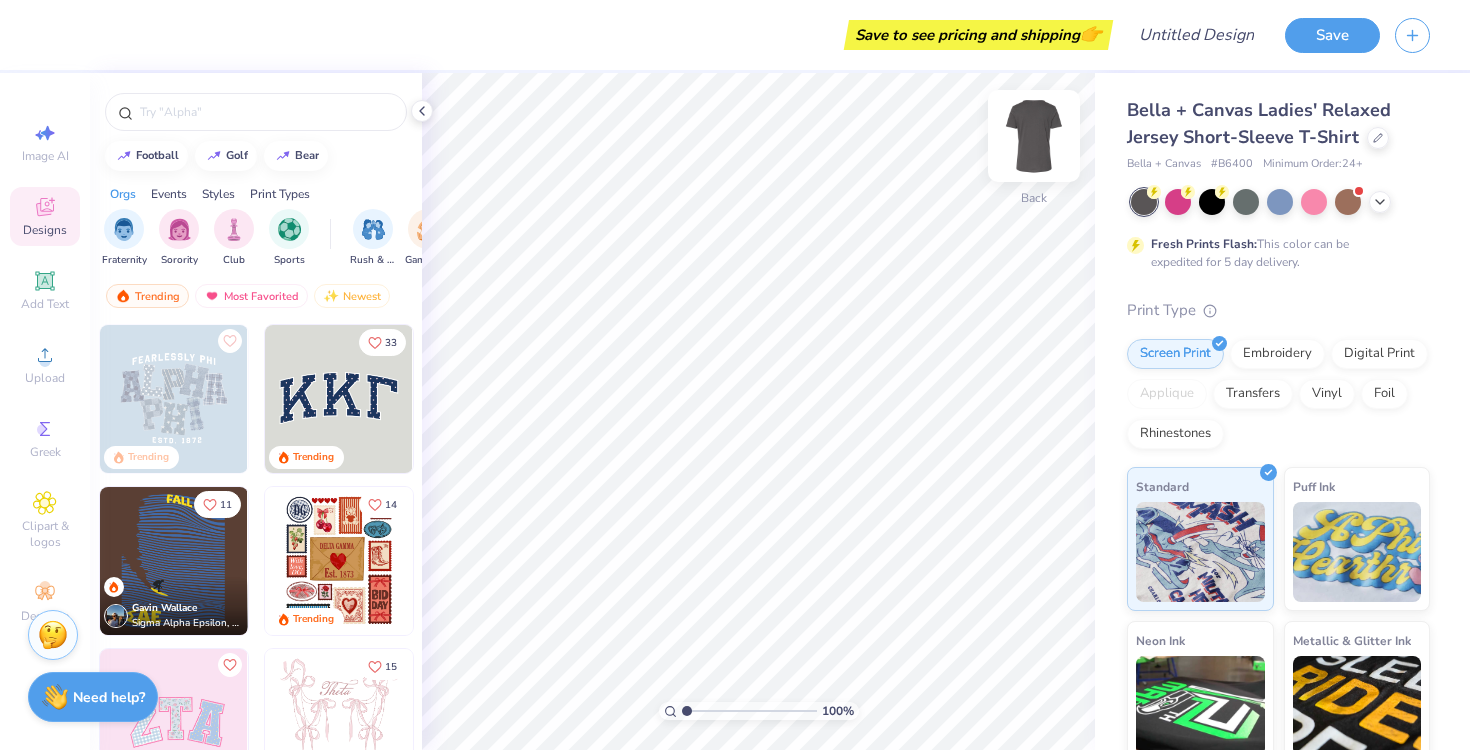click at bounding box center (1034, 136) 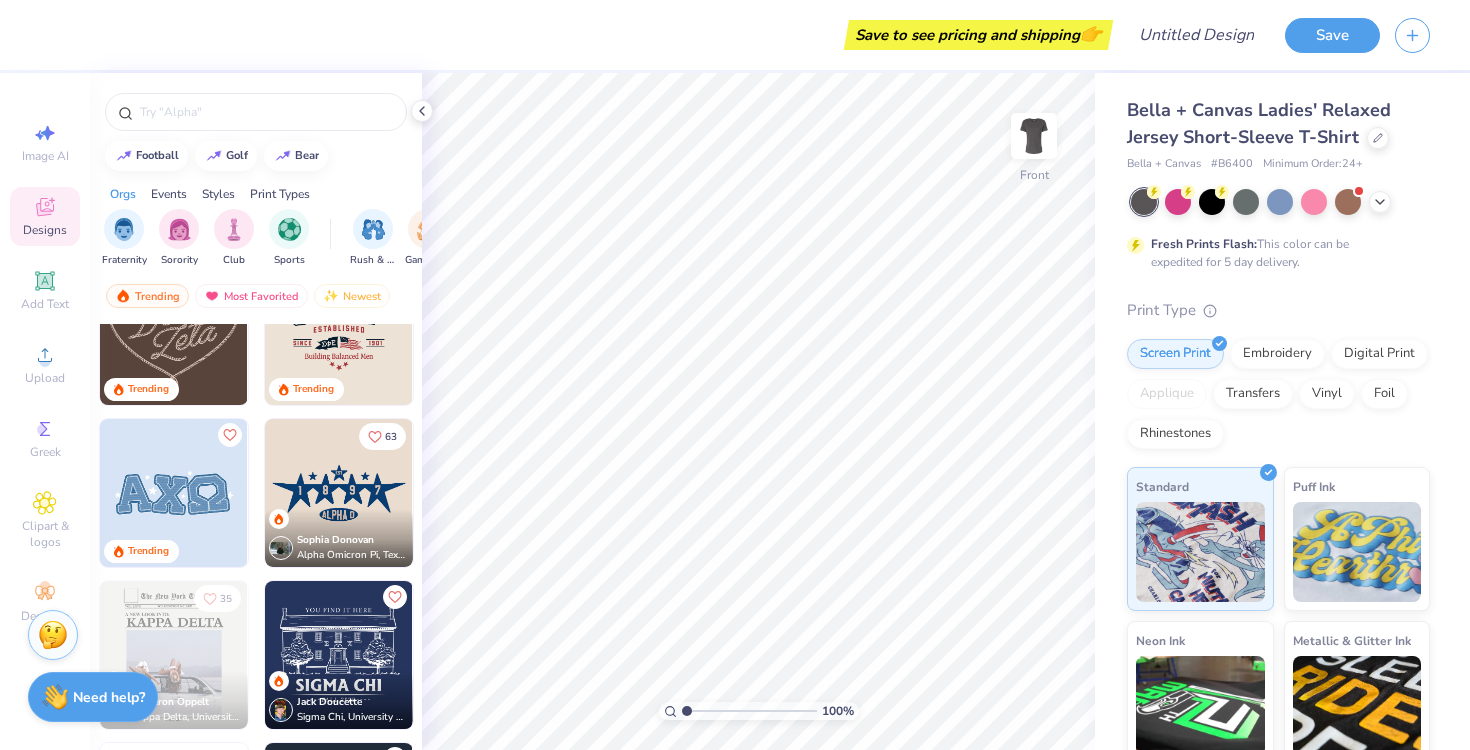 scroll, scrollTop: 723, scrollLeft: 0, axis: vertical 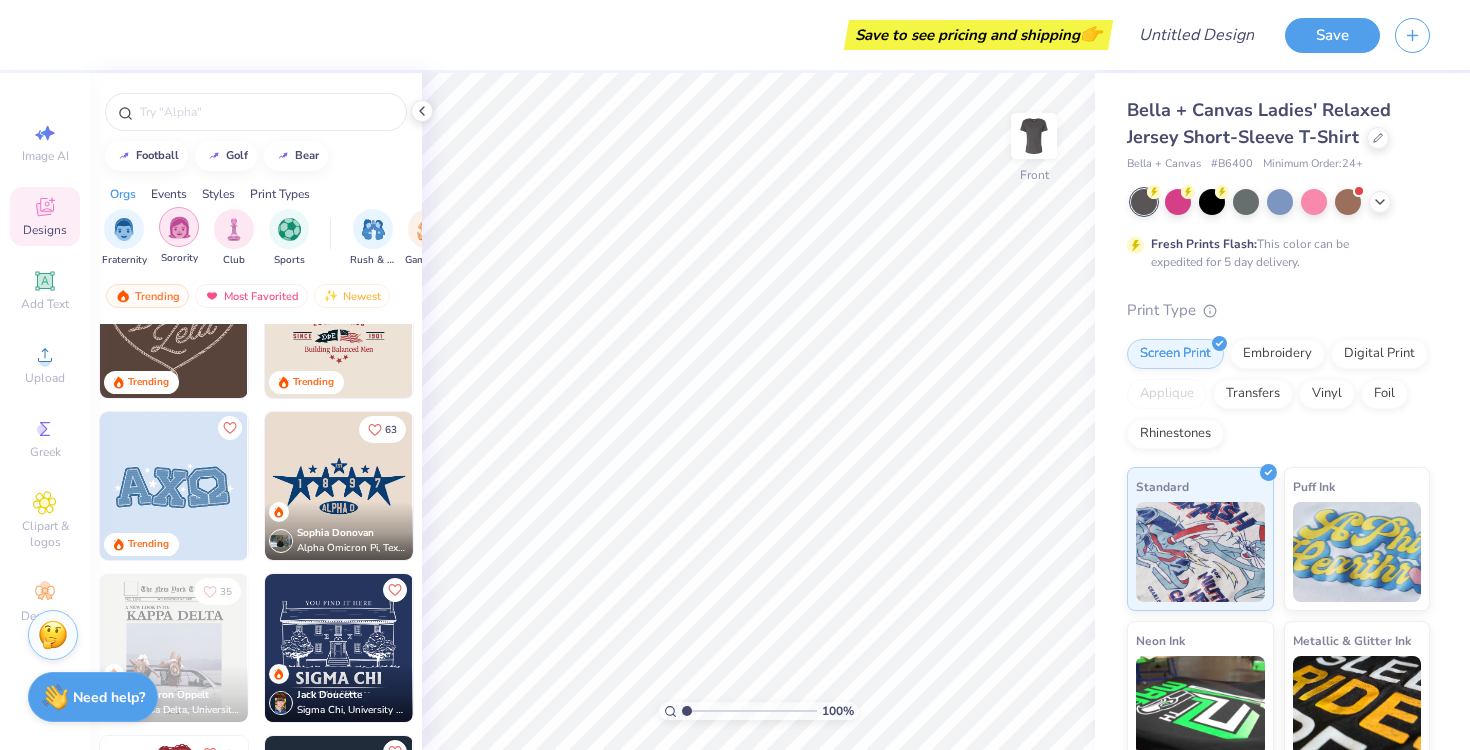 click at bounding box center (179, 227) 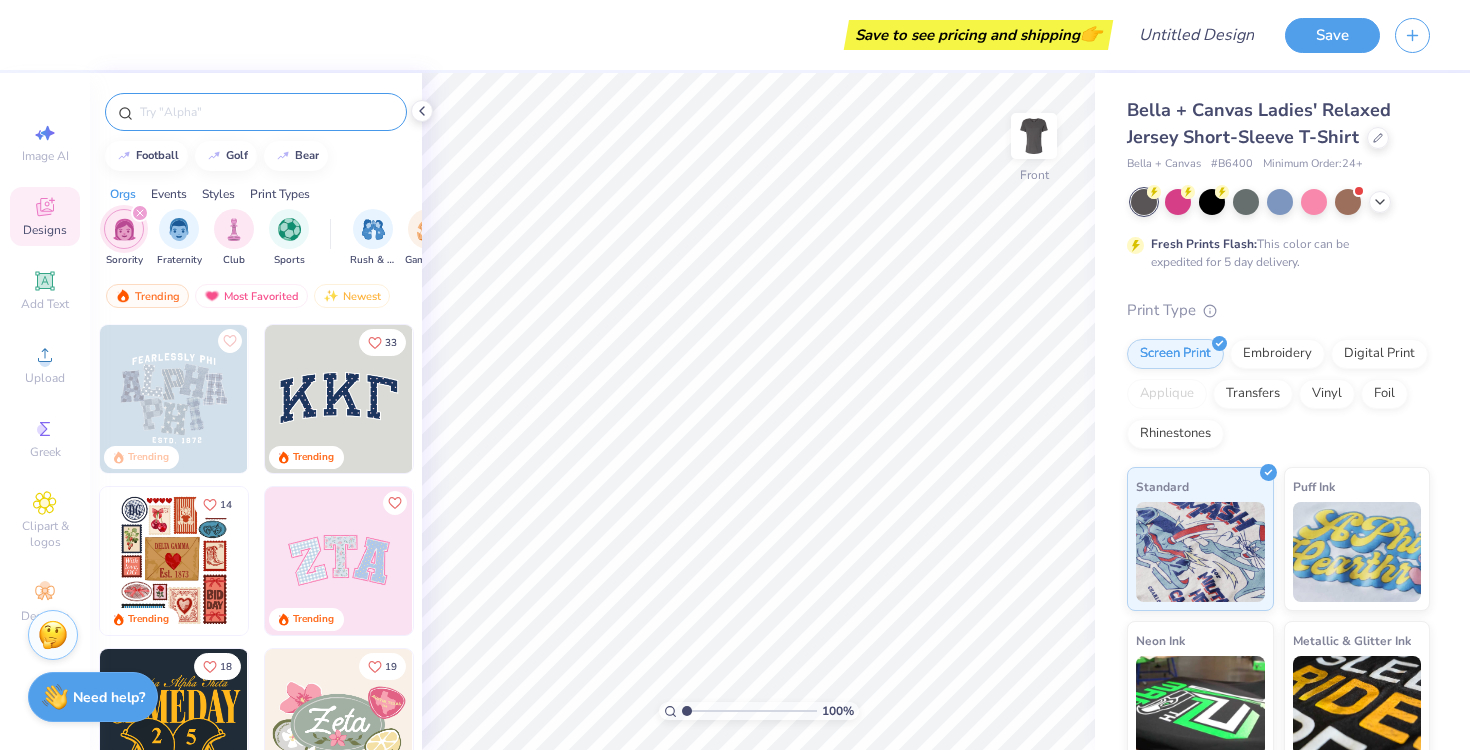 click at bounding box center (266, 112) 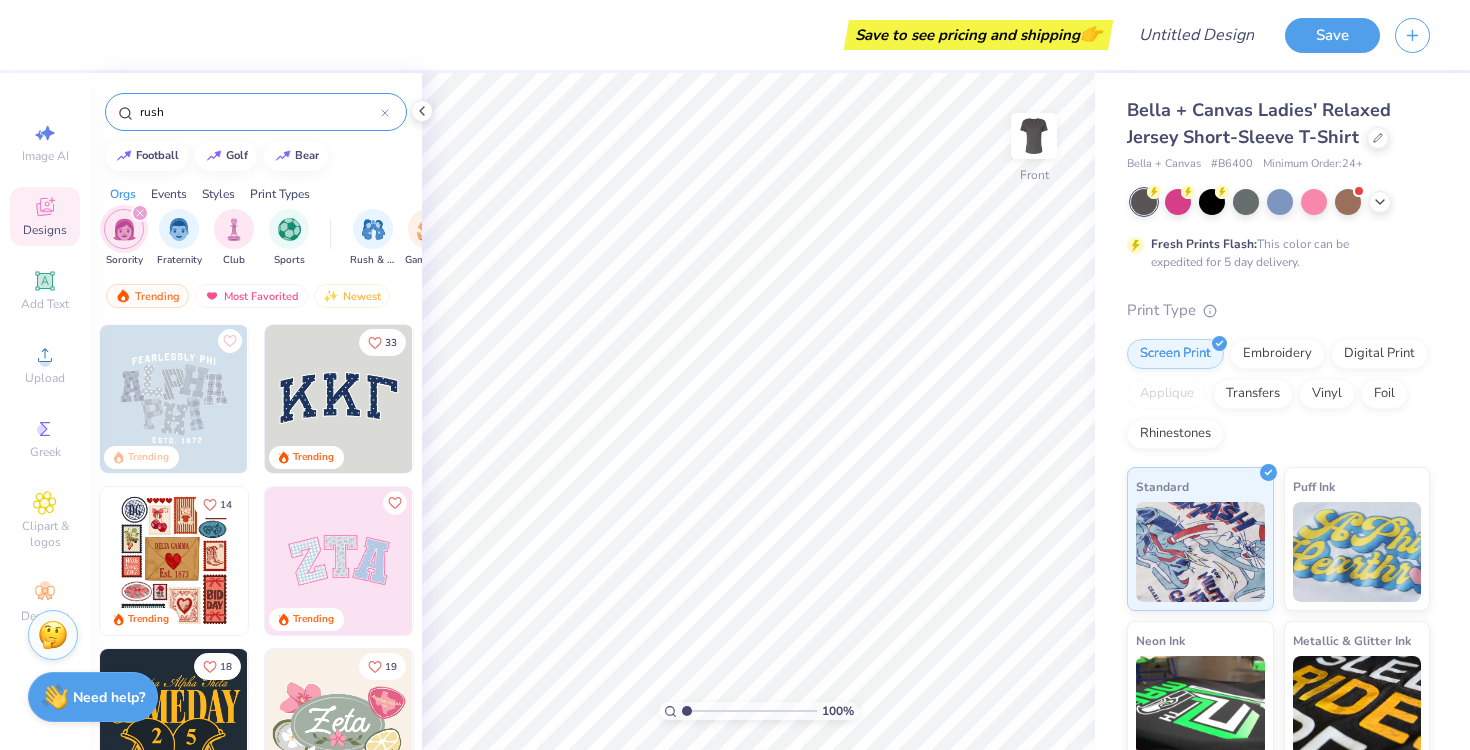type on "rush" 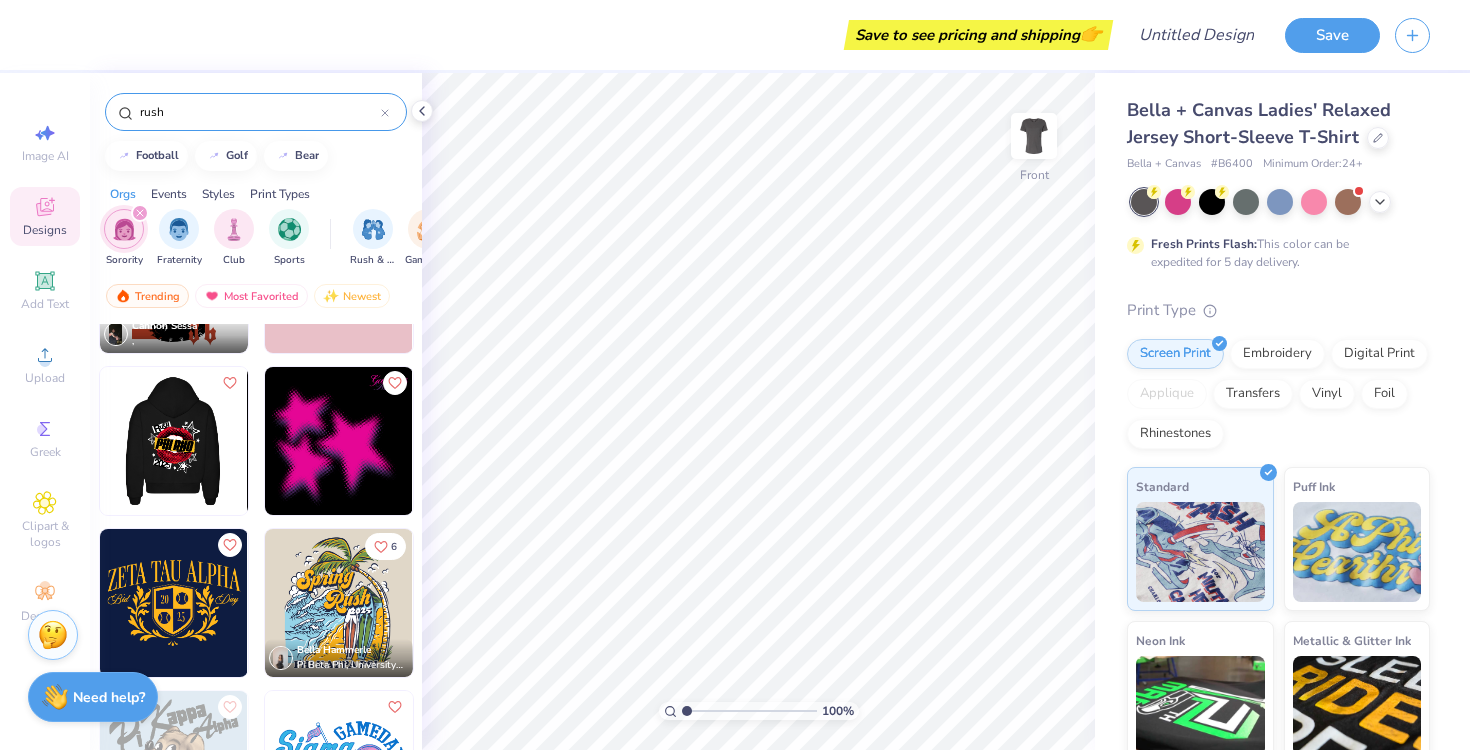 scroll, scrollTop: 441, scrollLeft: 0, axis: vertical 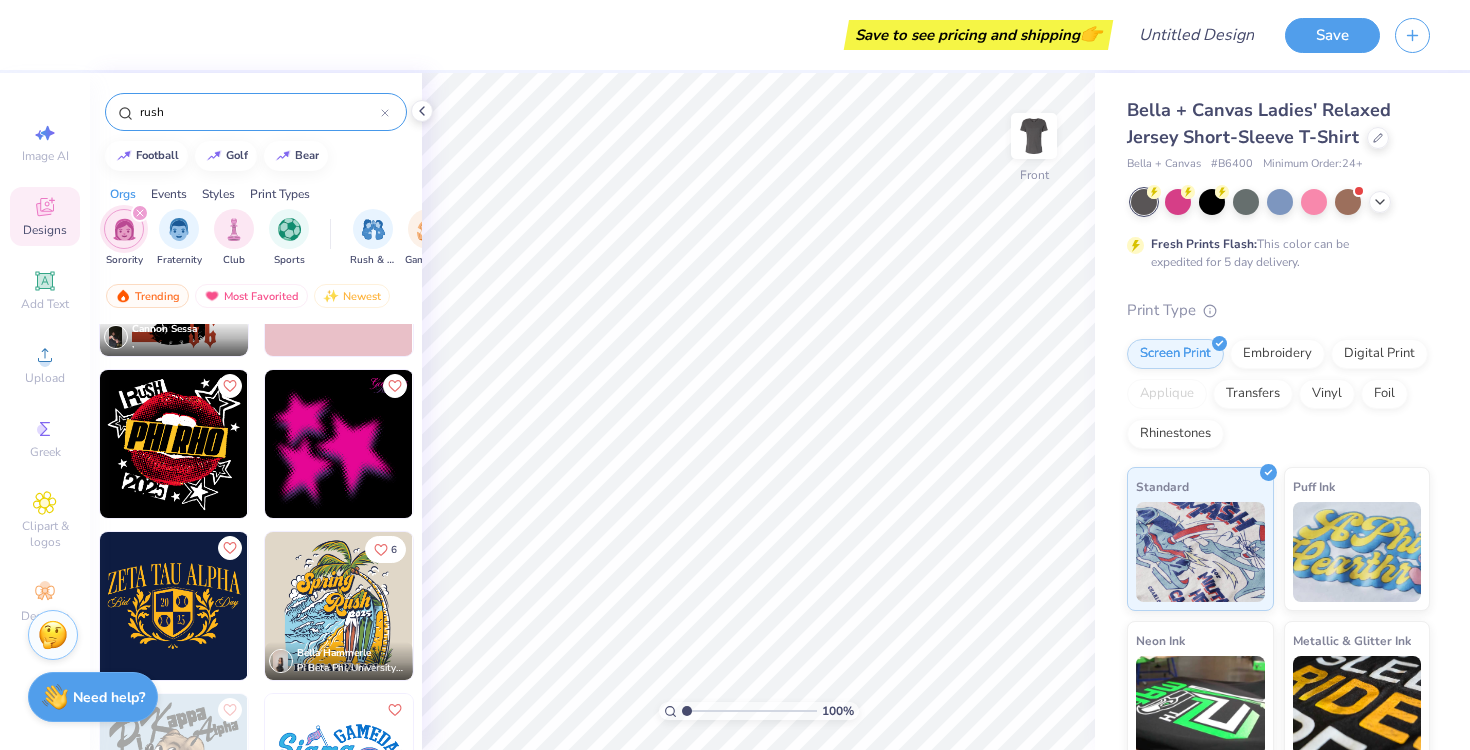 click at bounding box center (174, 444) 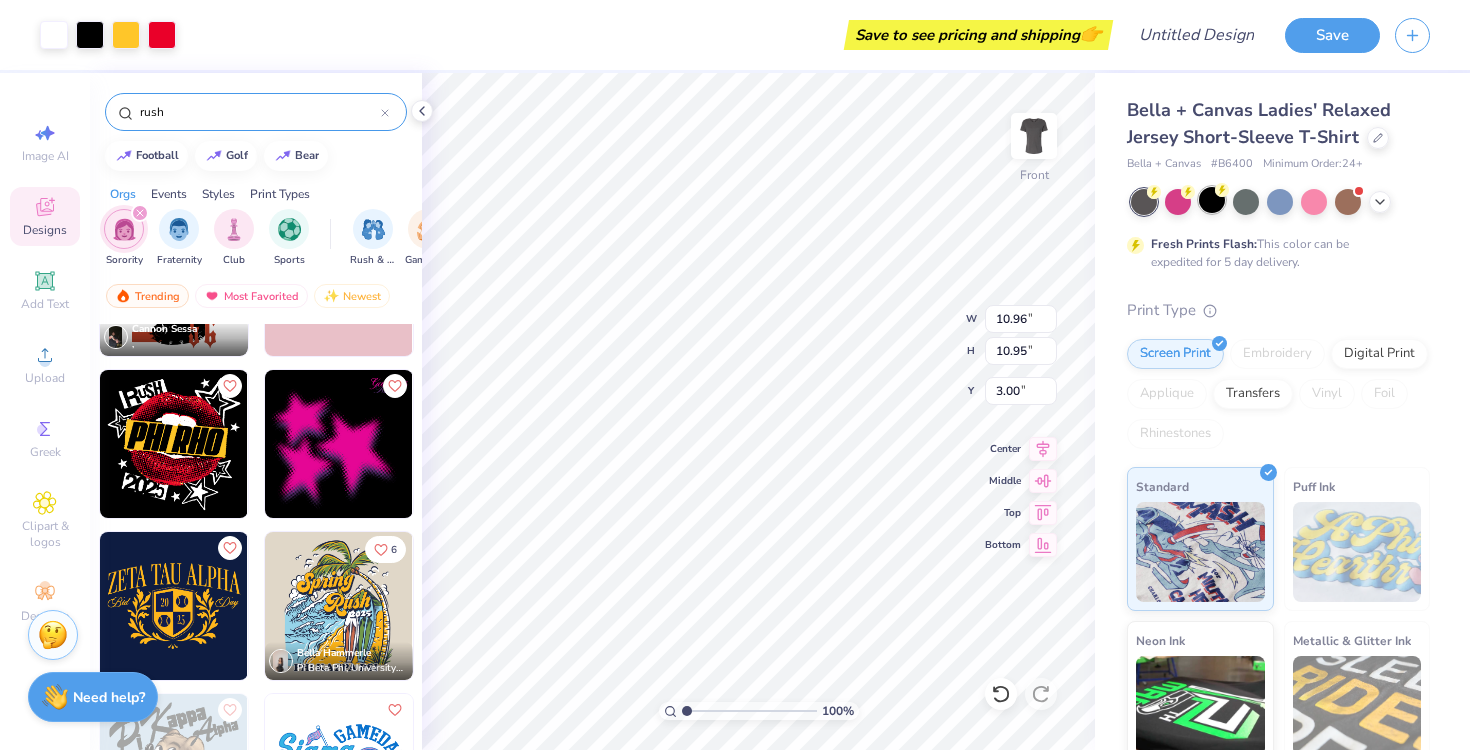 click at bounding box center [1212, 200] 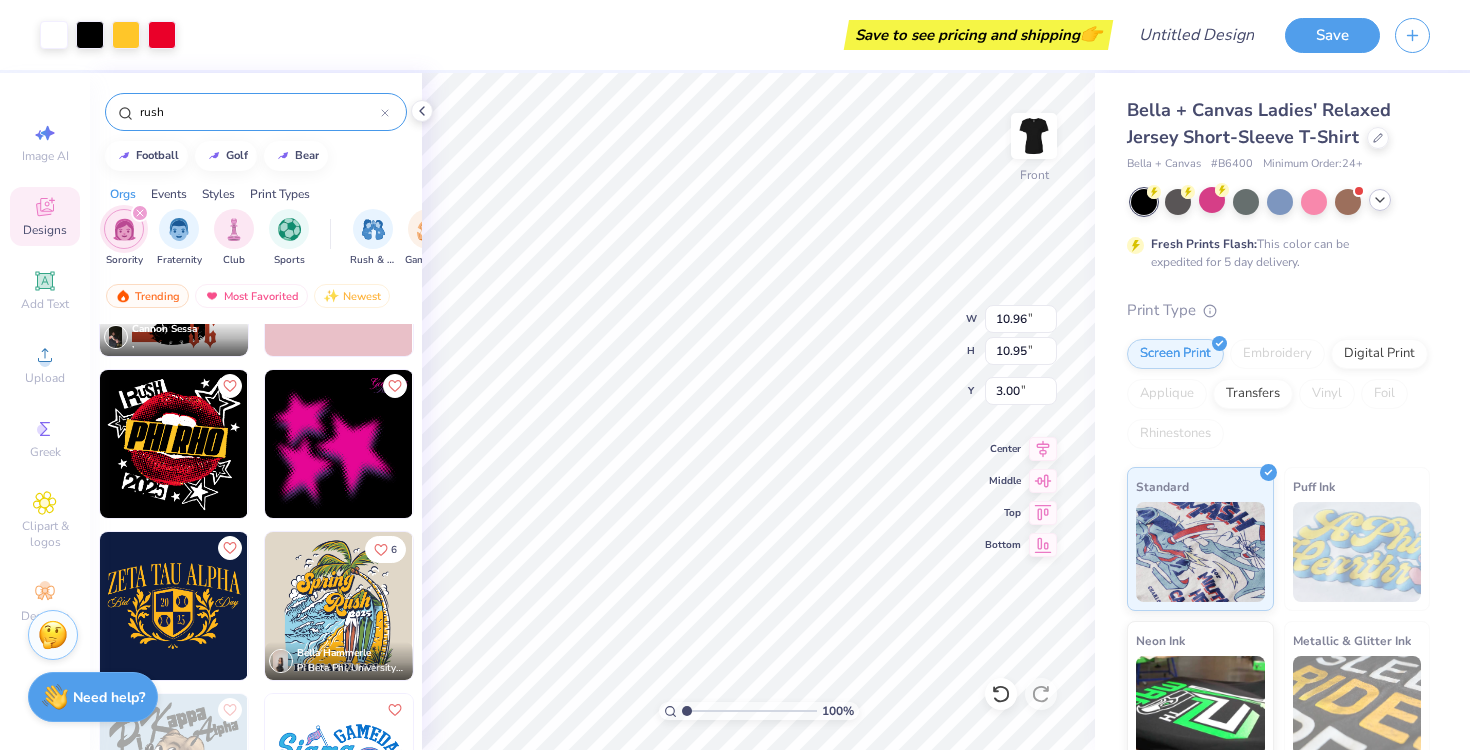 click 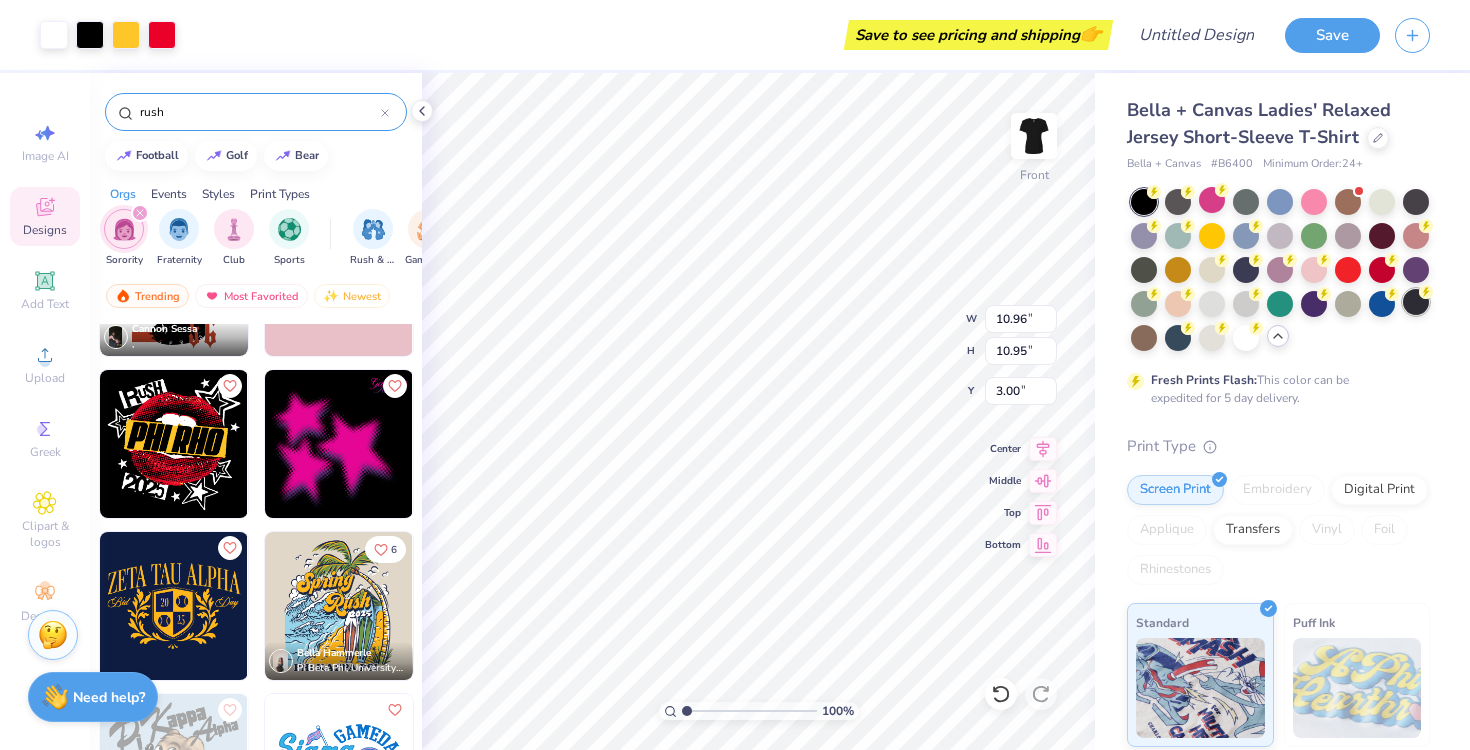 click at bounding box center [1416, 302] 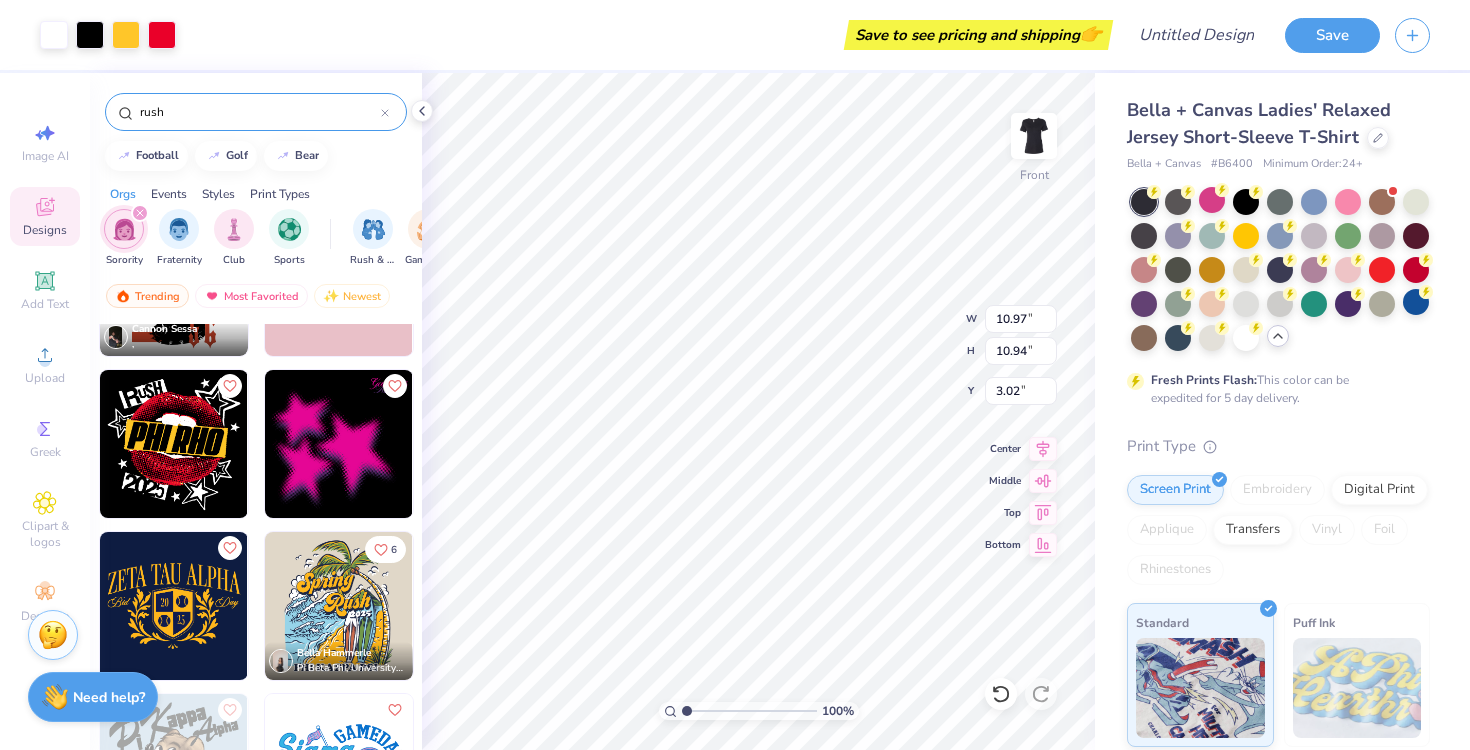 type on "10.97" 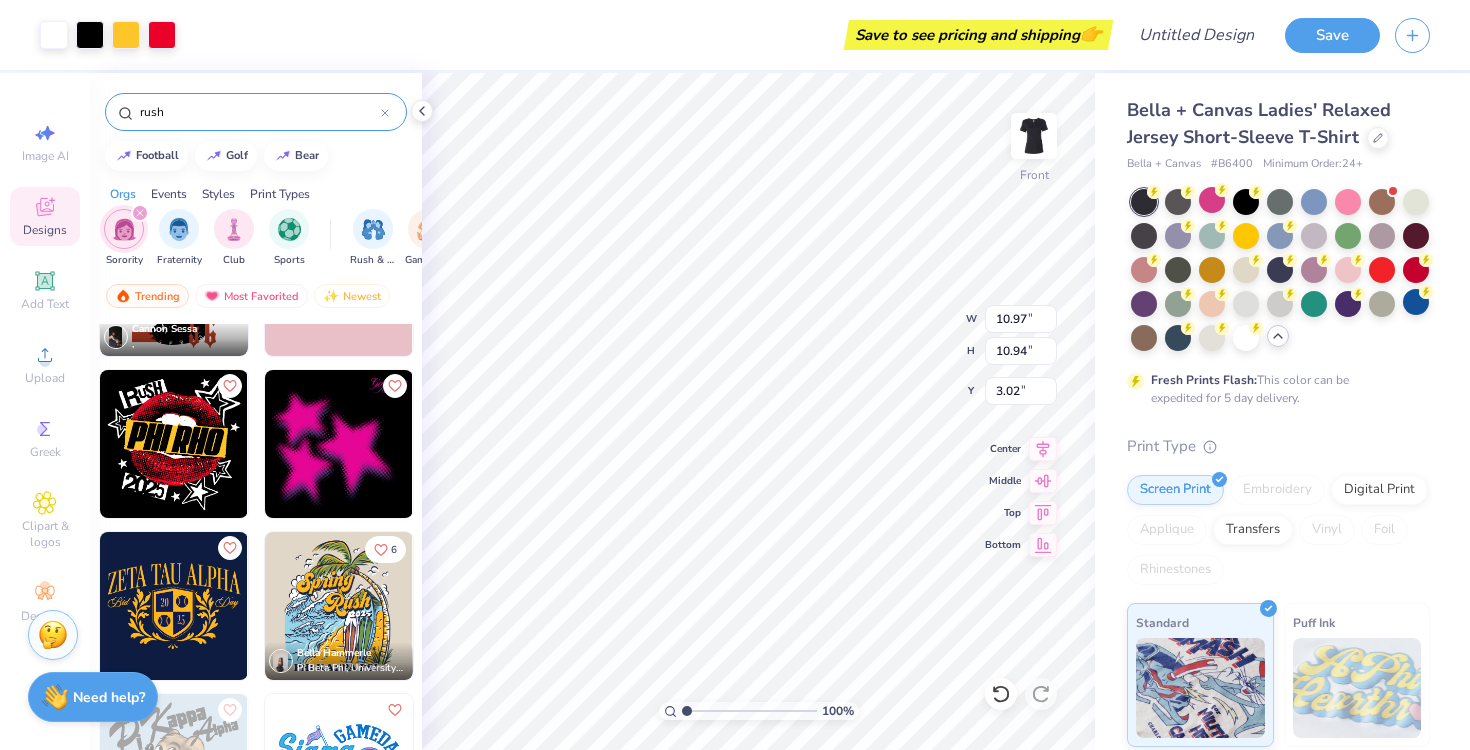 type on "10.94" 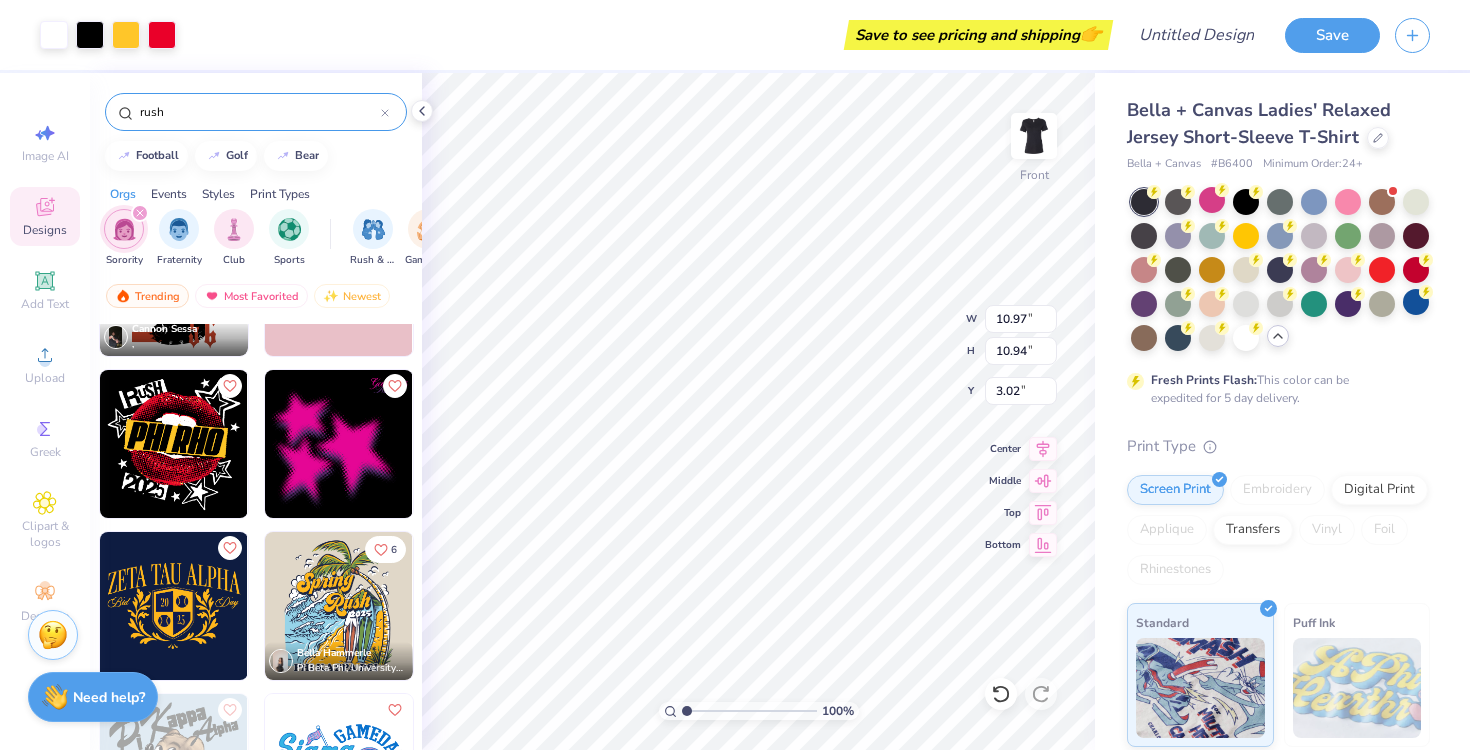 type on "3.02" 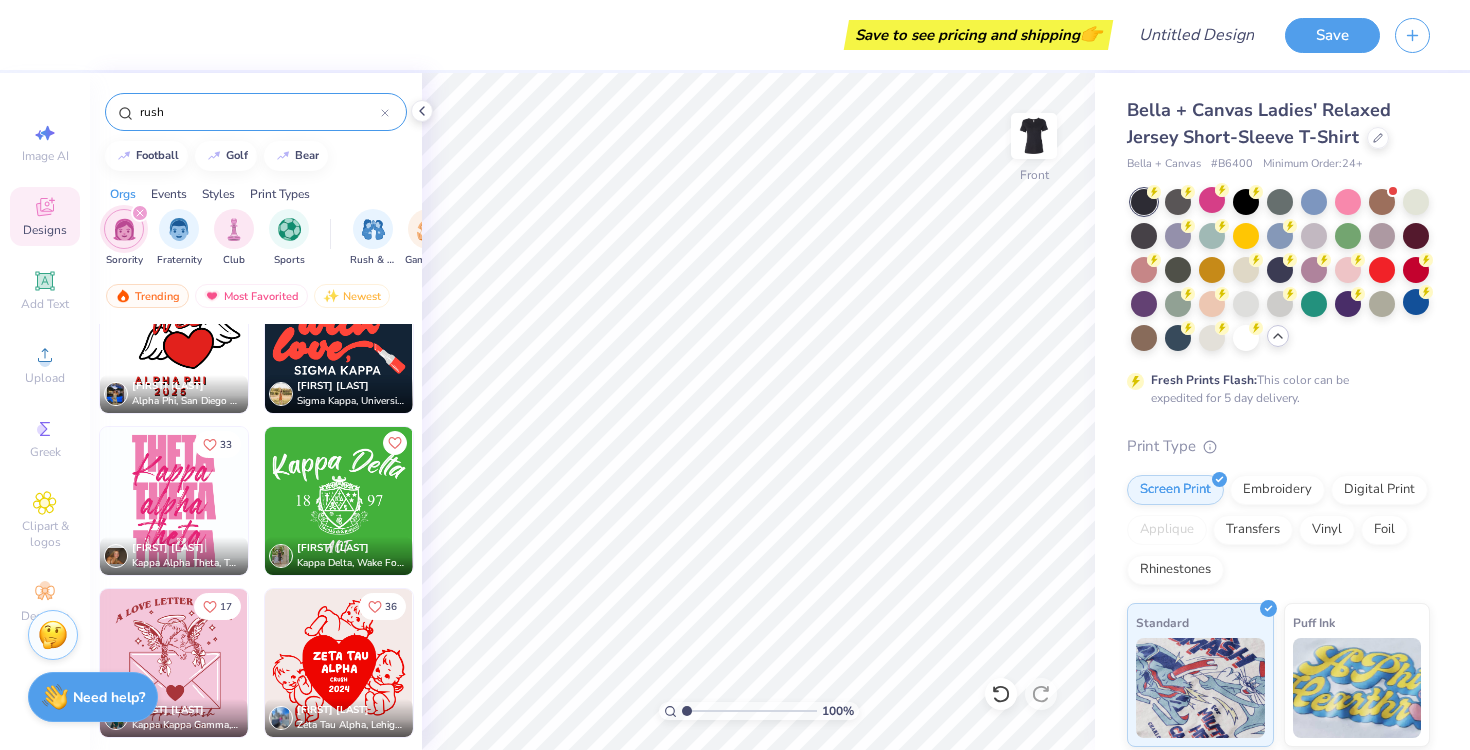 scroll, scrollTop: 3312, scrollLeft: 0, axis: vertical 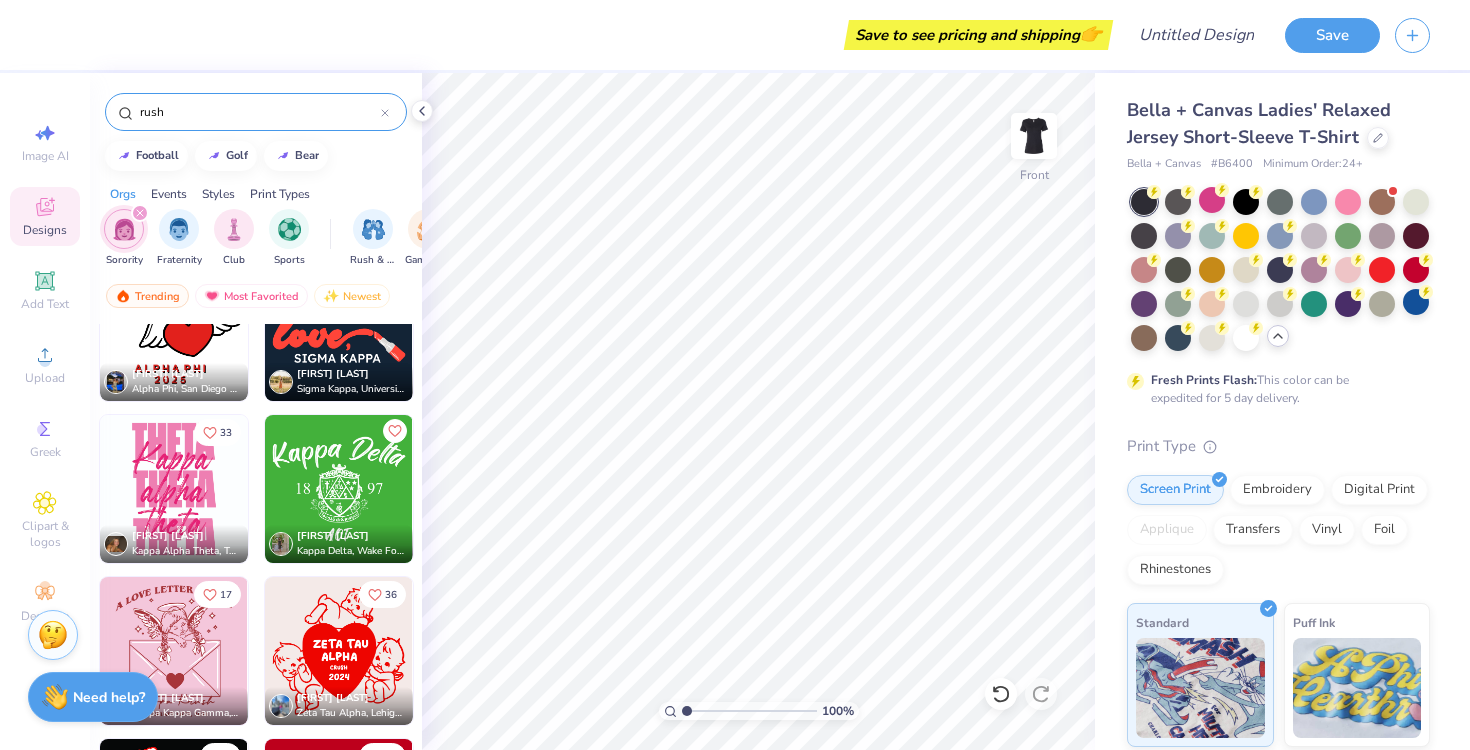 click at bounding box center [174, 489] 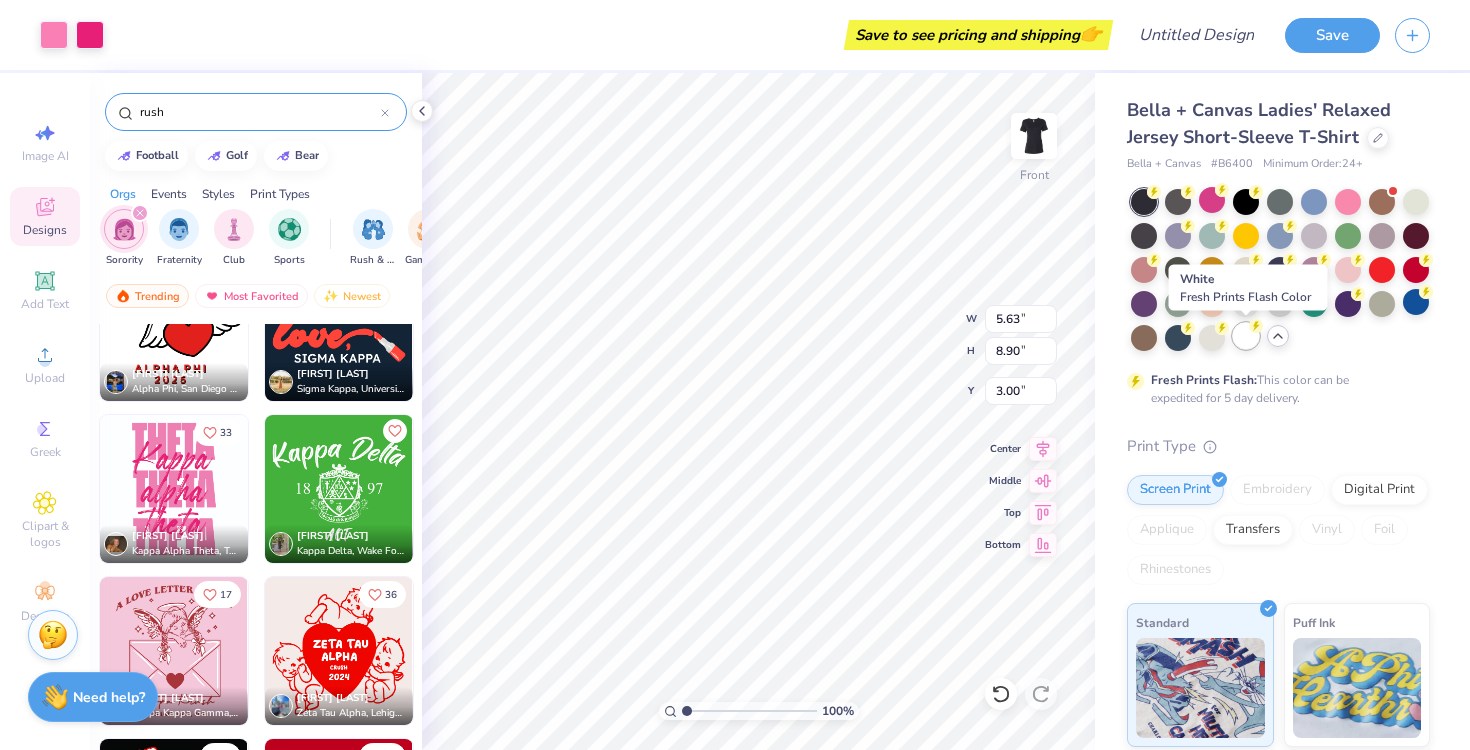 click at bounding box center (1246, 336) 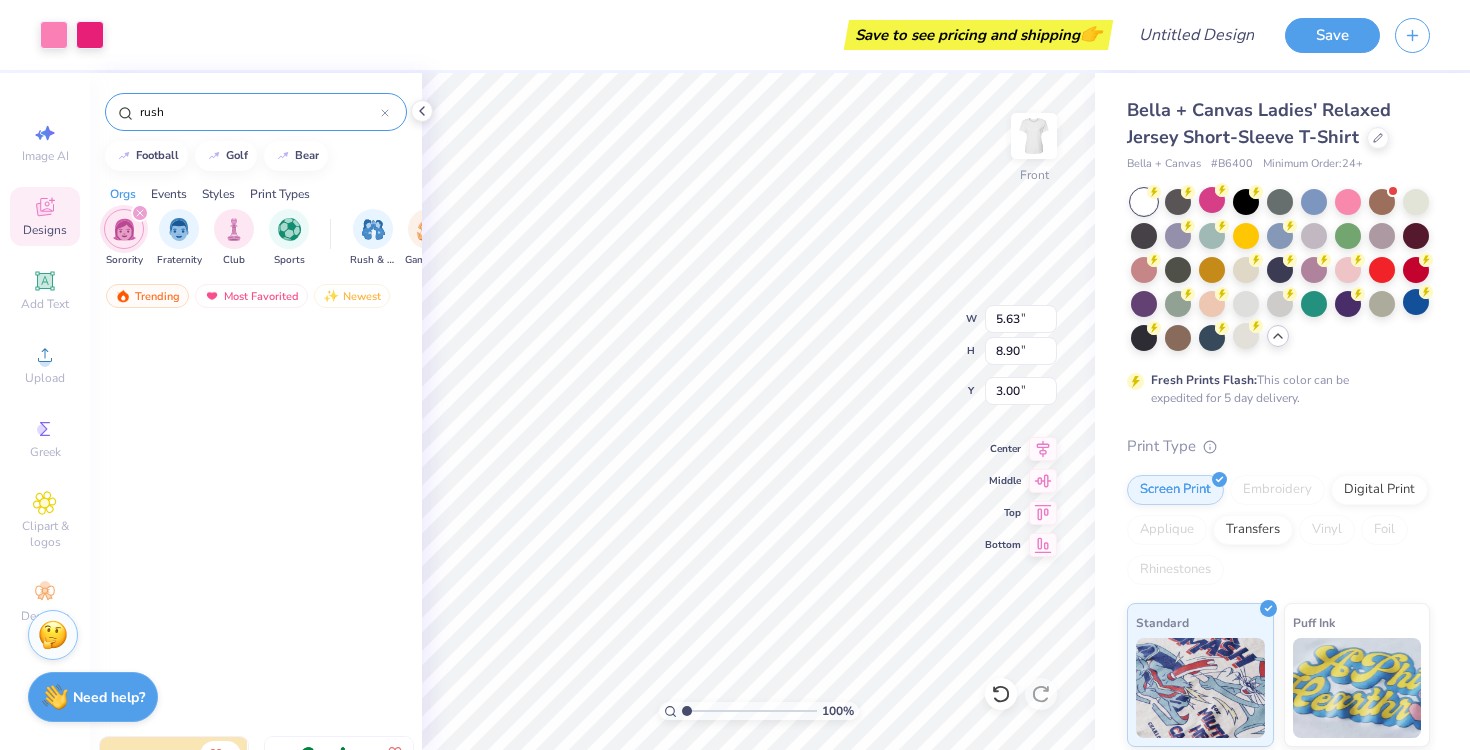 scroll, scrollTop: 0, scrollLeft: 0, axis: both 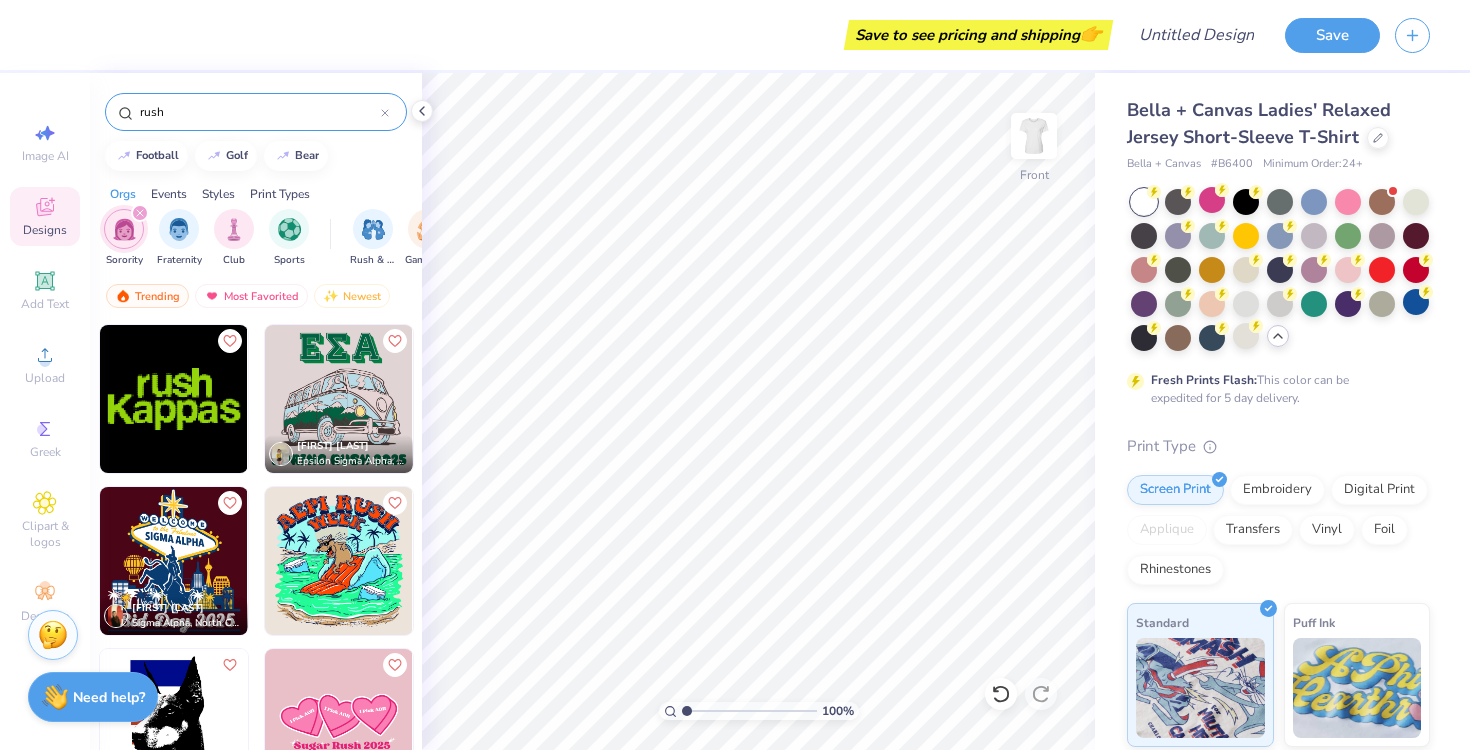 click 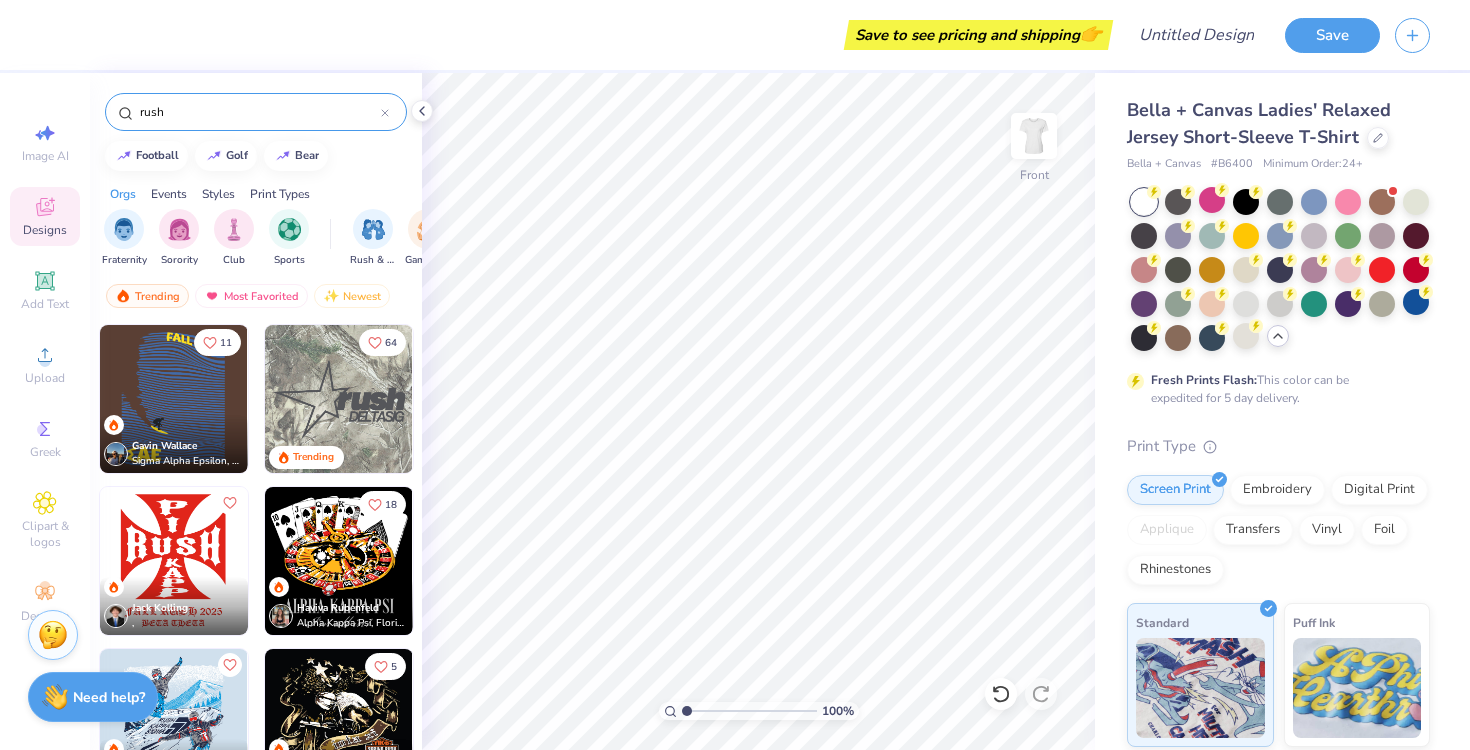 click on "rush" at bounding box center (259, 112) 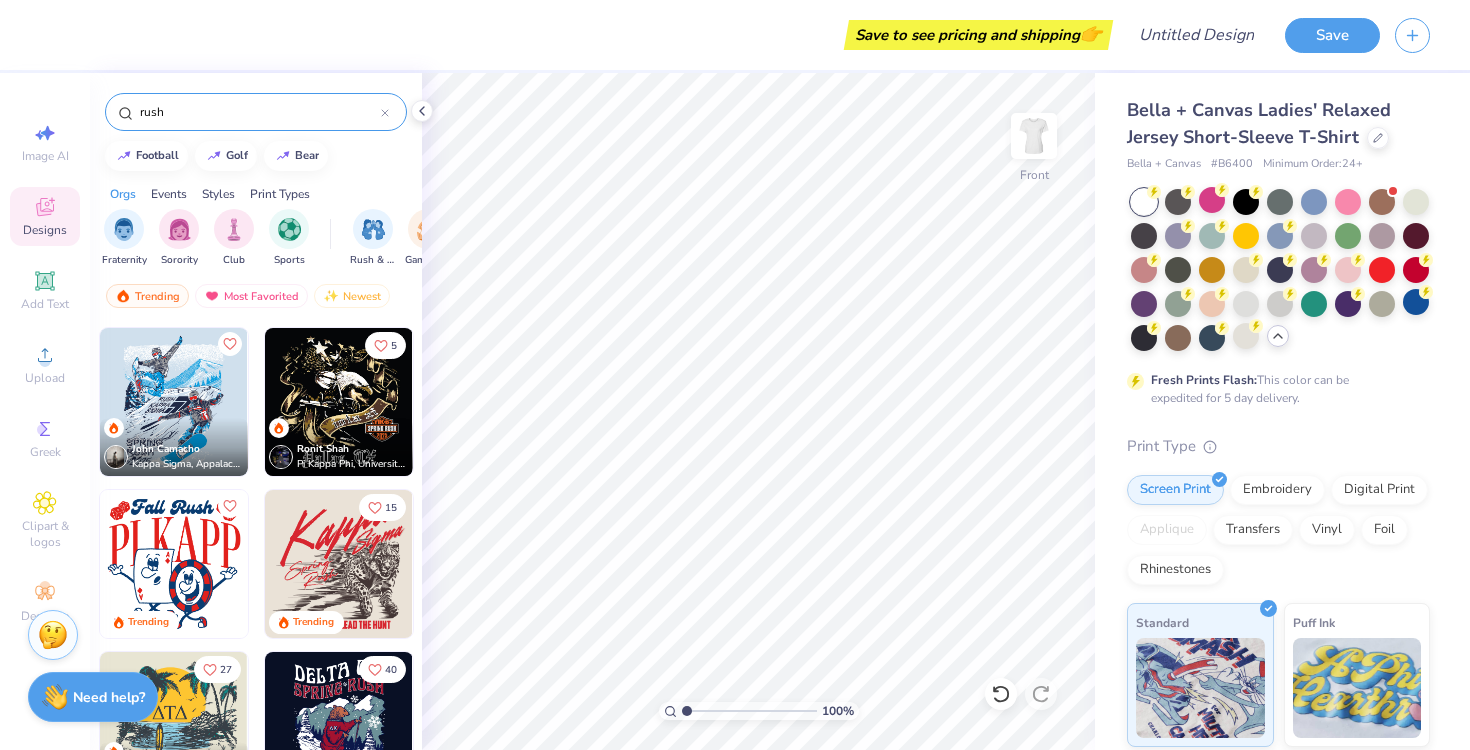 scroll, scrollTop: 322, scrollLeft: 0, axis: vertical 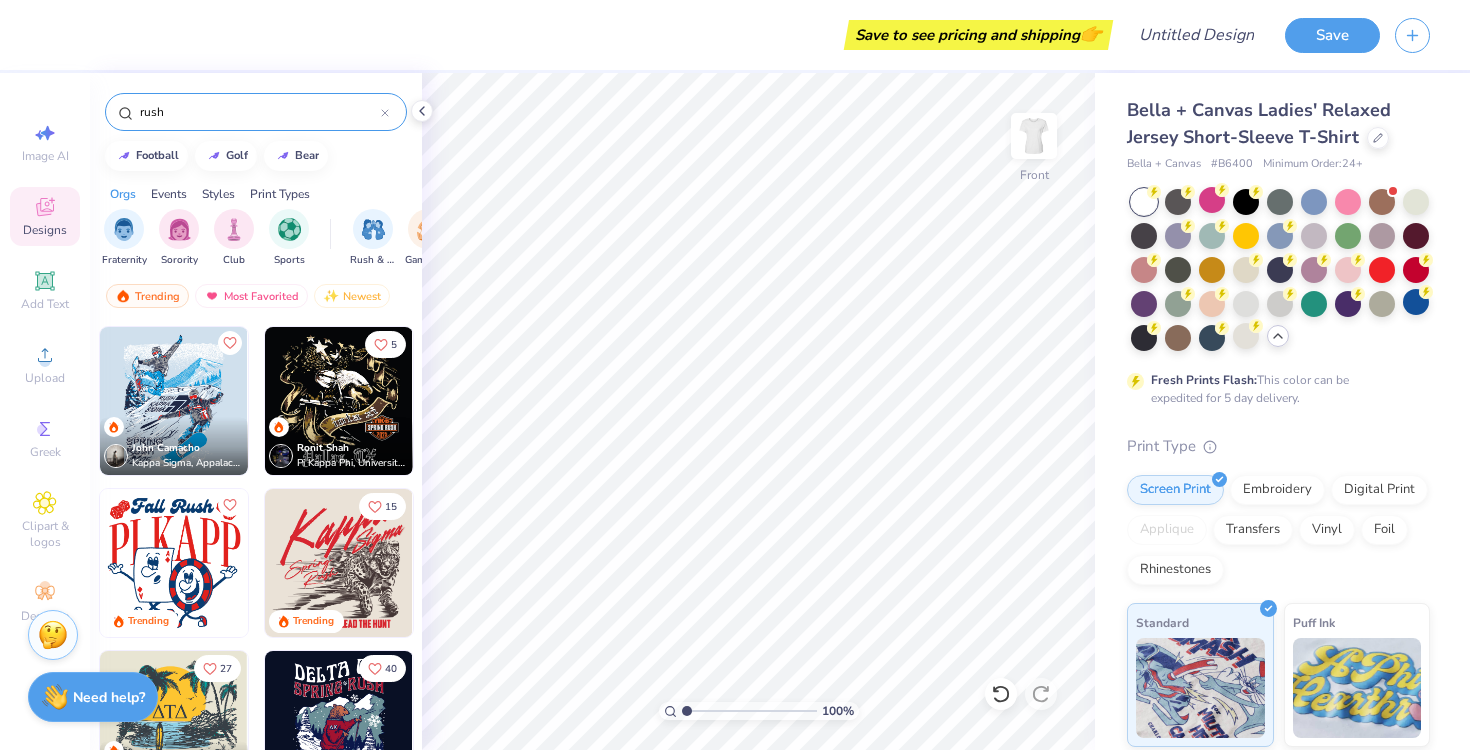 click at bounding box center (339, 563) 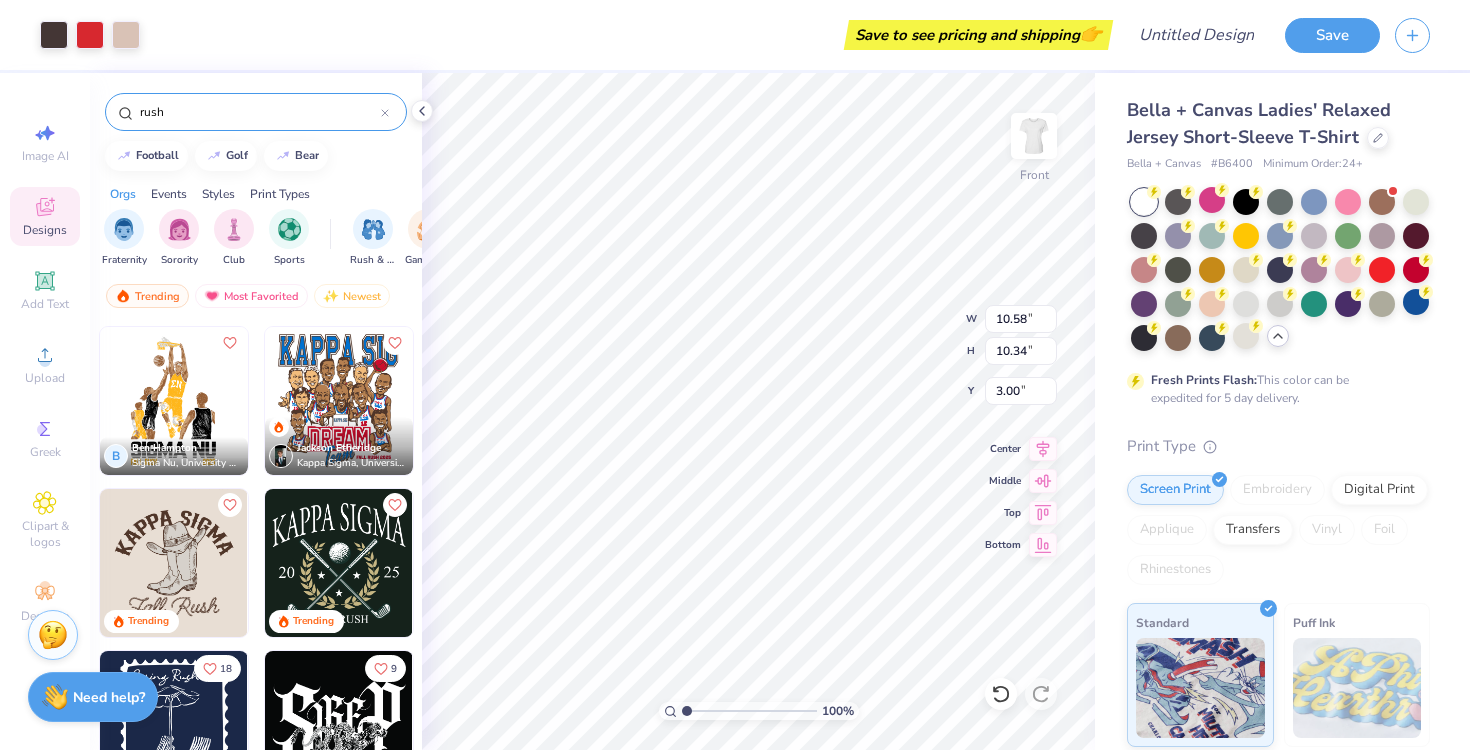scroll, scrollTop: 989, scrollLeft: 0, axis: vertical 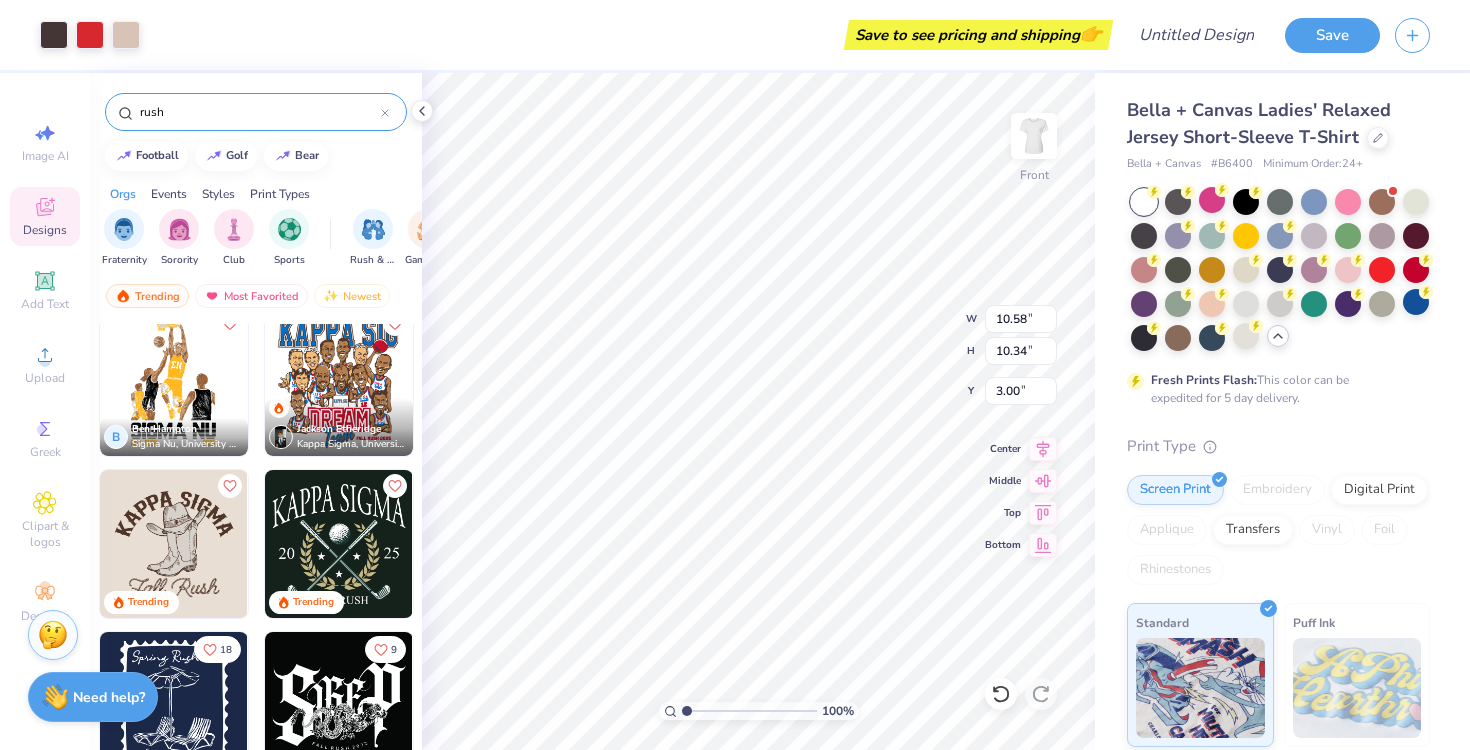 click at bounding box center (174, 544) 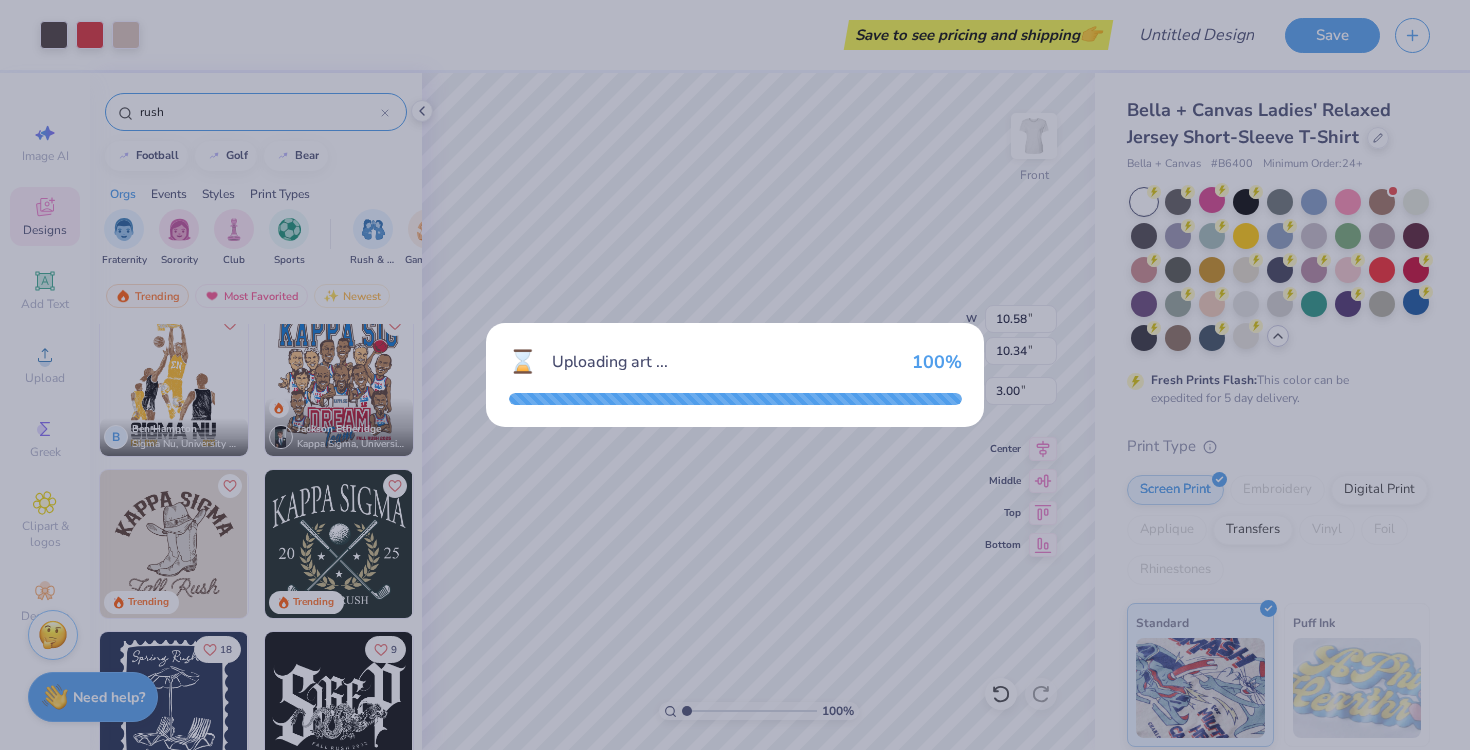 type on "11.59" 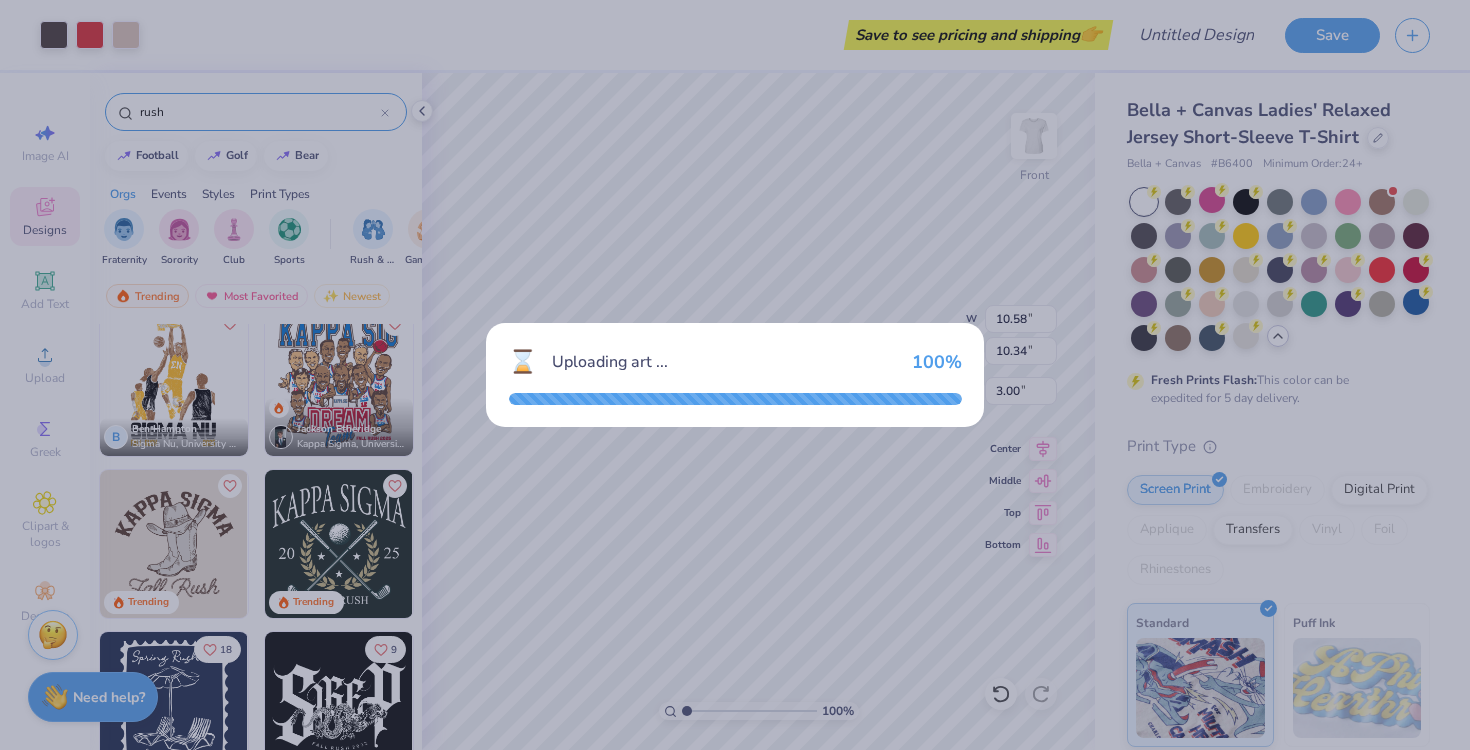 type on "10.35" 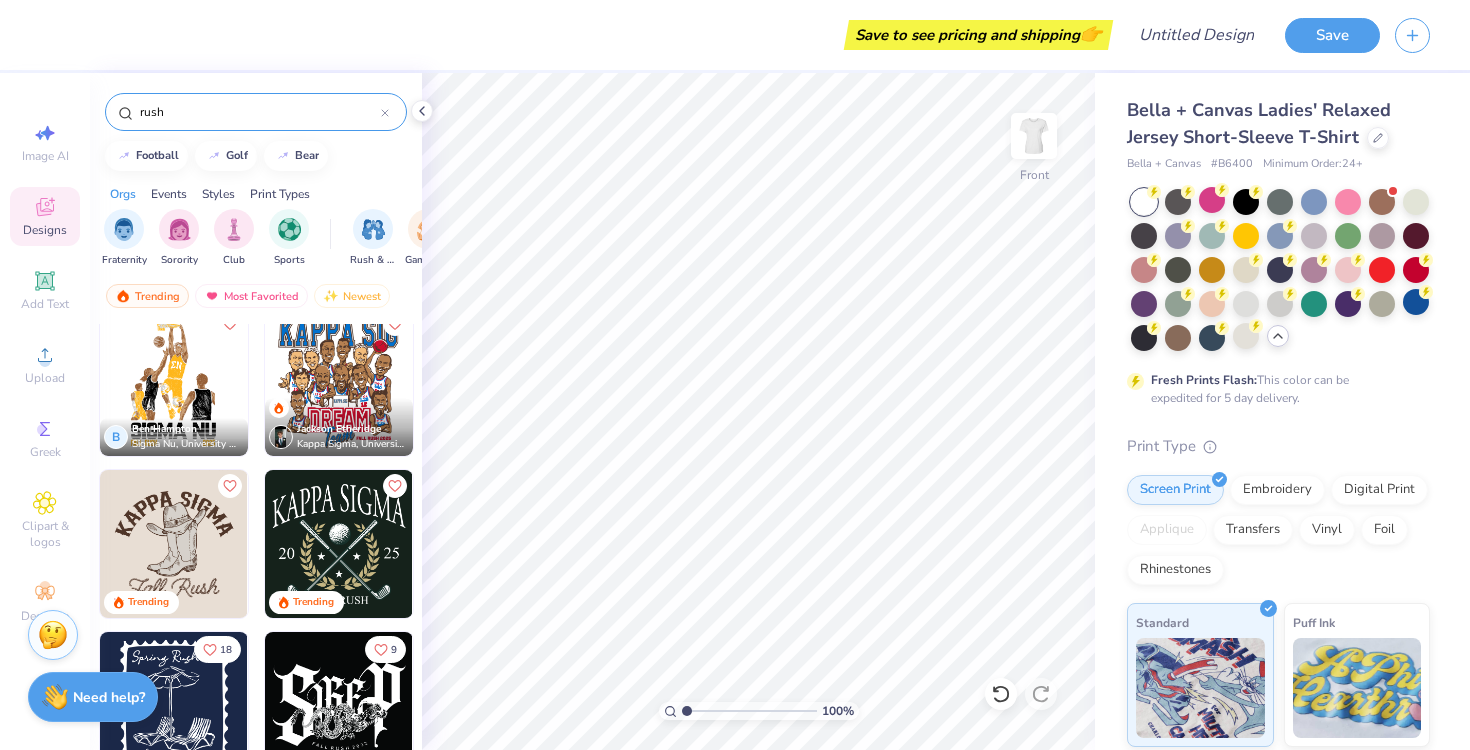 click at bounding box center (174, 544) 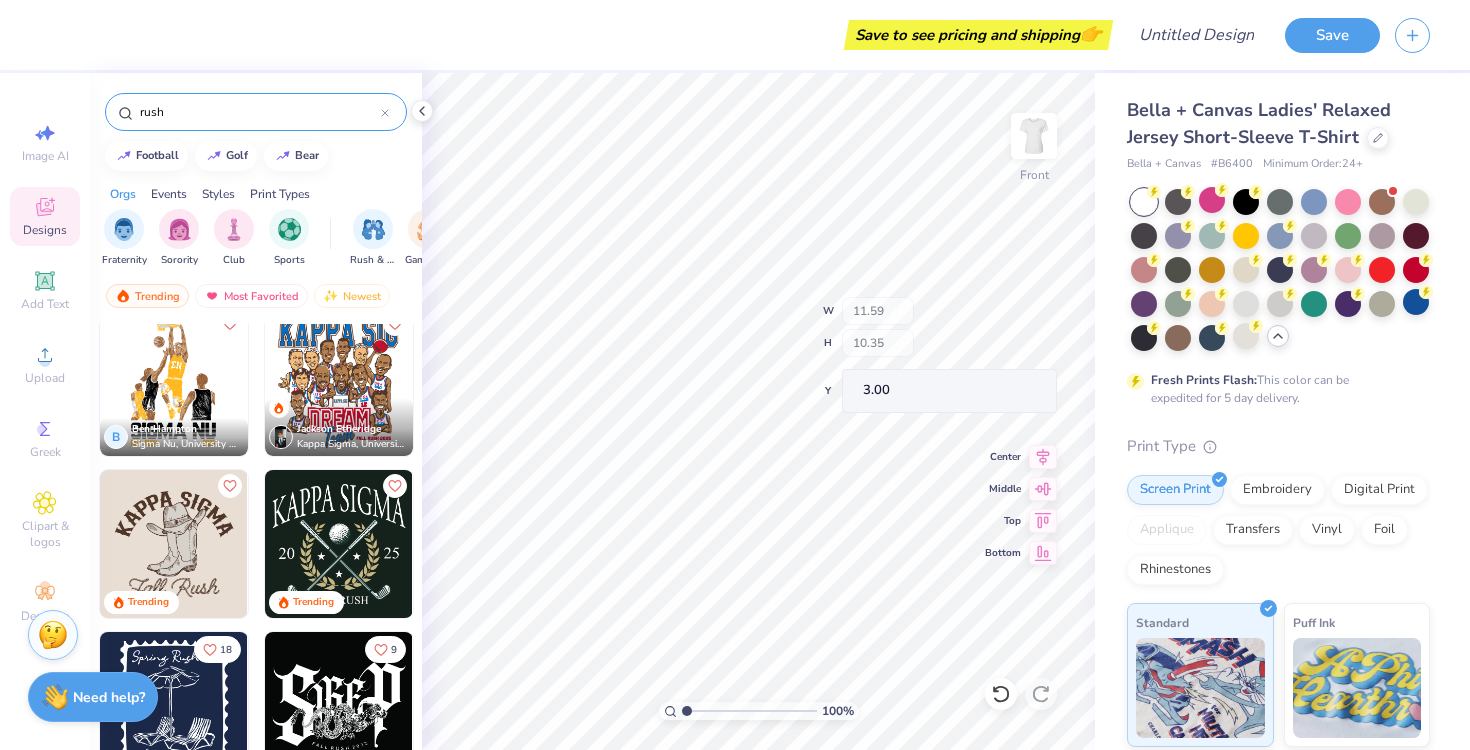 scroll, scrollTop: 1132, scrollLeft: 0, axis: vertical 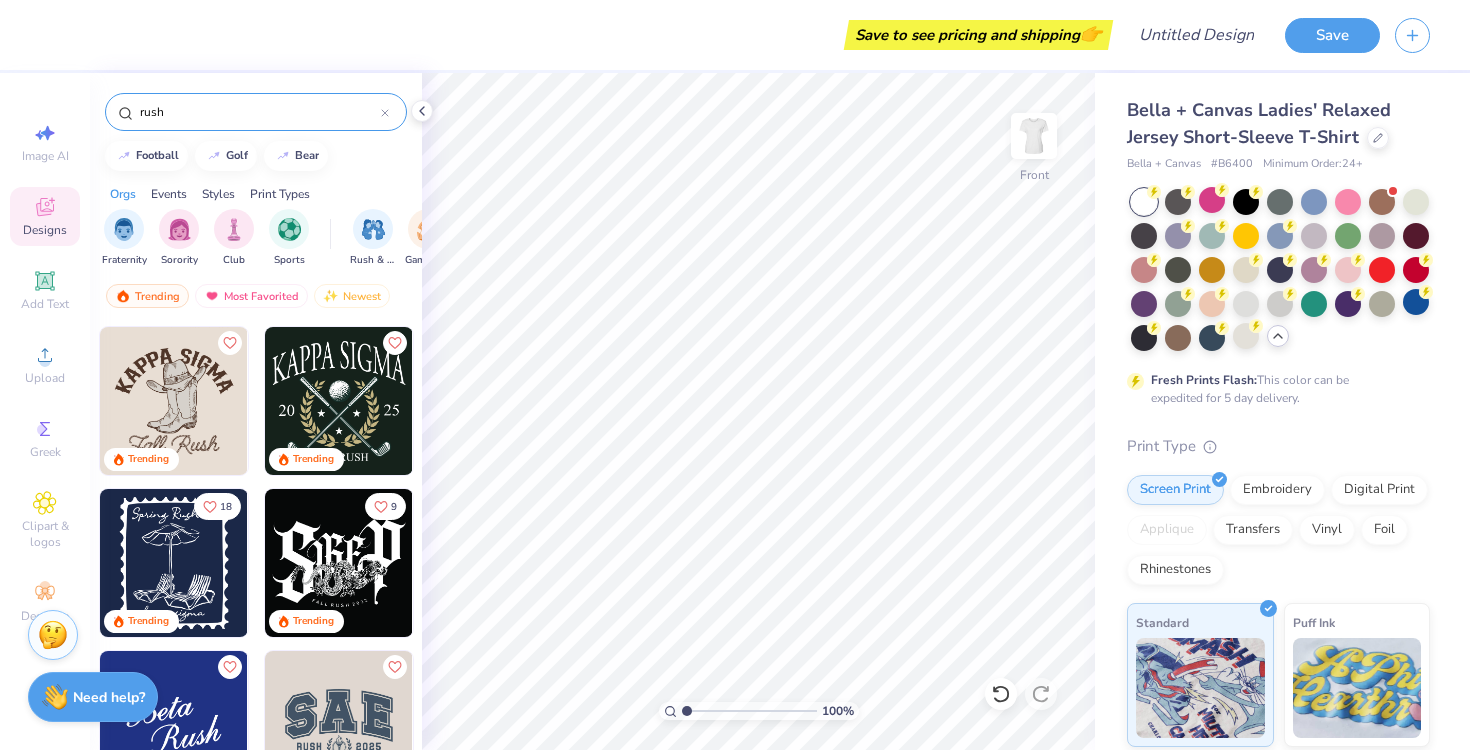 click at bounding box center [174, 563] 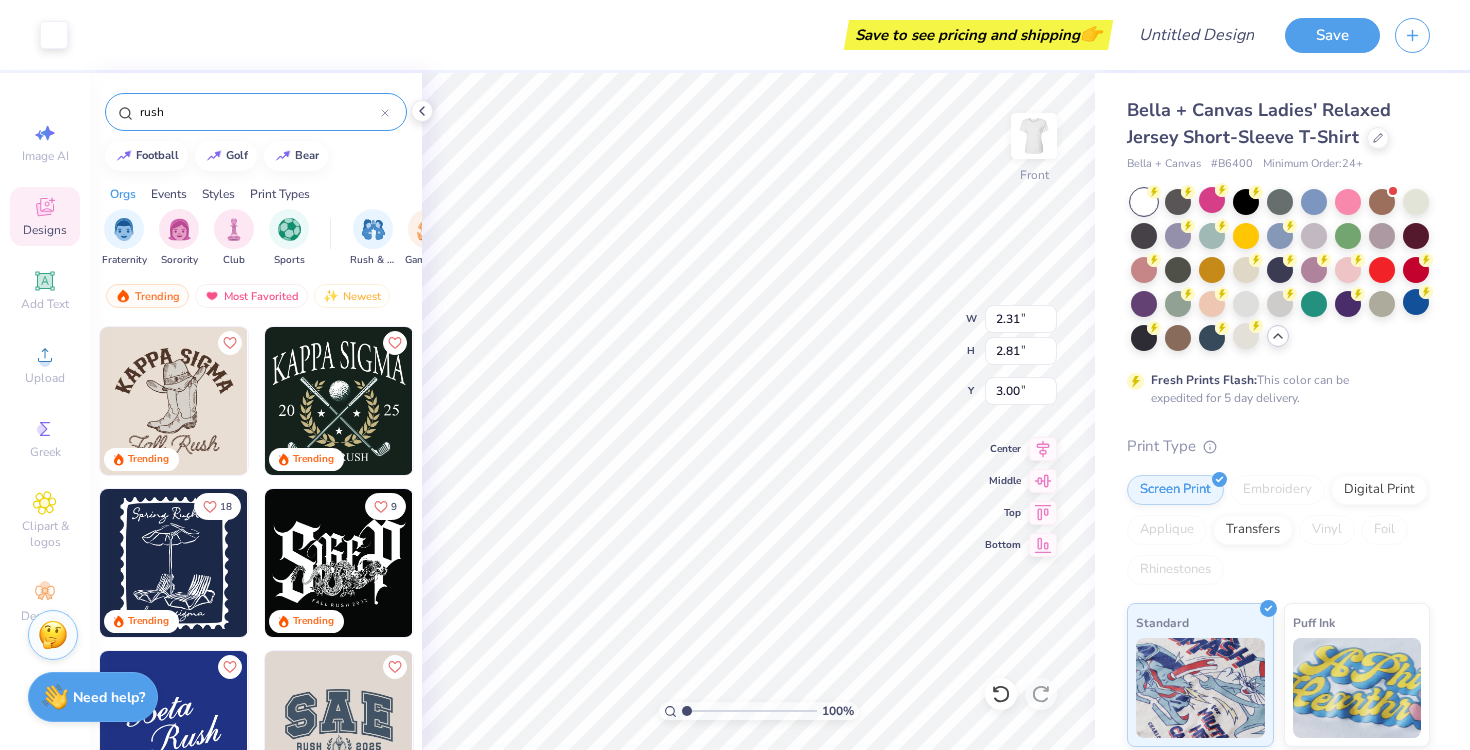 drag, startPoint x: 1148, startPoint y: 339, endPoint x: 1121, endPoint y: 344, distance: 27.45906 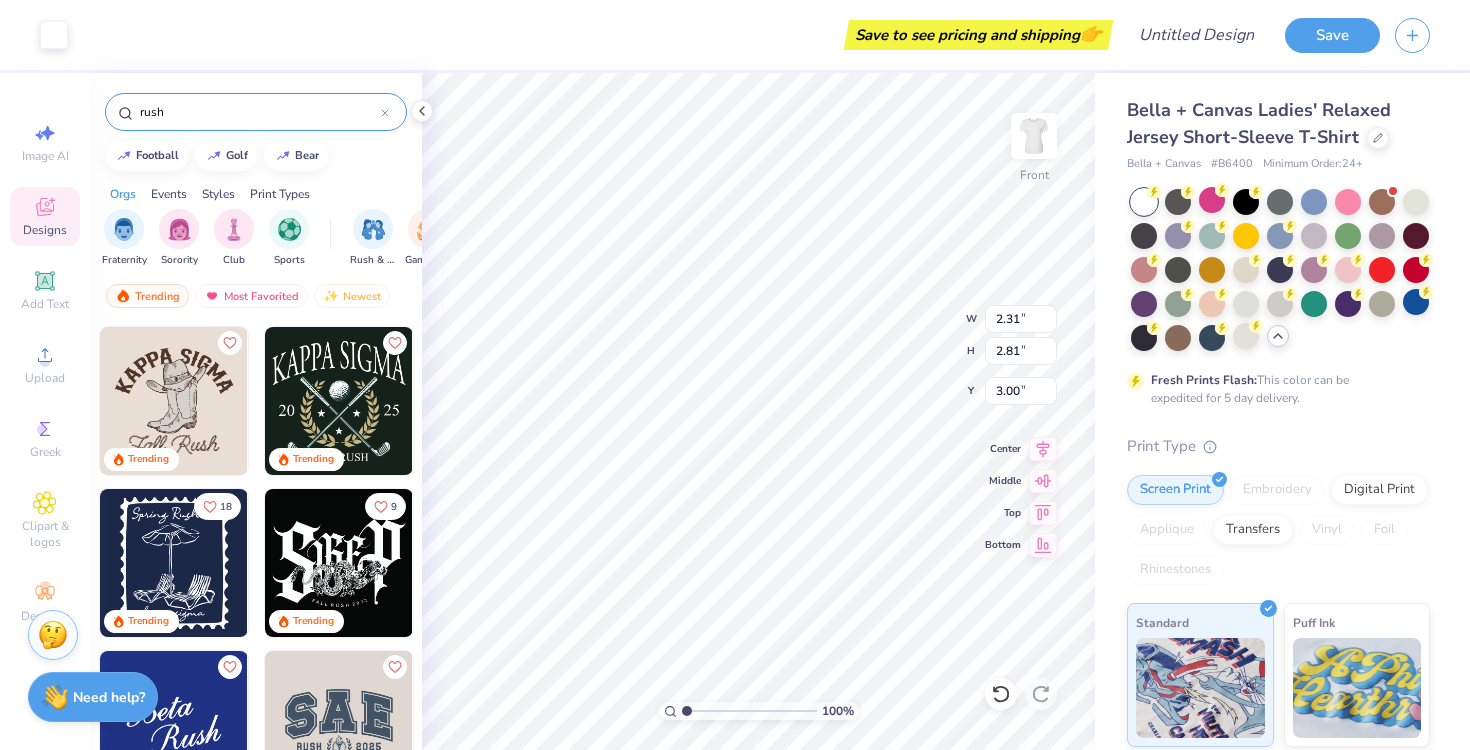 click at bounding box center (1144, 338) 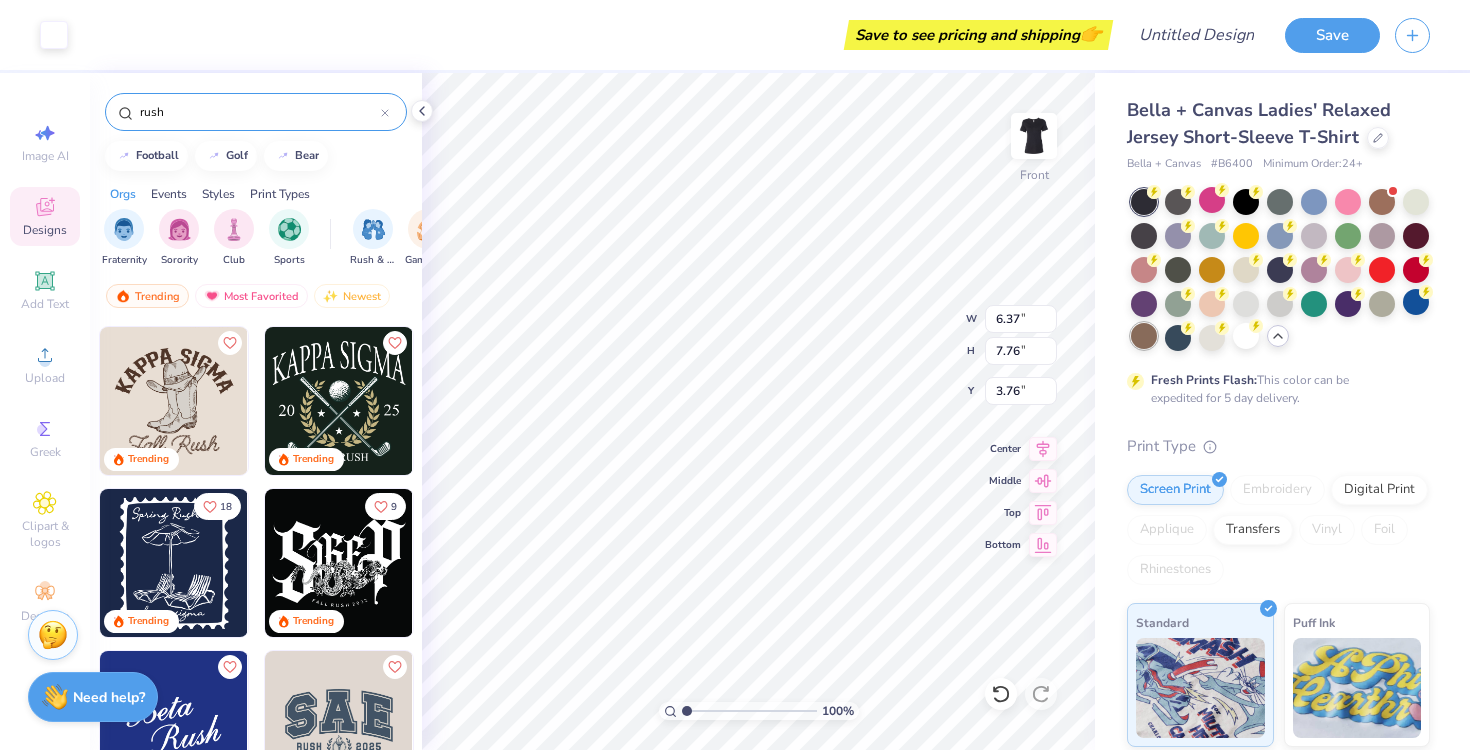 type on "6.37" 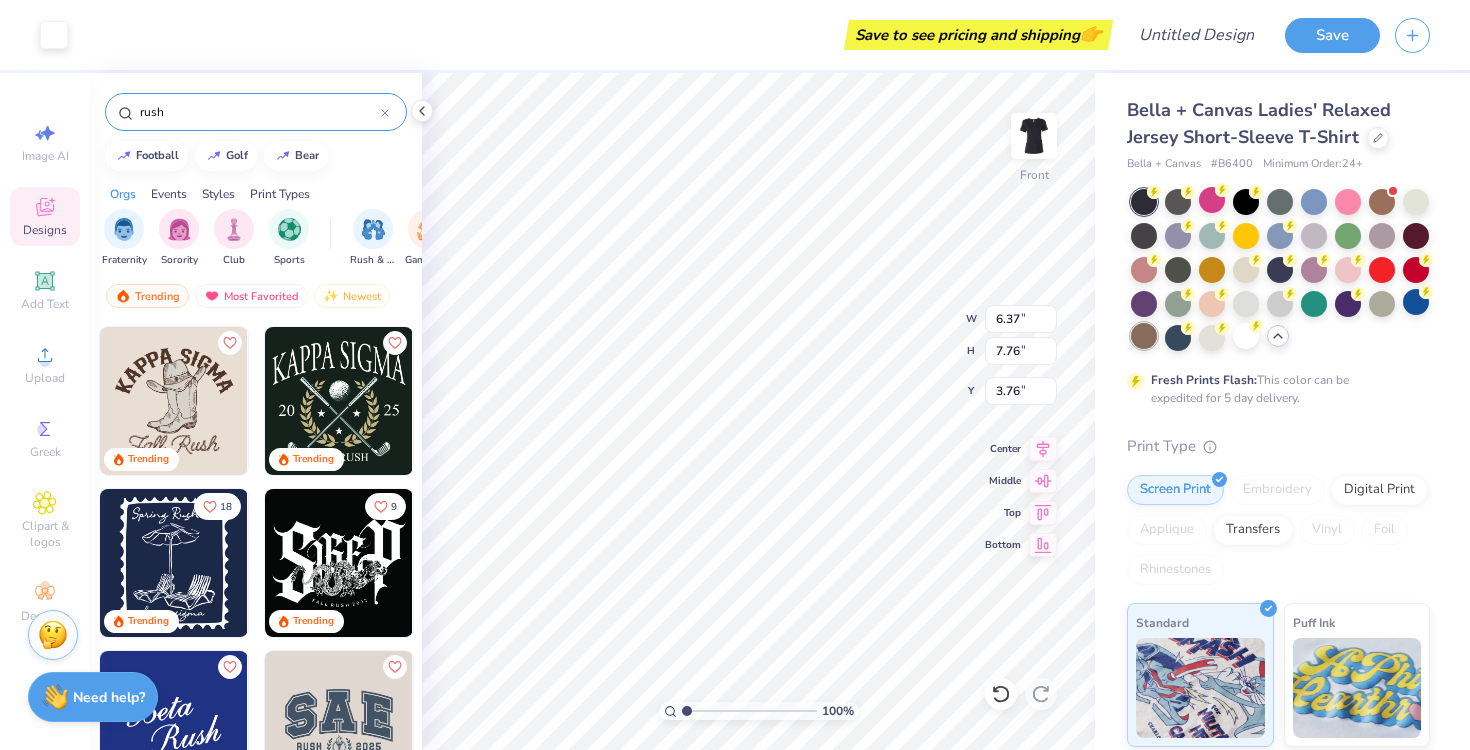 type on "7.76" 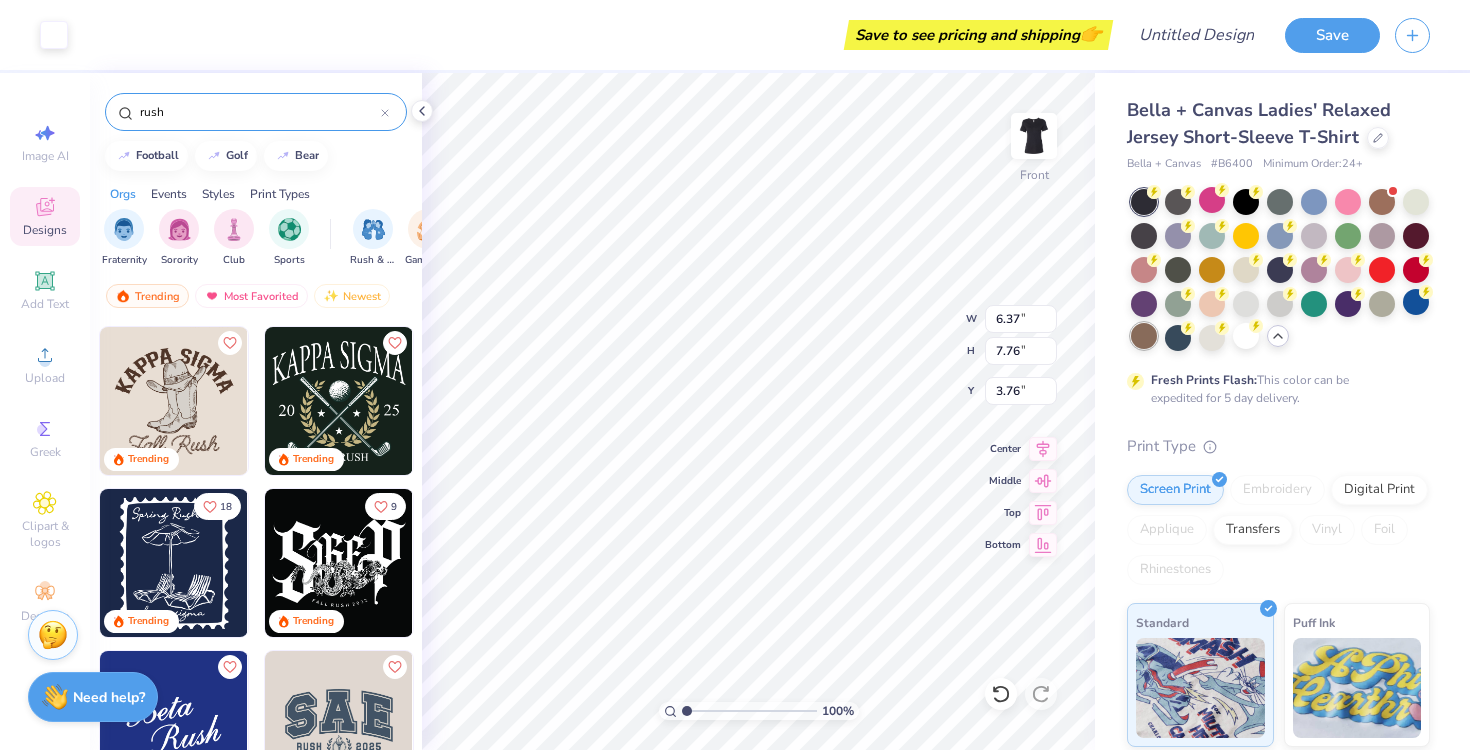 type on "3.76" 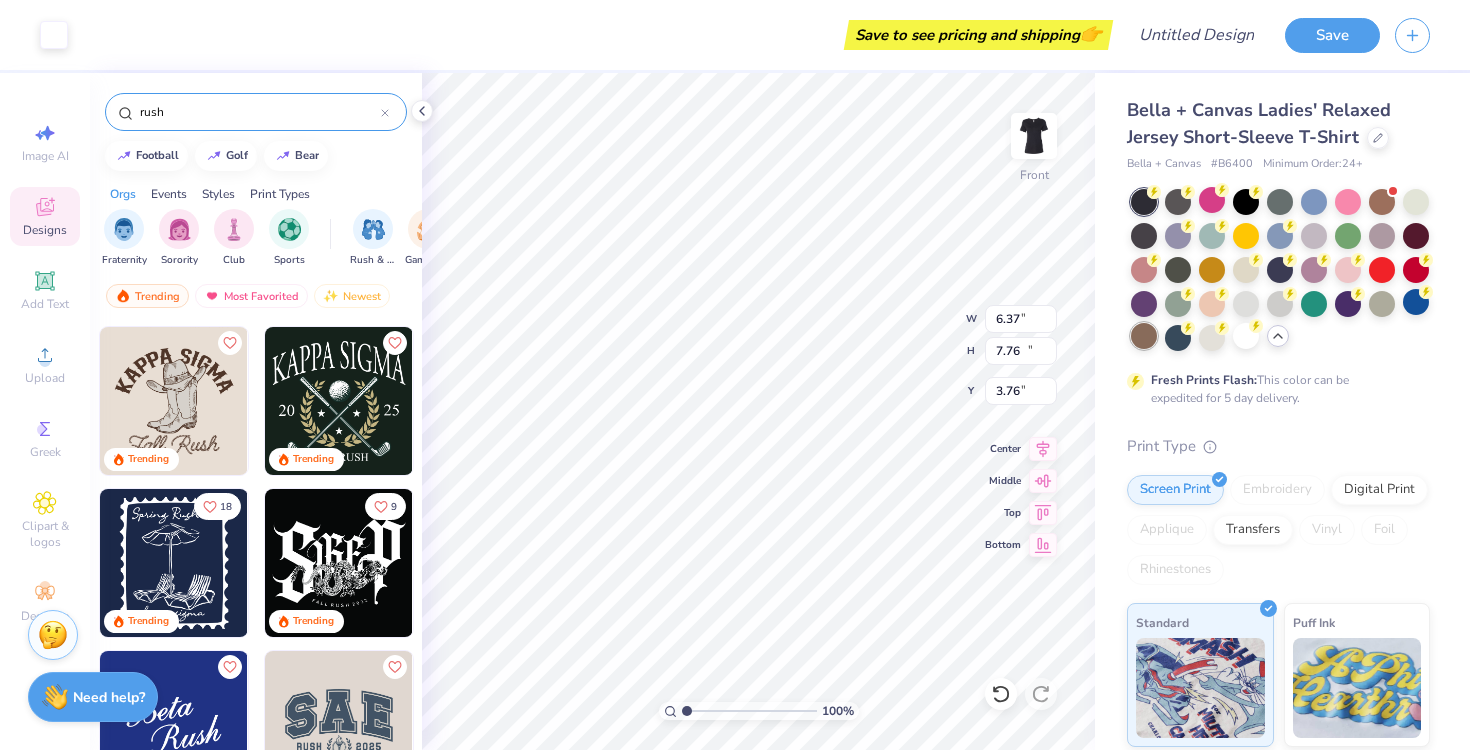 type on "8.55" 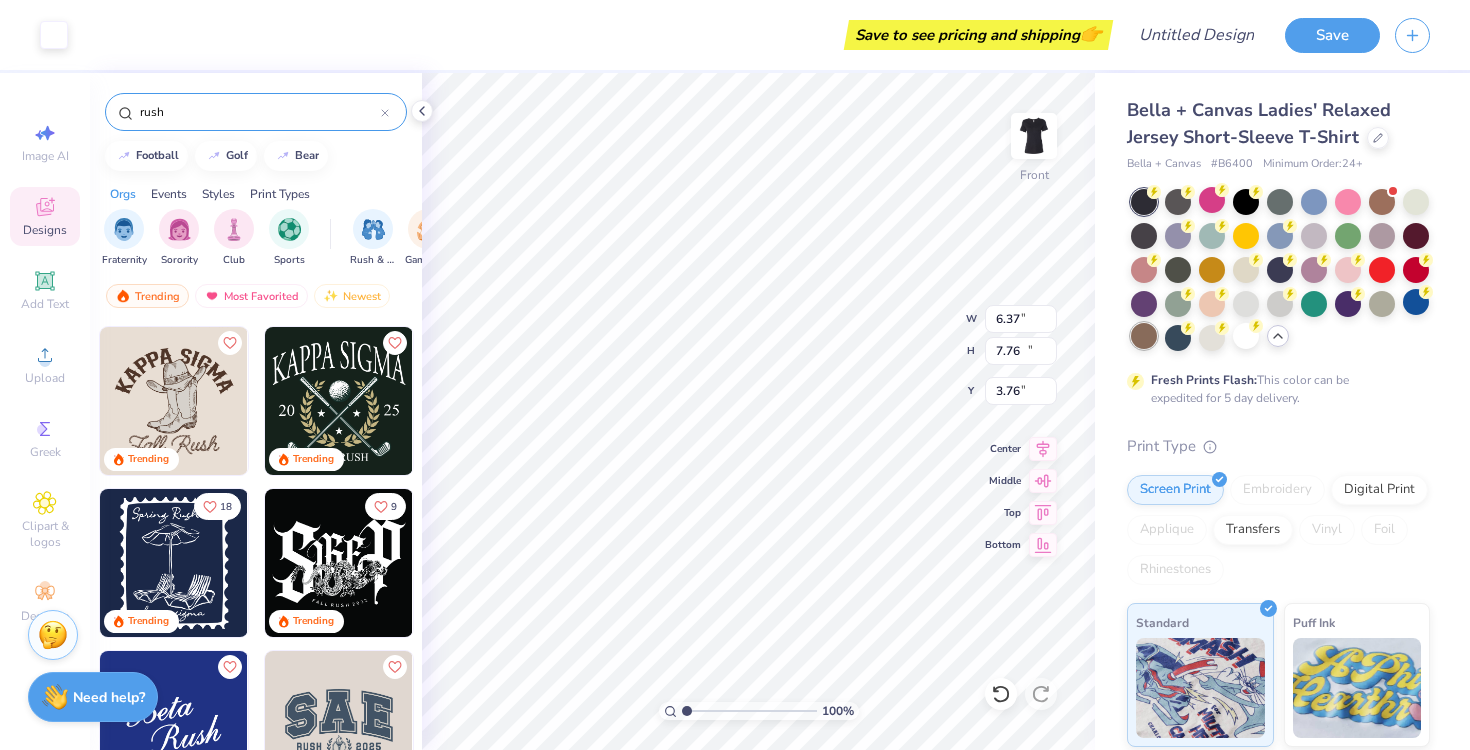 type on "10.43" 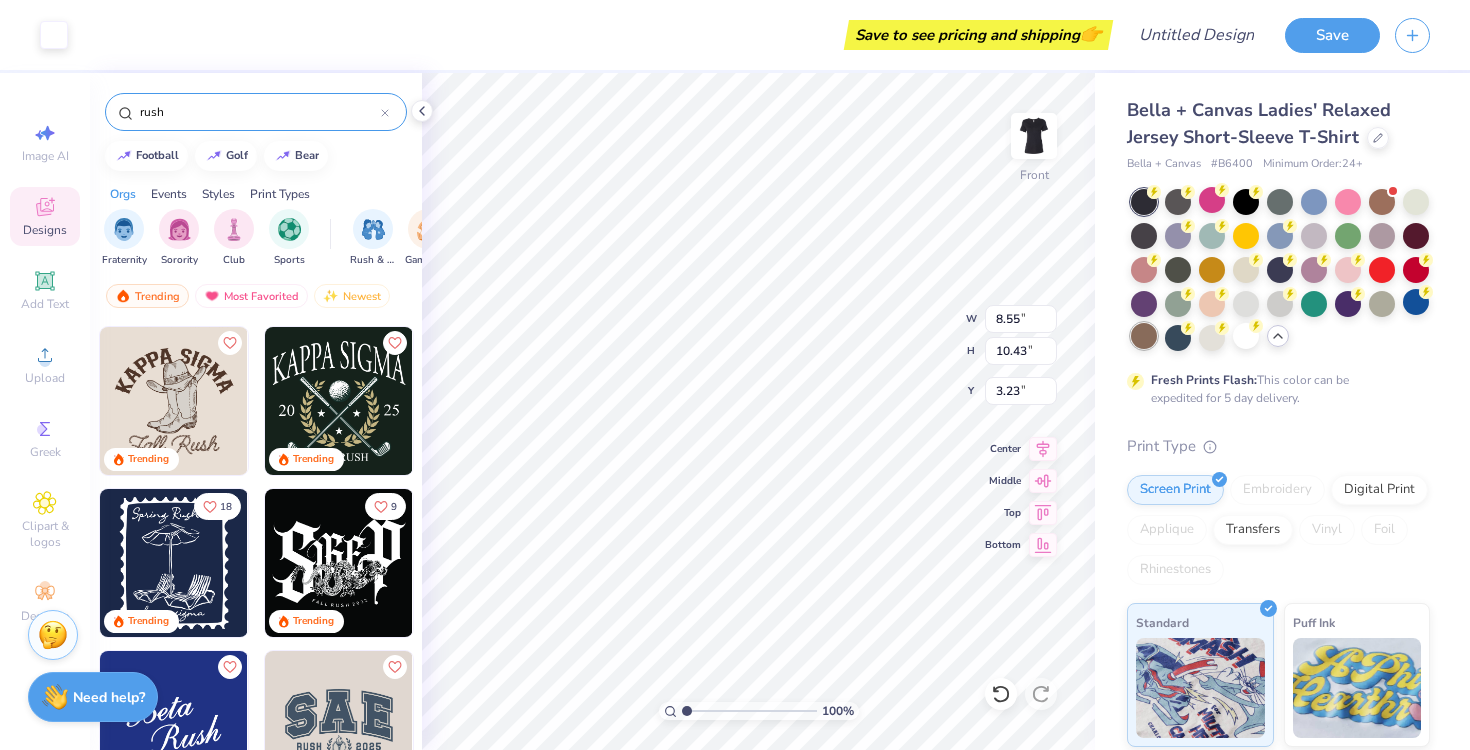 type on "3.23" 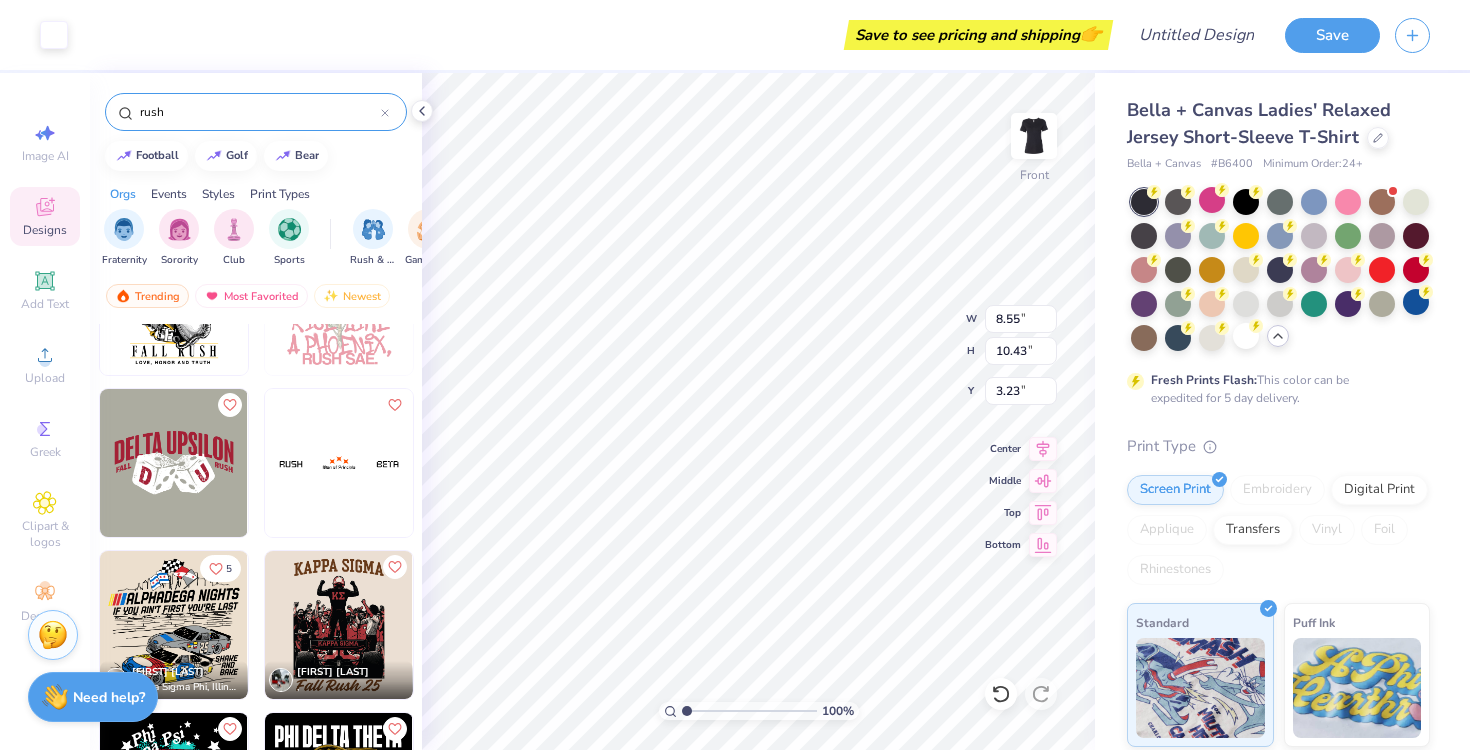 scroll, scrollTop: 1720, scrollLeft: 0, axis: vertical 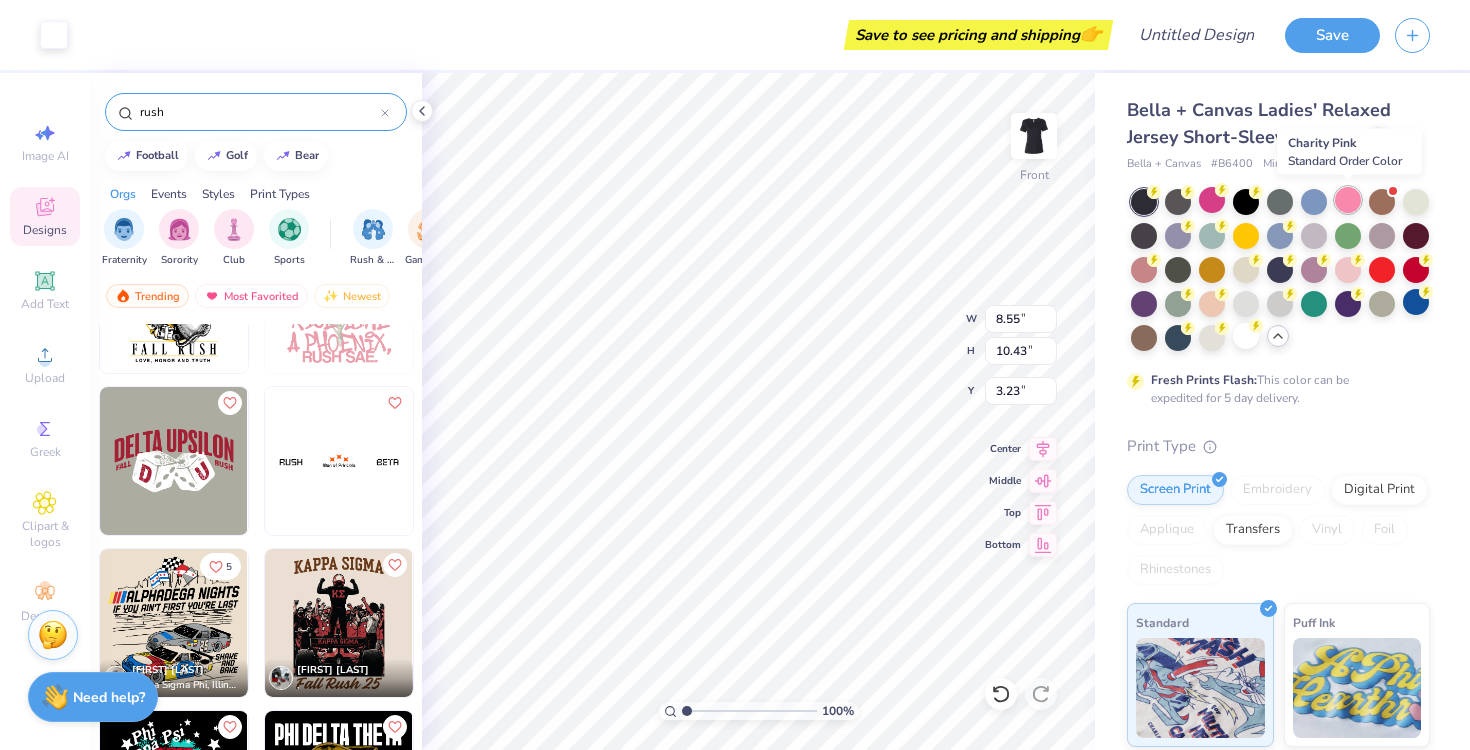 click at bounding box center [1348, 200] 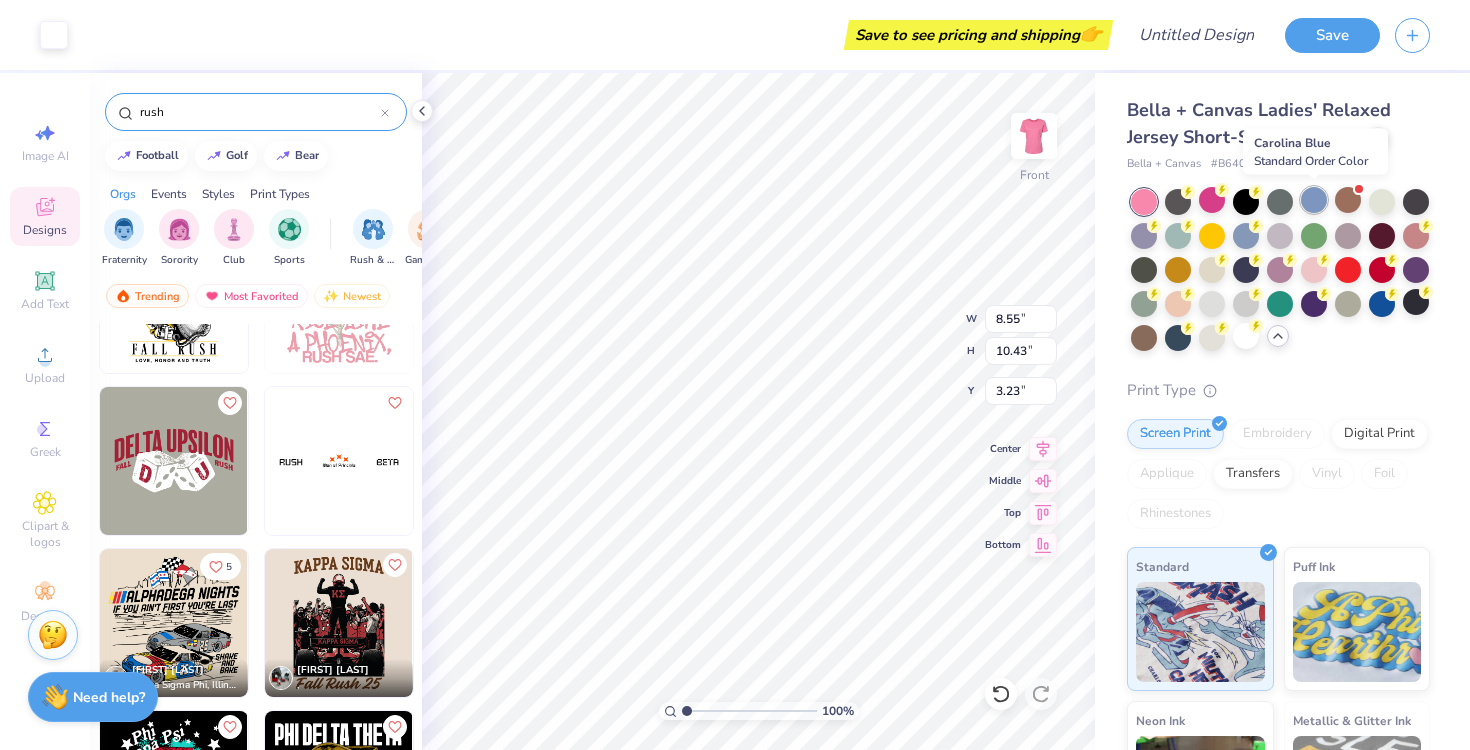 click at bounding box center [1314, 200] 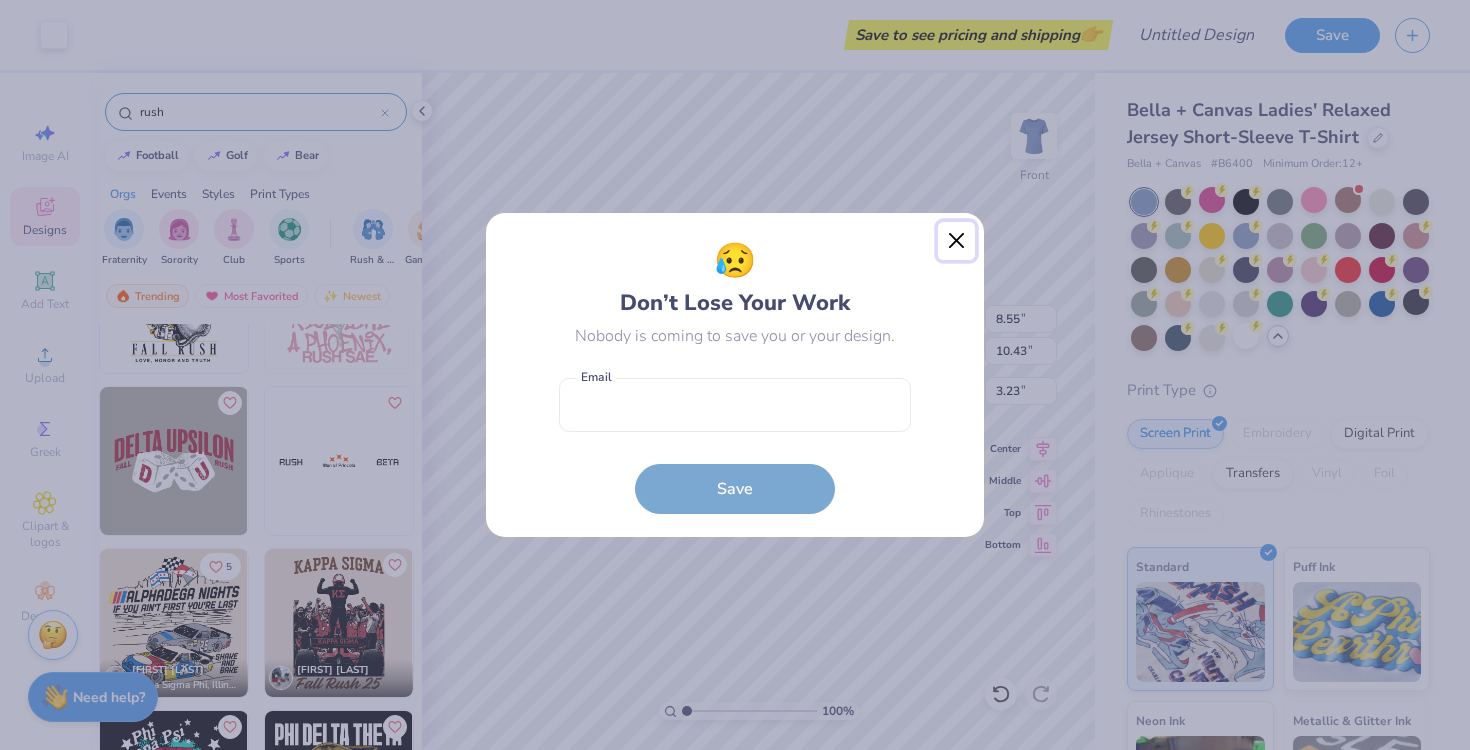 click at bounding box center [957, 241] 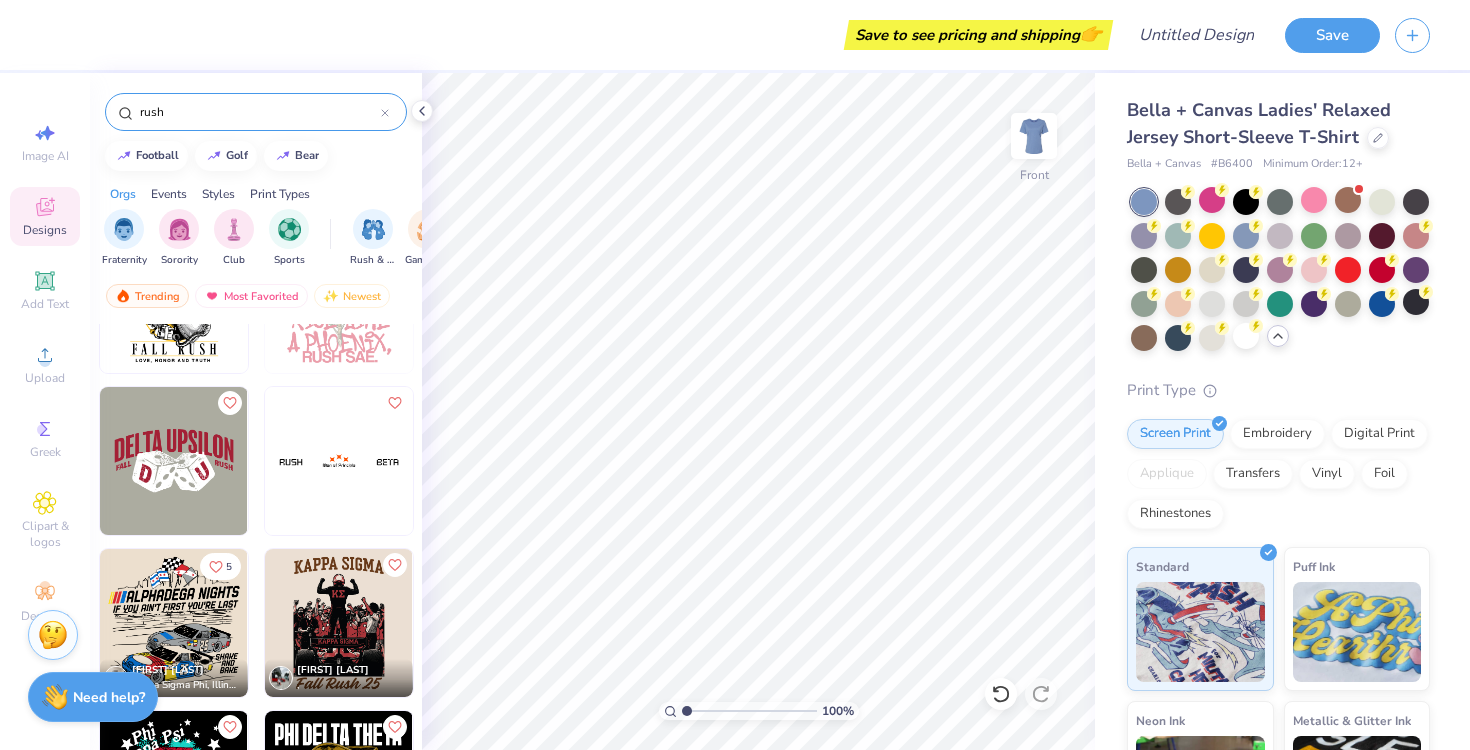 click at bounding box center (174, 461) 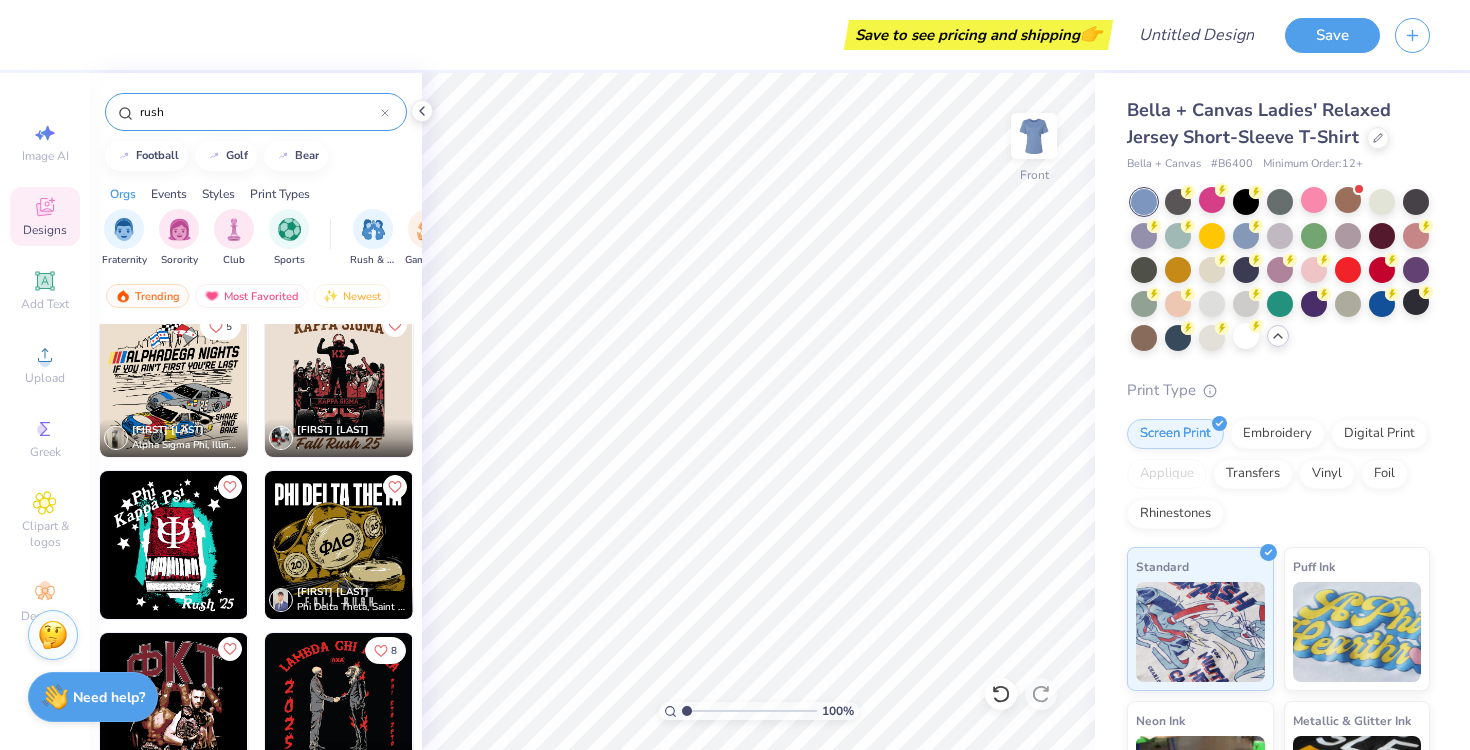 scroll, scrollTop: 1962, scrollLeft: 0, axis: vertical 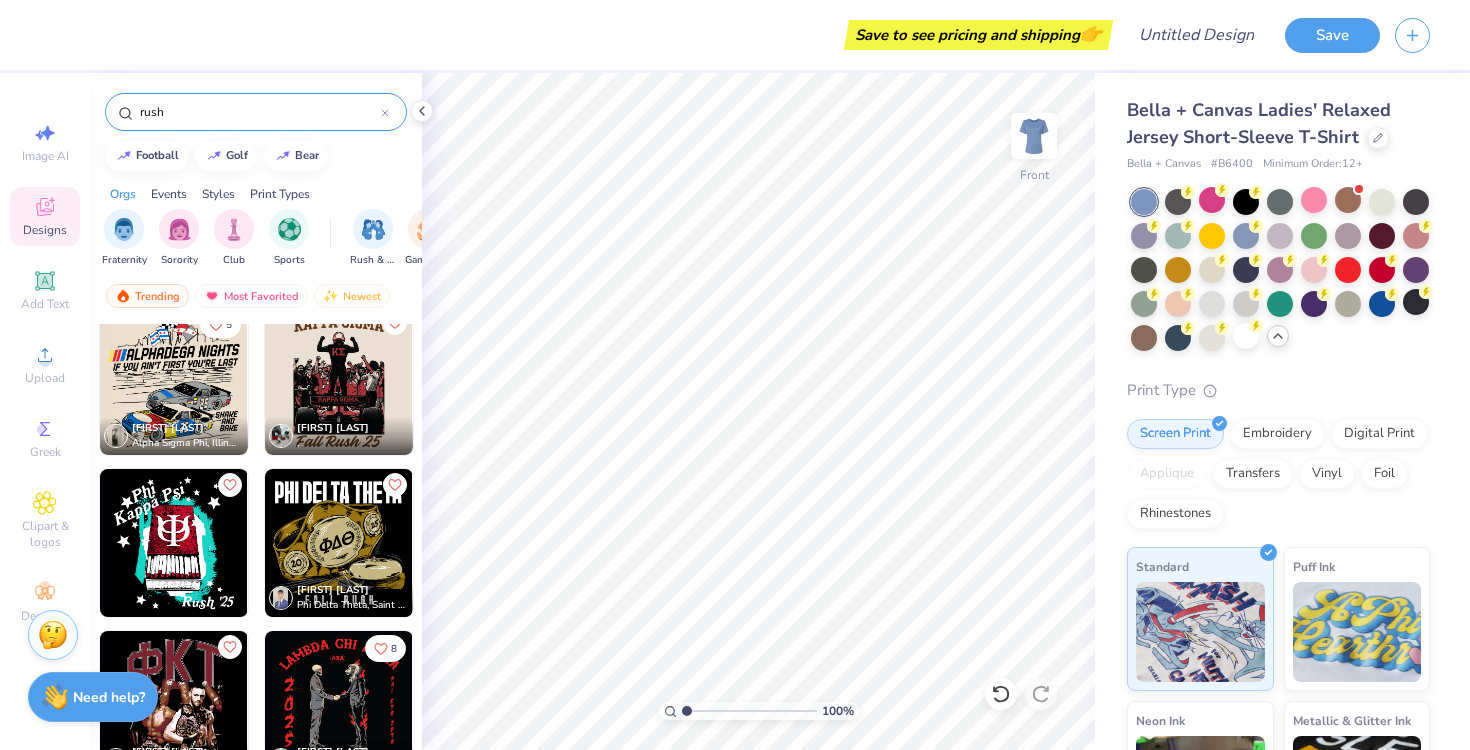 click at bounding box center [174, 543] 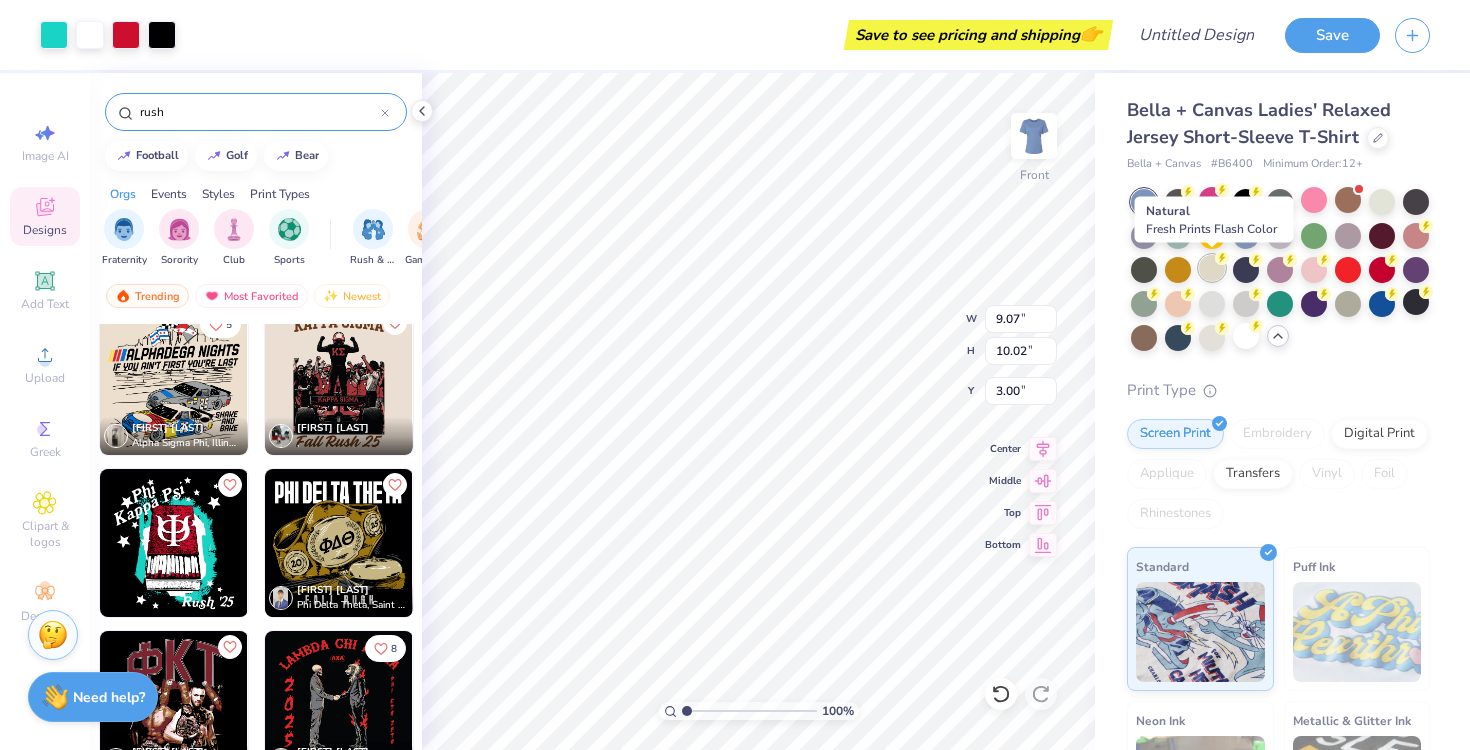 click at bounding box center [1212, 268] 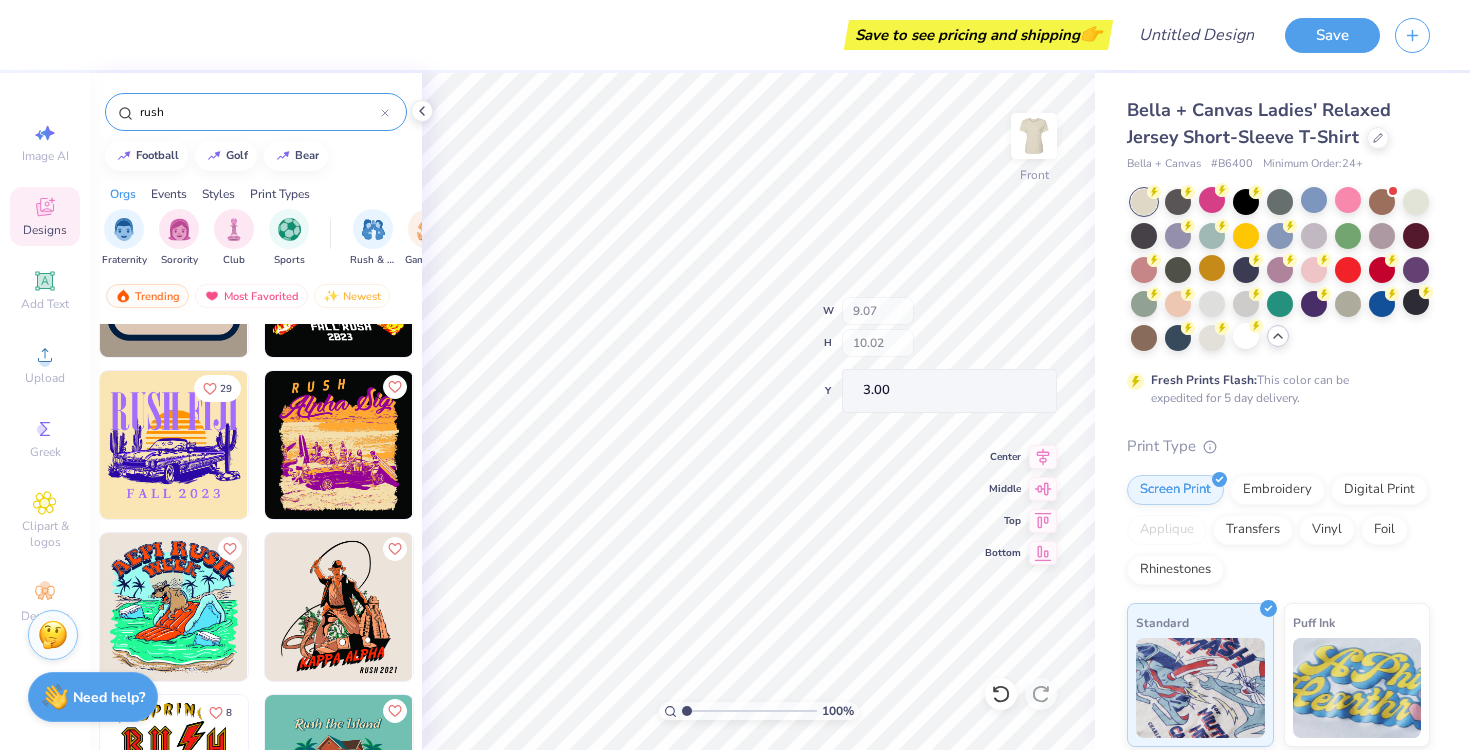 scroll, scrollTop: 4488, scrollLeft: 0, axis: vertical 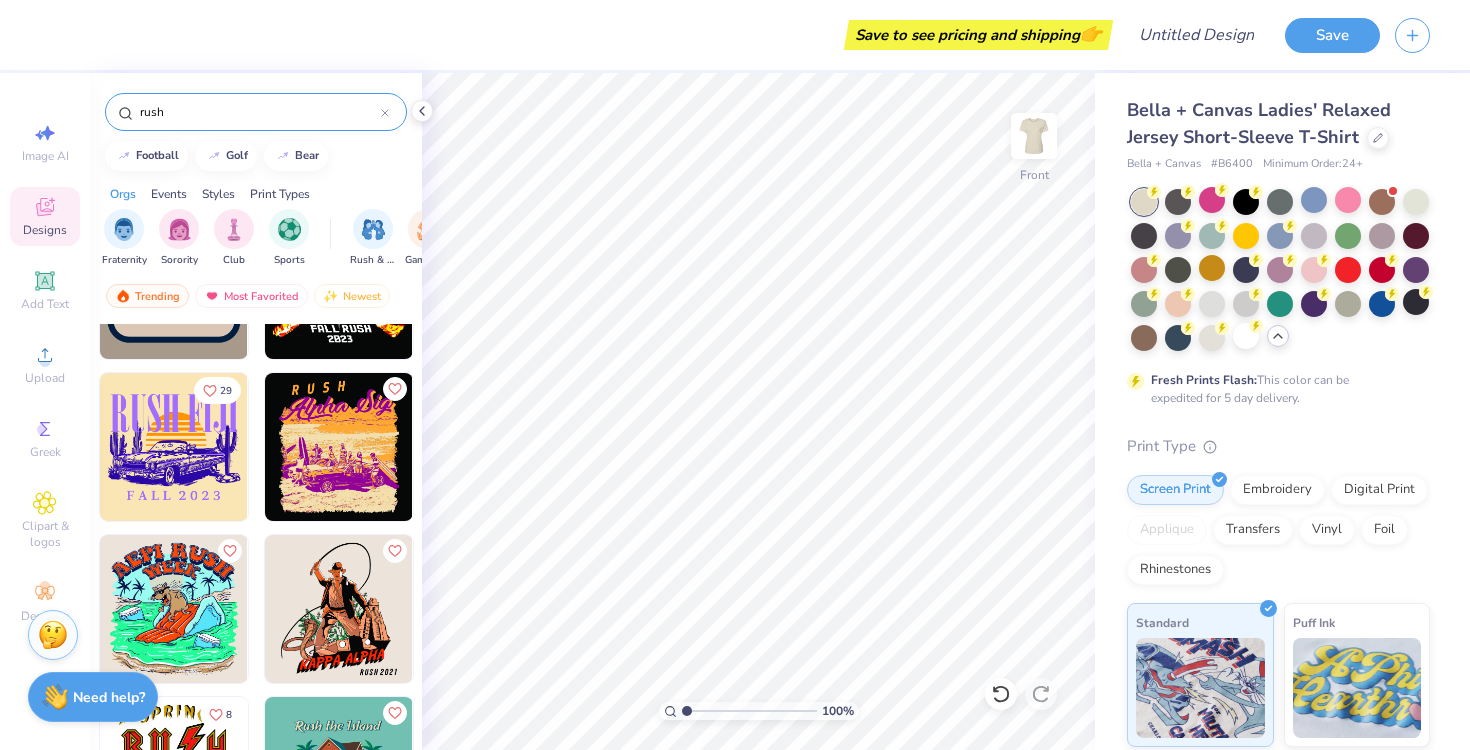 click at bounding box center (339, 447) 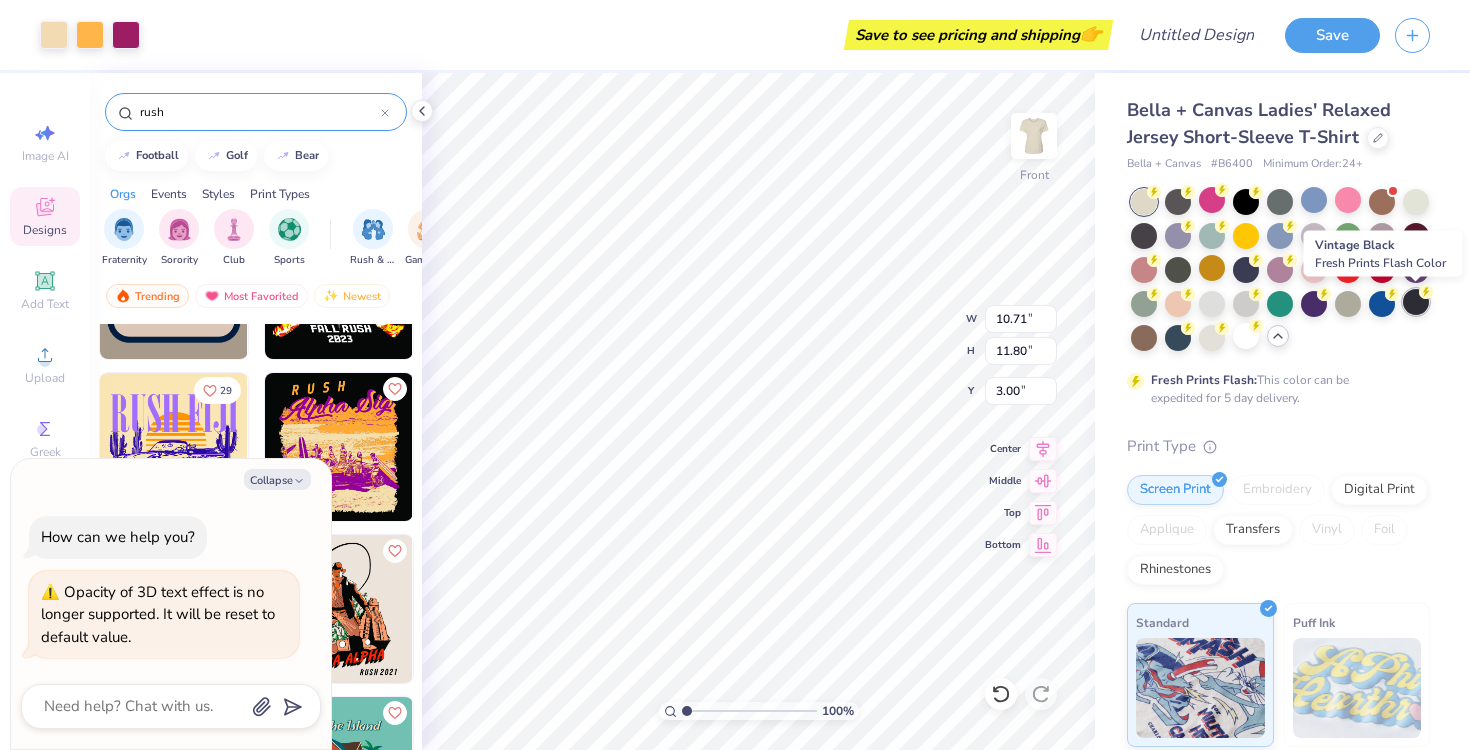 click 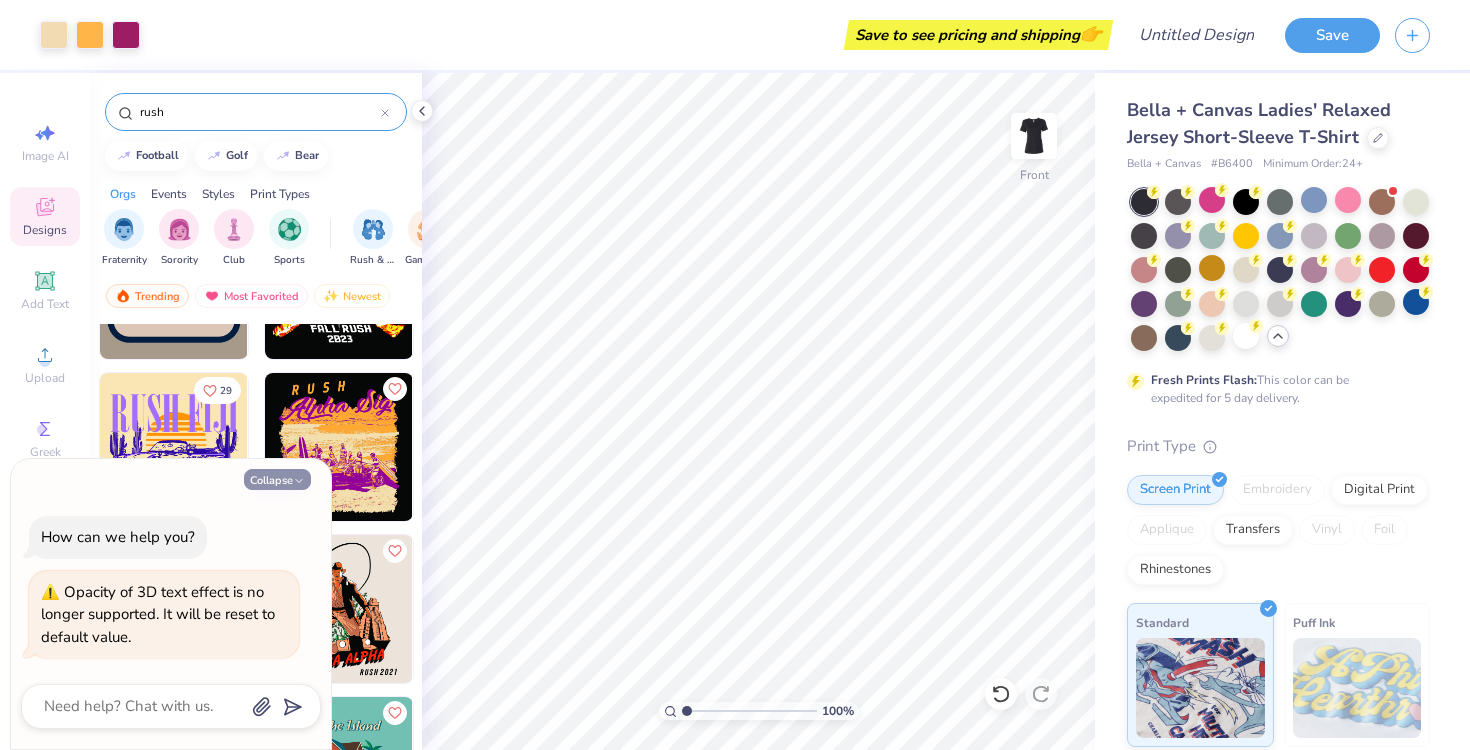 click on "Collapse" at bounding box center [277, 479] 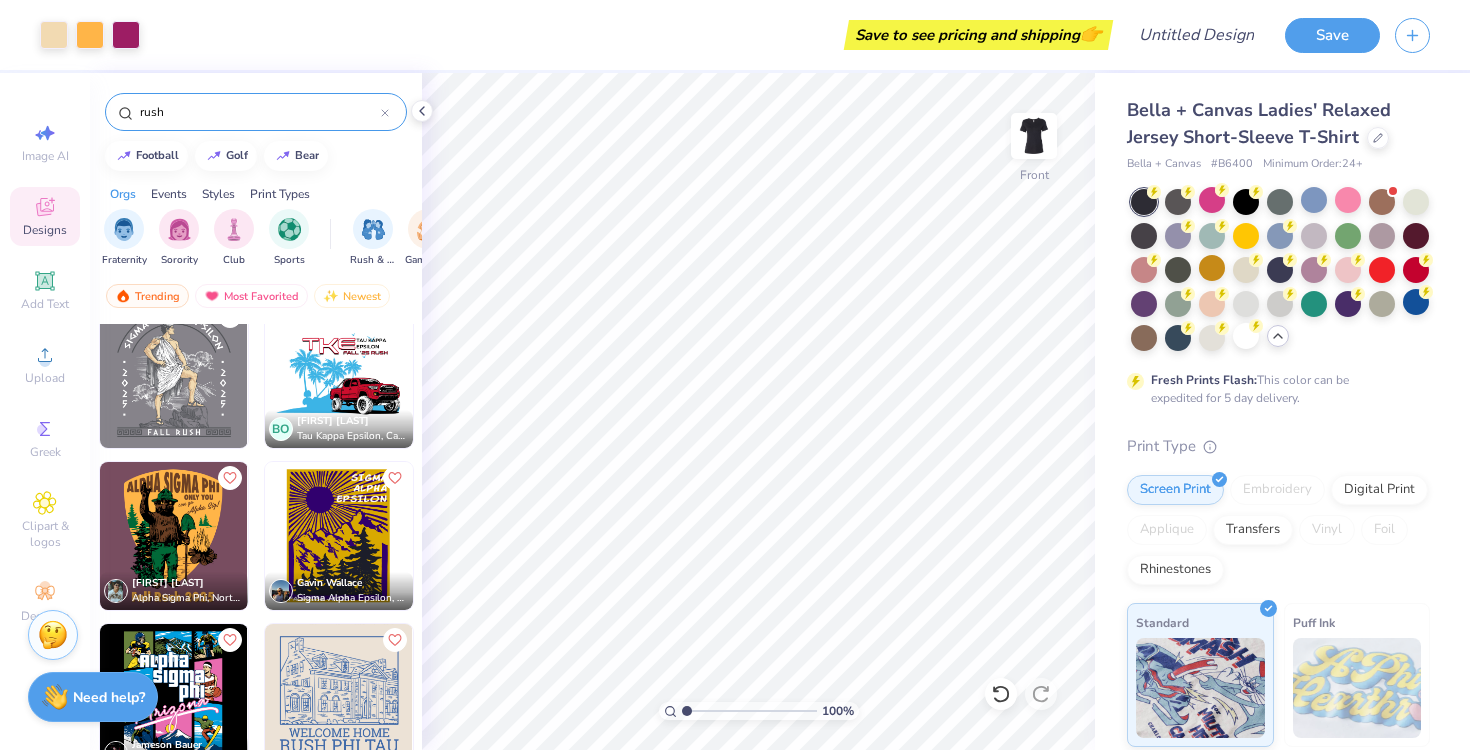 scroll, scrollTop: 5398, scrollLeft: 0, axis: vertical 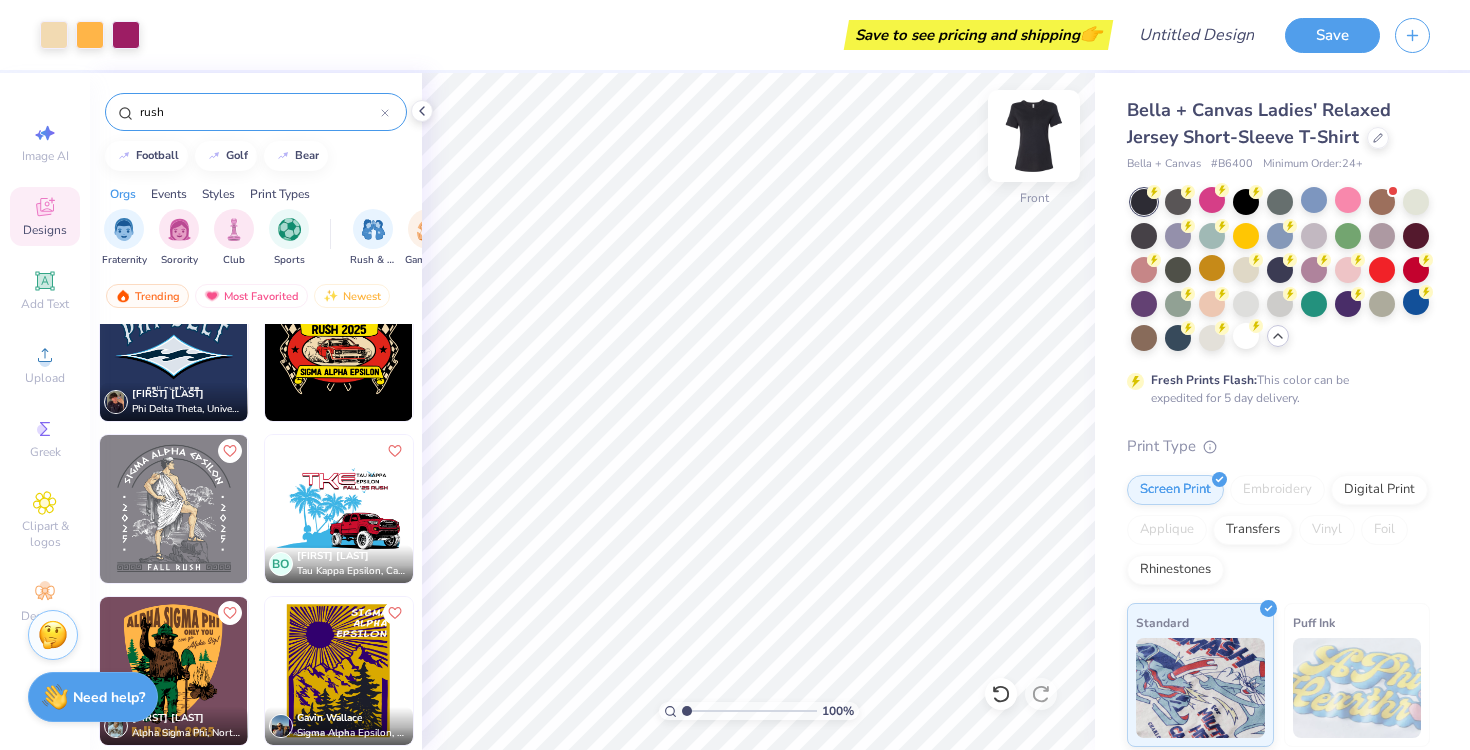 click at bounding box center [1034, 136] 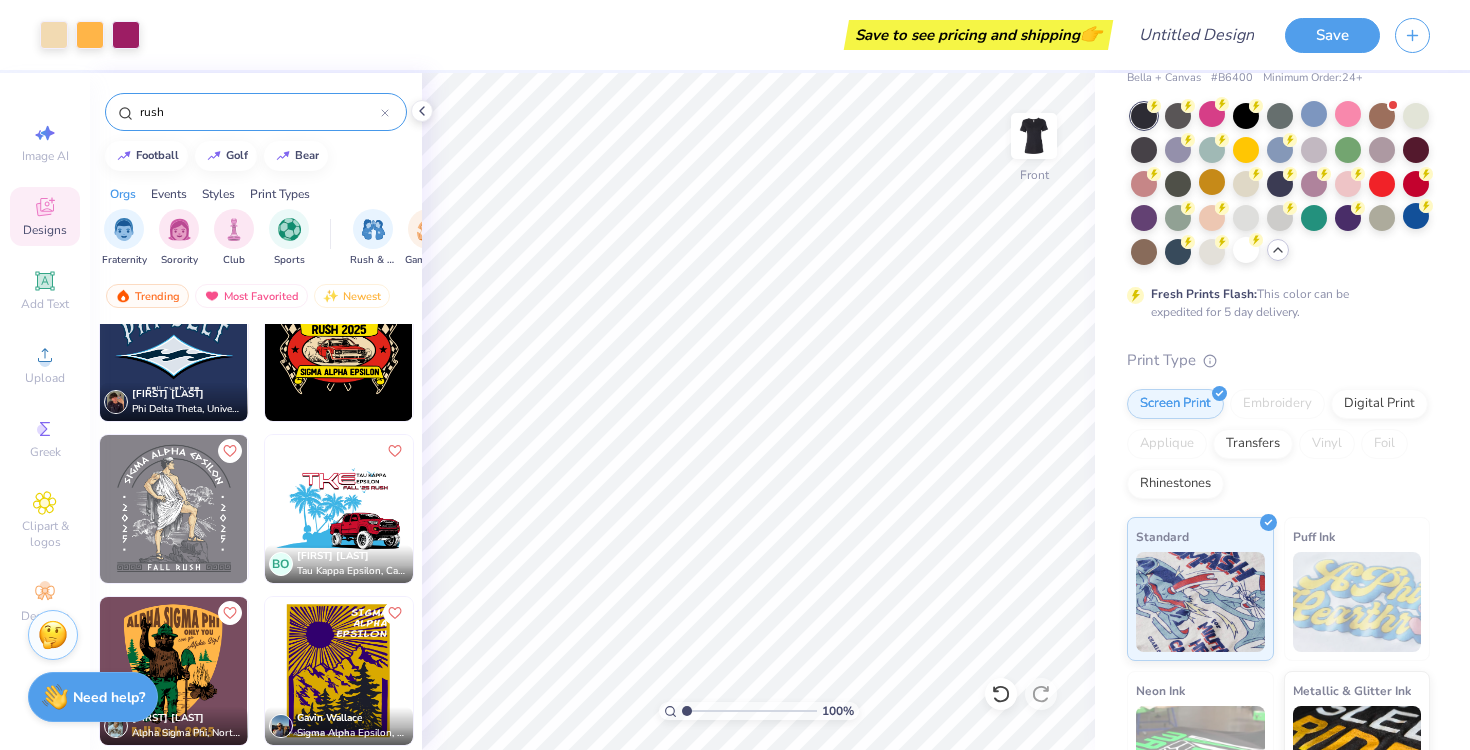 scroll, scrollTop: 96, scrollLeft: 0, axis: vertical 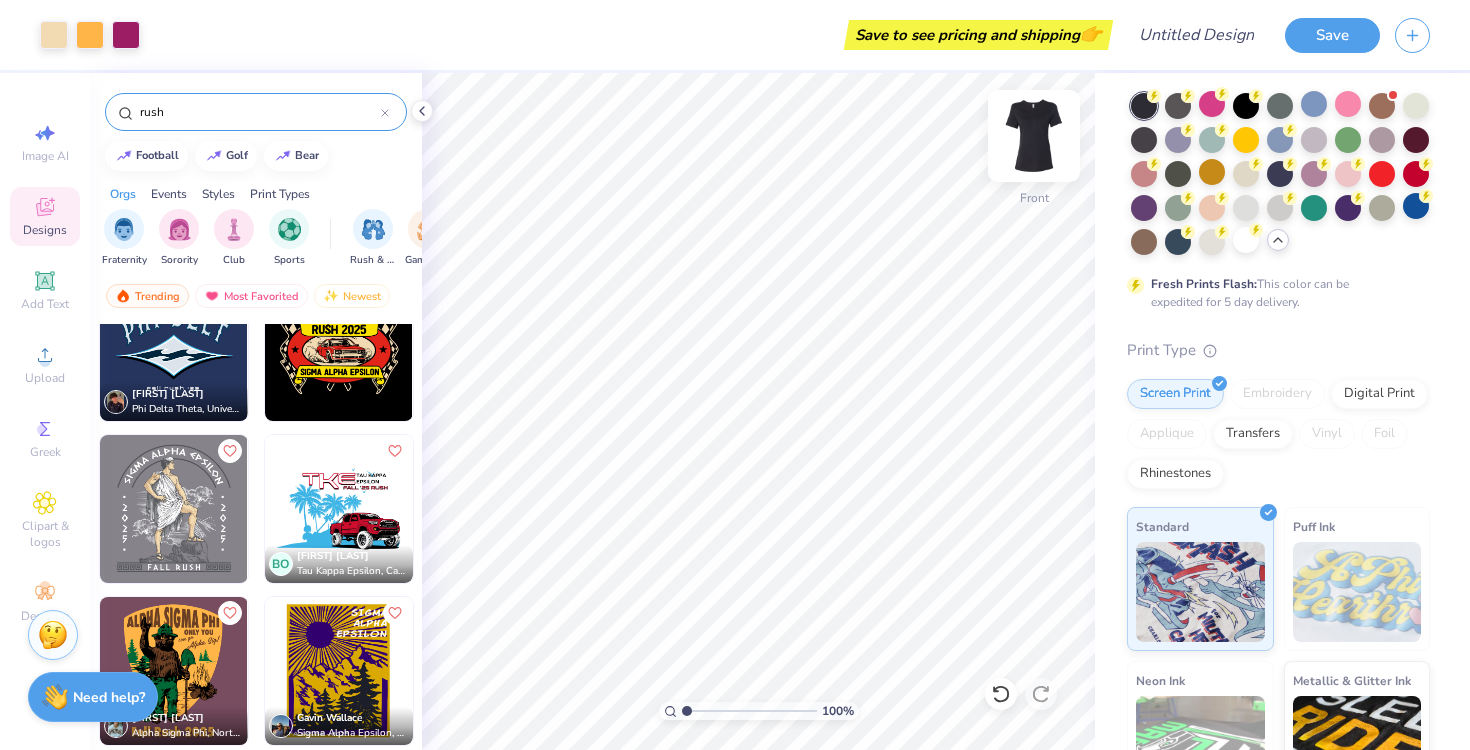 click at bounding box center (1034, 136) 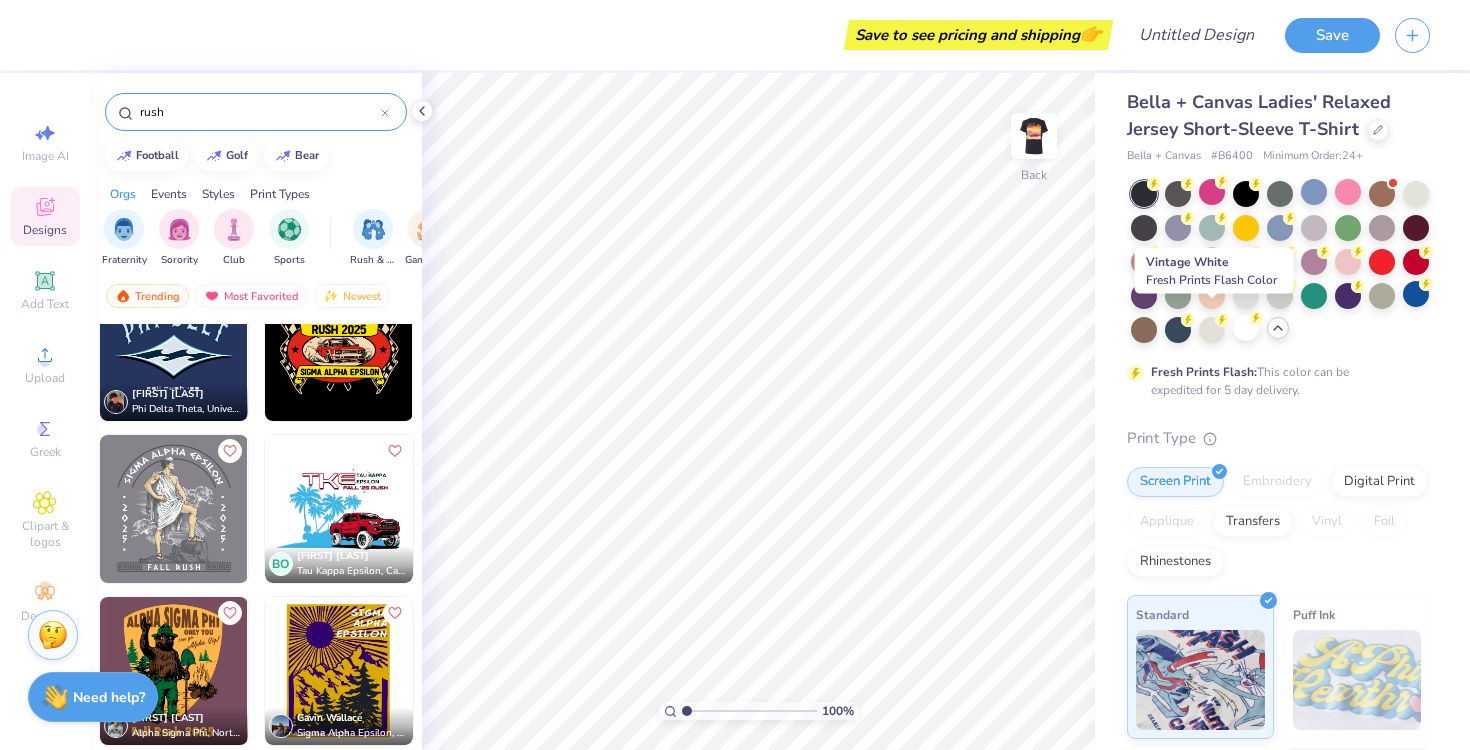 scroll, scrollTop: 0, scrollLeft: 0, axis: both 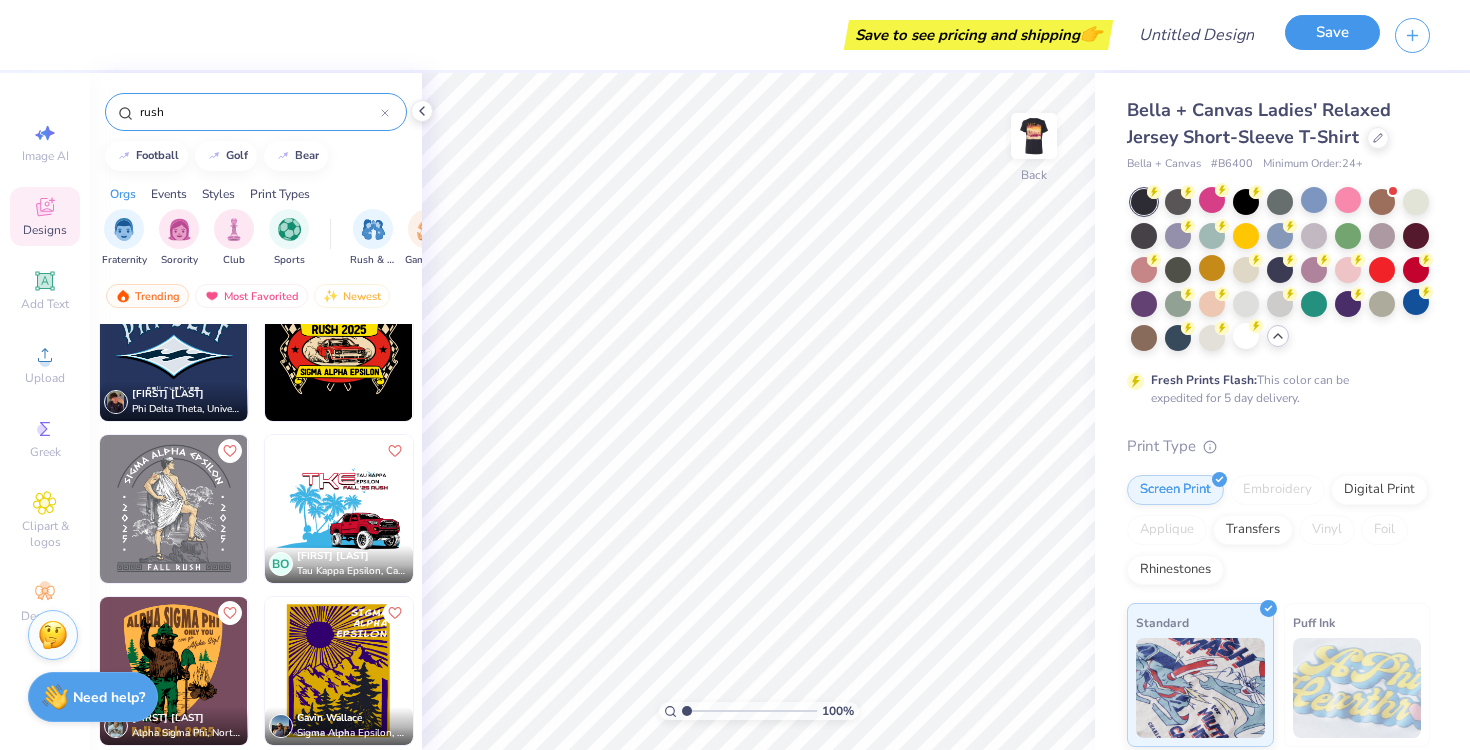 click on "Save" at bounding box center [1332, 32] 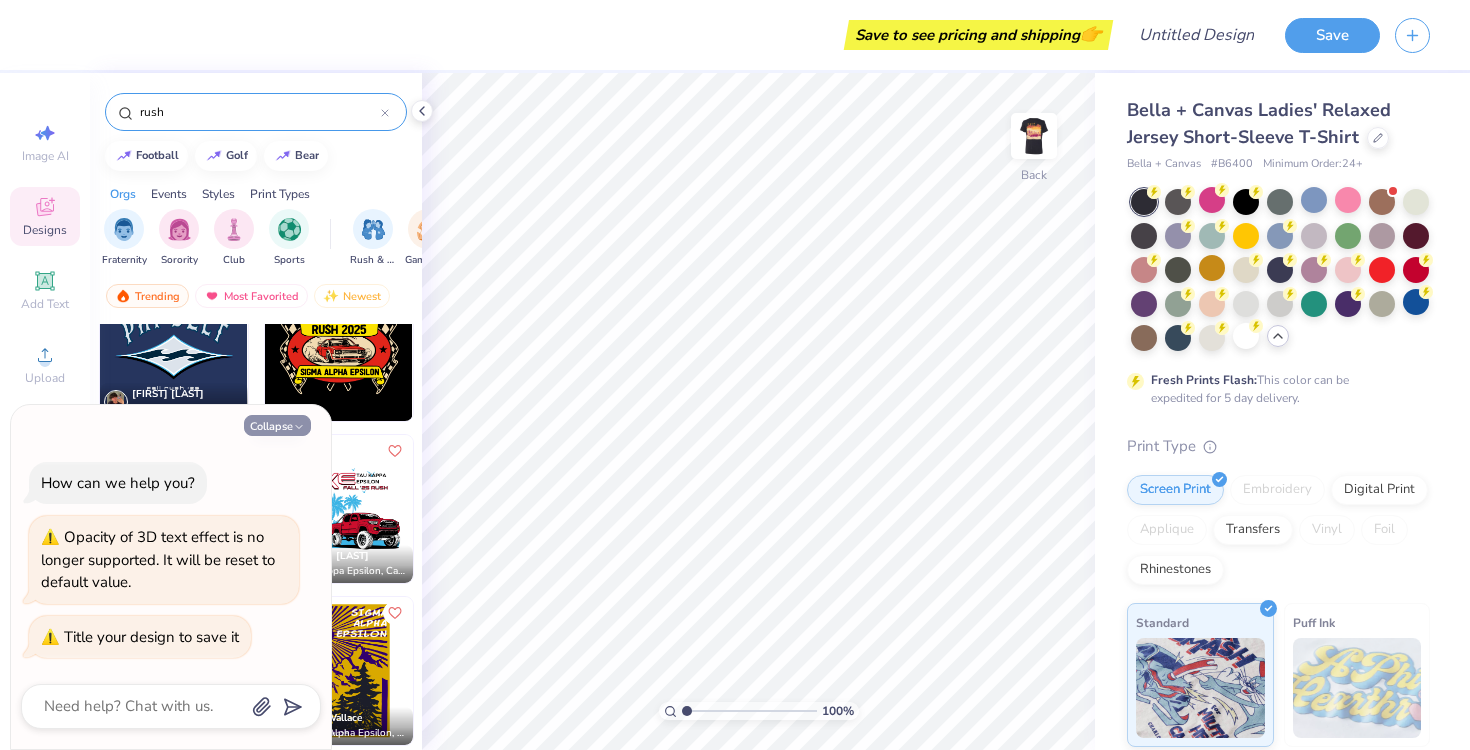 click on "Collapse" at bounding box center [277, 425] 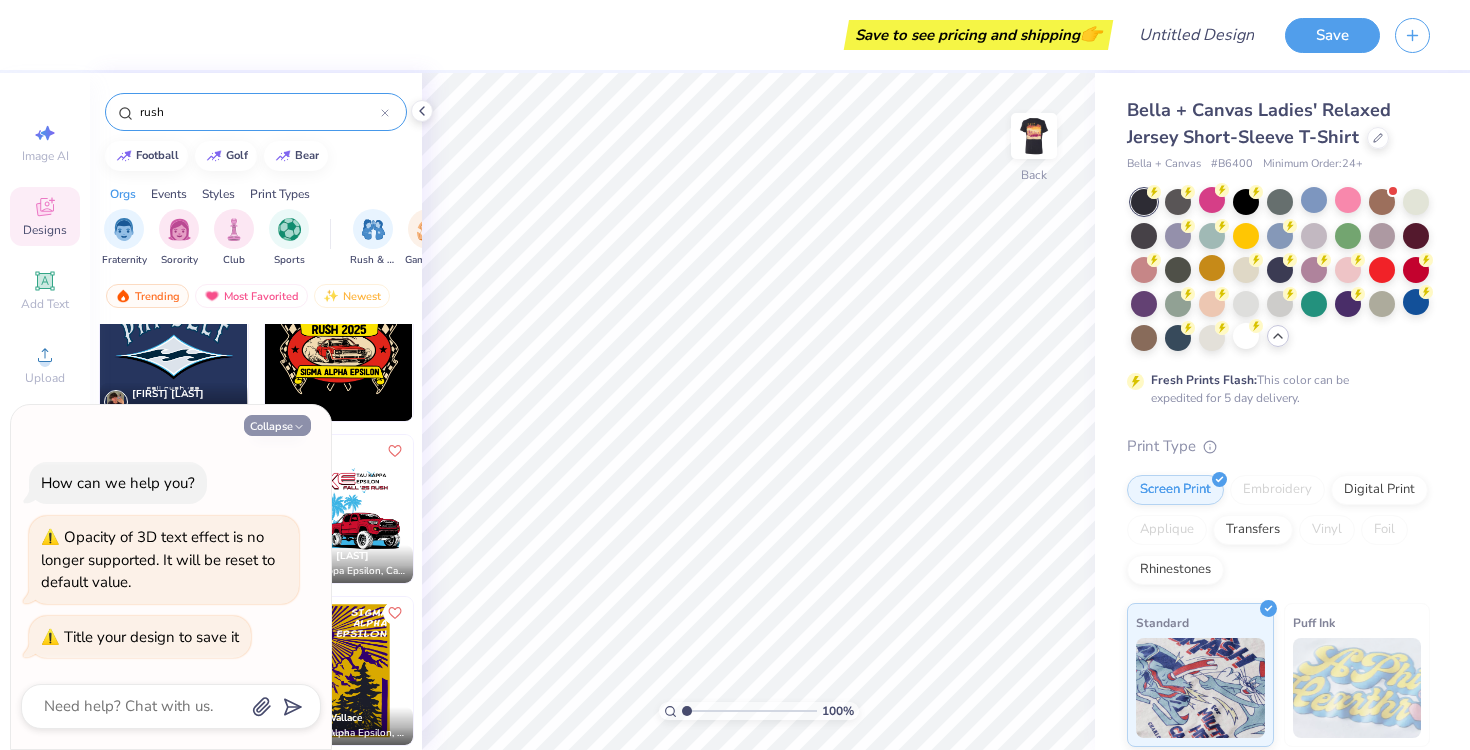 type on "x" 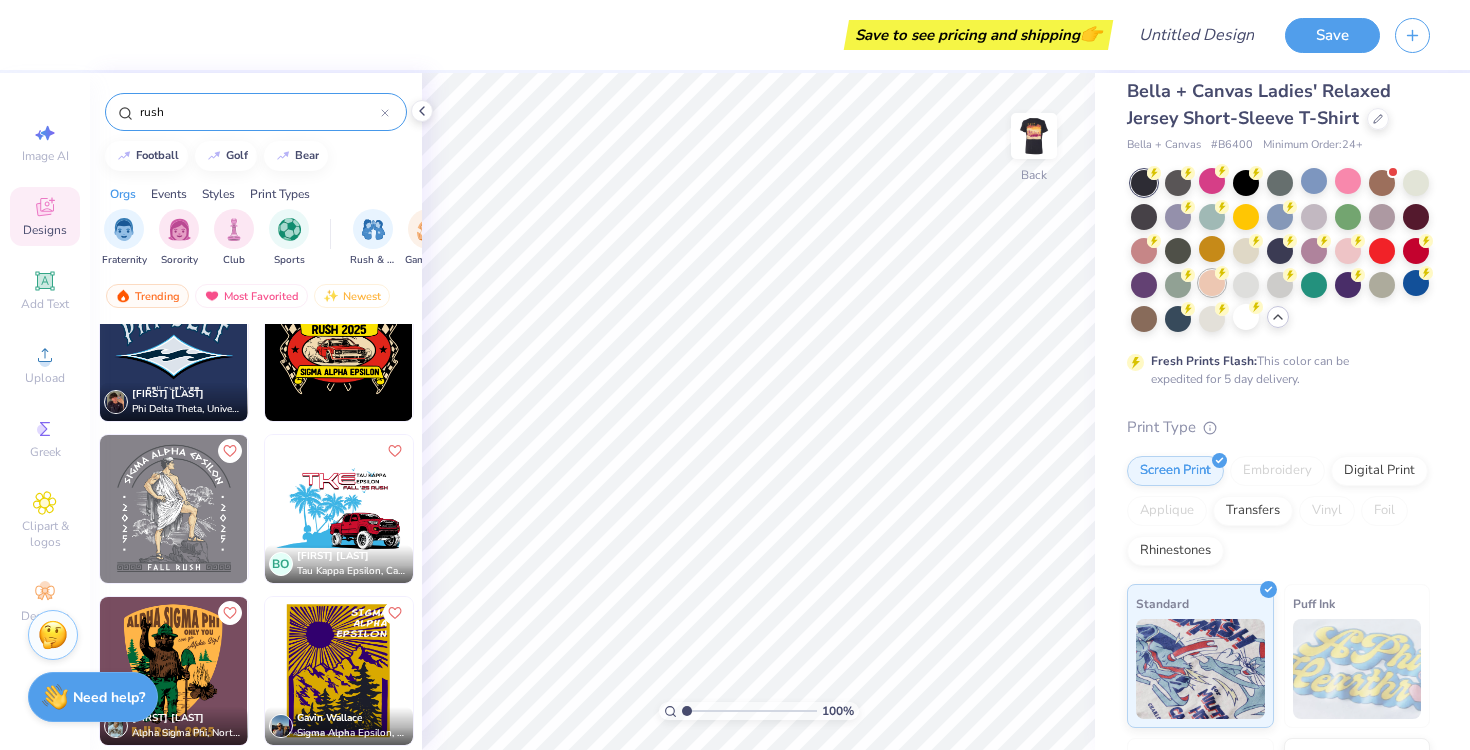 scroll, scrollTop: 0, scrollLeft: 0, axis: both 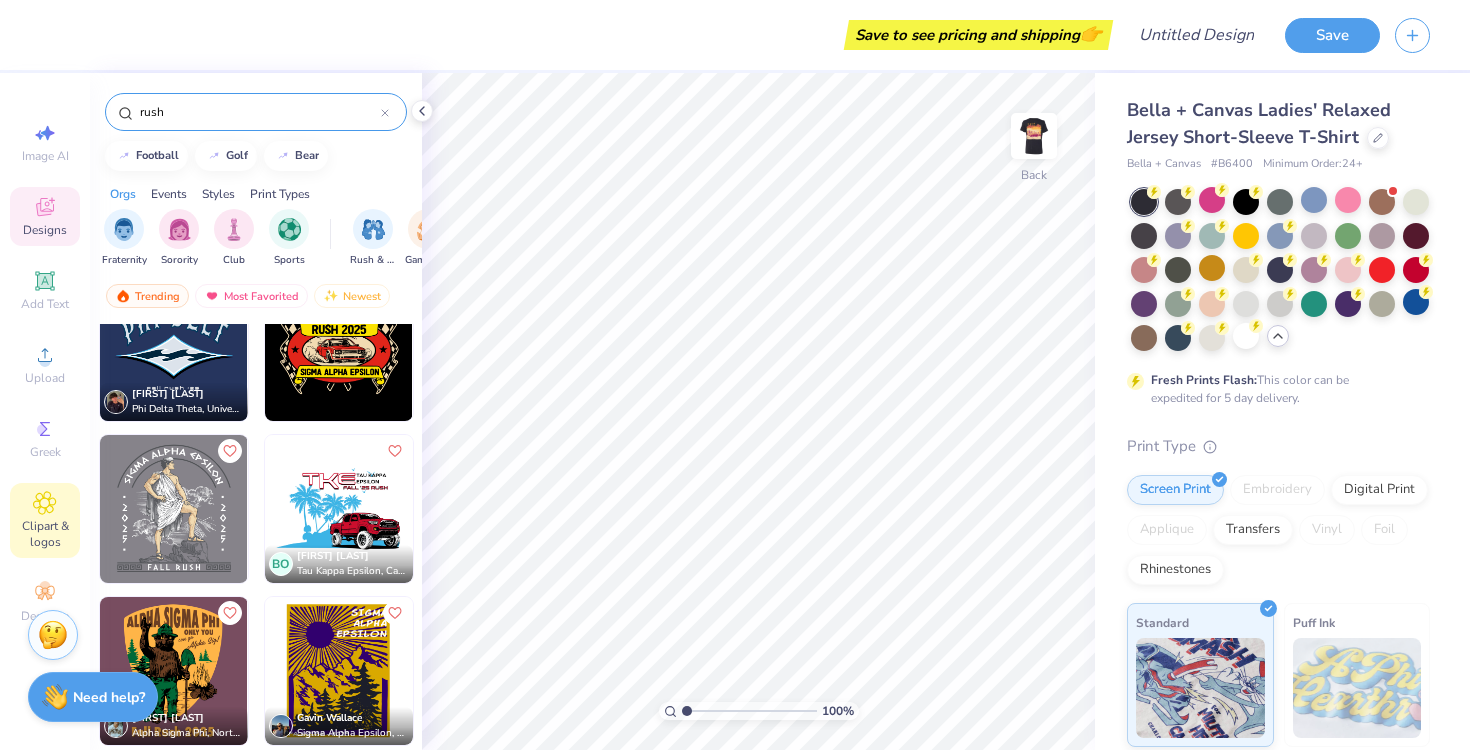 click on "Clipart & logos" at bounding box center [45, 534] 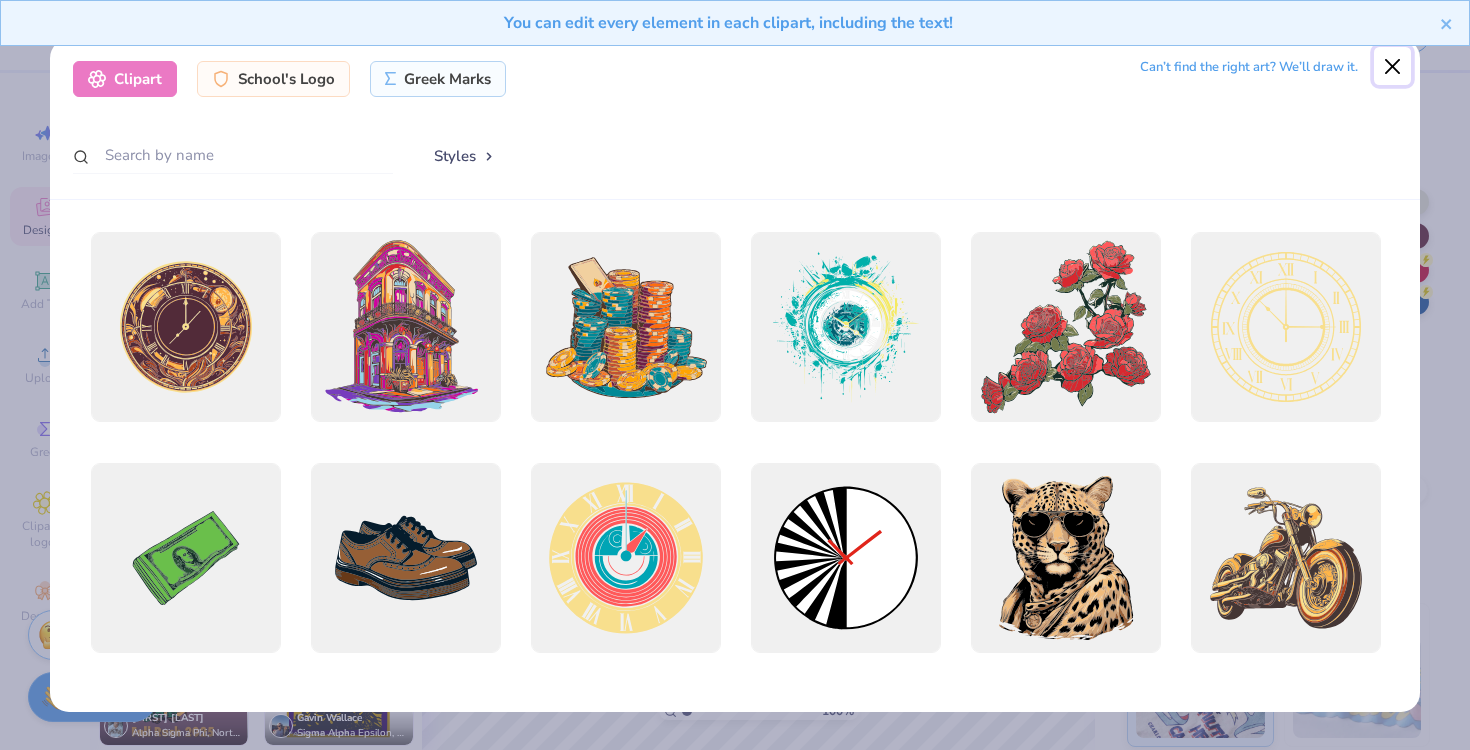 click at bounding box center (1393, 66) 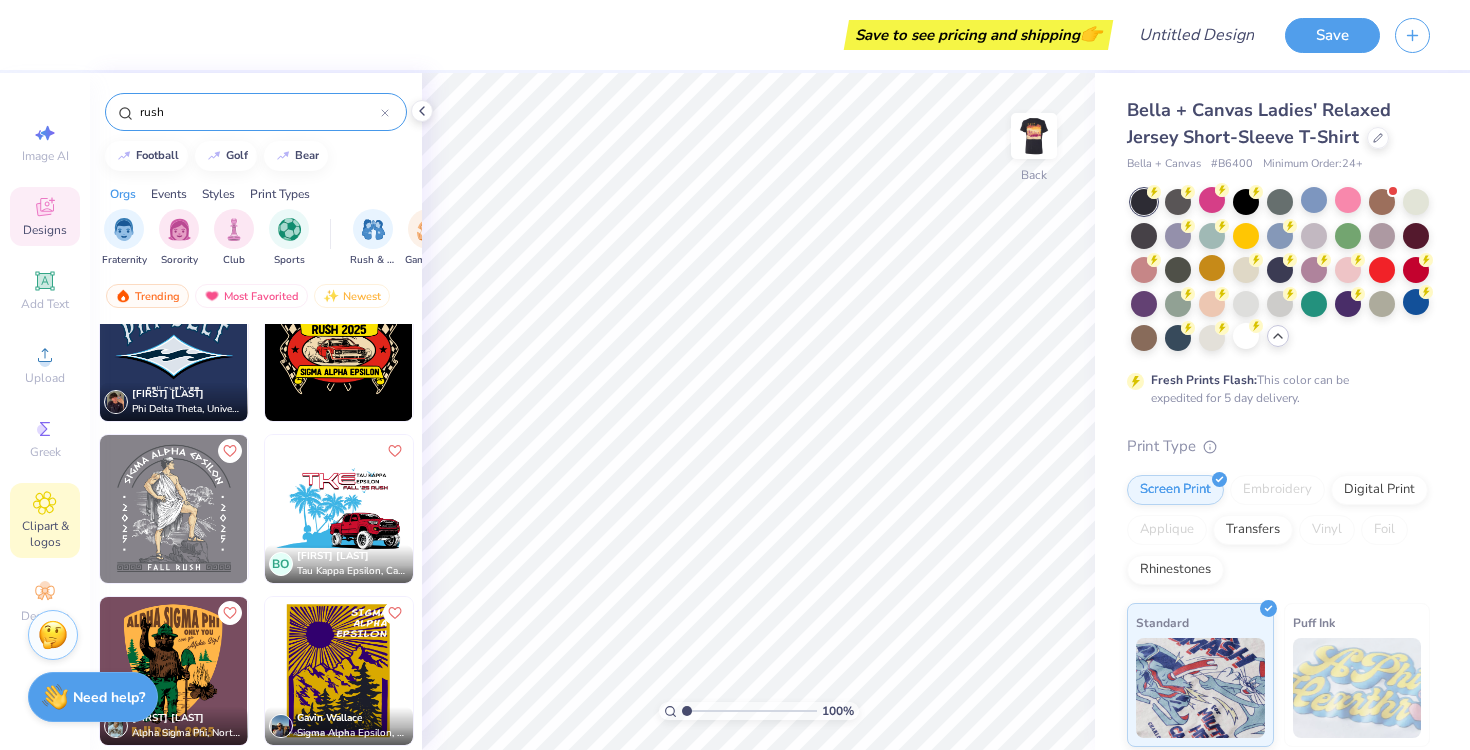 click on "Clipart & logos" at bounding box center [45, 534] 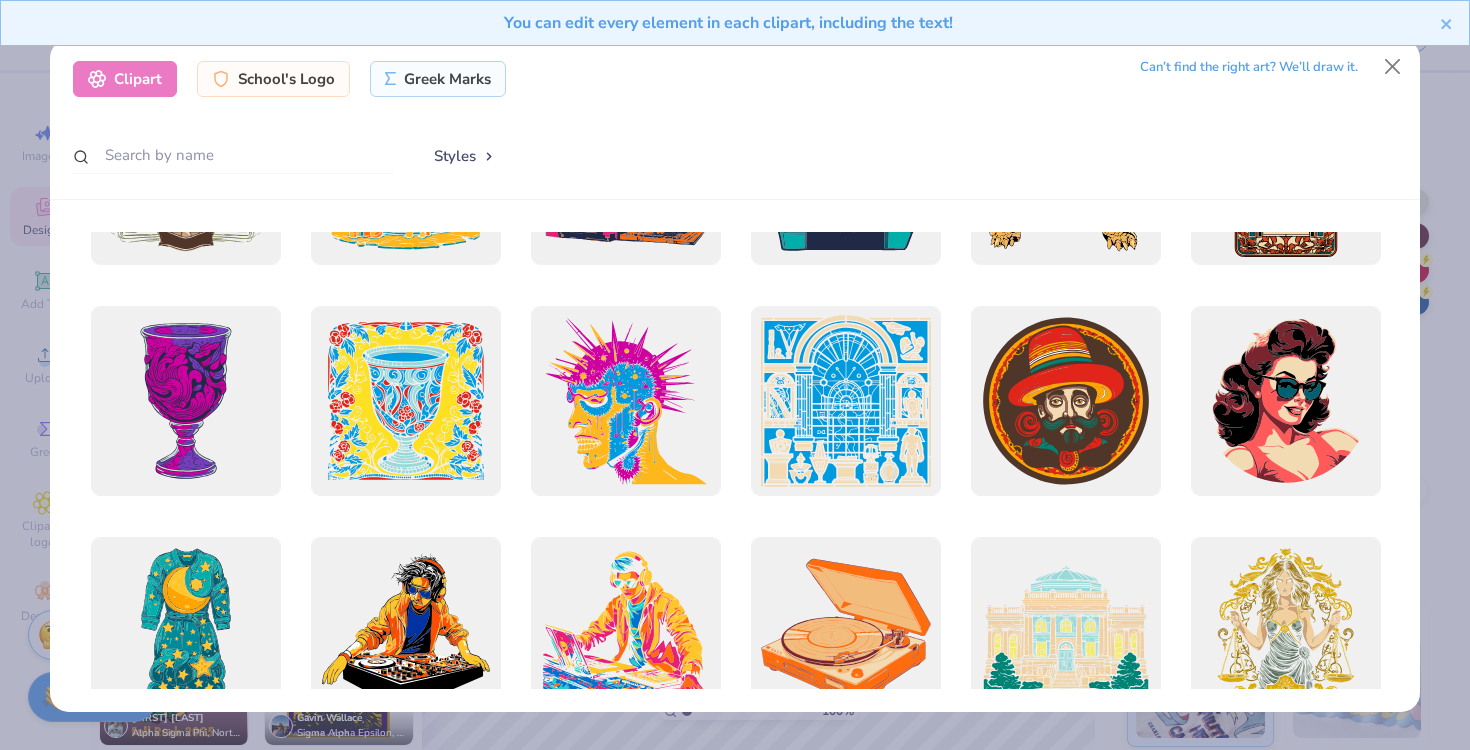 scroll, scrollTop: 2932, scrollLeft: 0, axis: vertical 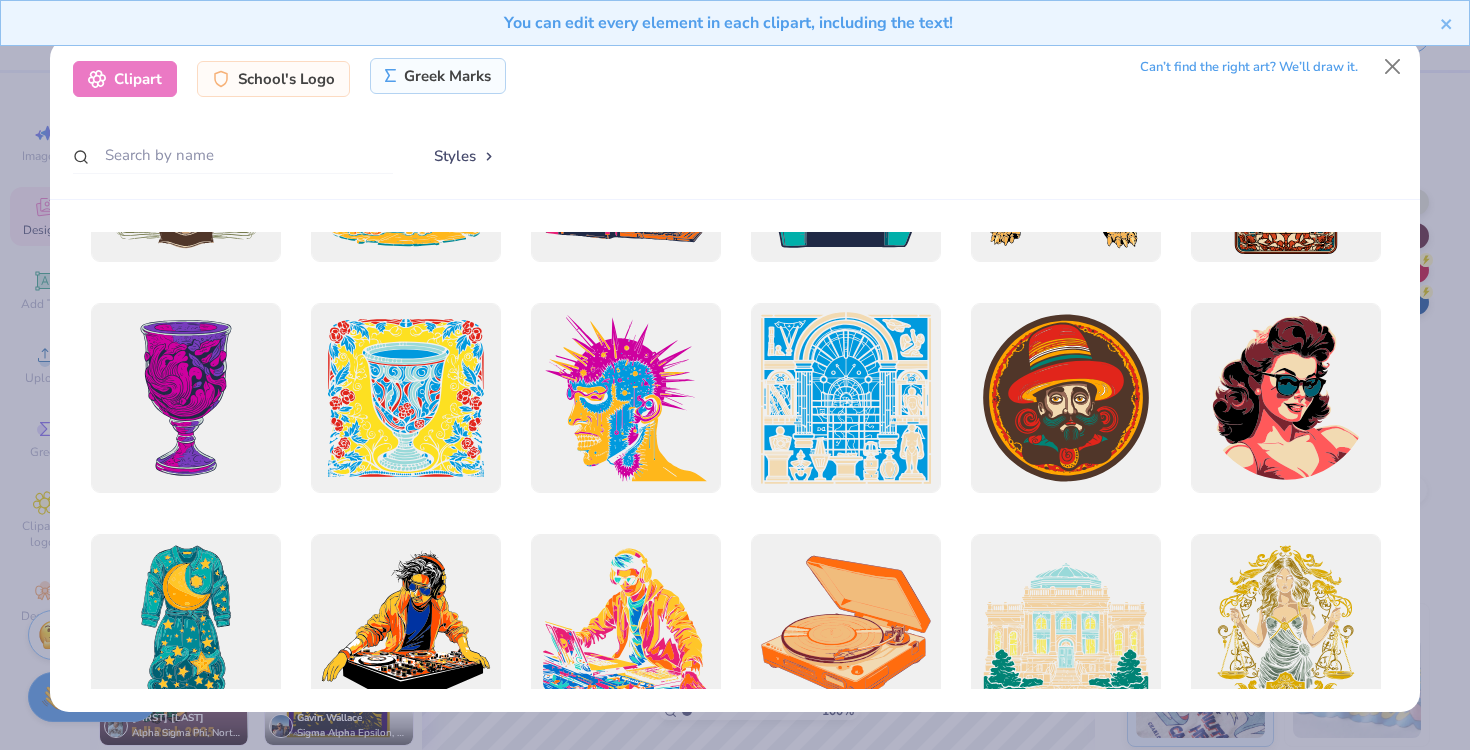 click on "Greek Marks" at bounding box center (438, 76) 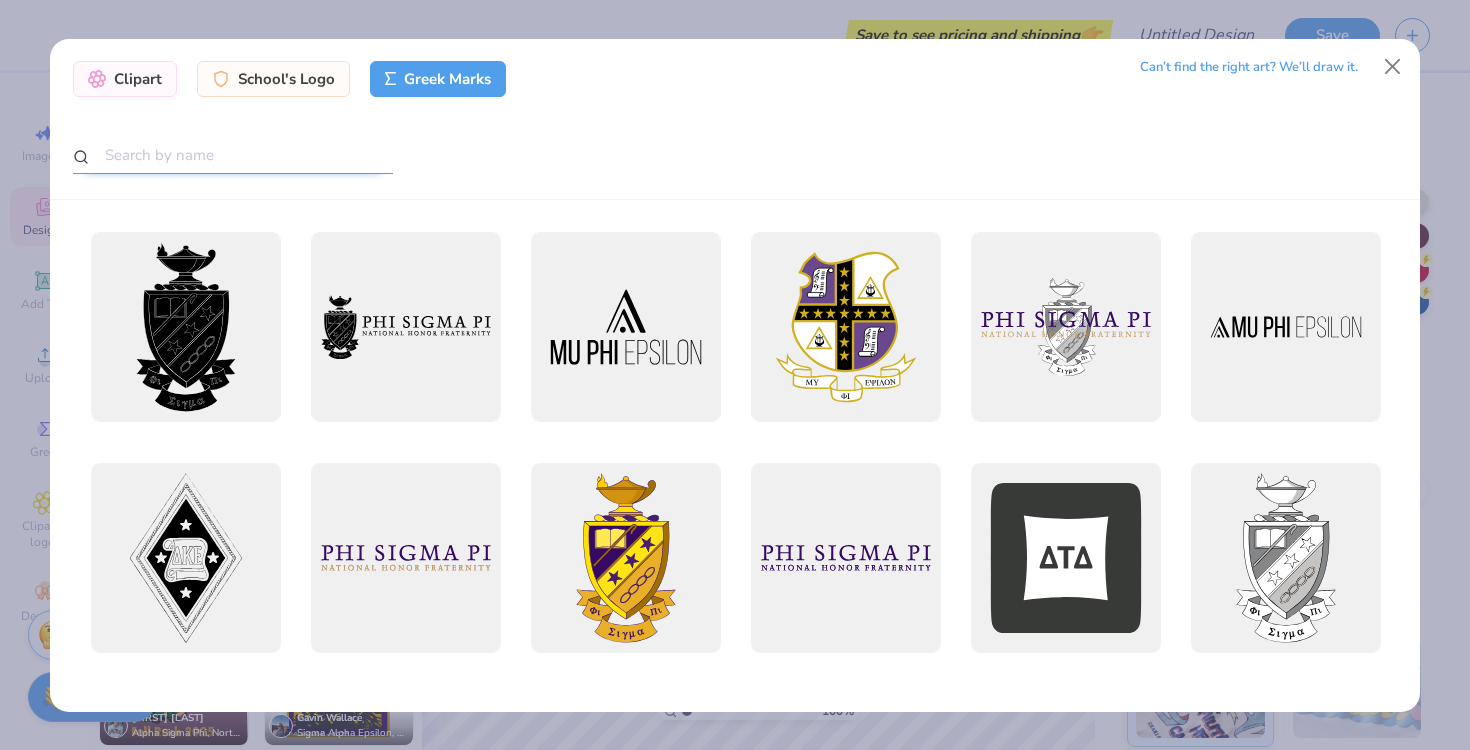 click at bounding box center [233, 155] 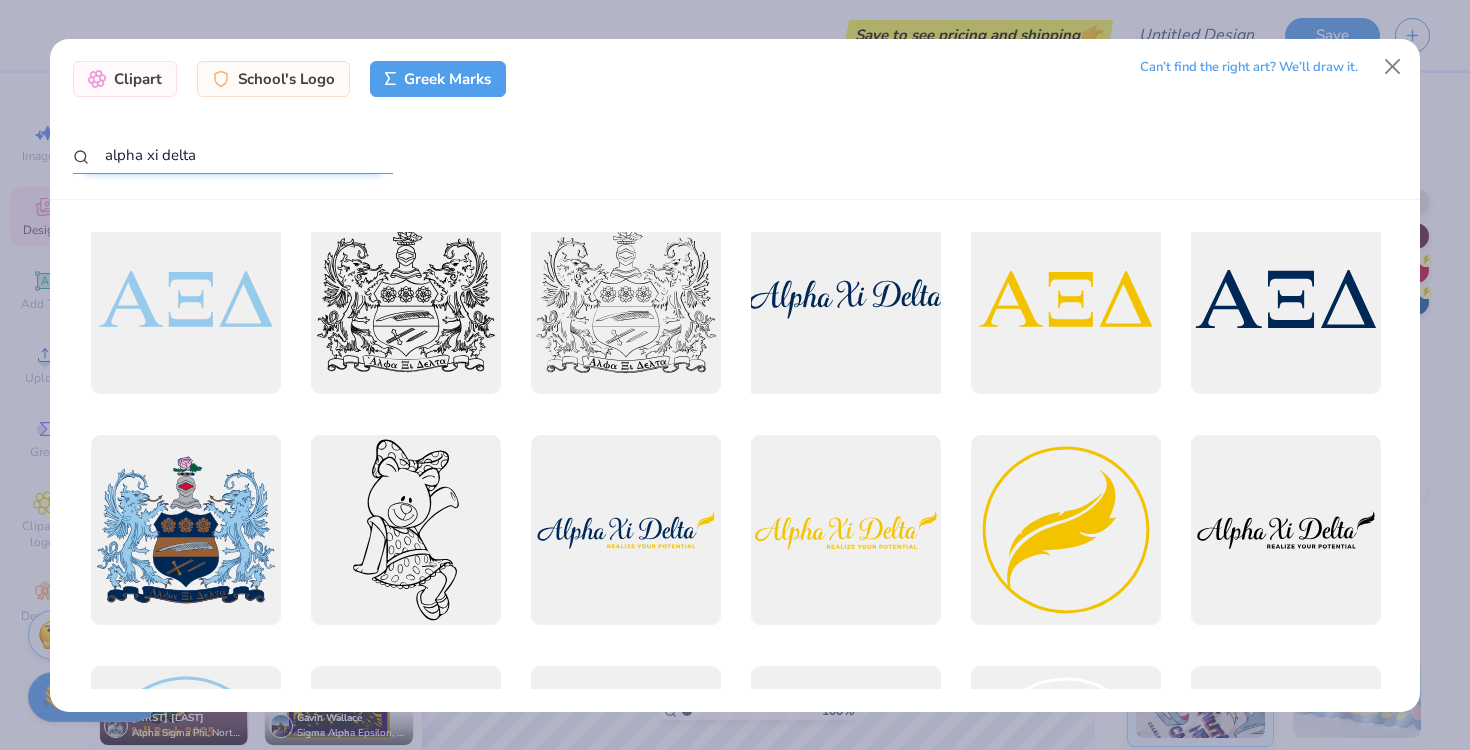 scroll, scrollTop: 5, scrollLeft: 0, axis: vertical 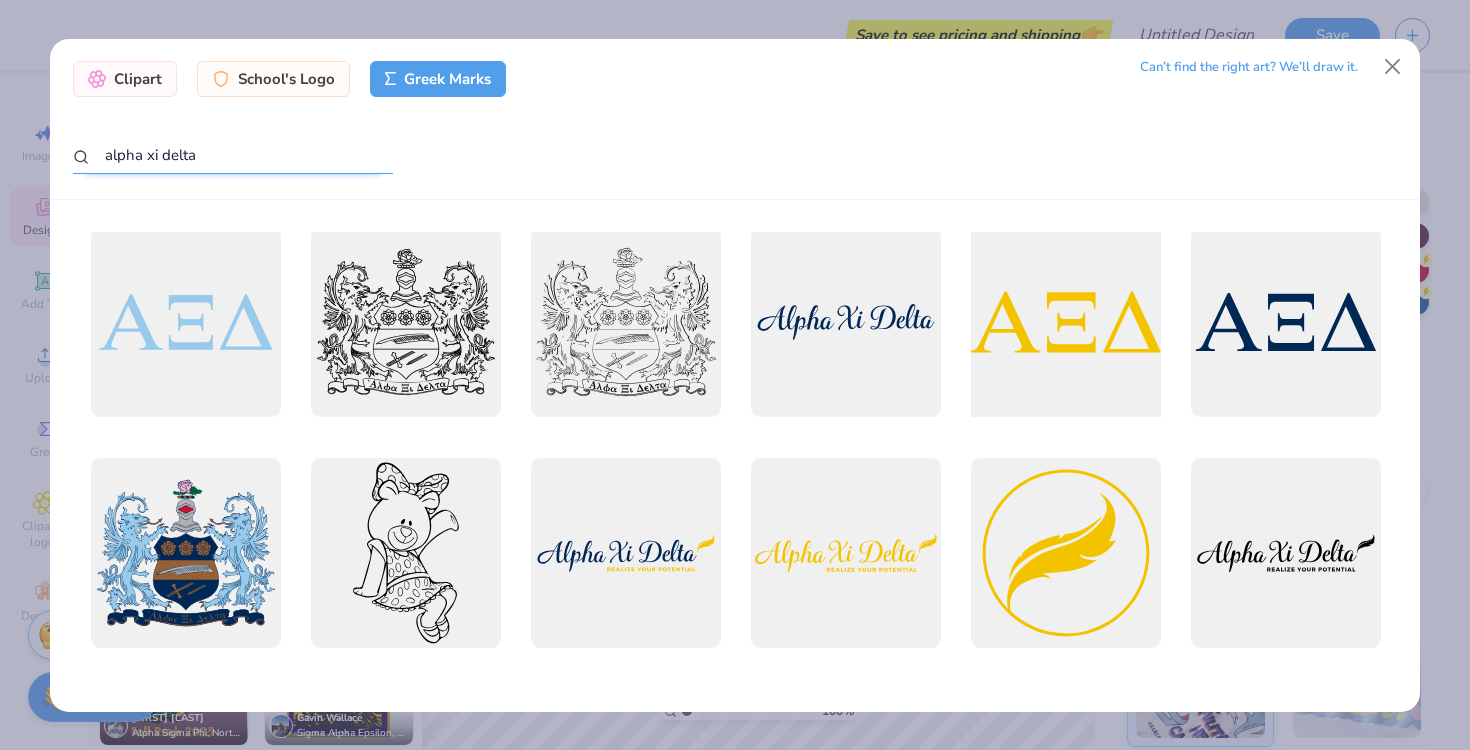 type on "alpha xi delta" 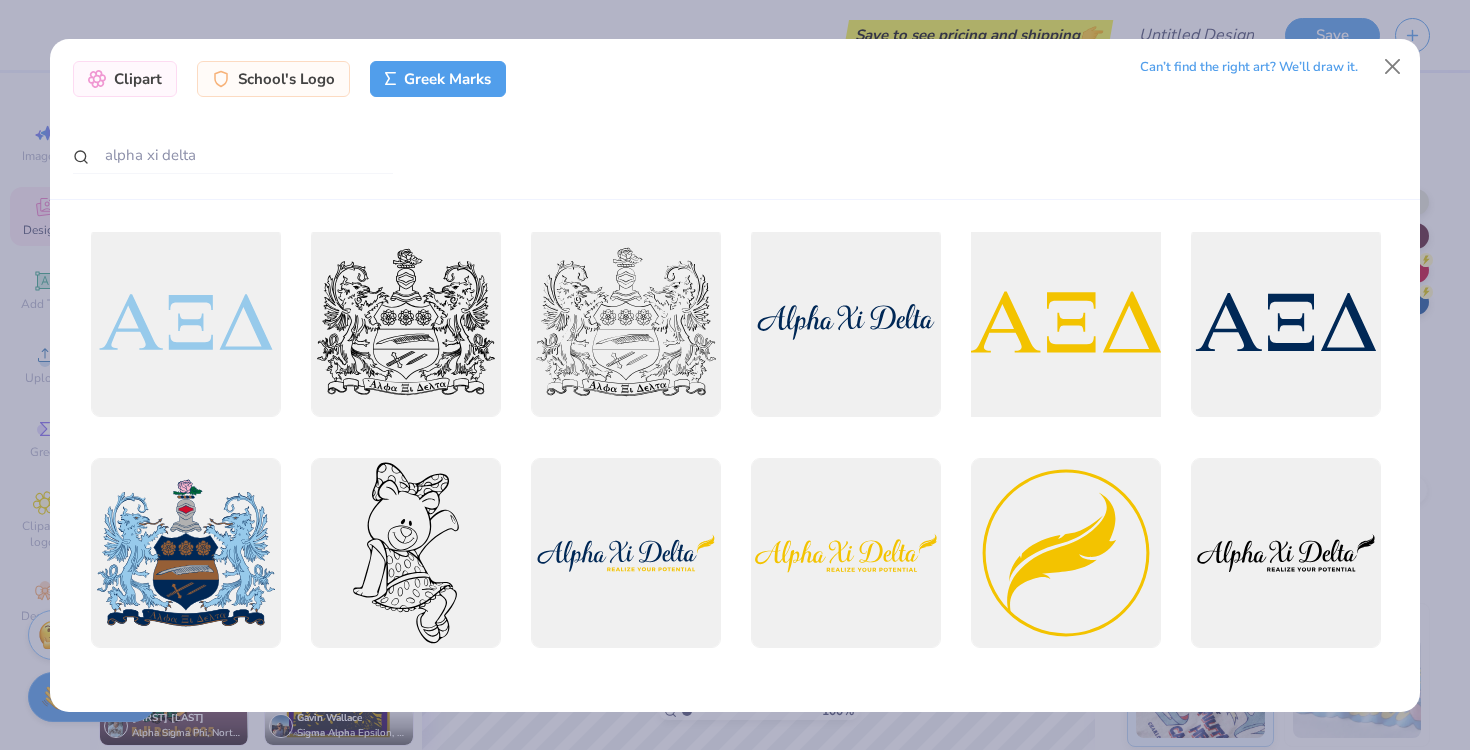 click at bounding box center [1065, 322] 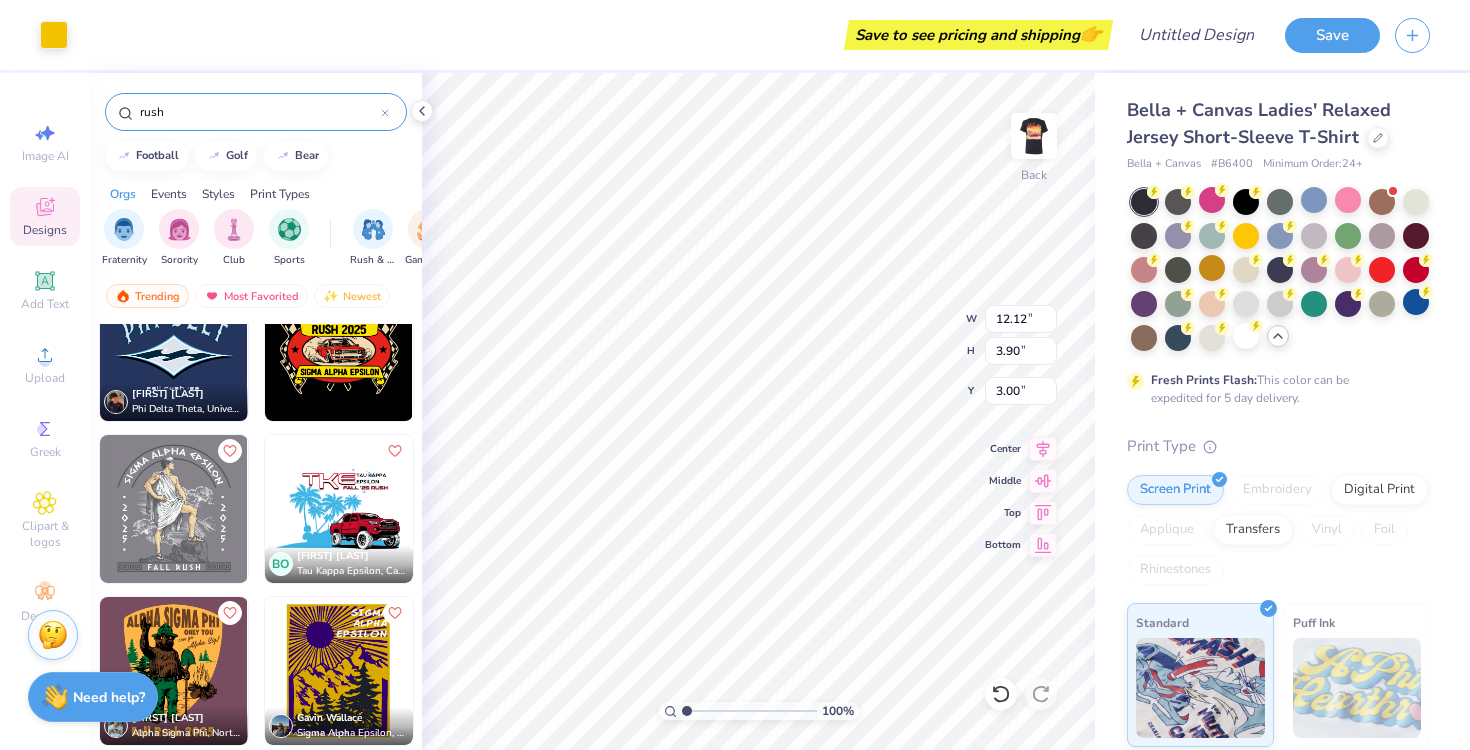 type on "5.33" 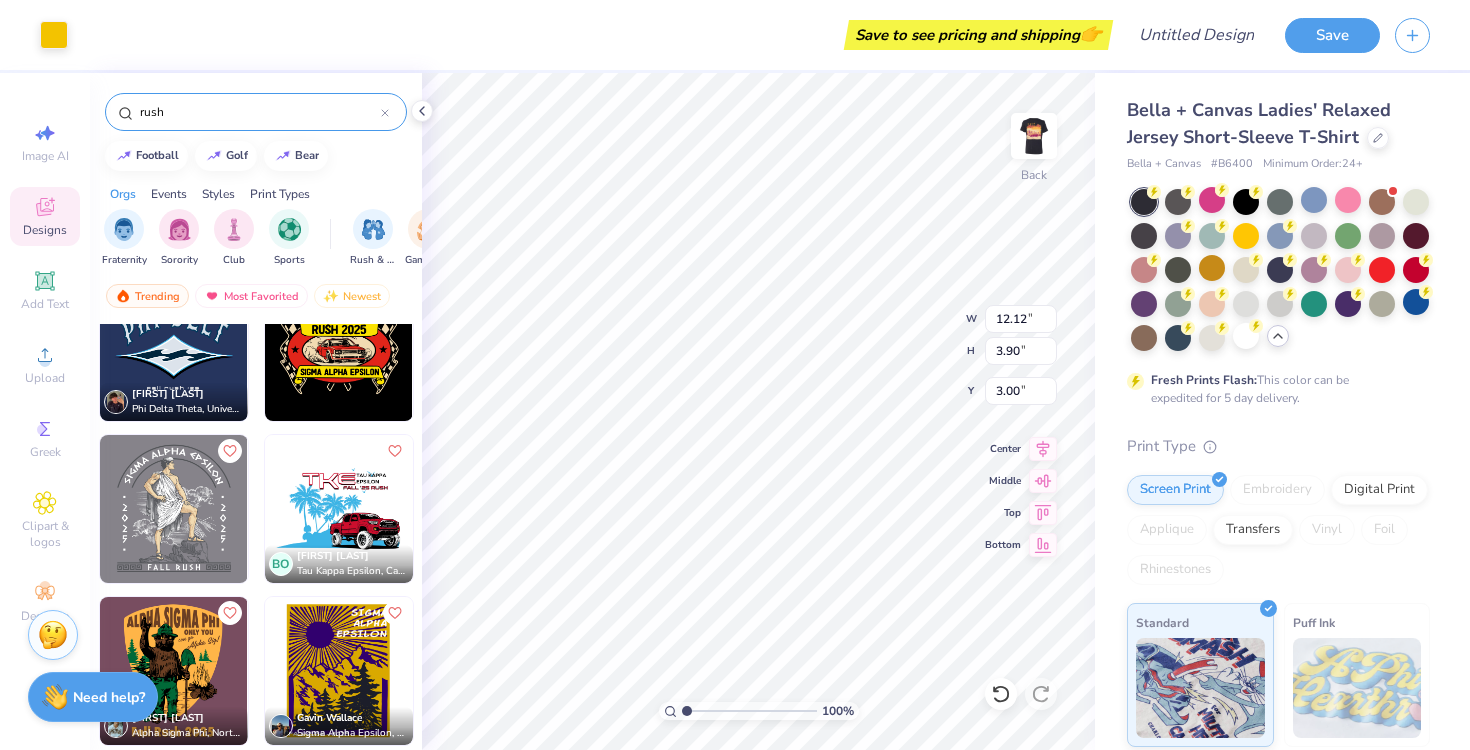 type on "1.71" 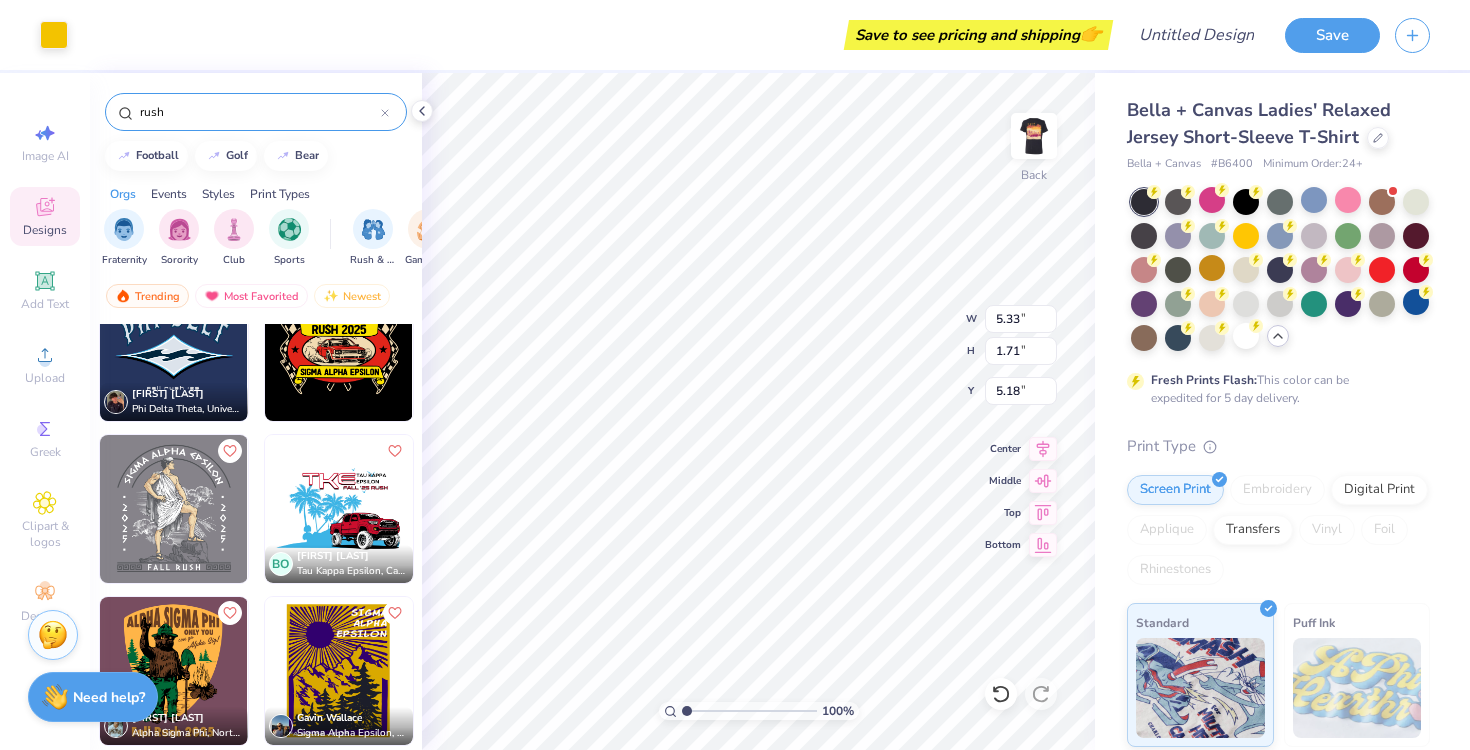 type on "2.60" 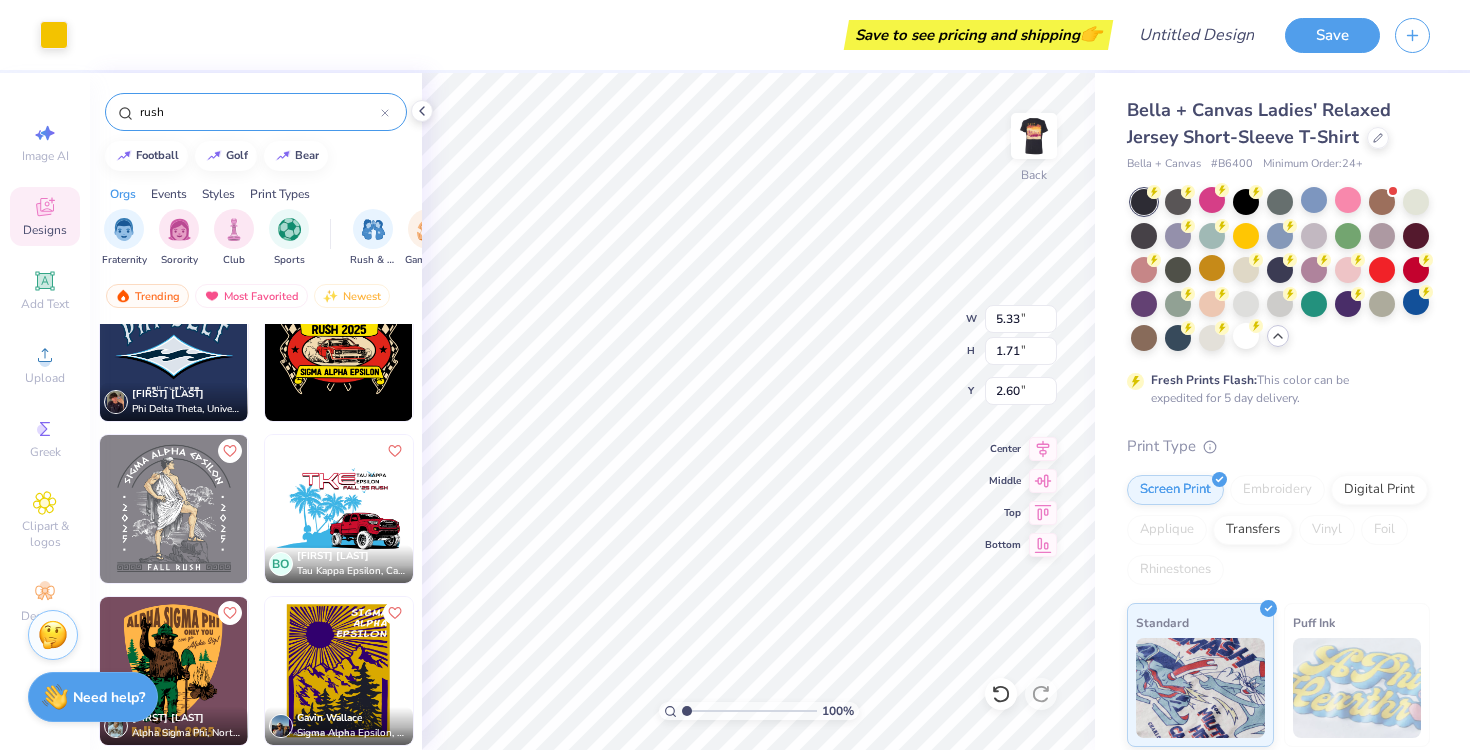 type on "3.85" 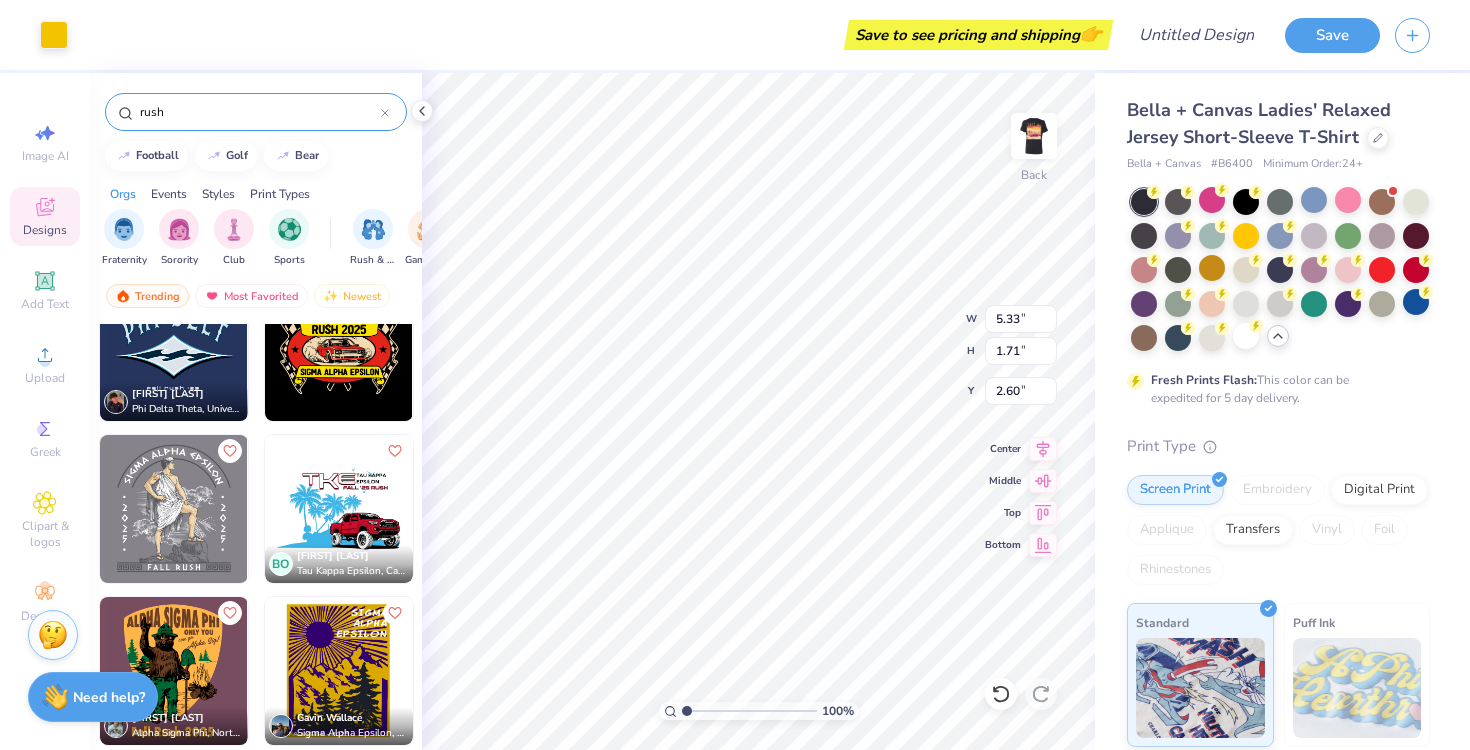 type on "1.24" 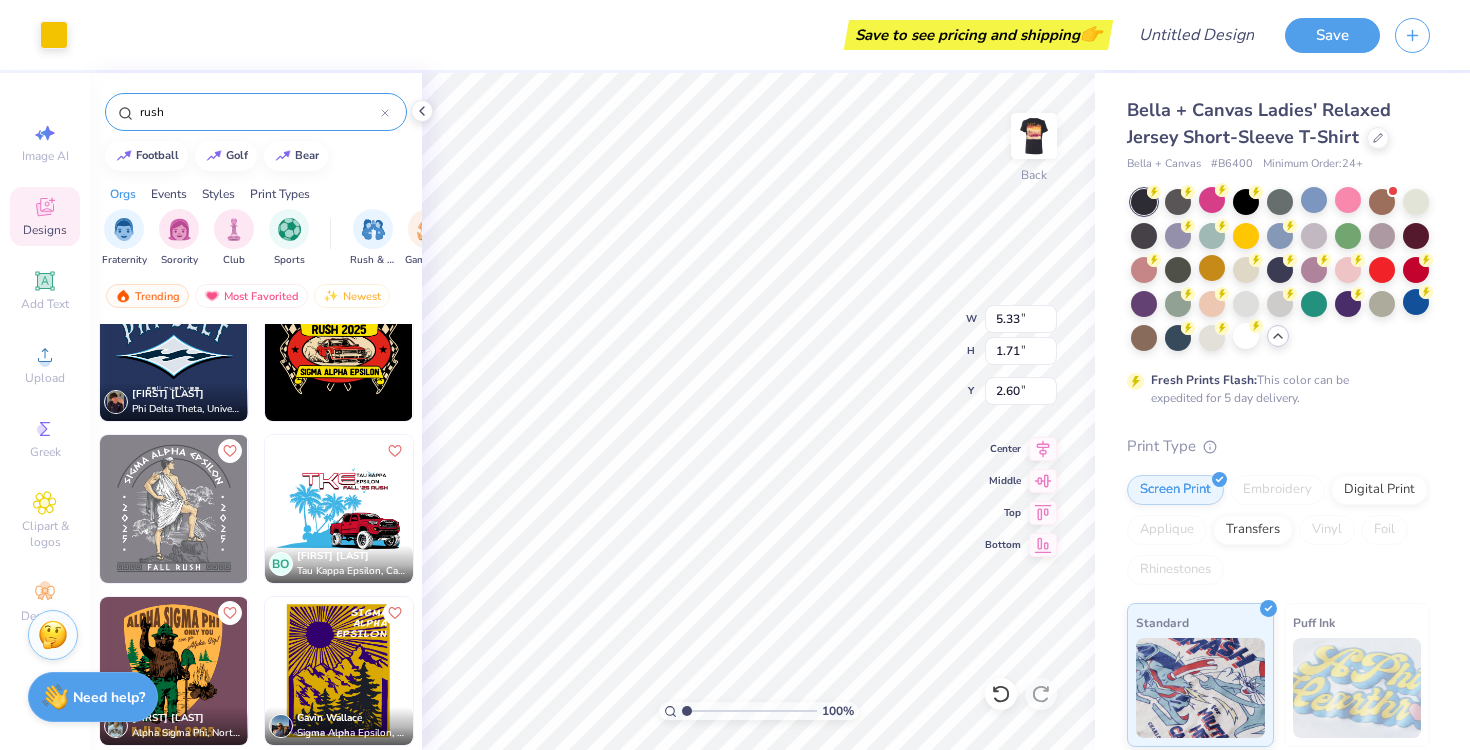 type on "3.07" 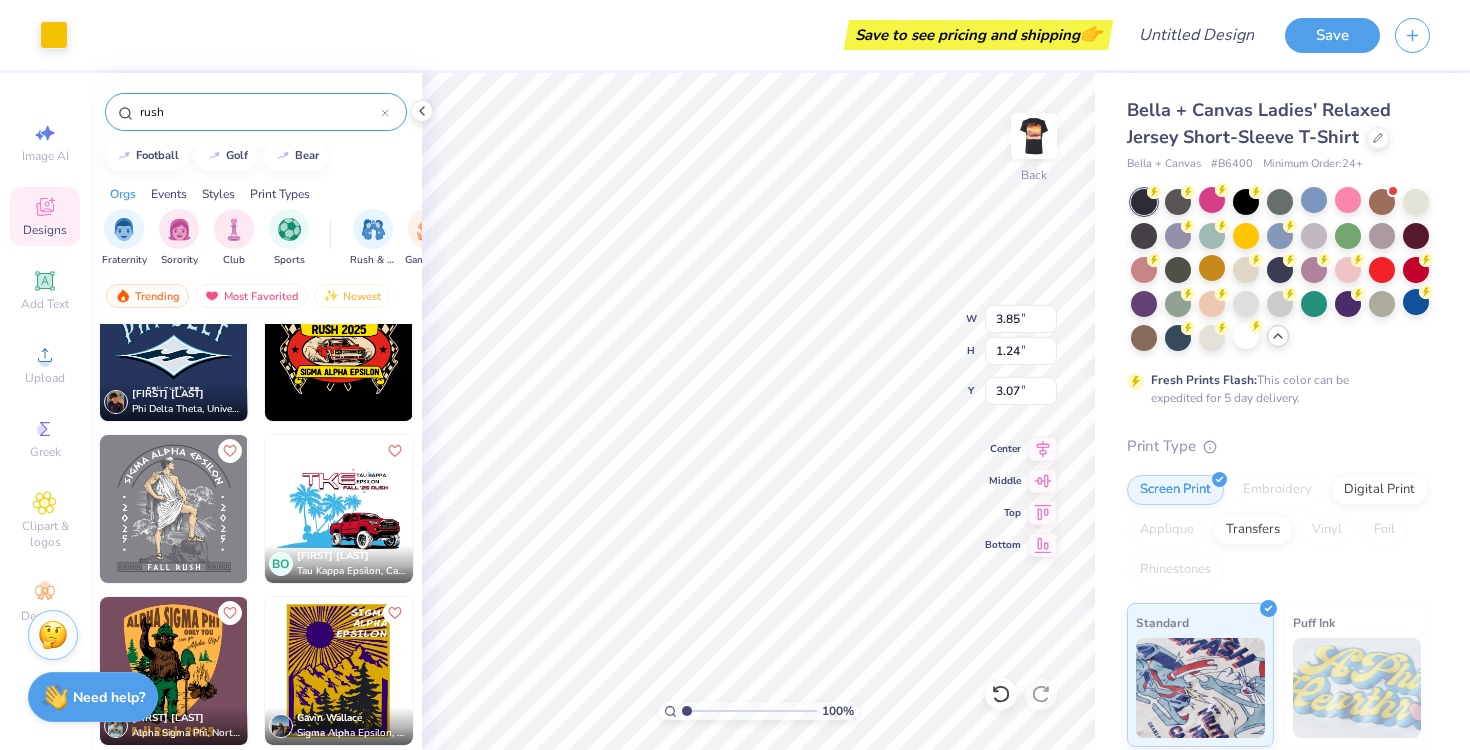 type on "3.00" 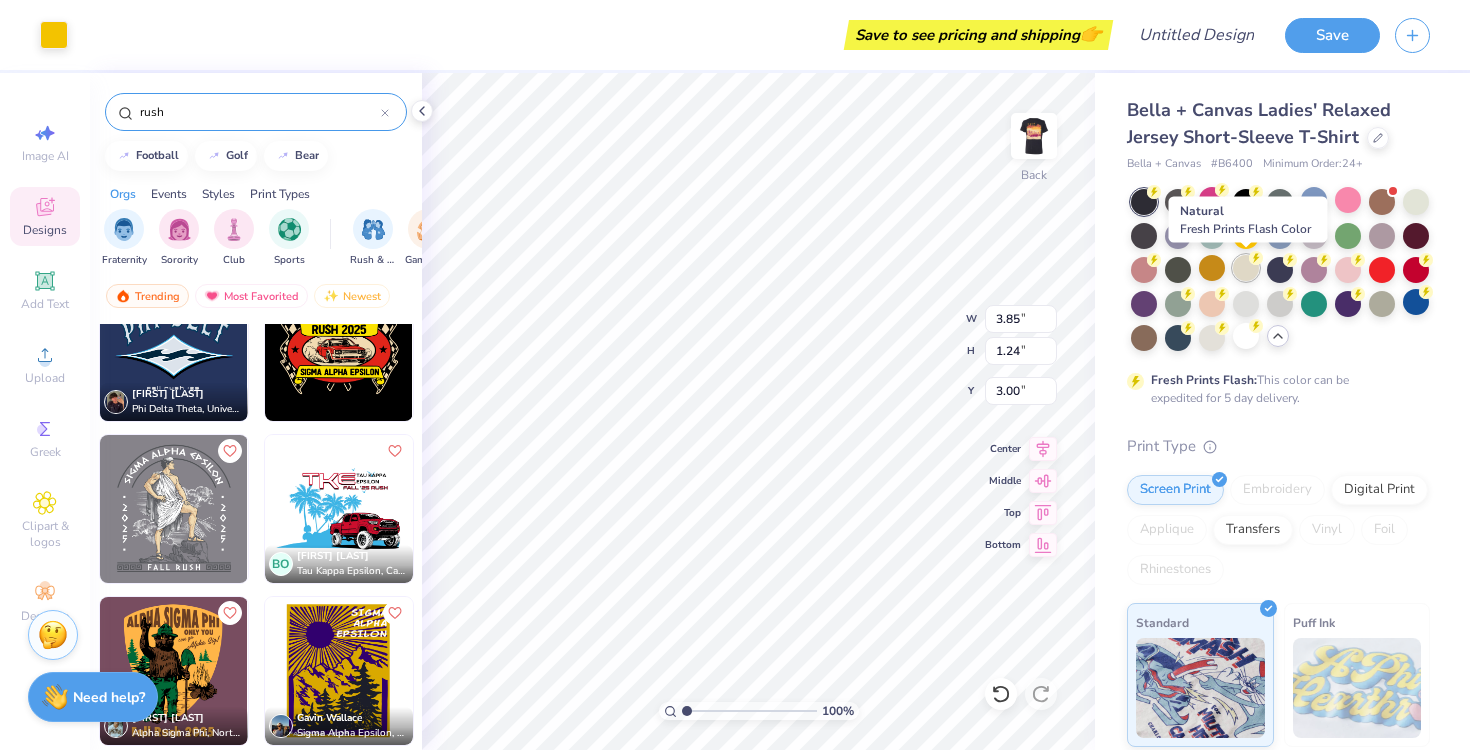 click at bounding box center (1246, 268) 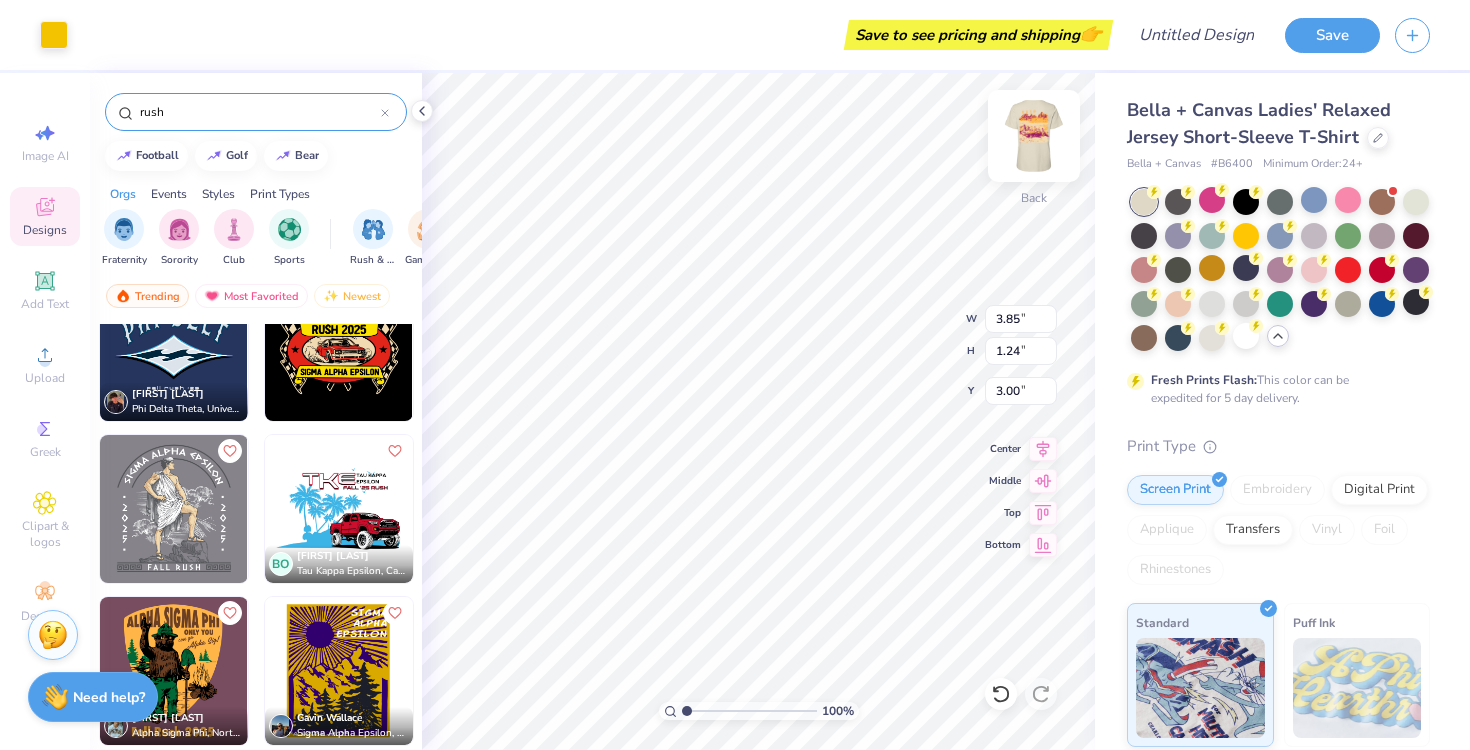 click at bounding box center (1034, 136) 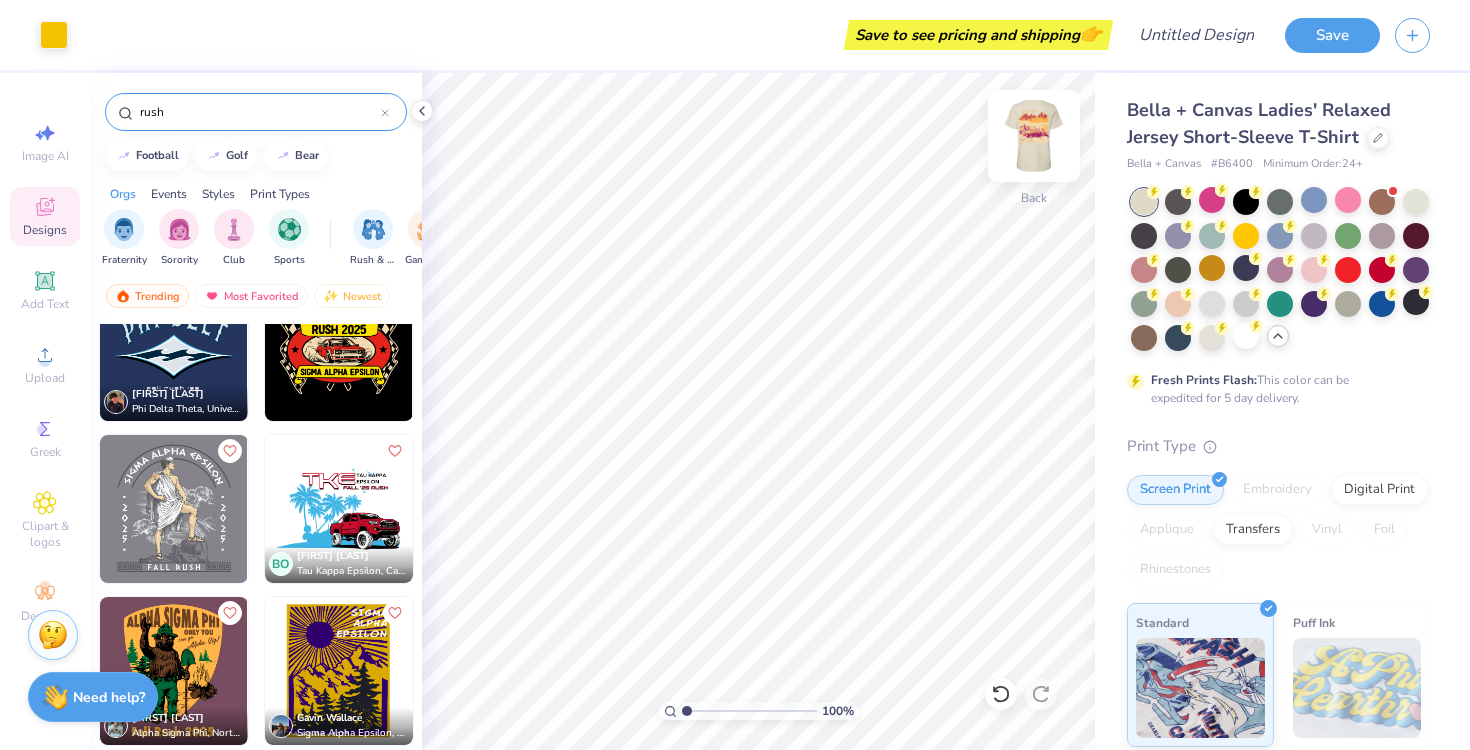 click at bounding box center (1034, 136) 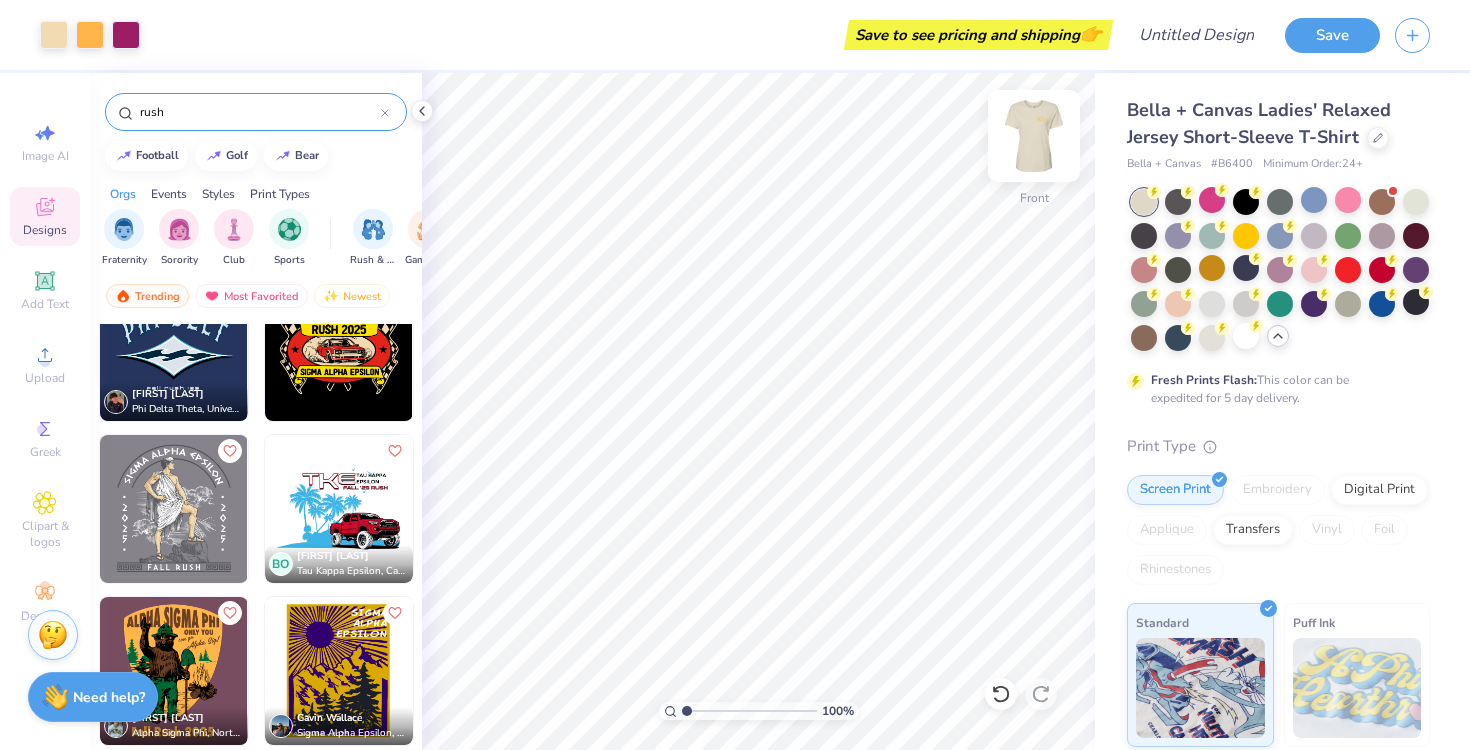 click at bounding box center [1034, 136] 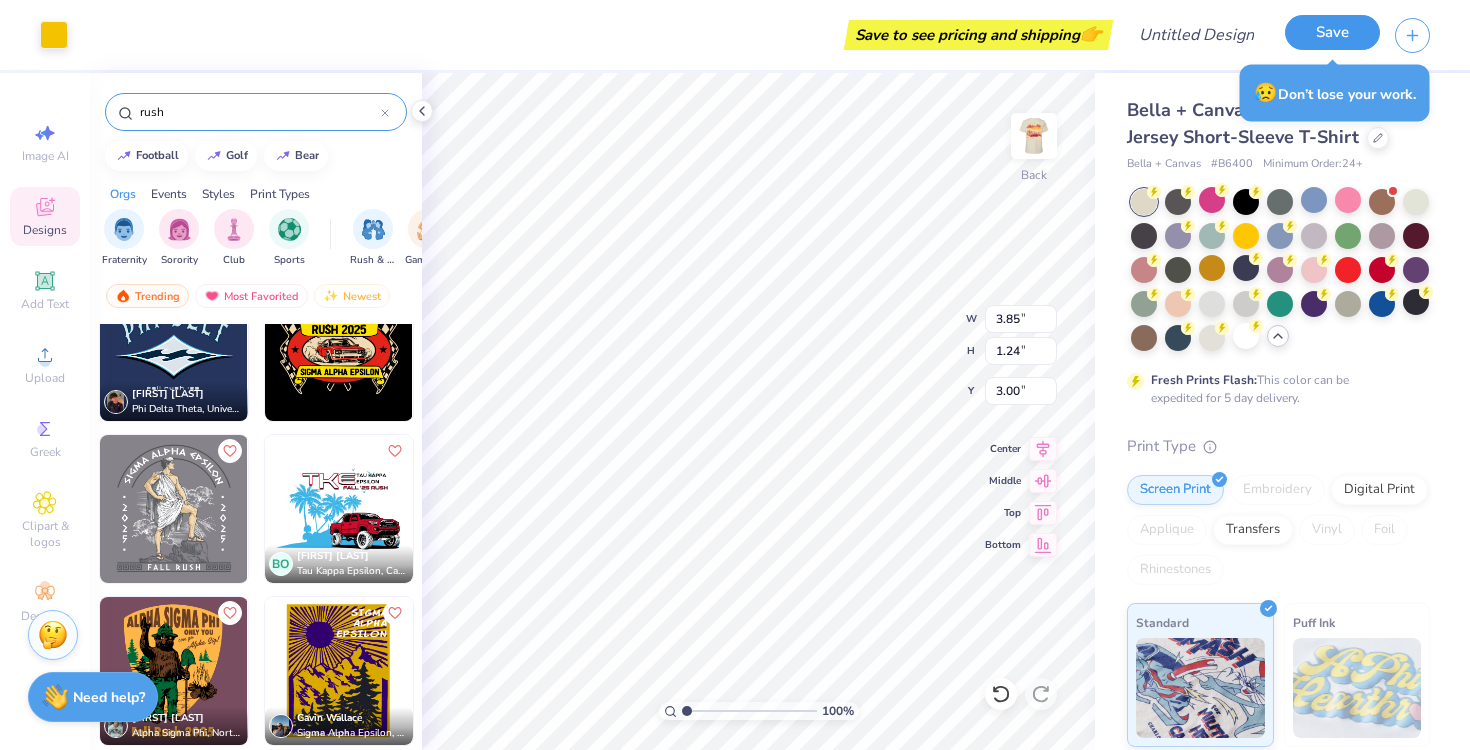 click on "Save" at bounding box center [1332, 32] 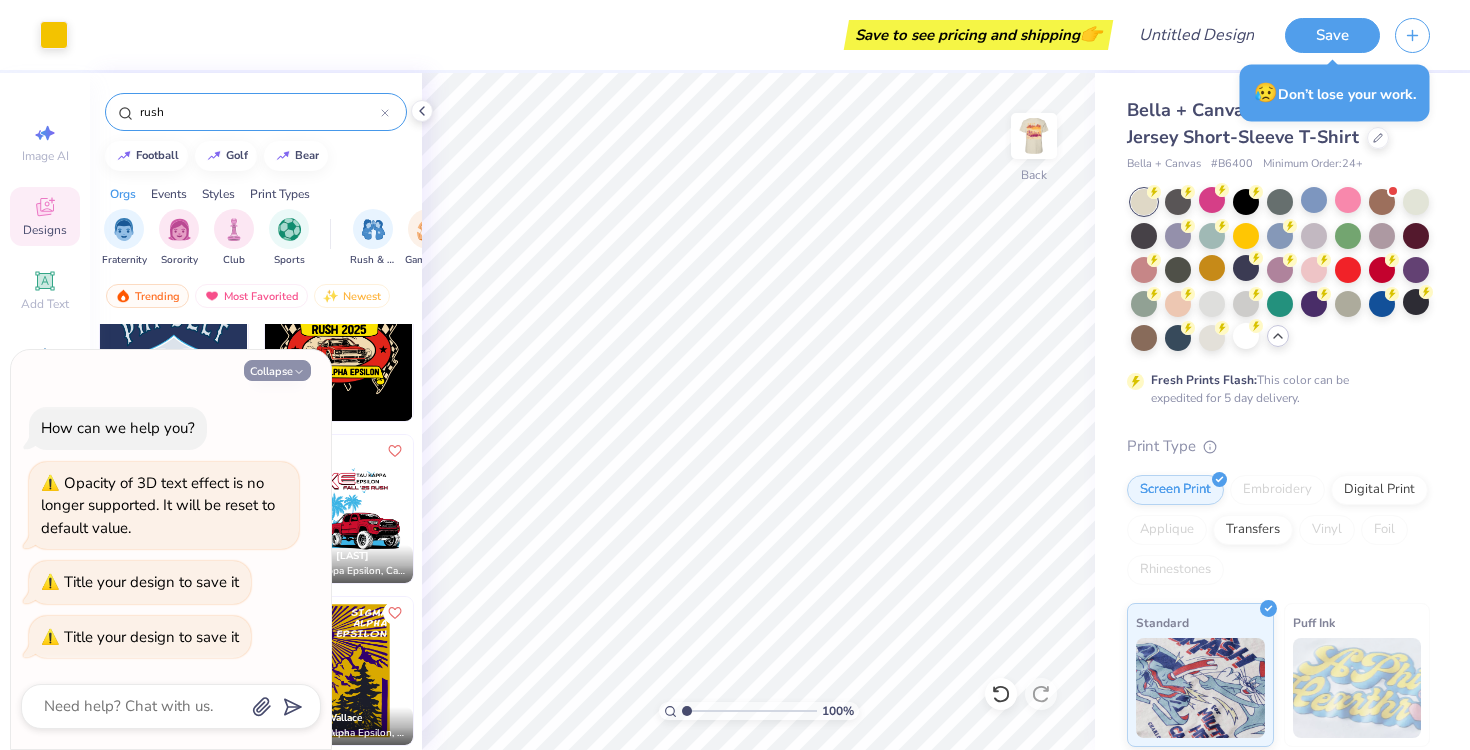 click on "Collapse" at bounding box center (277, 370) 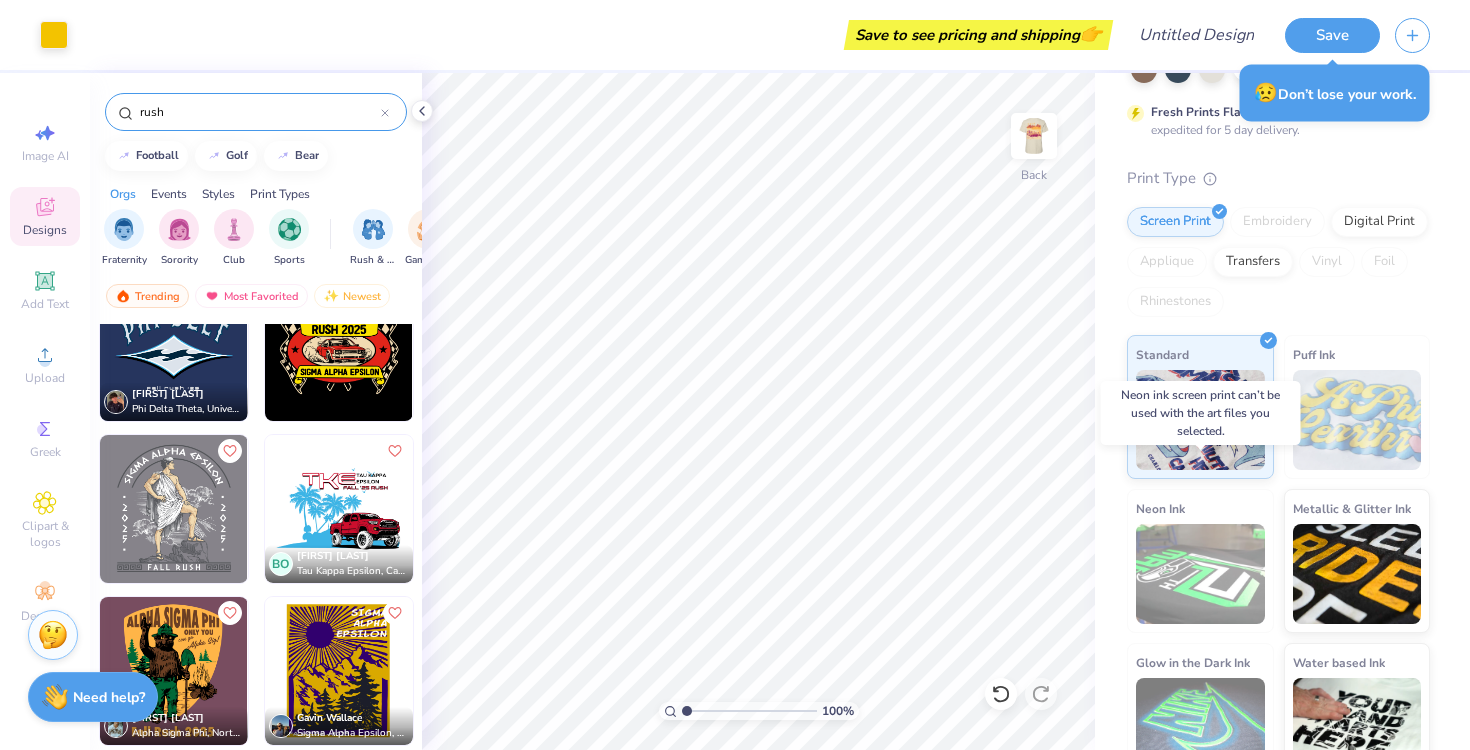 scroll, scrollTop: 305, scrollLeft: 0, axis: vertical 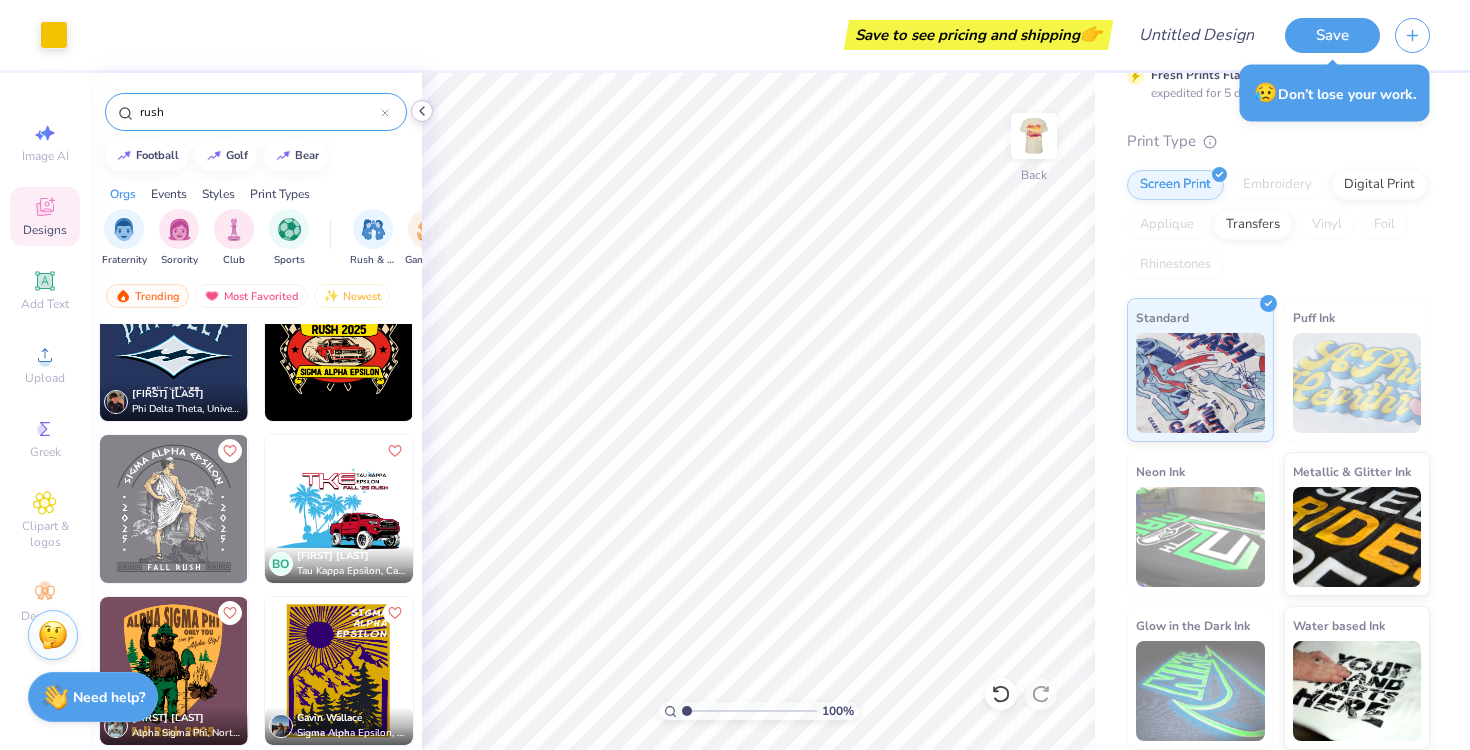 click 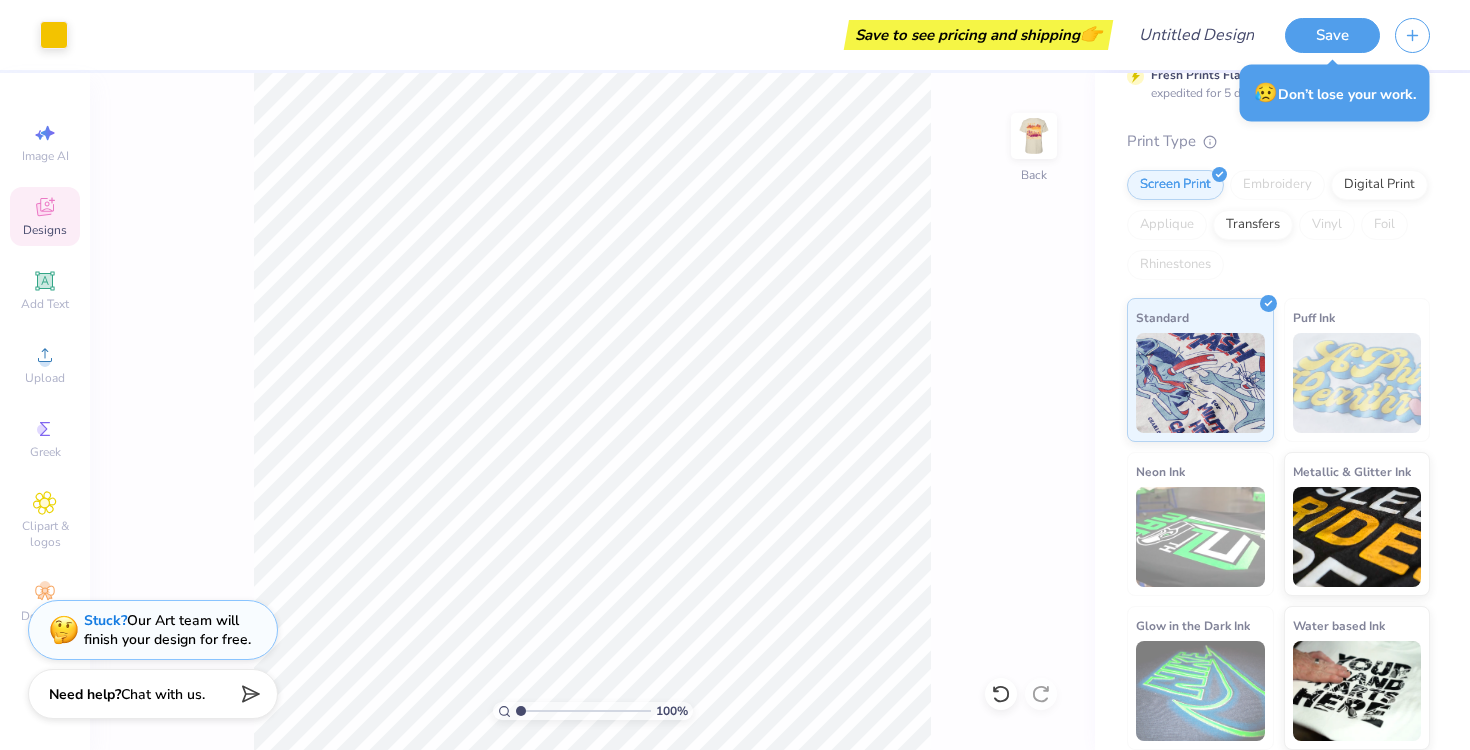 click on "Chat with us." at bounding box center (163, 694) 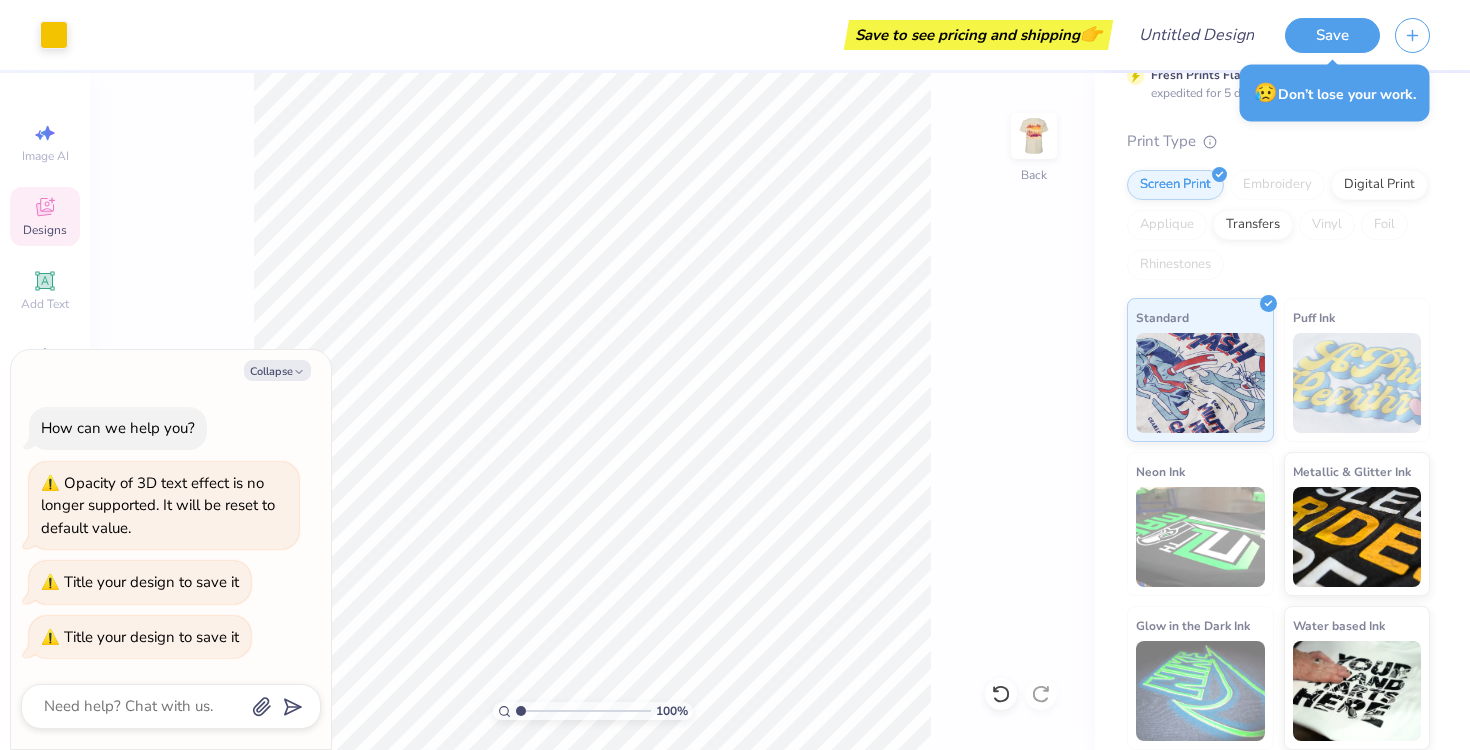 type on "x" 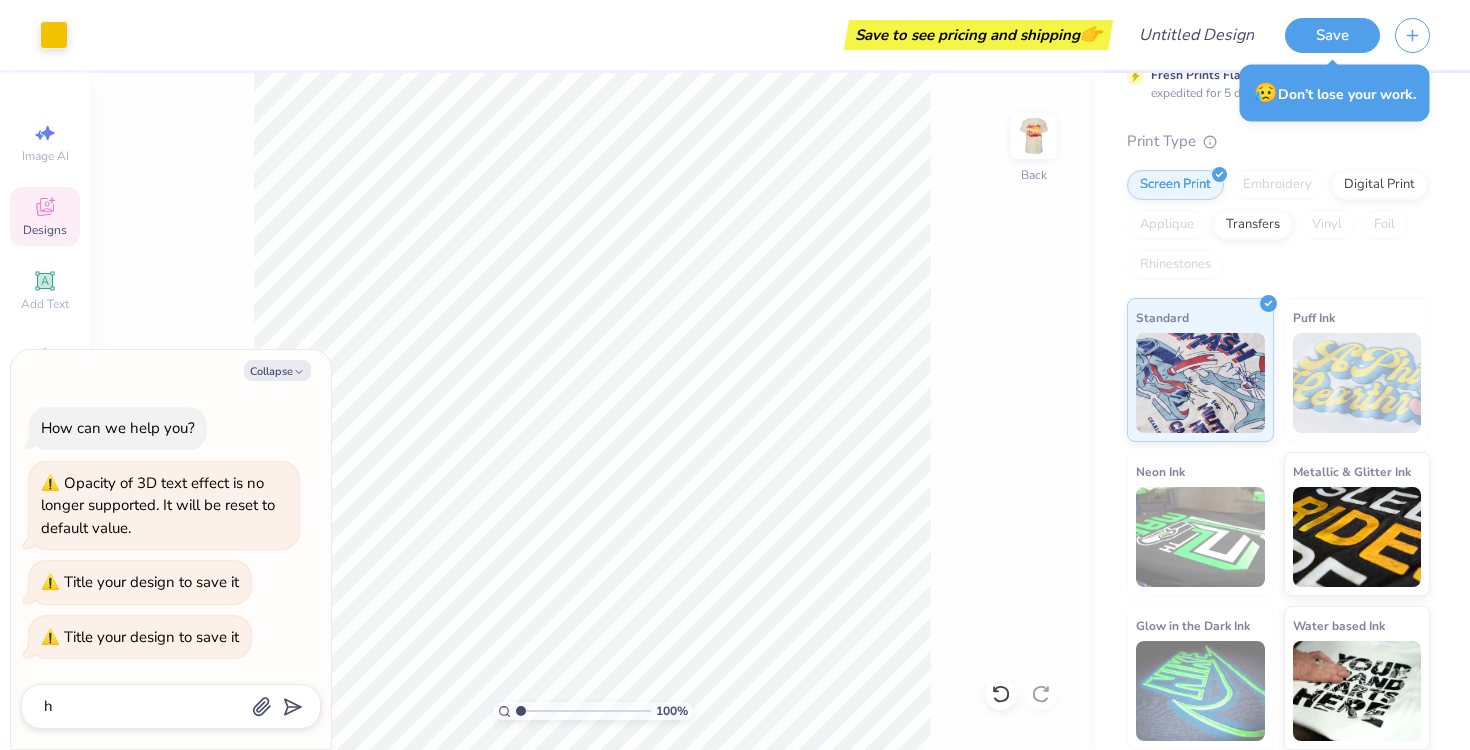 type on "x" 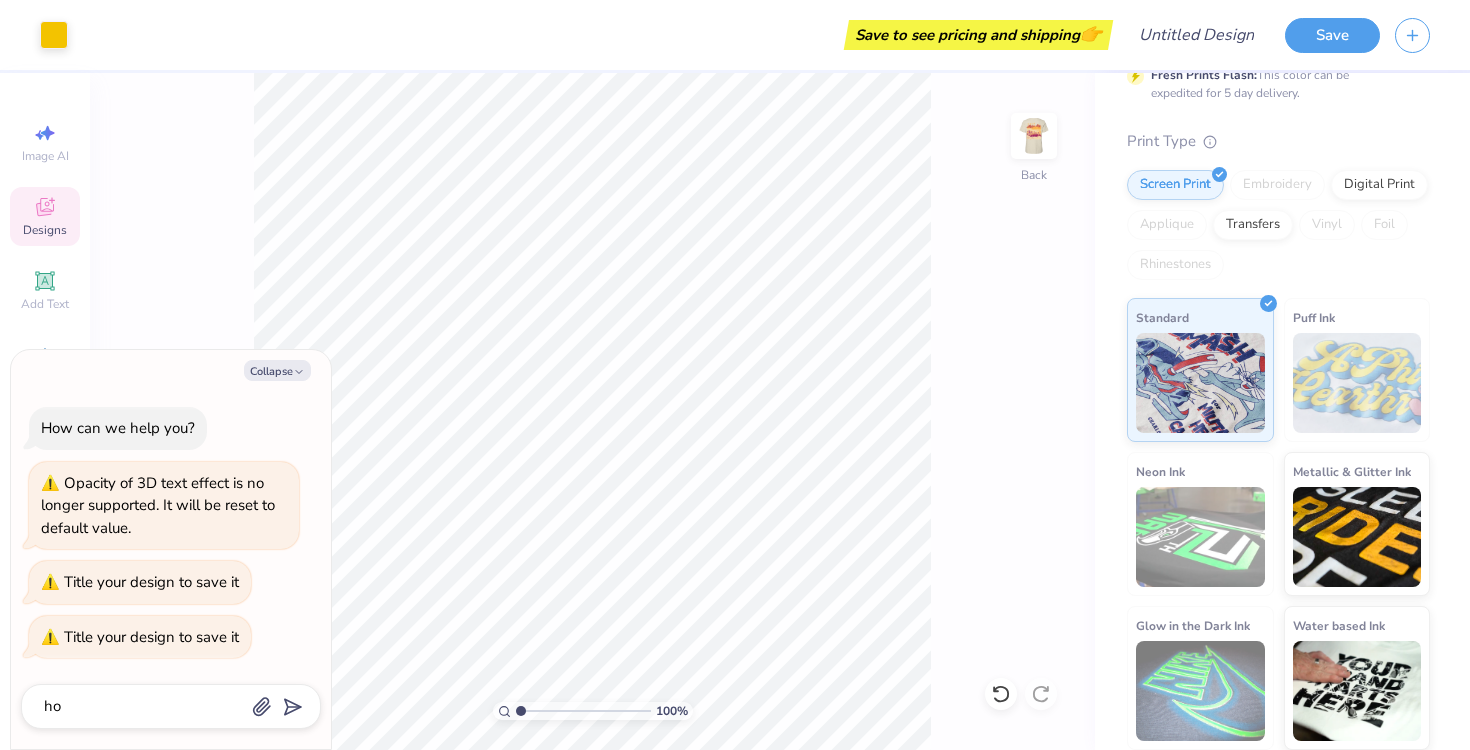 type on "x" 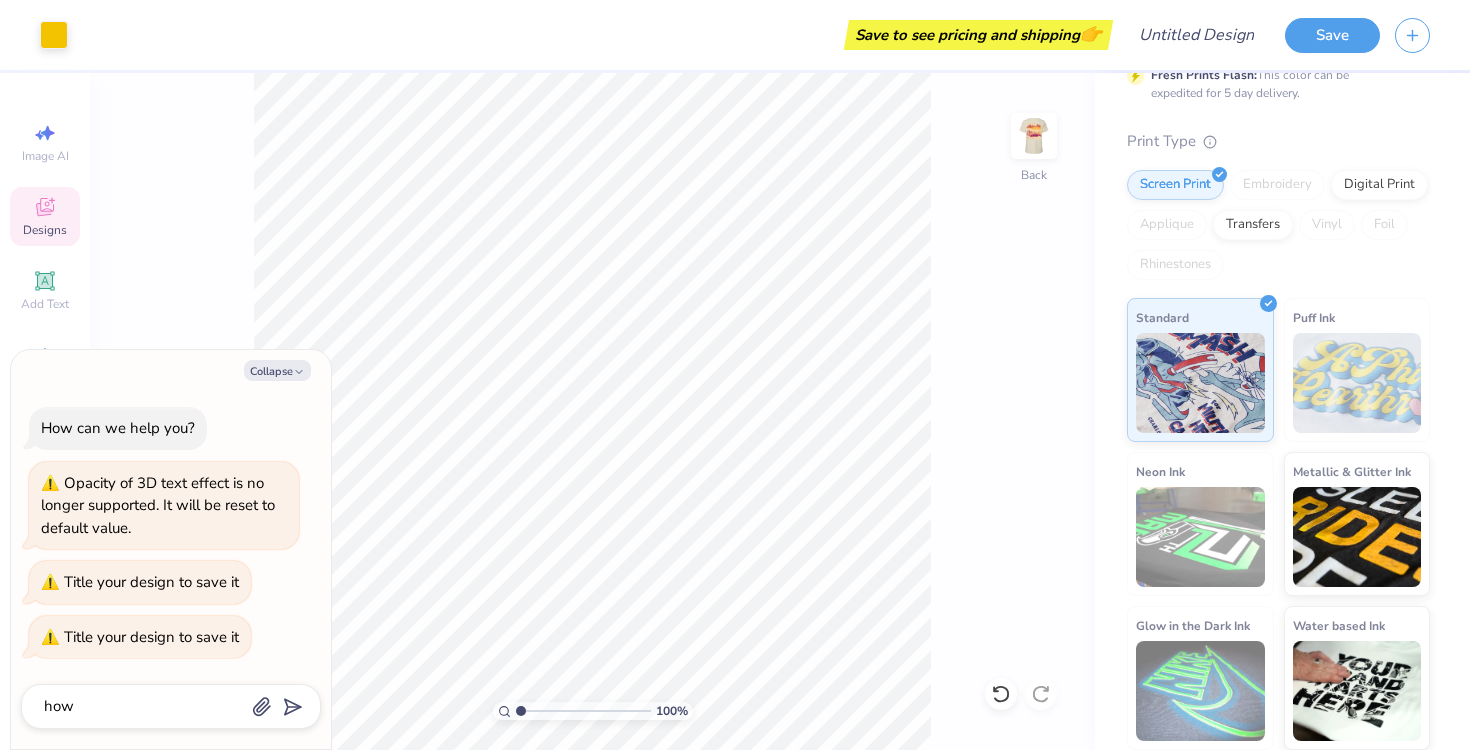 type on "x" 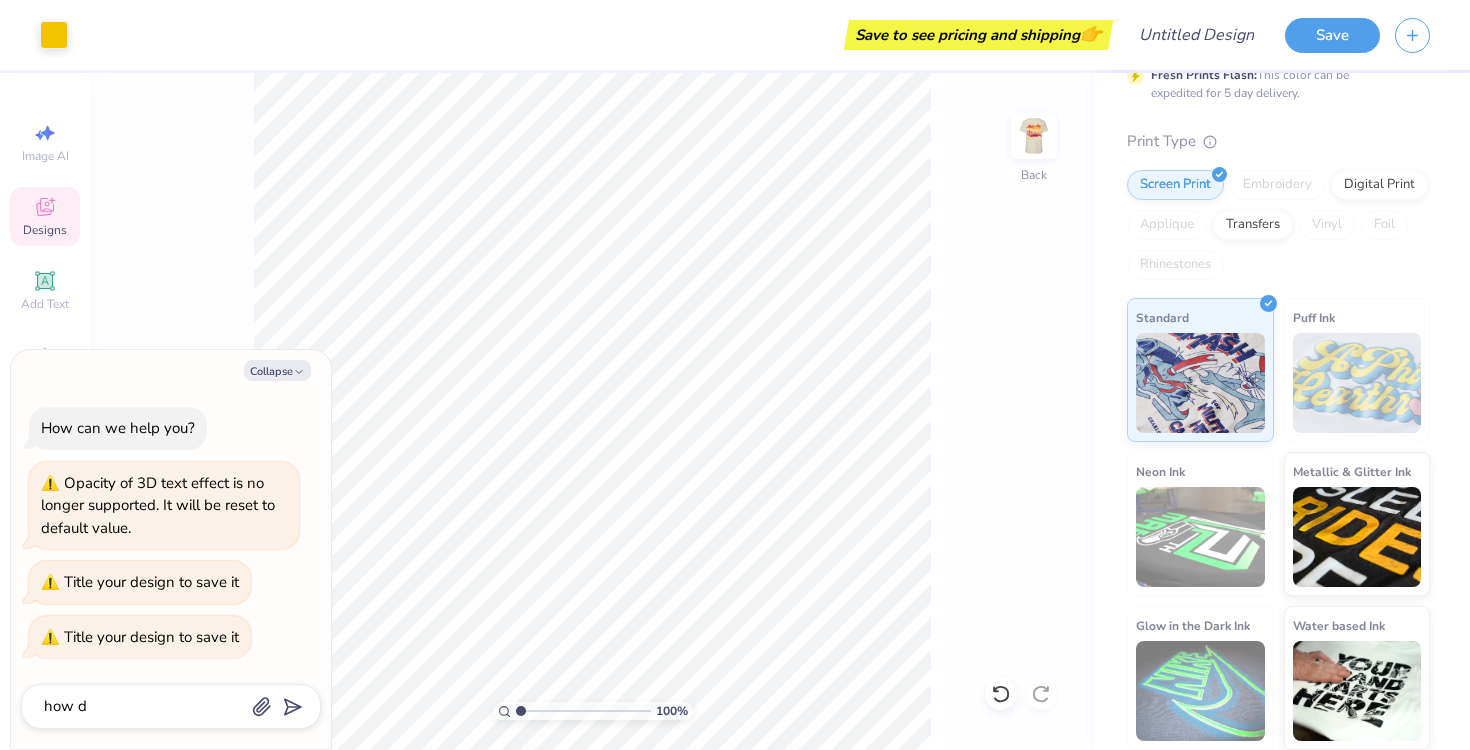 type on "x" 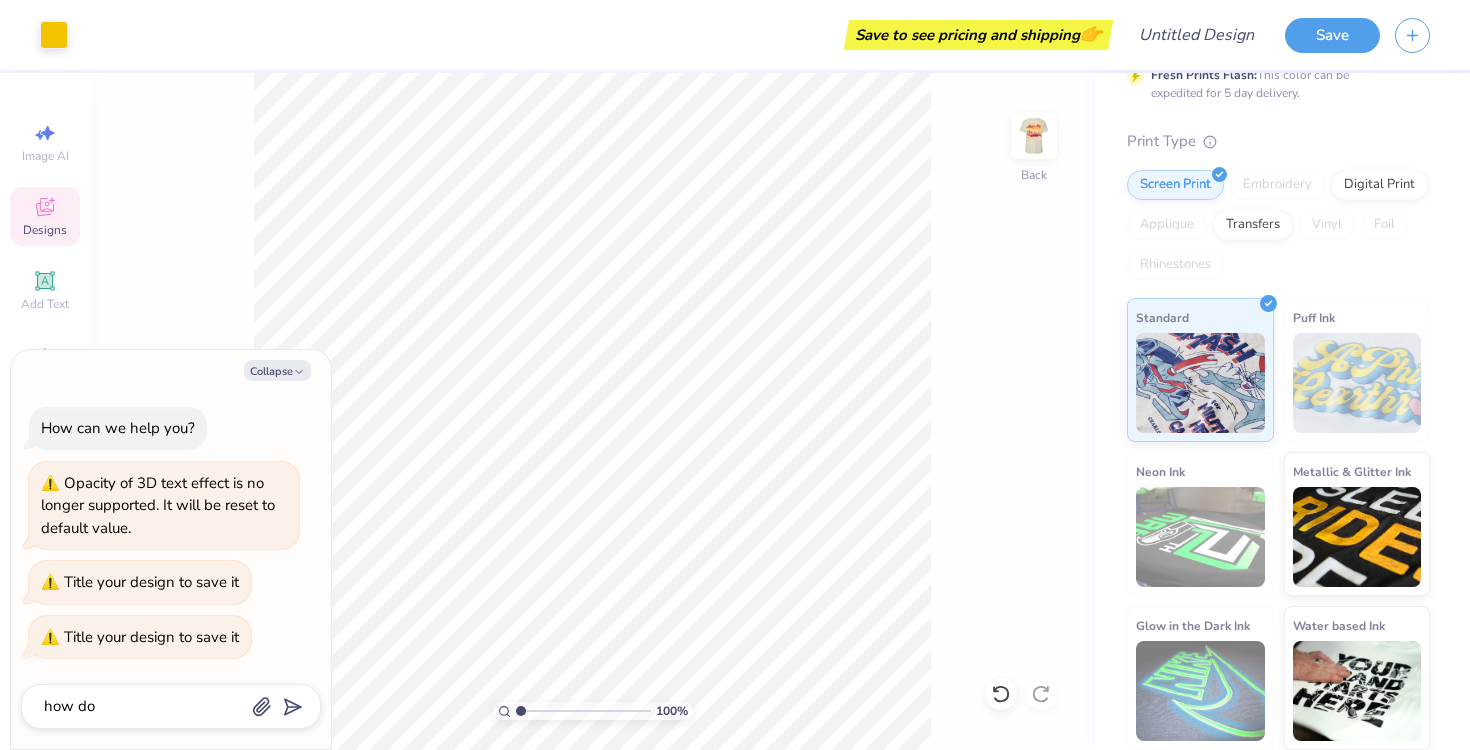 type on "x" 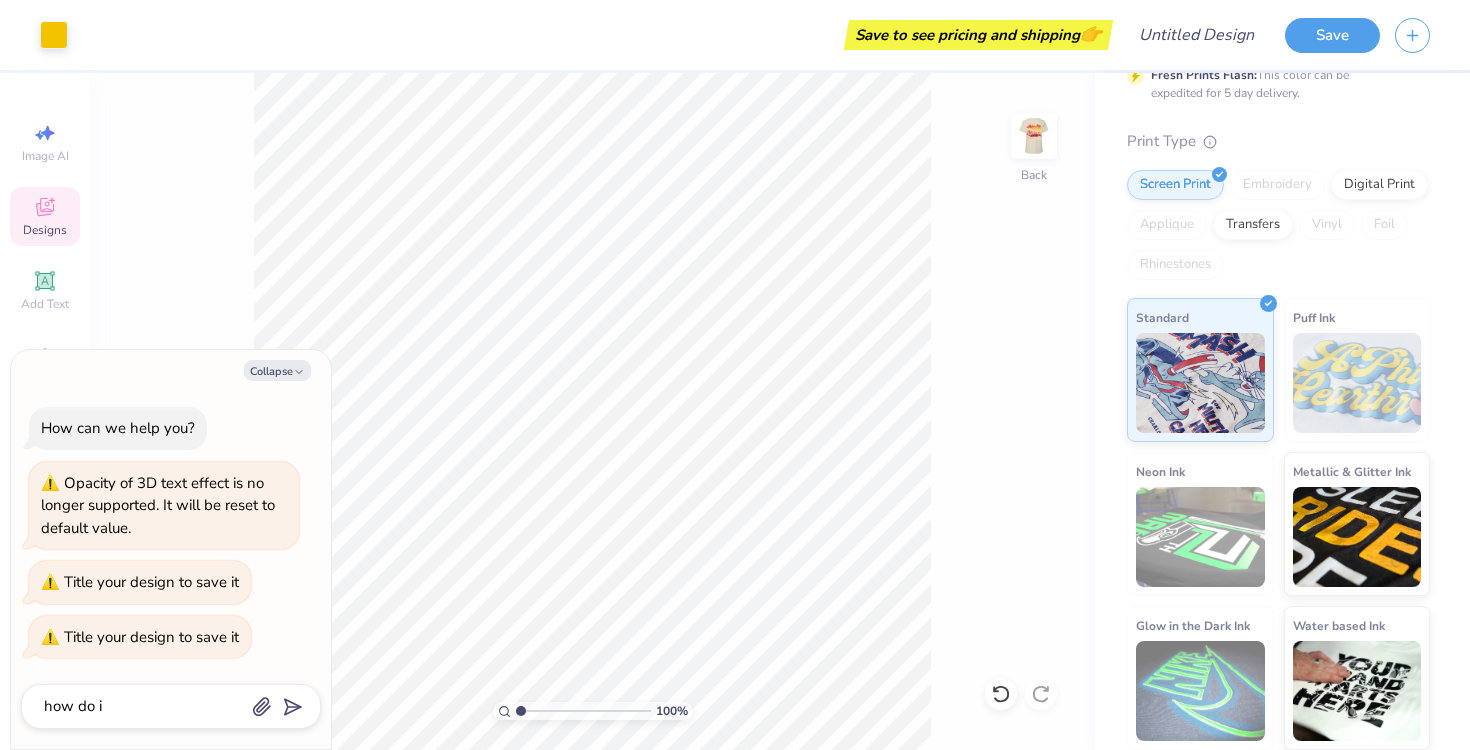 type on "x" 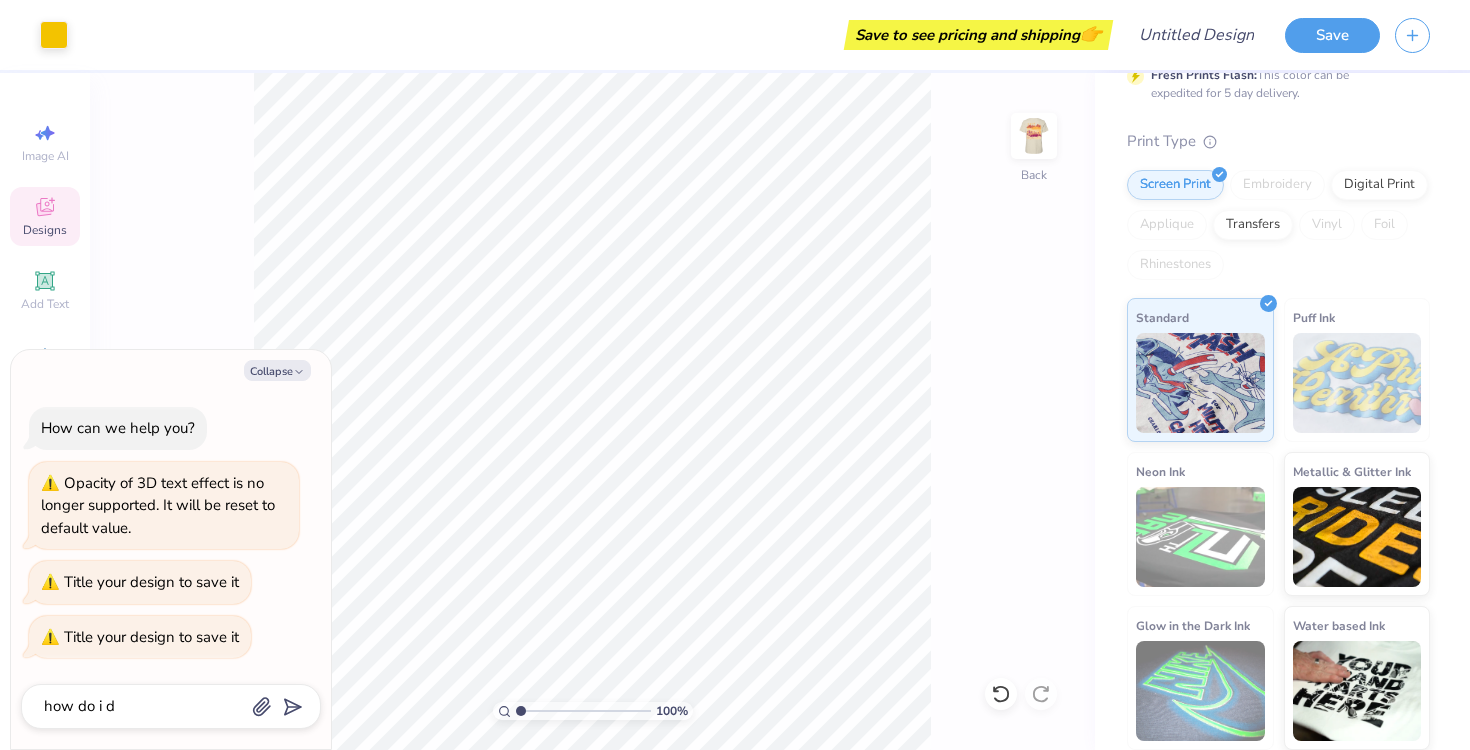 type on "x" 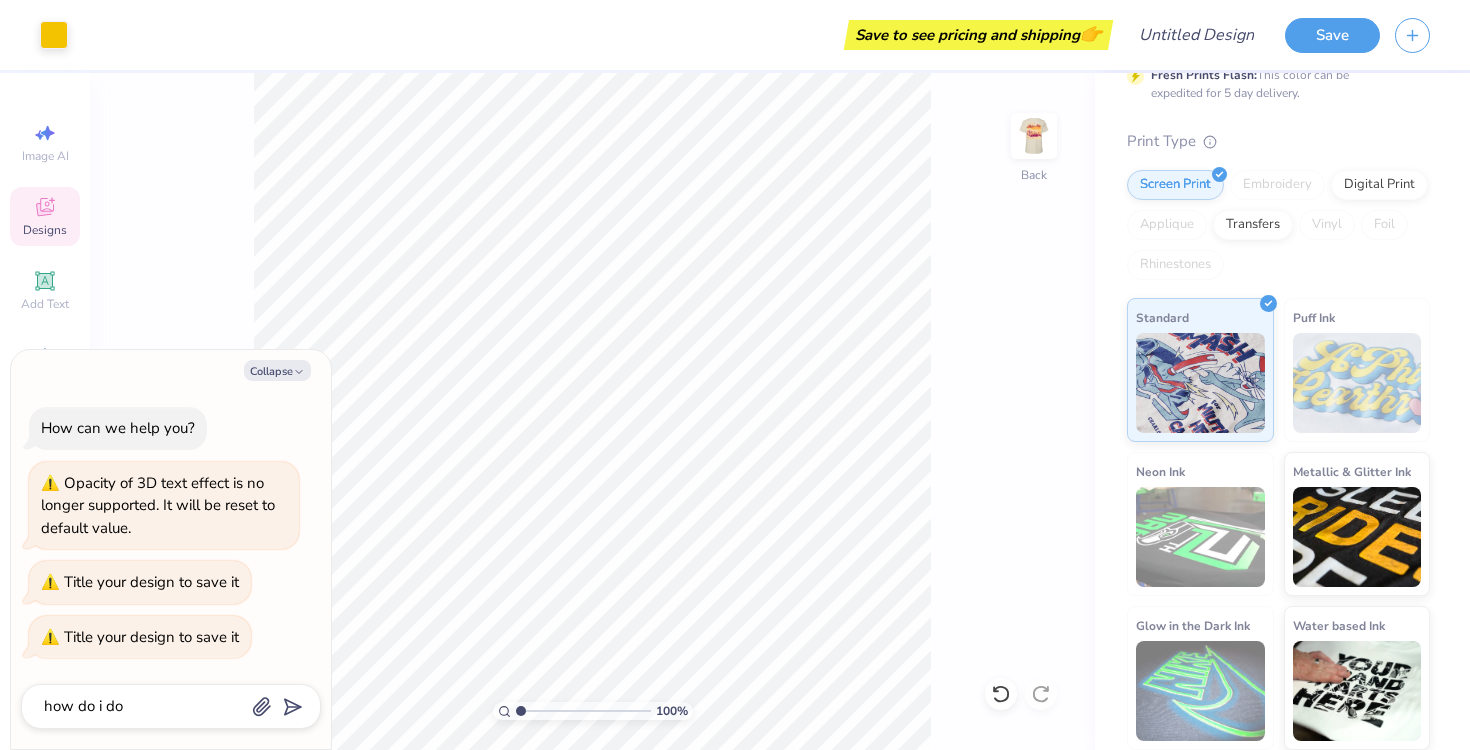 type on "x" 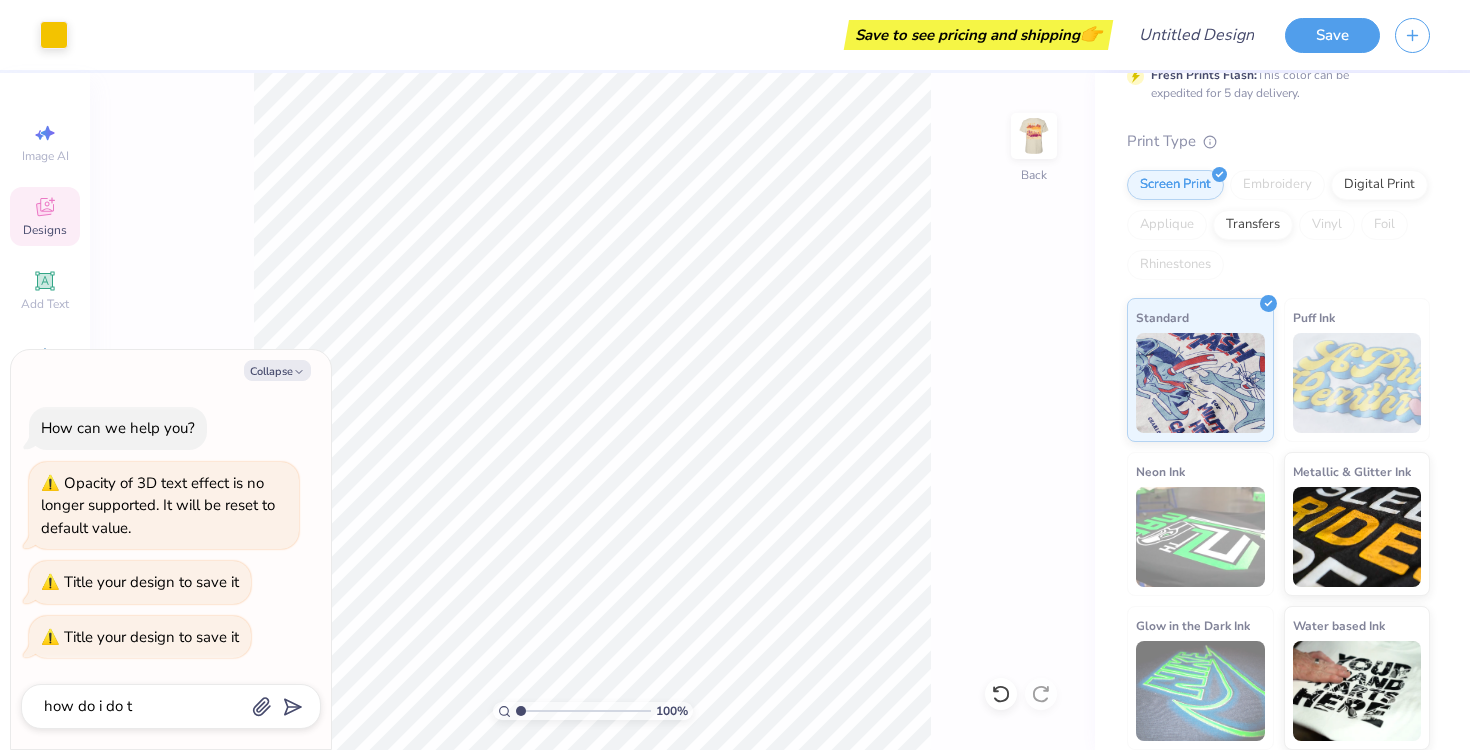 type on "x" 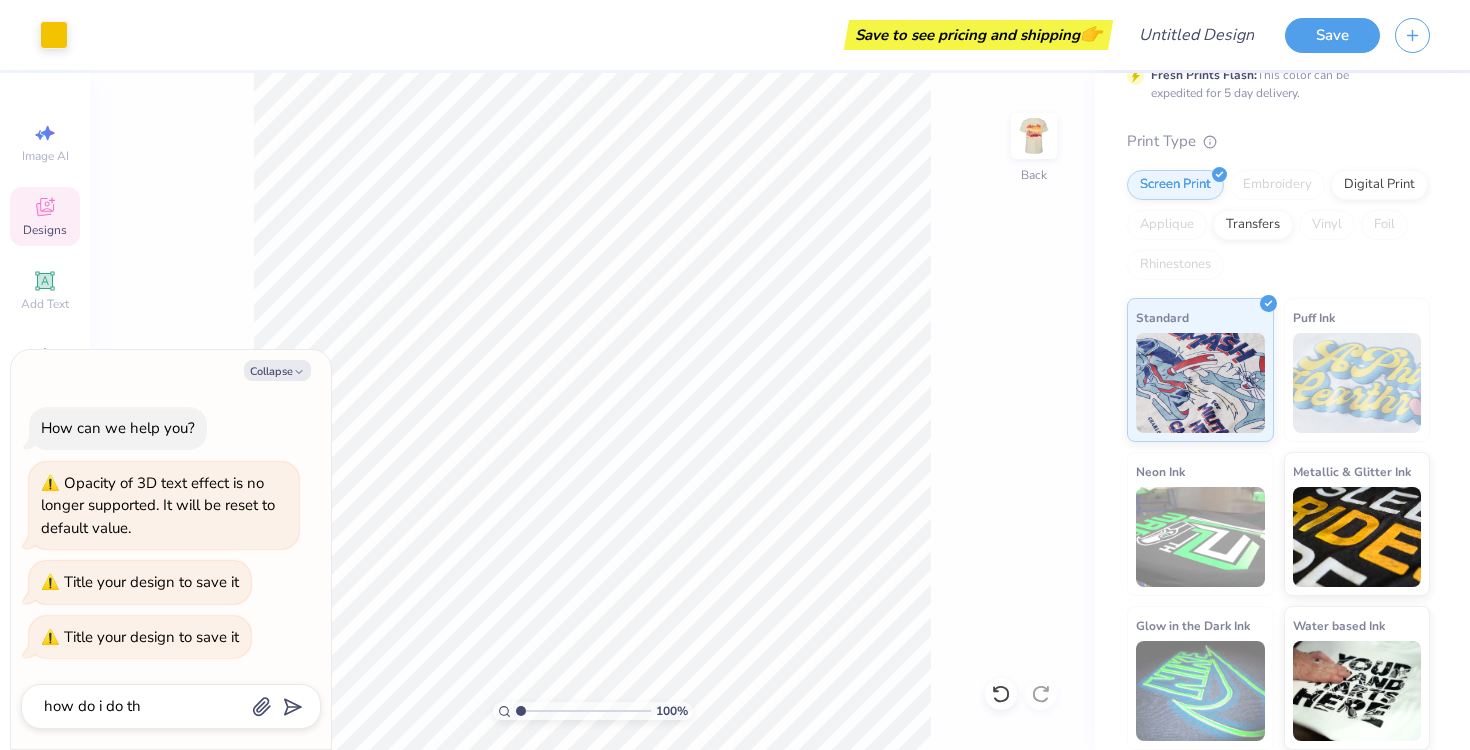 type on "x" 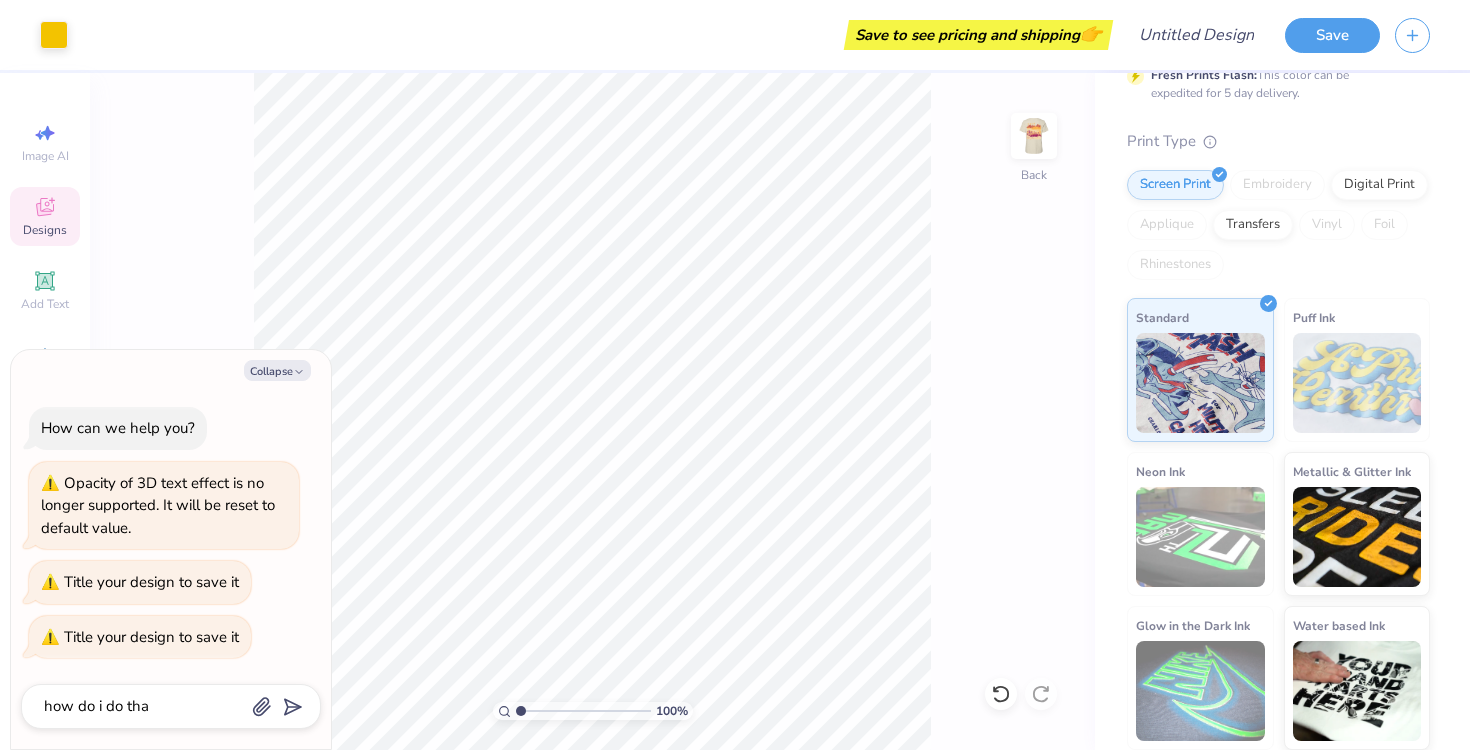 type on "x" 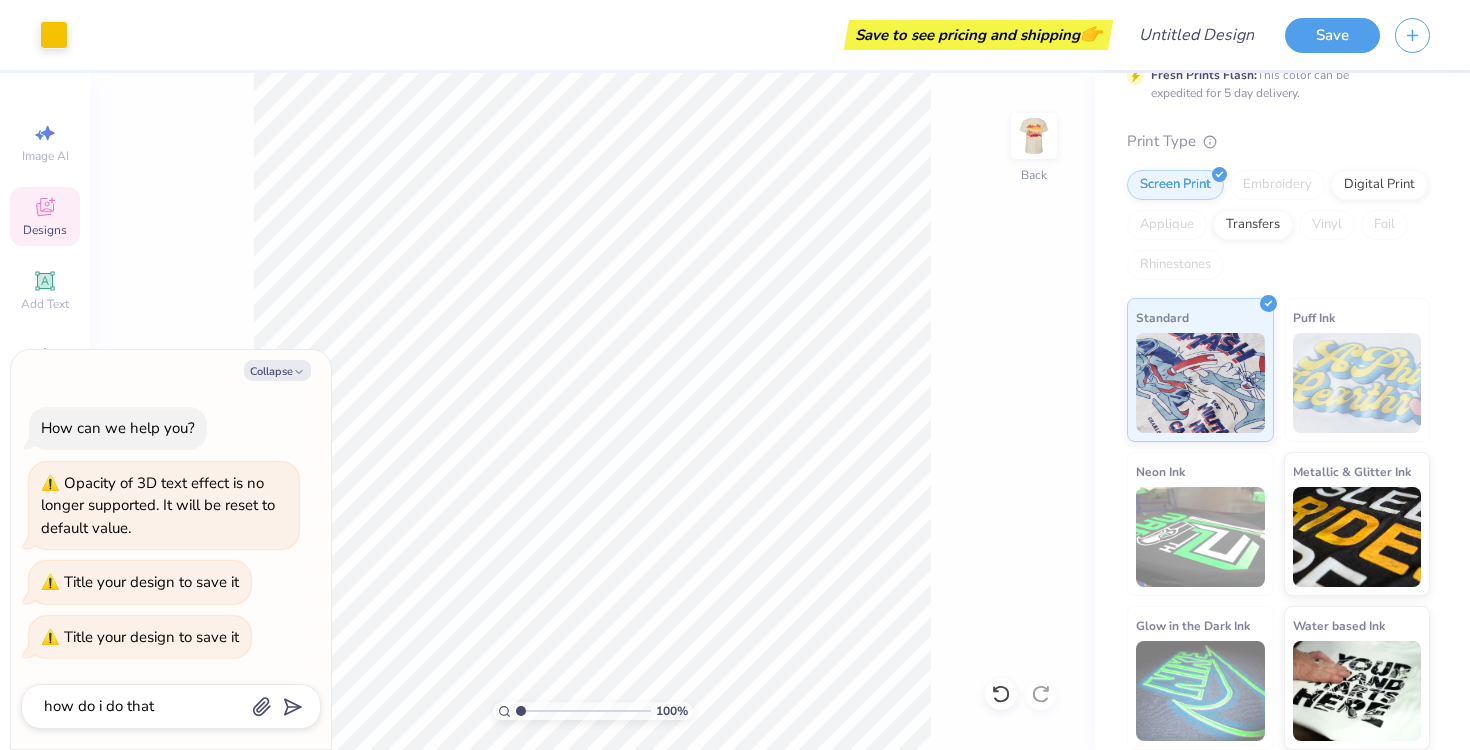 type on "how do i do that" 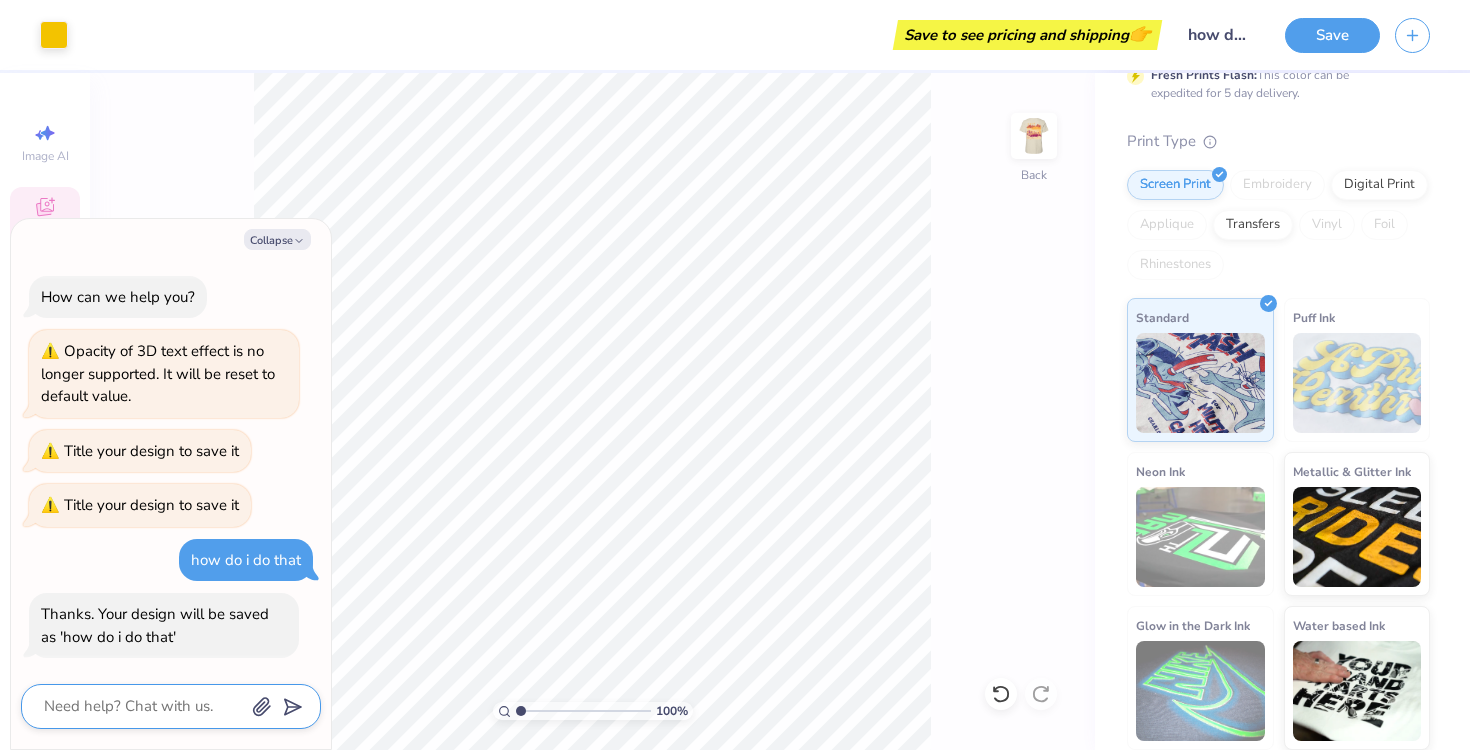 click at bounding box center [143, 706] 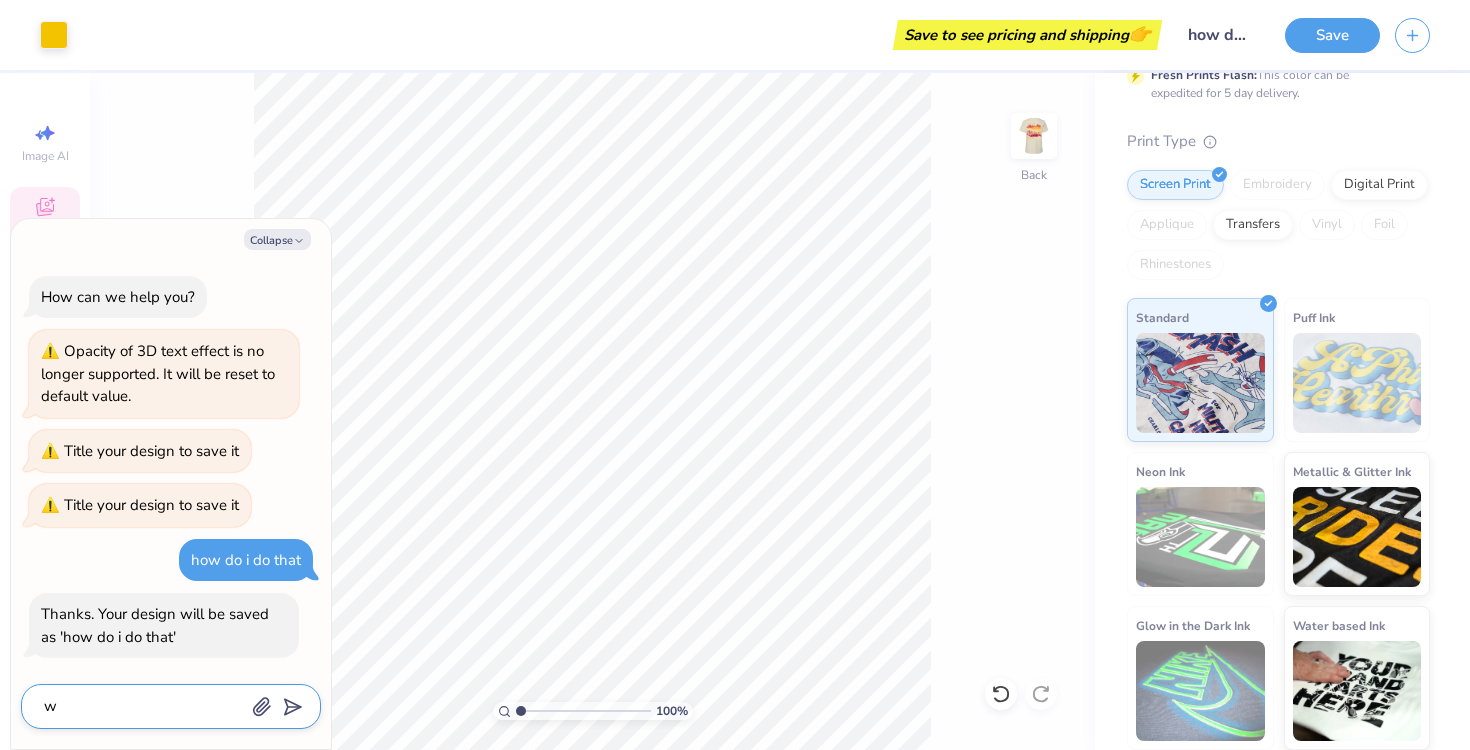 type on "x" 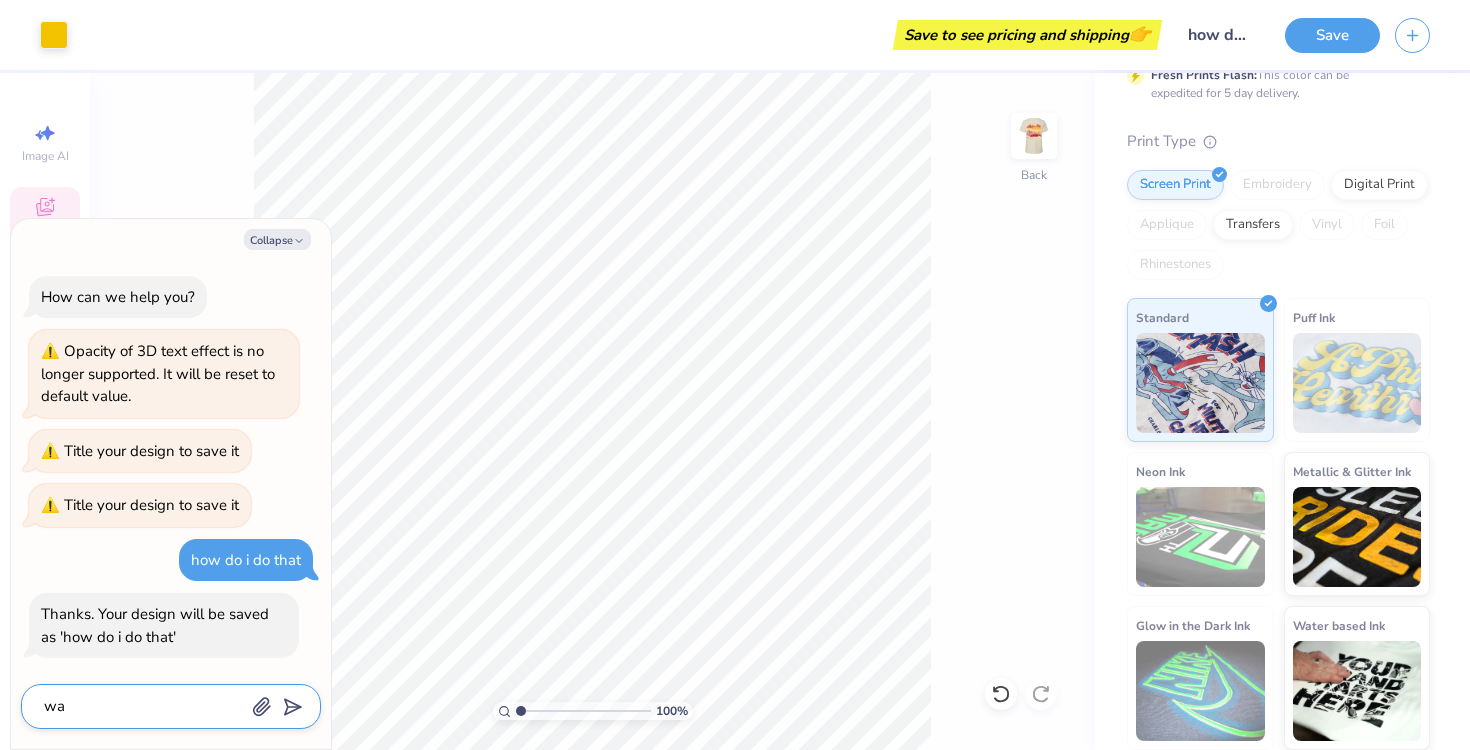 type on "x" 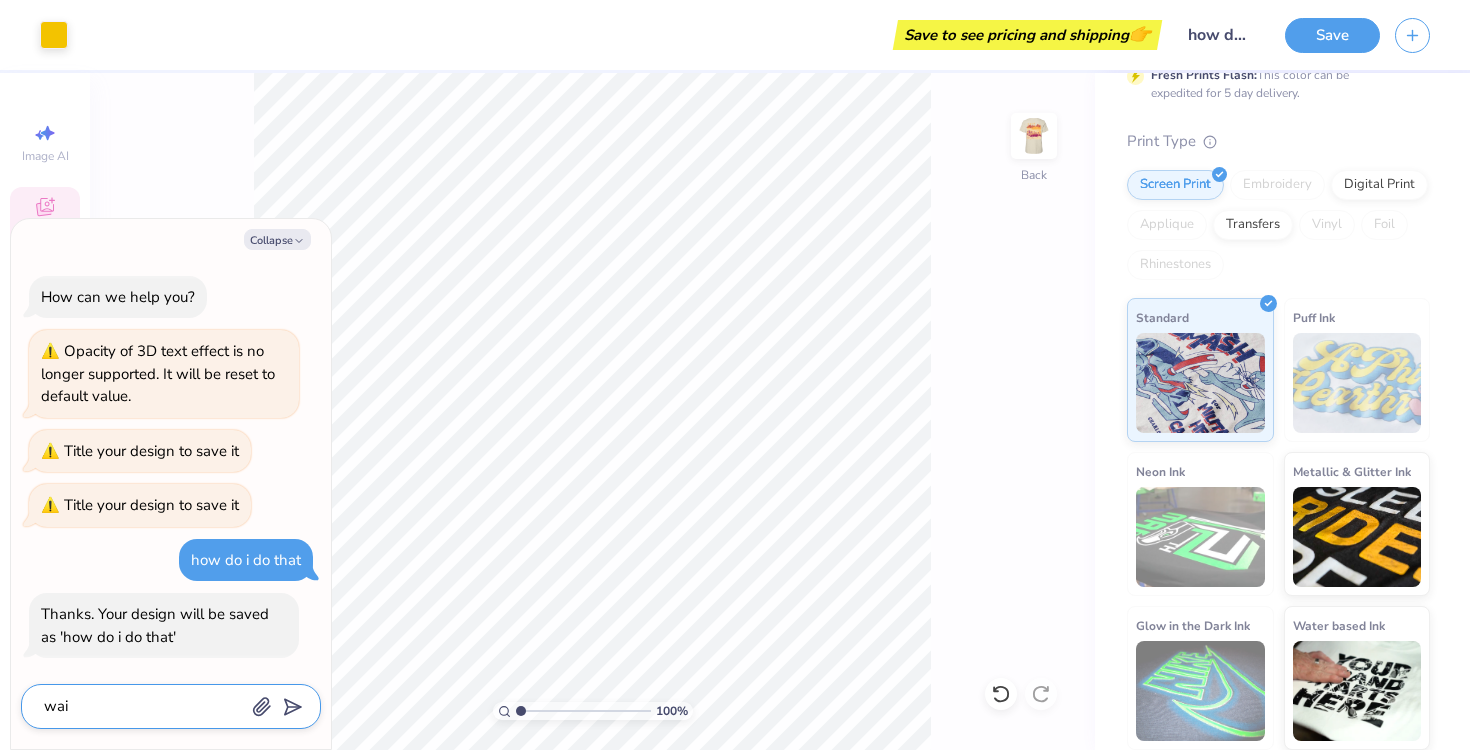 type on "x" 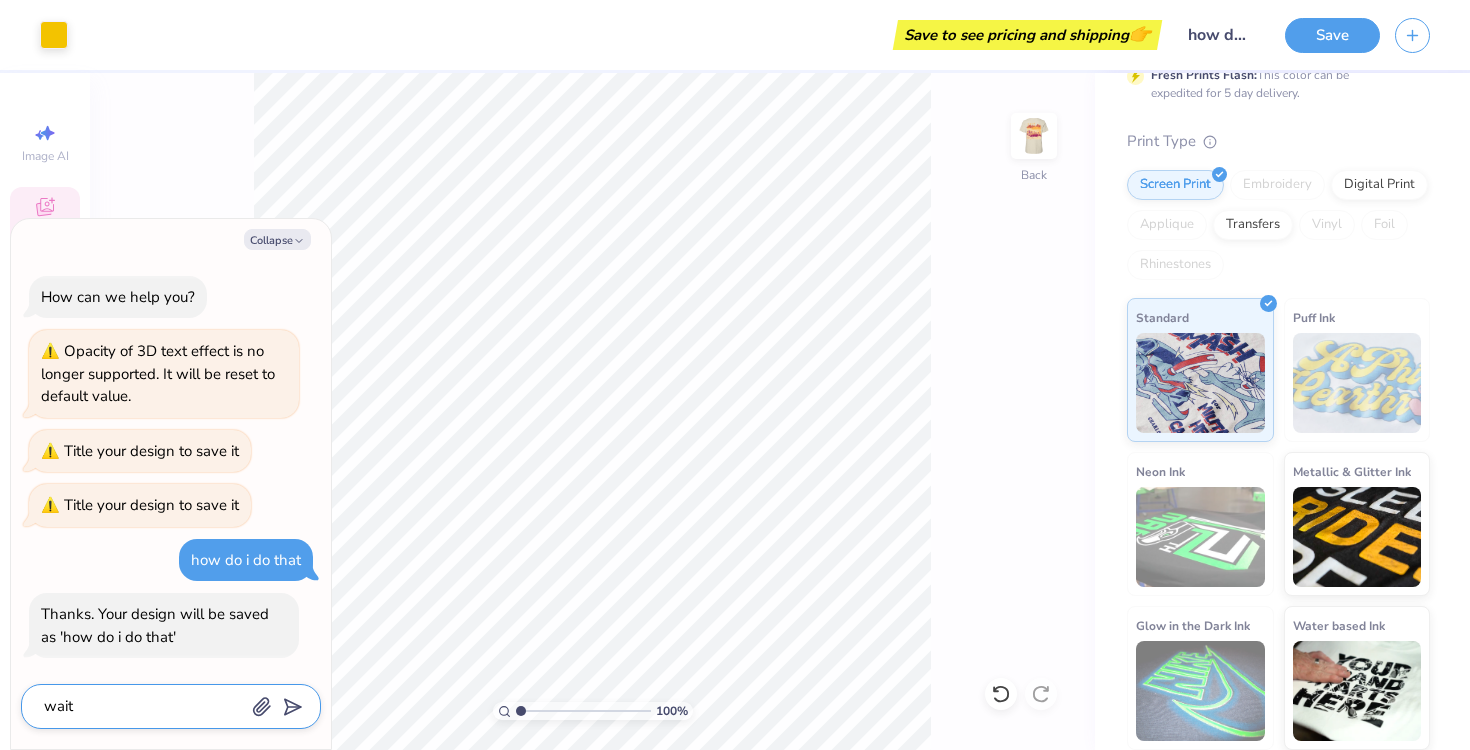 type on "x" 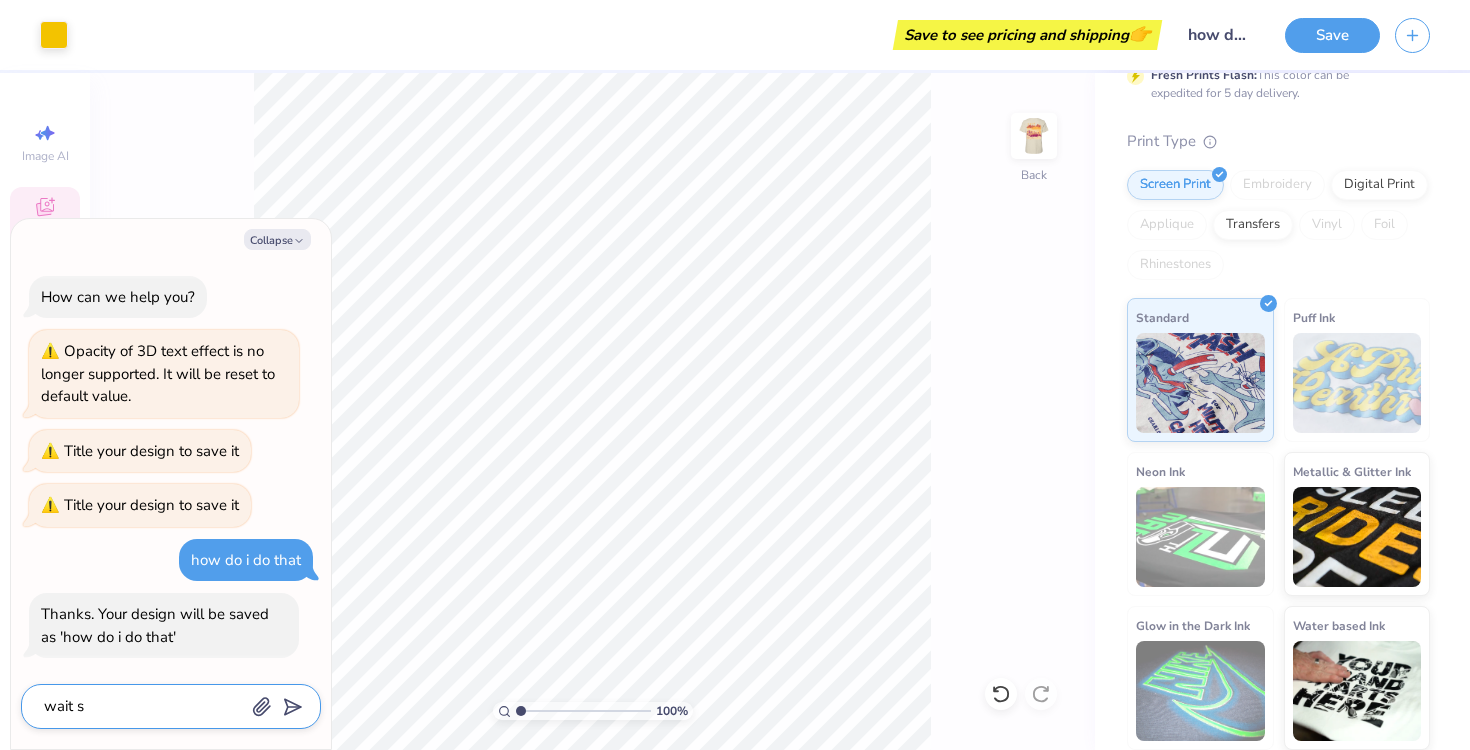 type on "x" 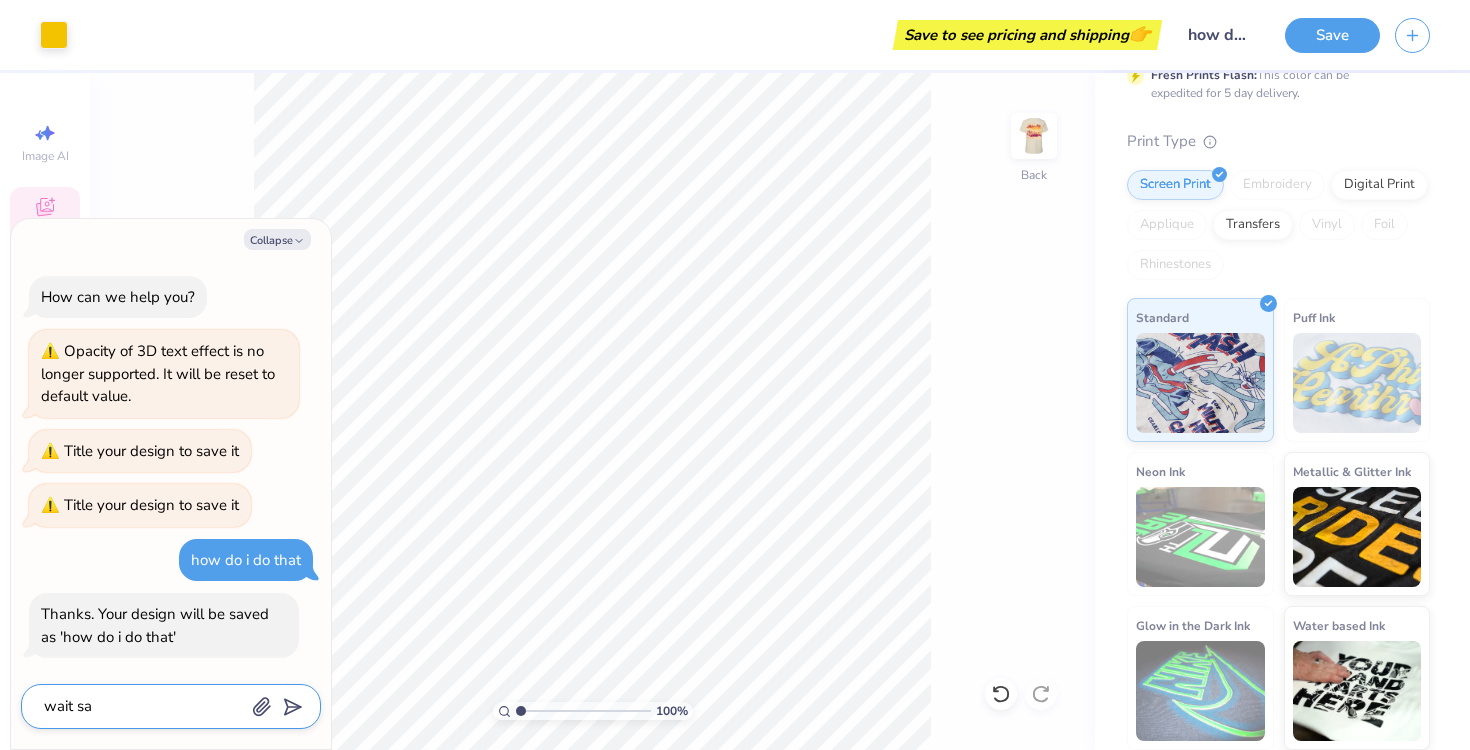 type on "x" 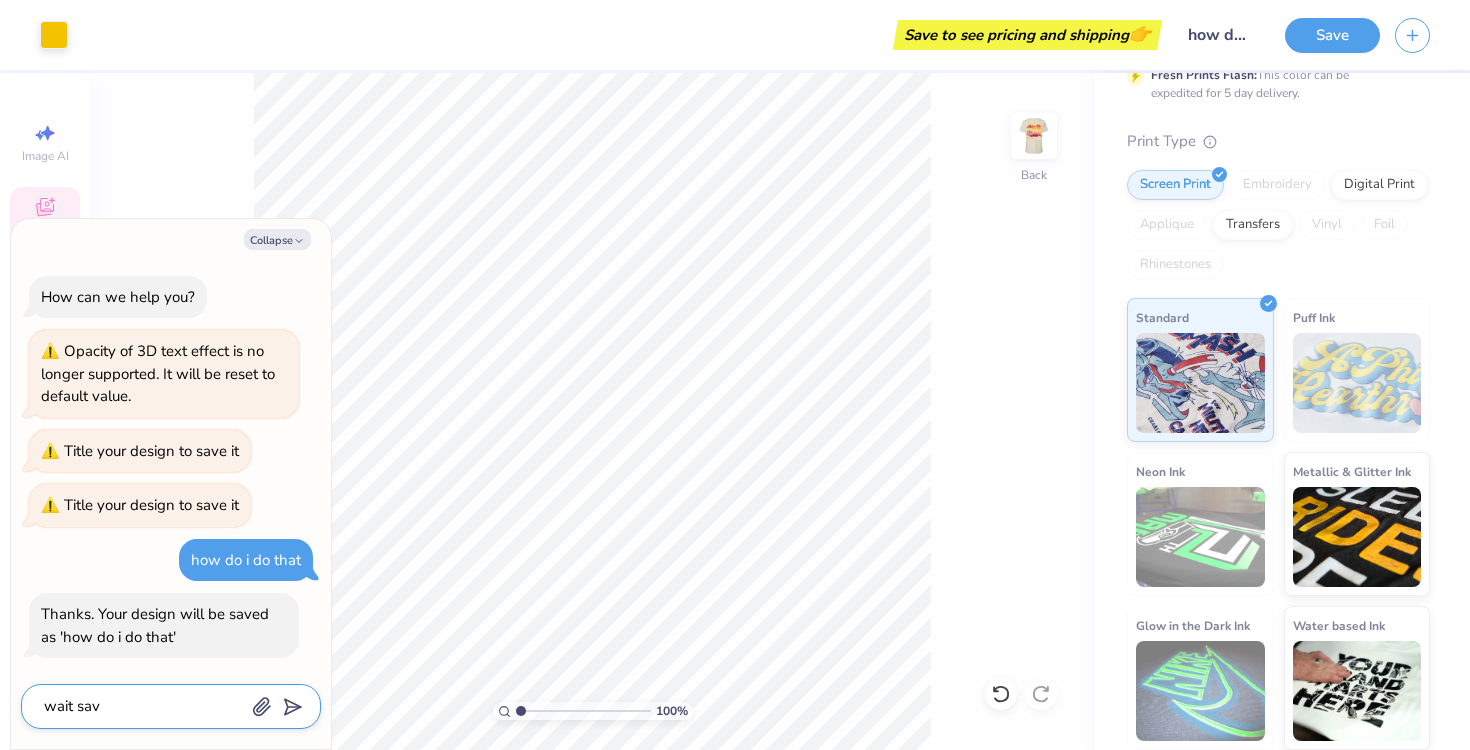 type on "x" 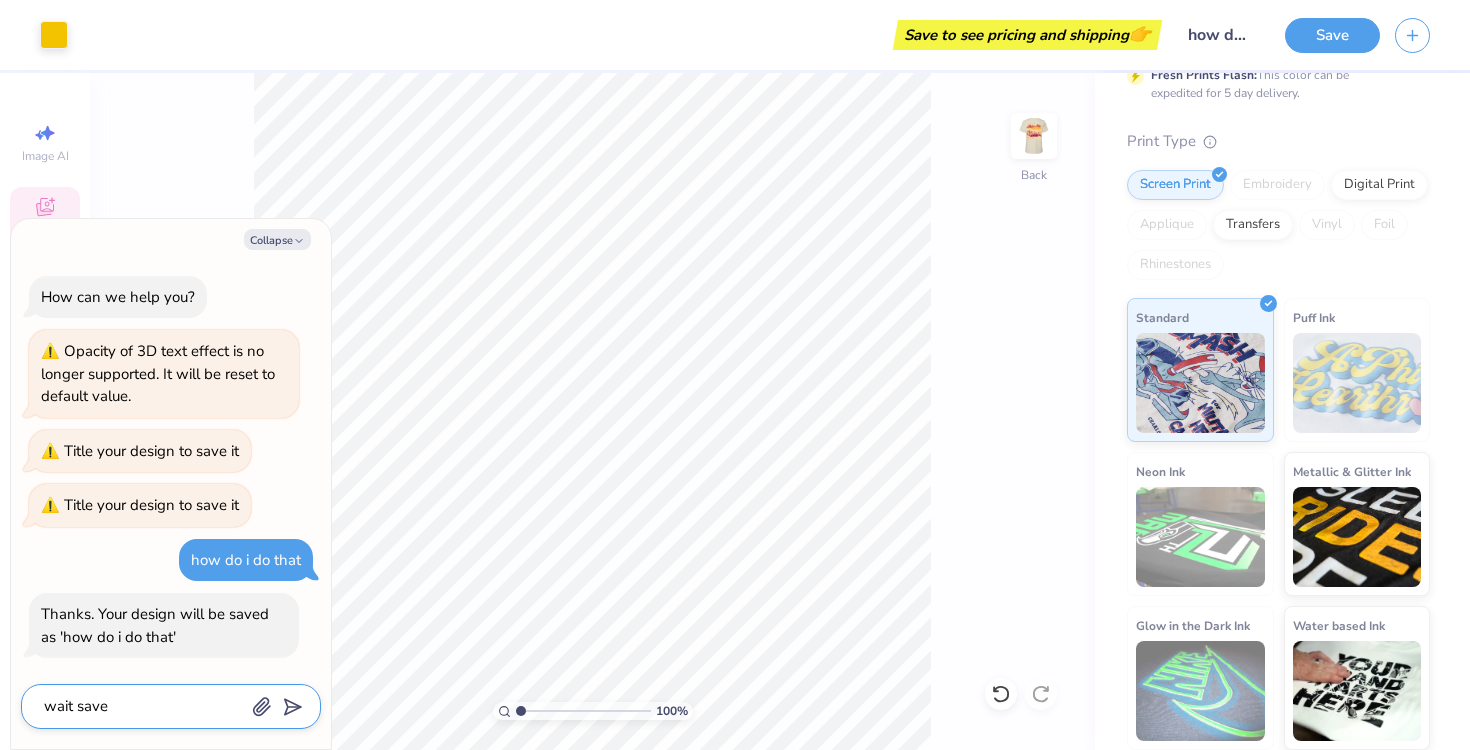 type on "x" 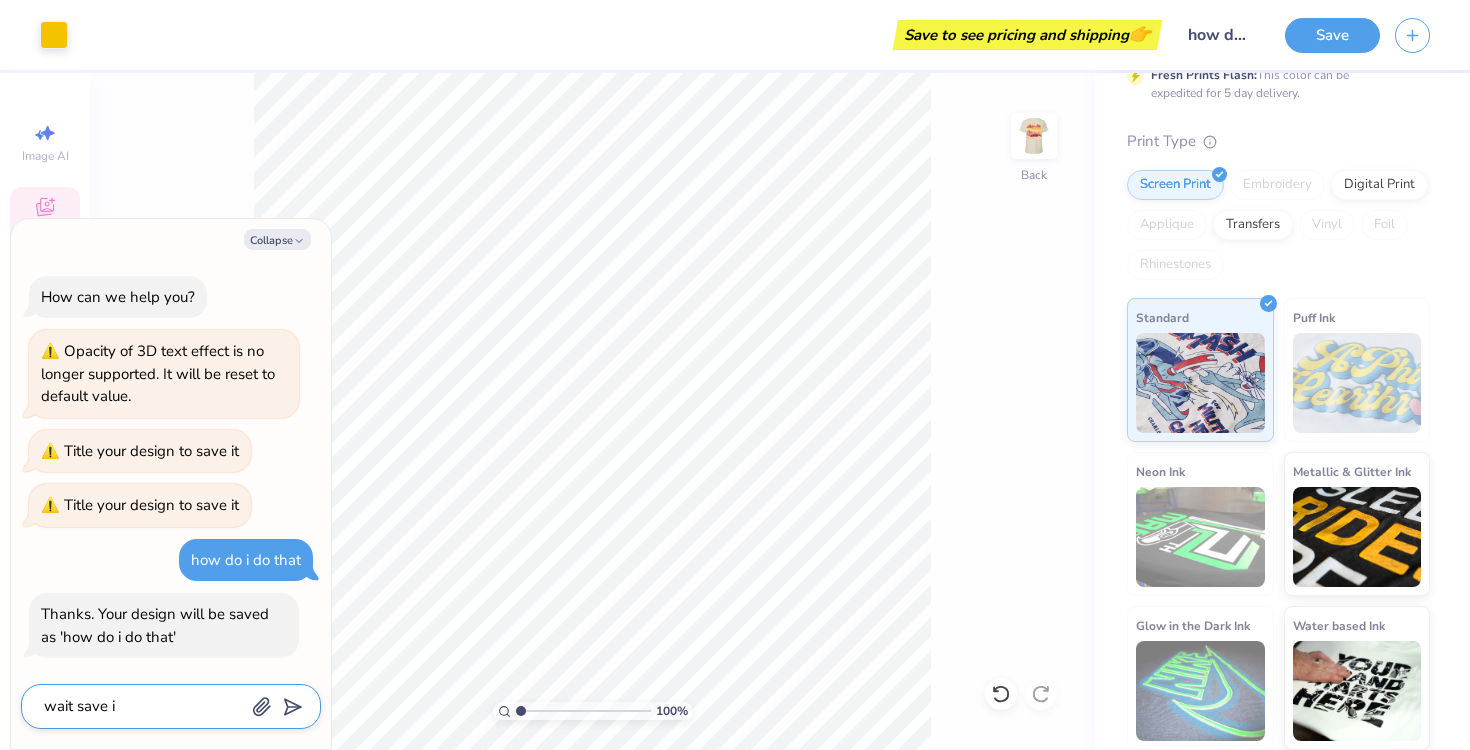type on "x" 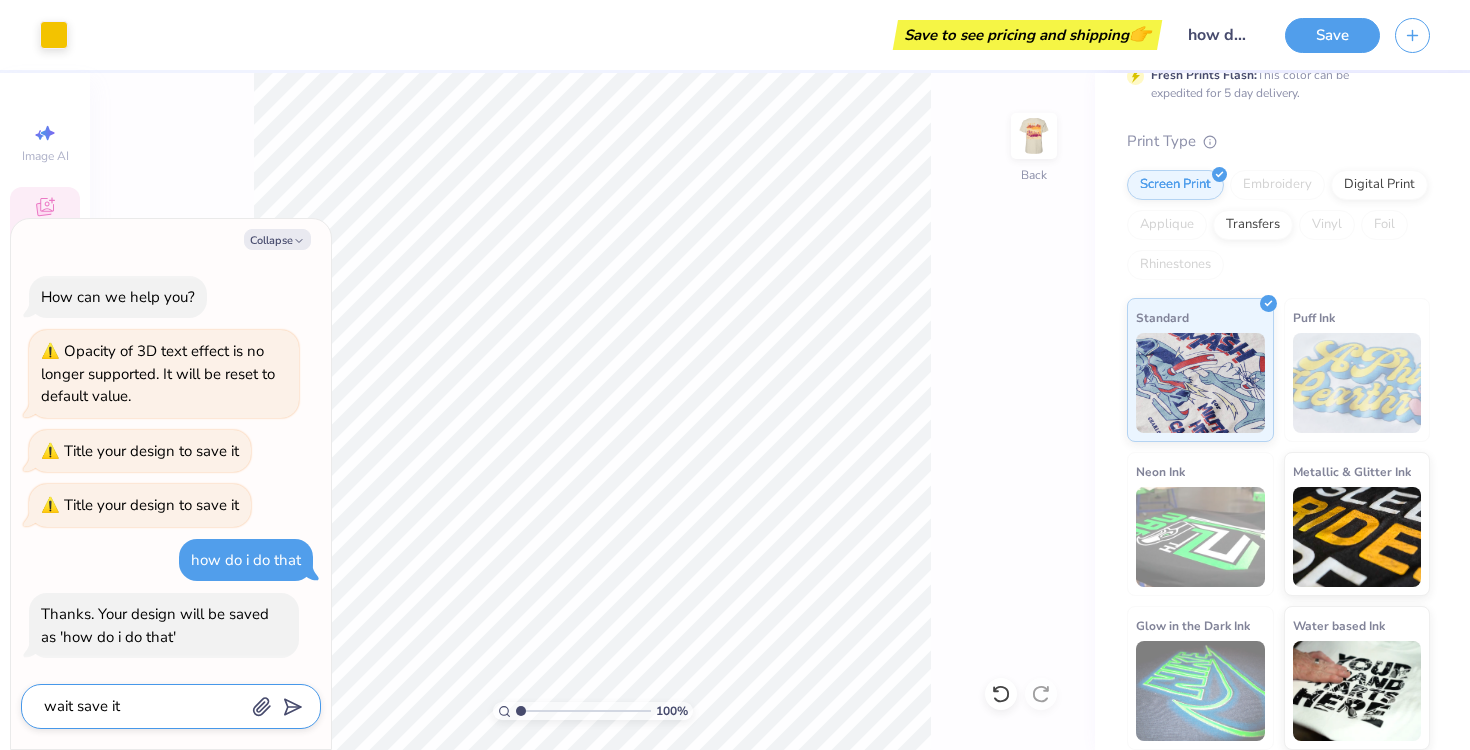 type on "x" 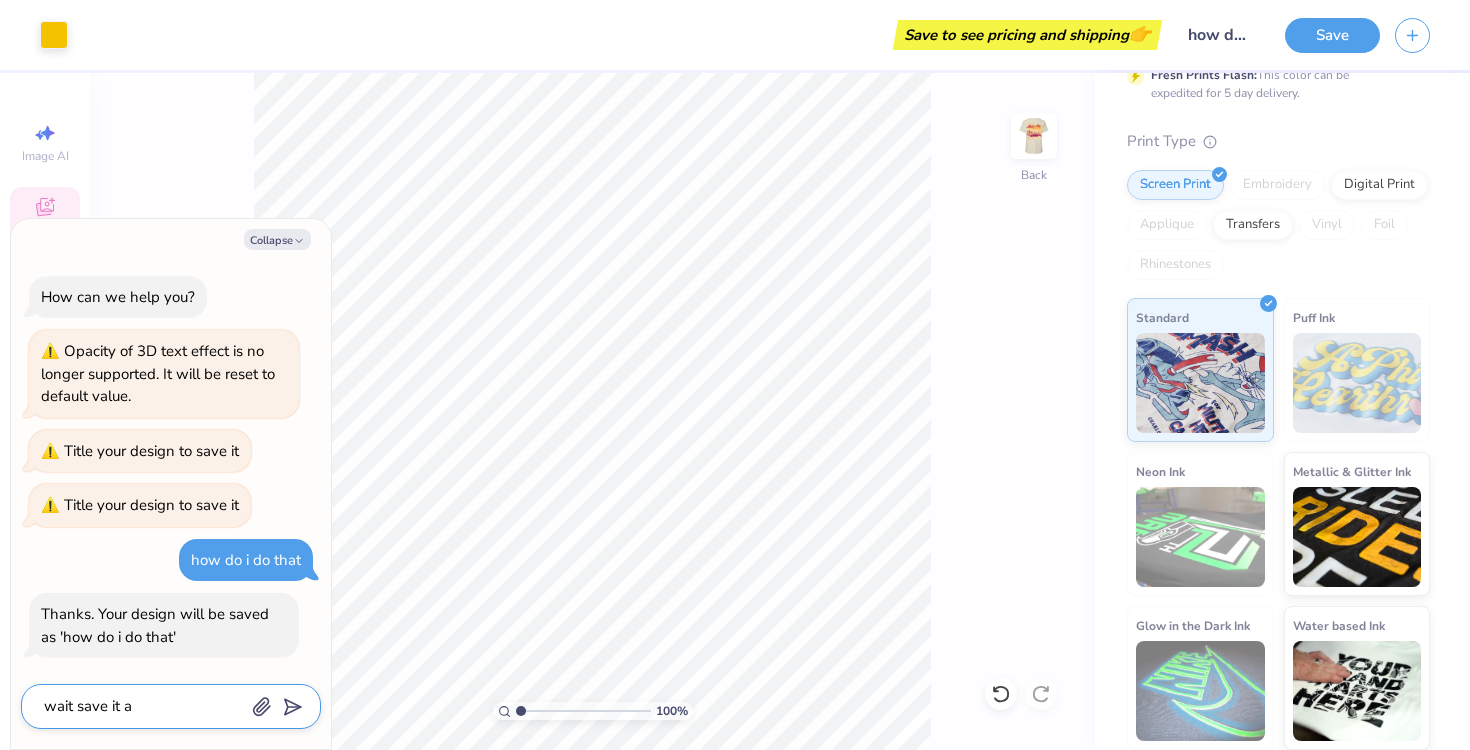 type on "x" 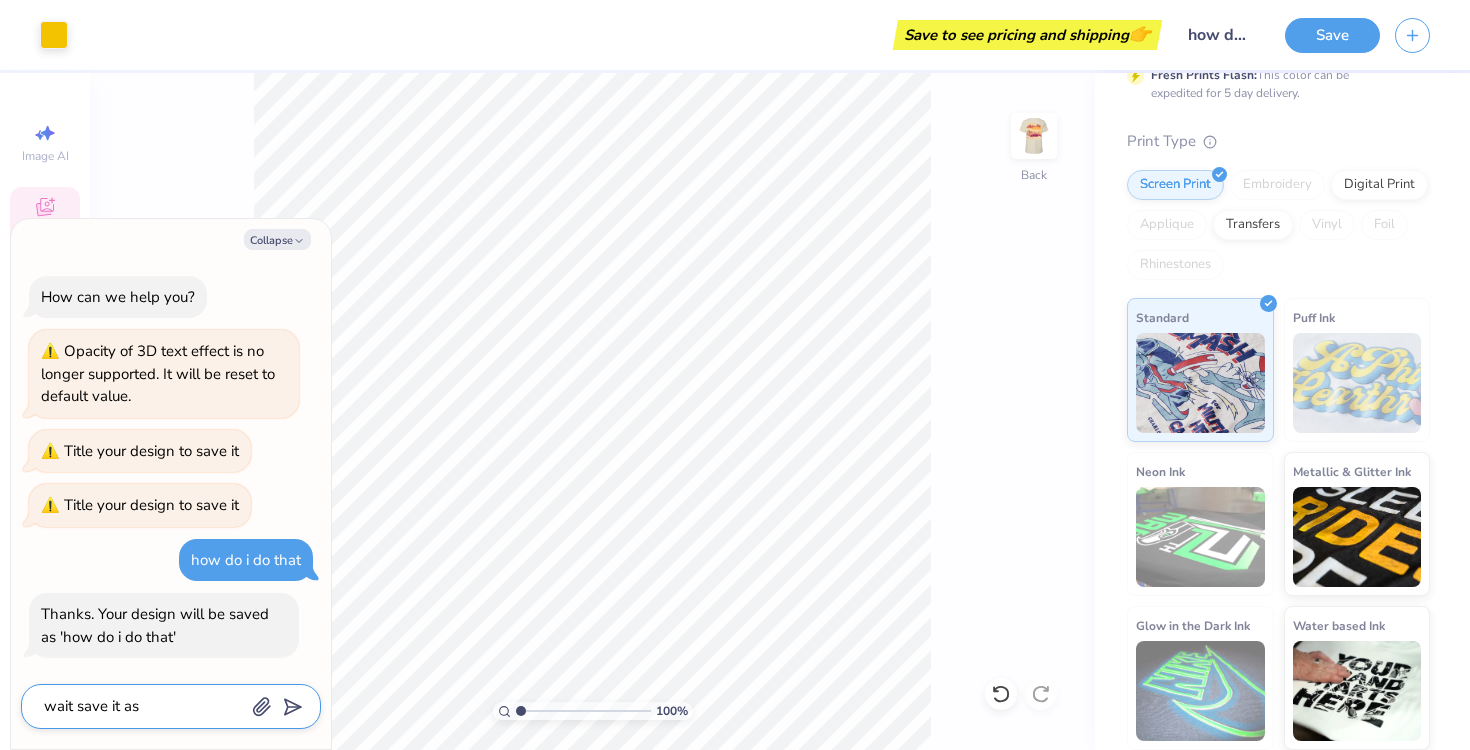 type on "x" 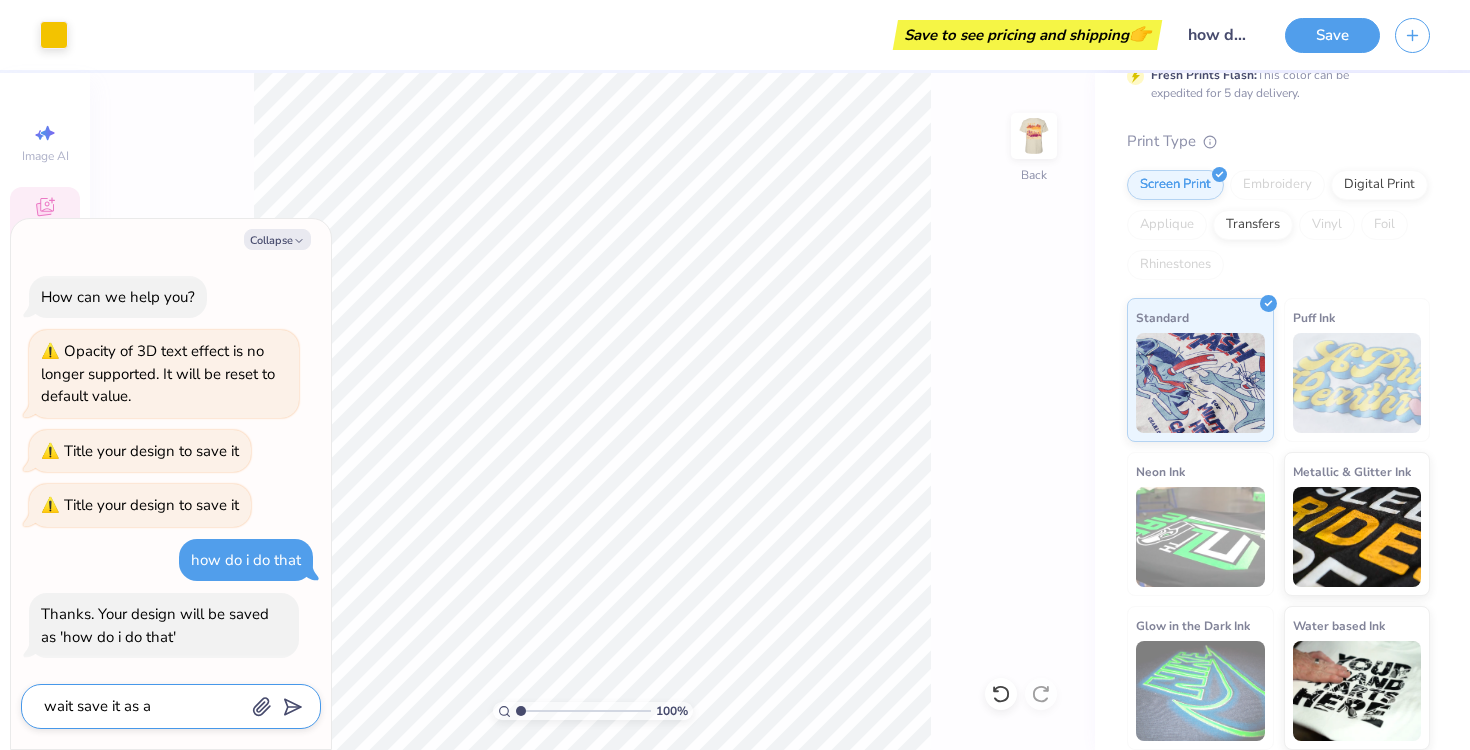 type on "x" 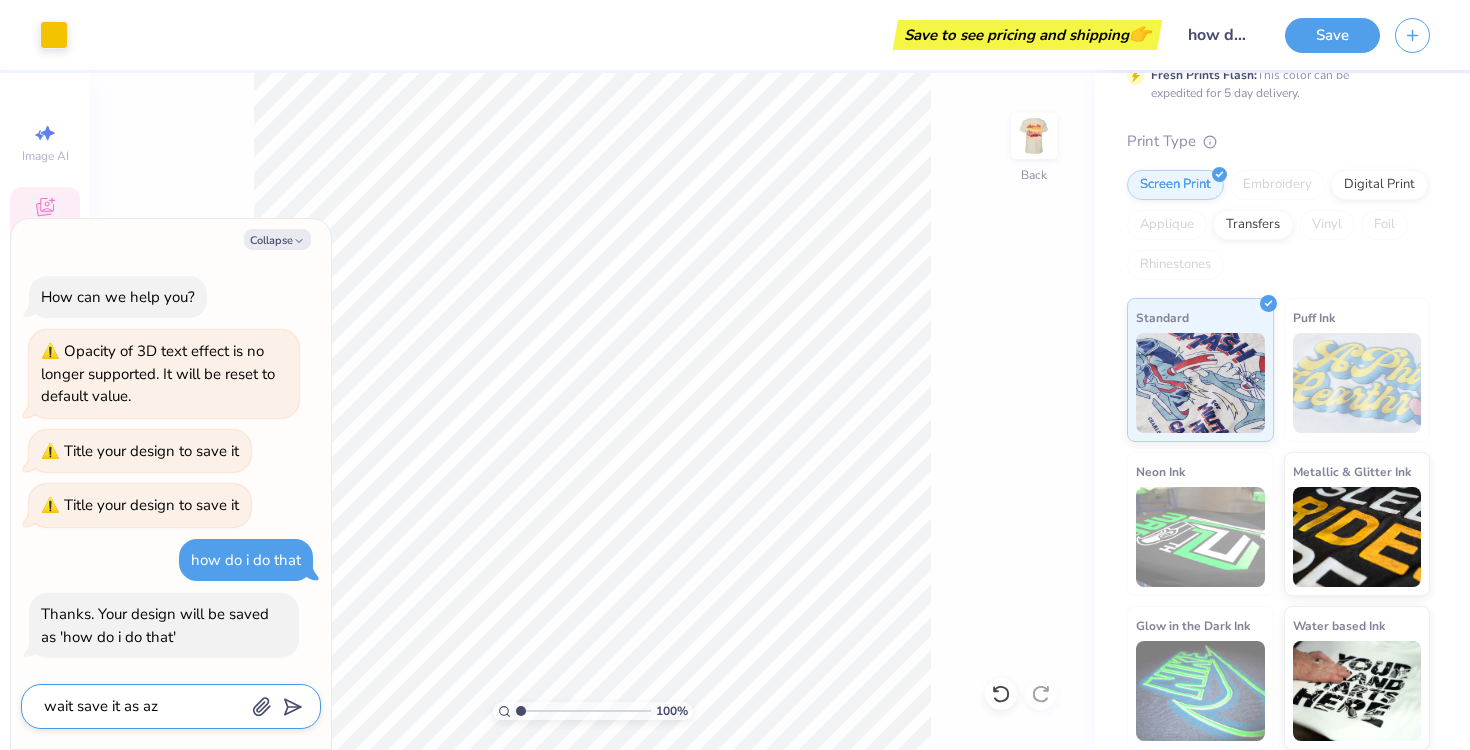 type on "x" 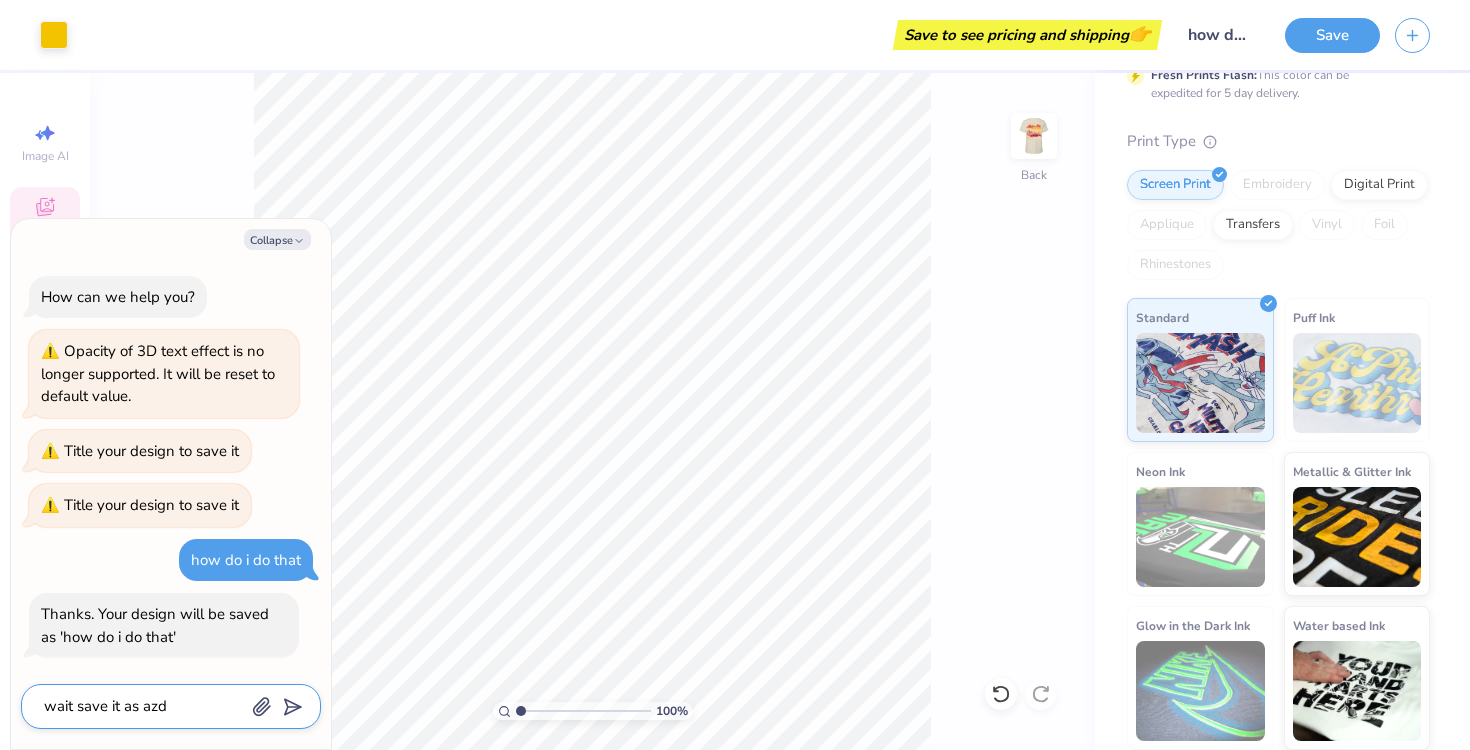 type on "x" 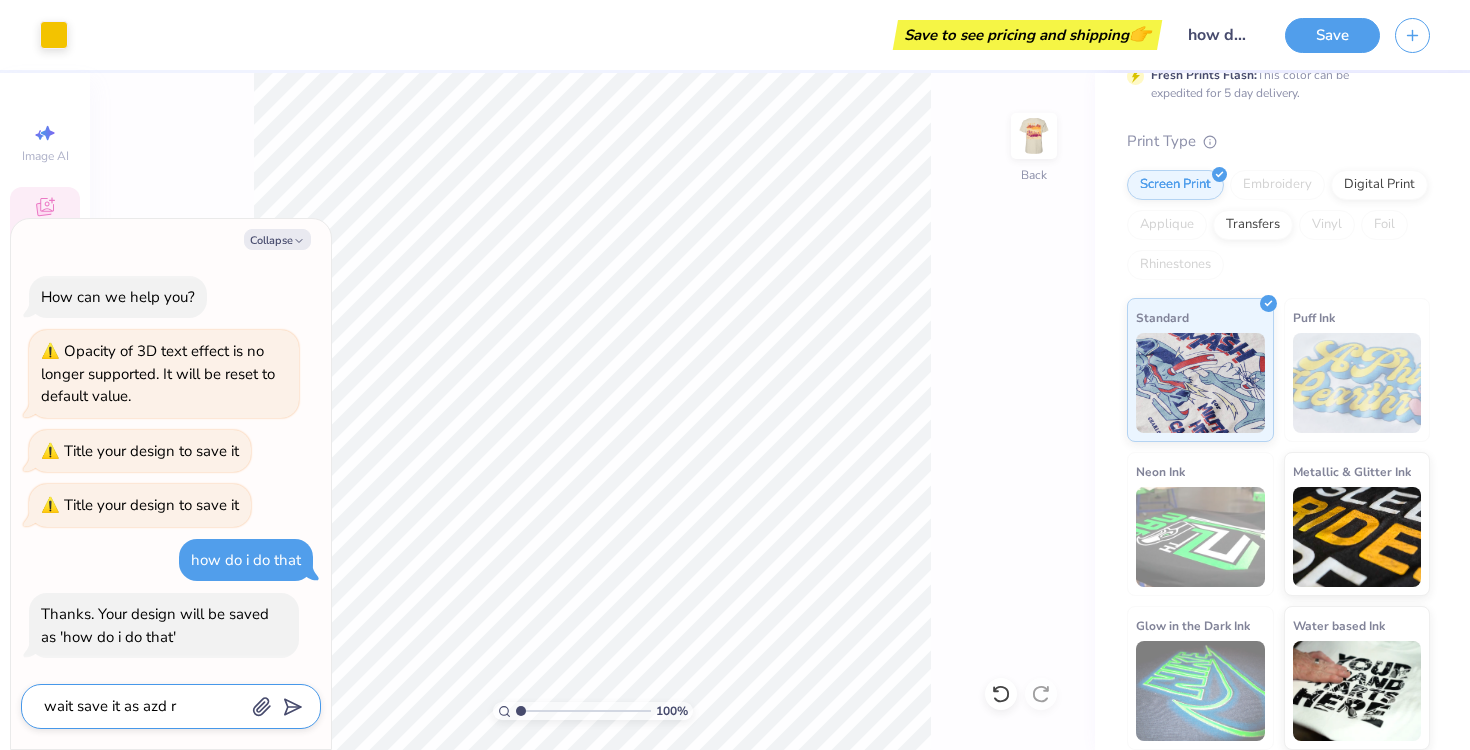 type on "x" 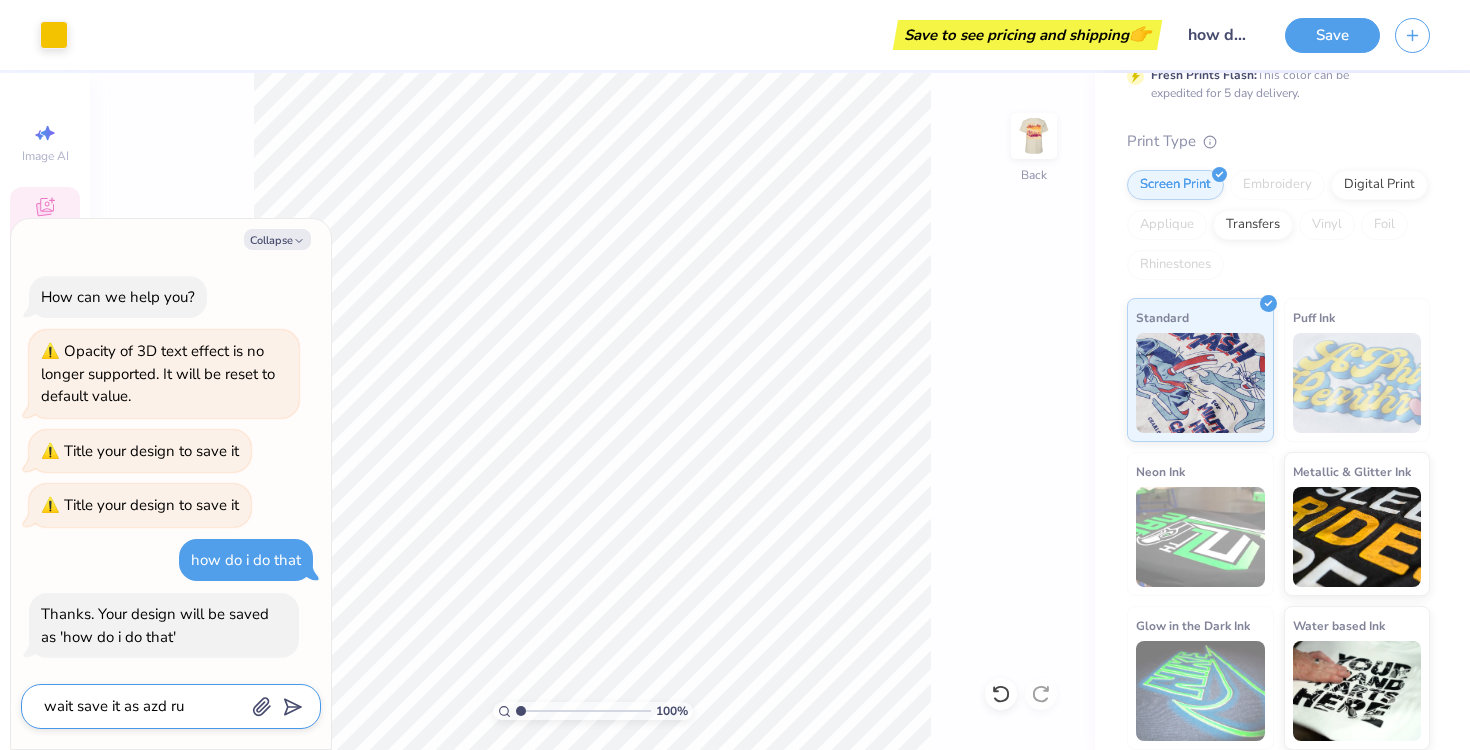 type on "x" 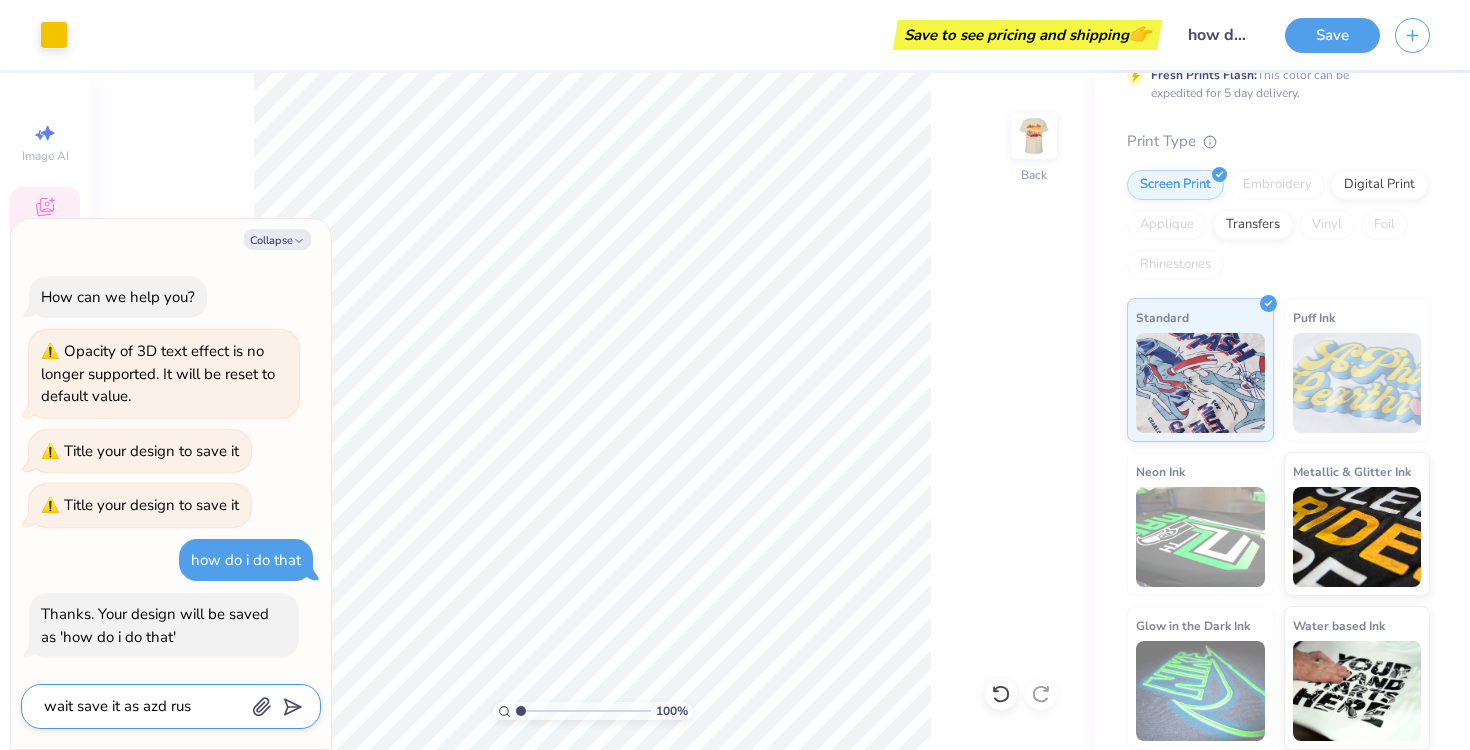 type on "x" 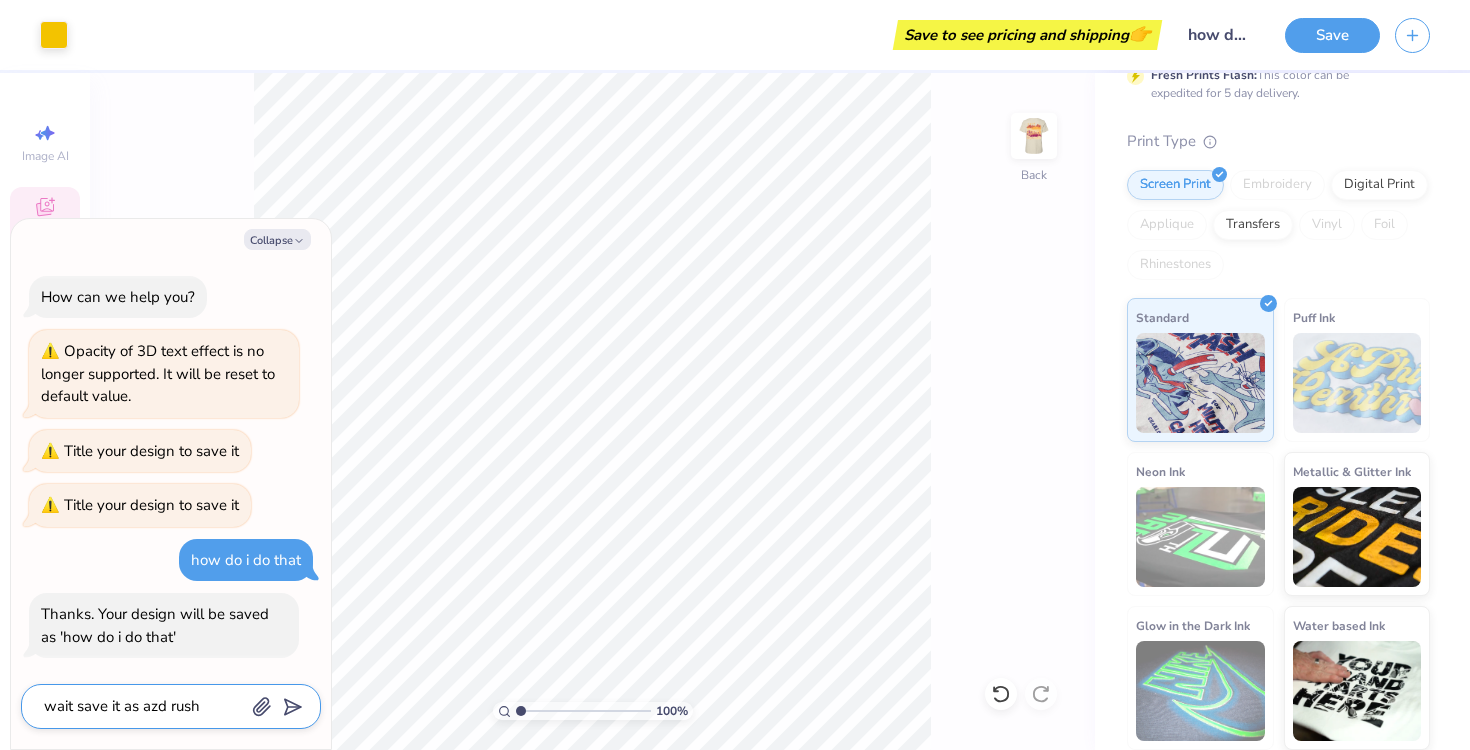 type on "x" 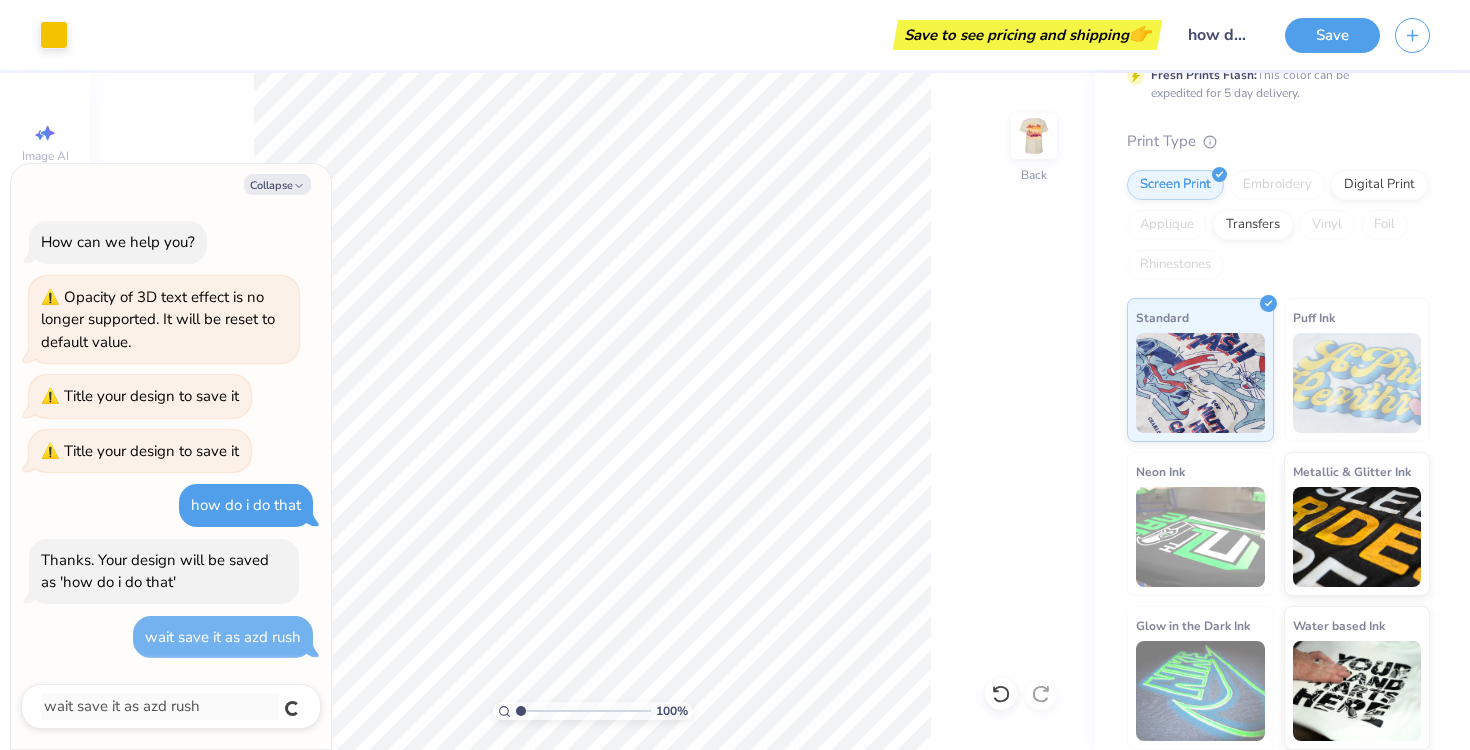 type on "x" 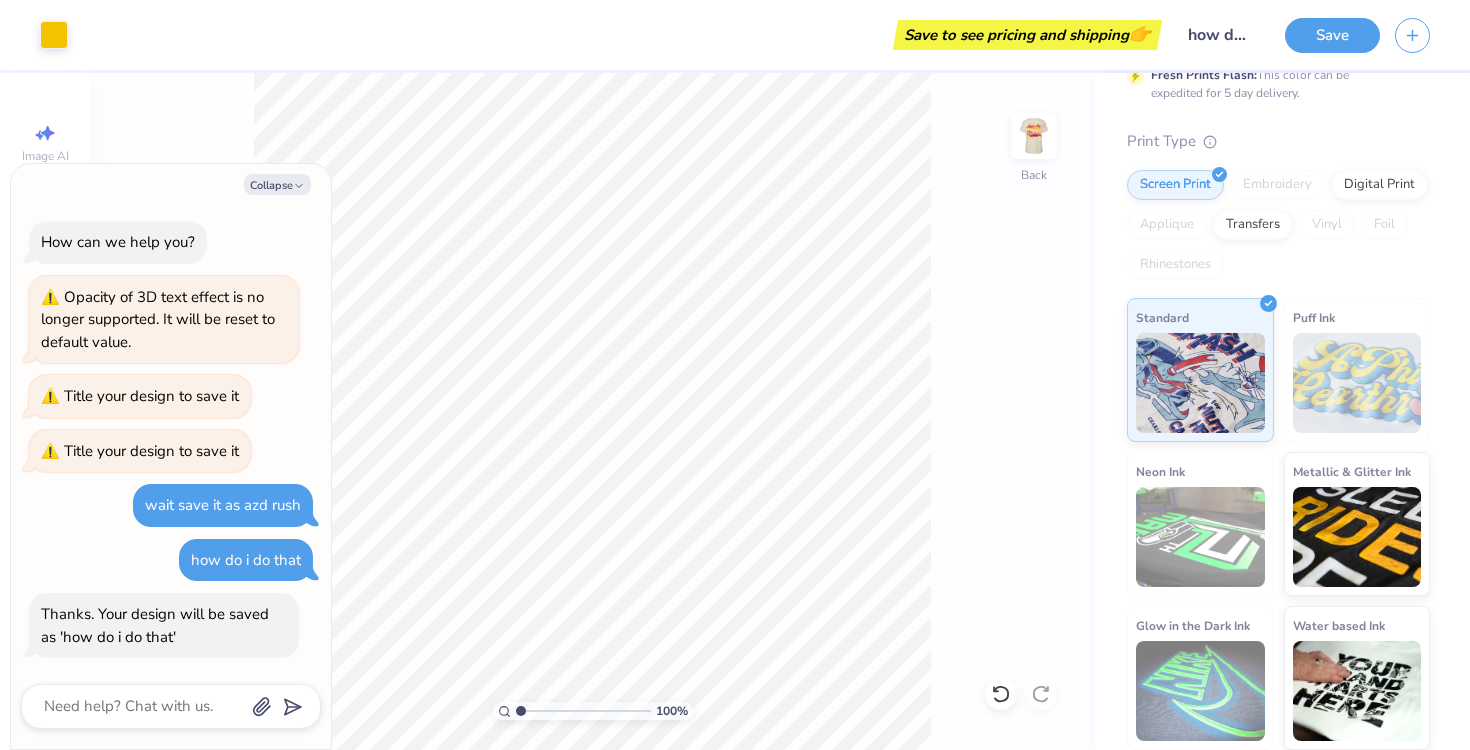 click on "Art colors Save to see pricing and shipping  👉 Design Title how do i do that Save Image AI Designs Add Text Upload Greek Clipart & logos Decorate rush football golf bear Orgs Events Styles Print Types Fraternity Sorority Club Sports Rush & Bid Game Day Parent's Weekend PR & General Philanthropy Big Little Reveal Retreat Spring Break Date Parties & Socials Holidays Greek Week Formal & Semi Graduation Founder’s Day Classic Minimalist Varsity Y2K Typography Handdrawn Cartoons Grunge 80s & 90s 60s & 70s Embroidery Screen Print Applique Patches Digital Print Vinyl Transfers Trending Most Favorited Newest 100  % Back Bella + Canvas Ladies' Relaxed Jersey Short-Sleeve T-Shirt Bella + Canvas # B6400 Minimum Order:  24 +   Fresh Prints Flash:  This color can be expedited for 5 day delivery. Print Type Screen Print Embroidery Digital Print Applique Transfers Vinyl Foil Rhinestones Standard Puff Ink Neon Ink Metallic & Glitter Ink Glow in the Dark Ink Water based Ink Stuck?  Our Art team will Need help?" at bounding box center [735, 375] 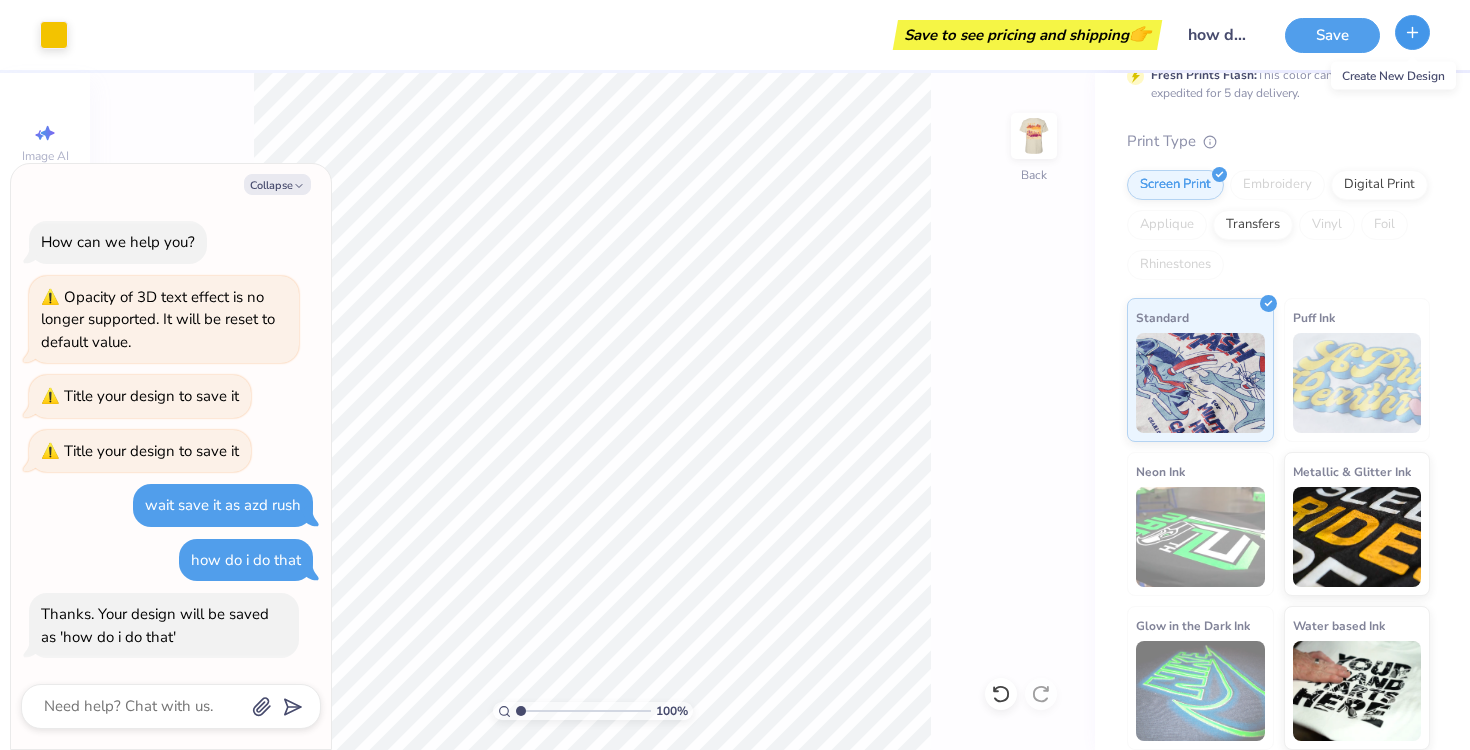 click 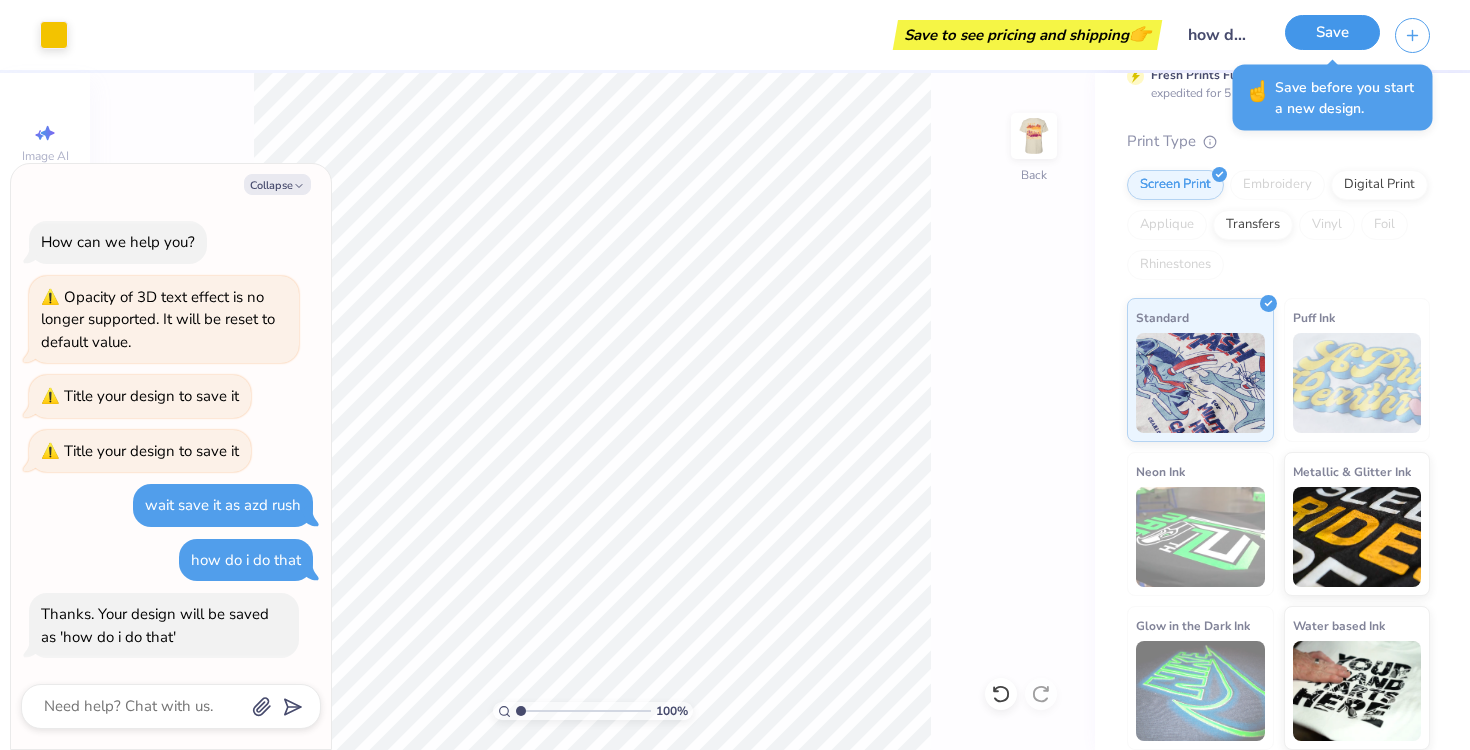click on "Save" at bounding box center [1332, 32] 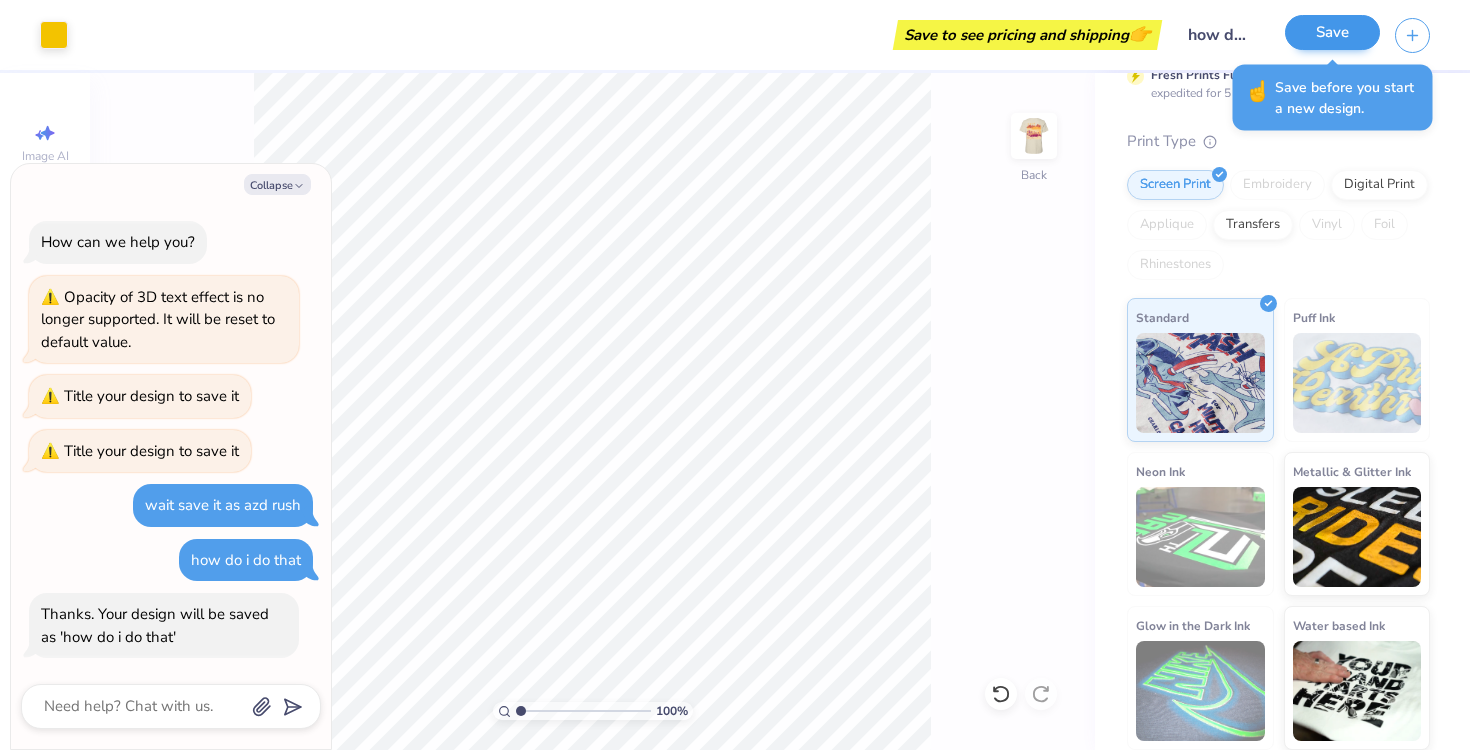 type on "x" 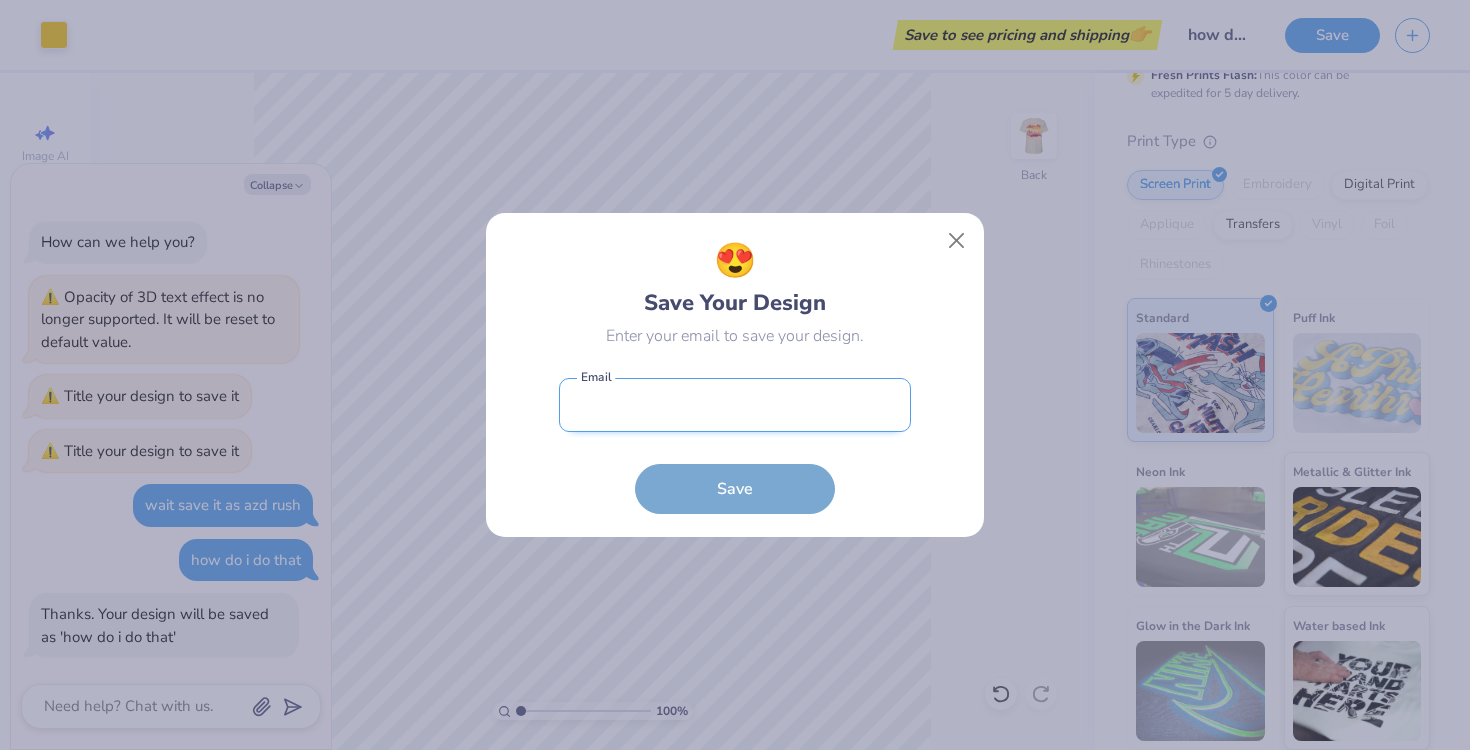 click at bounding box center [735, 405] 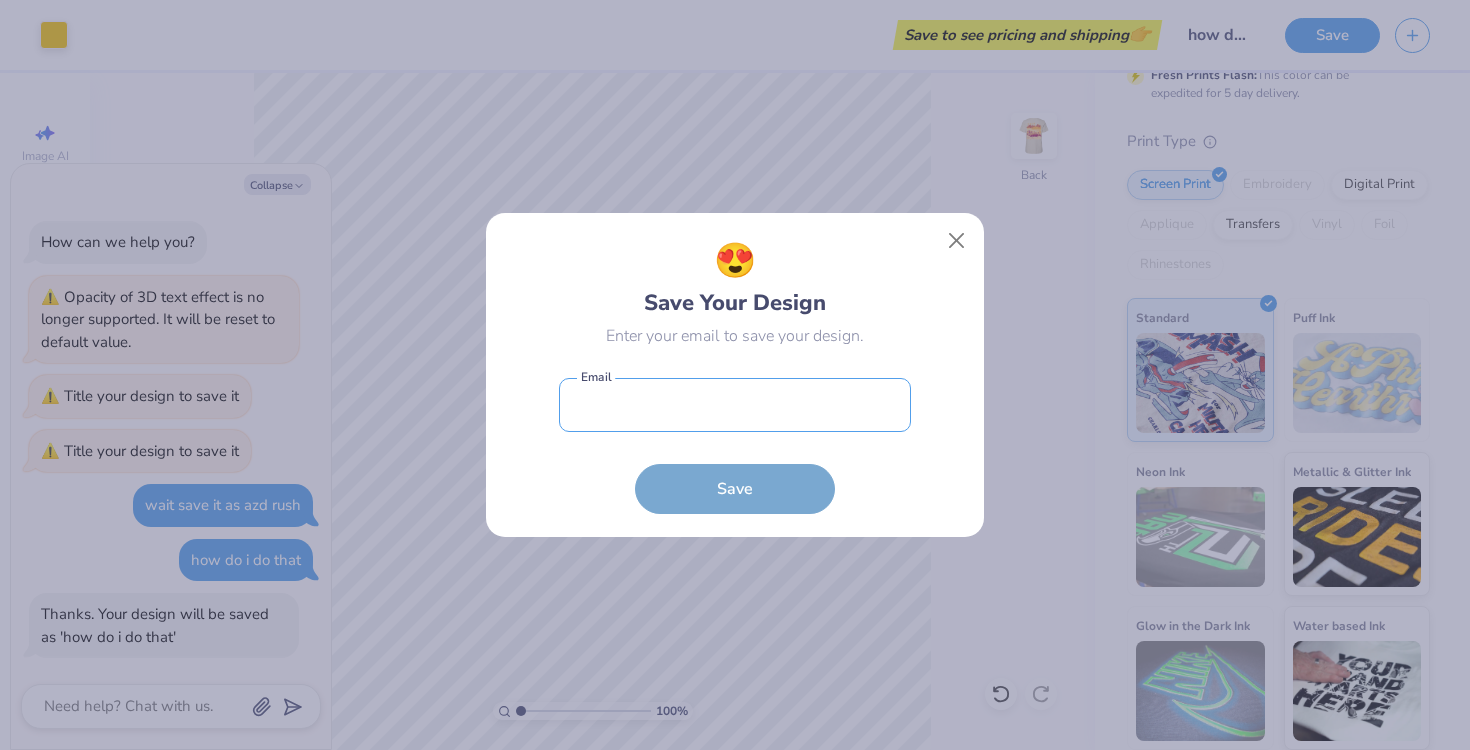 type on "averysesnynyc@gmail.com" 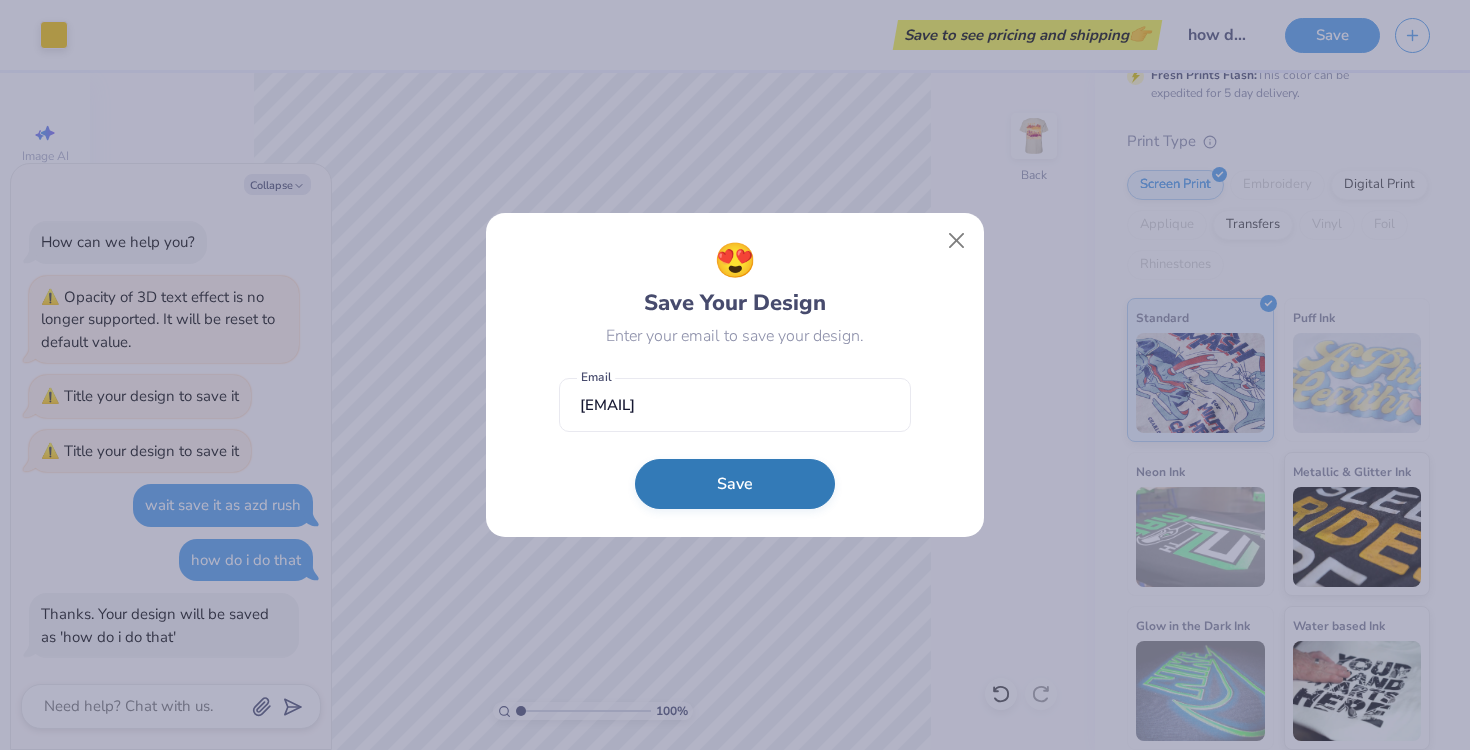 click on "Save" at bounding box center [735, 484] 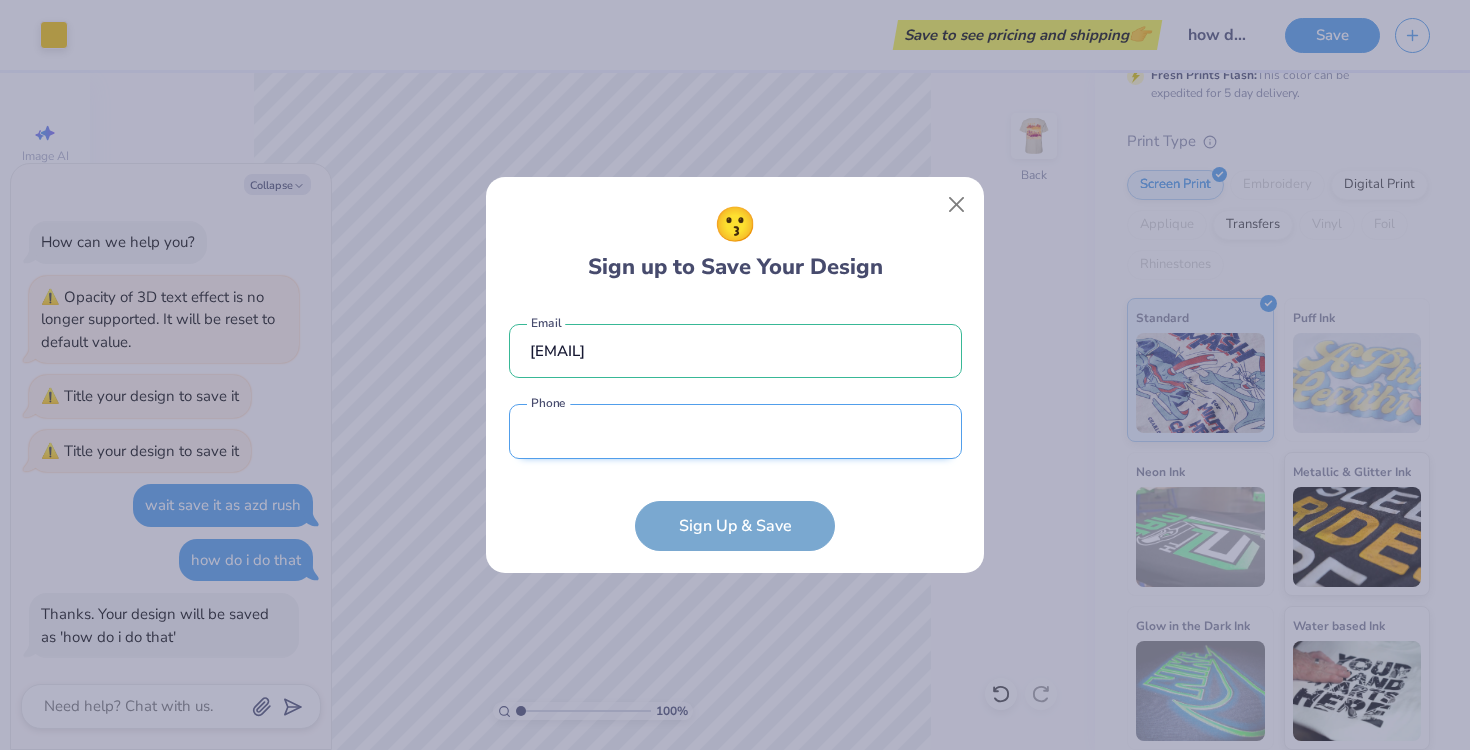 click at bounding box center [735, 431] 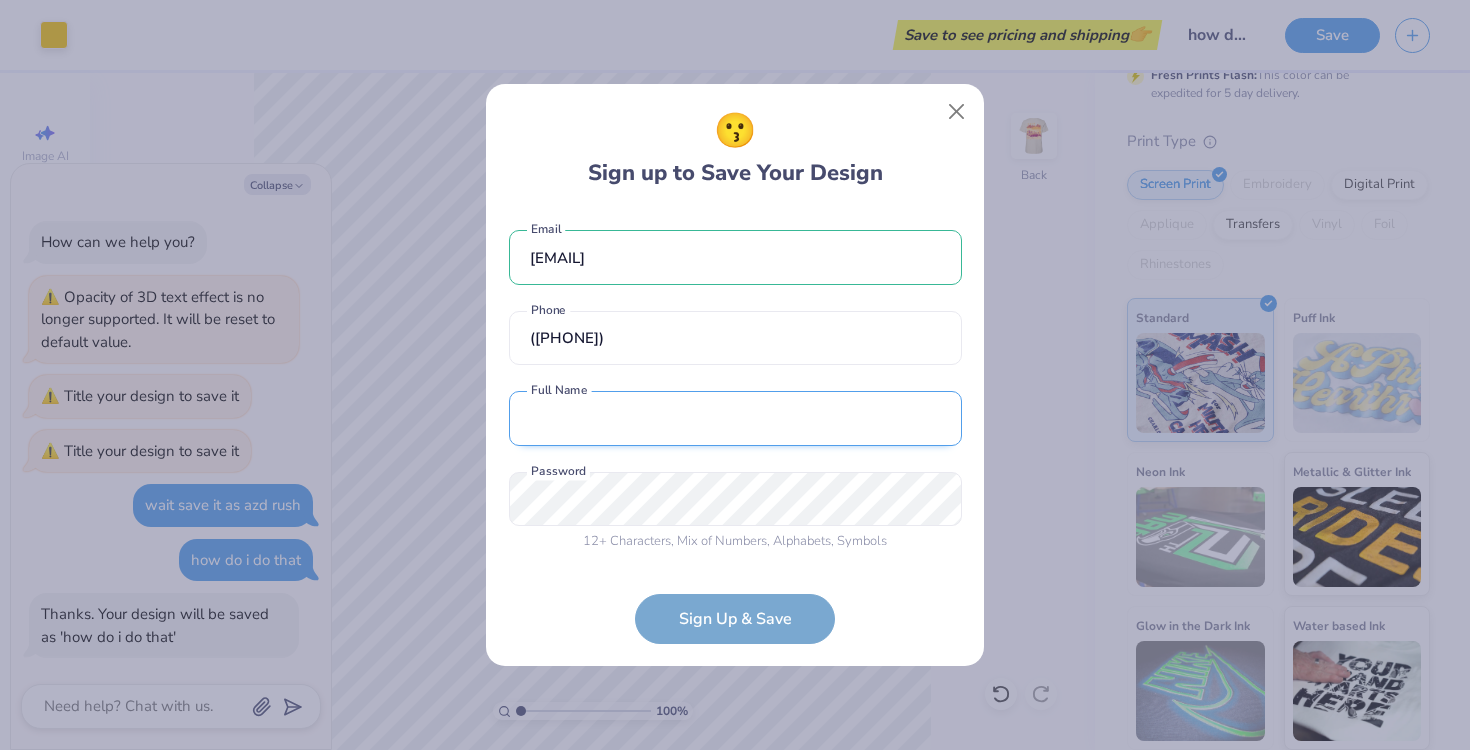 click at bounding box center (735, 418) 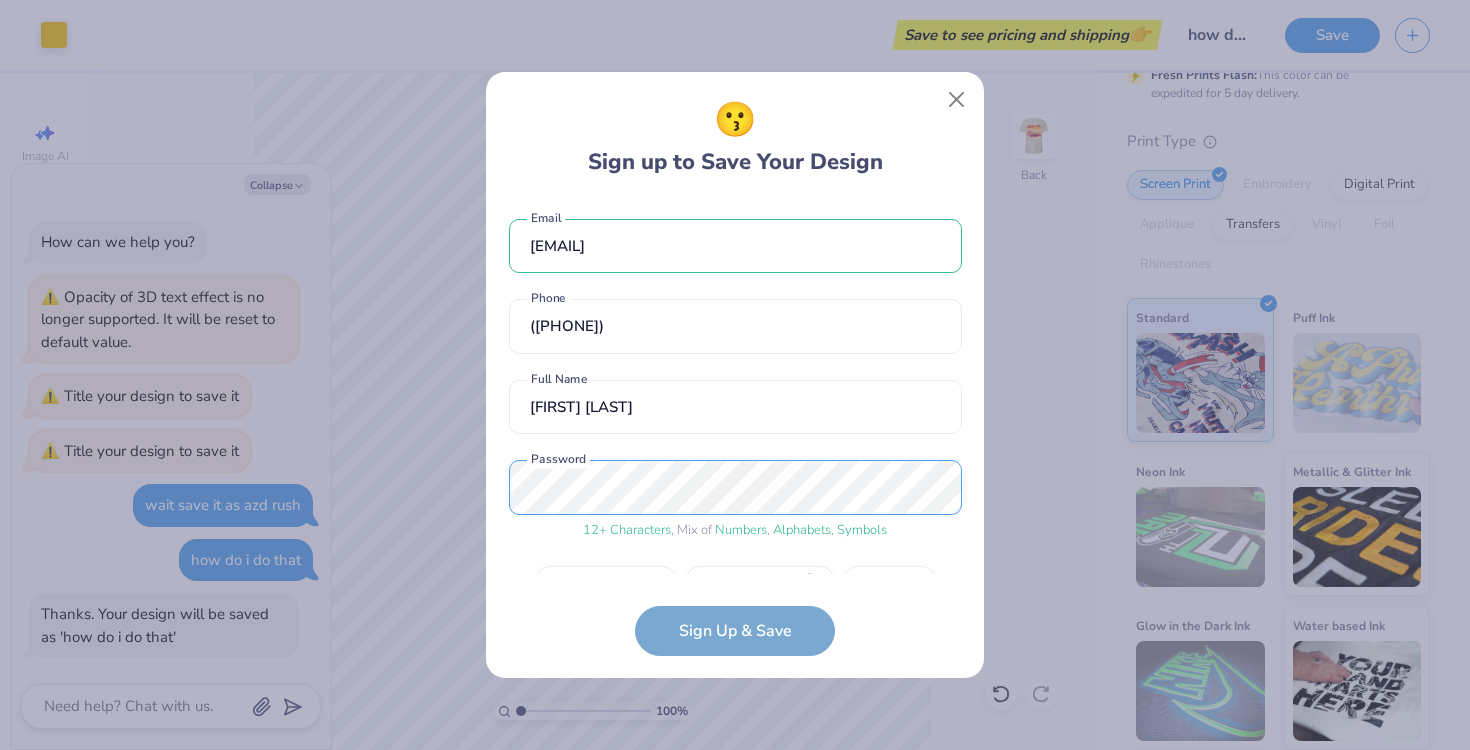scroll, scrollTop: 52, scrollLeft: 0, axis: vertical 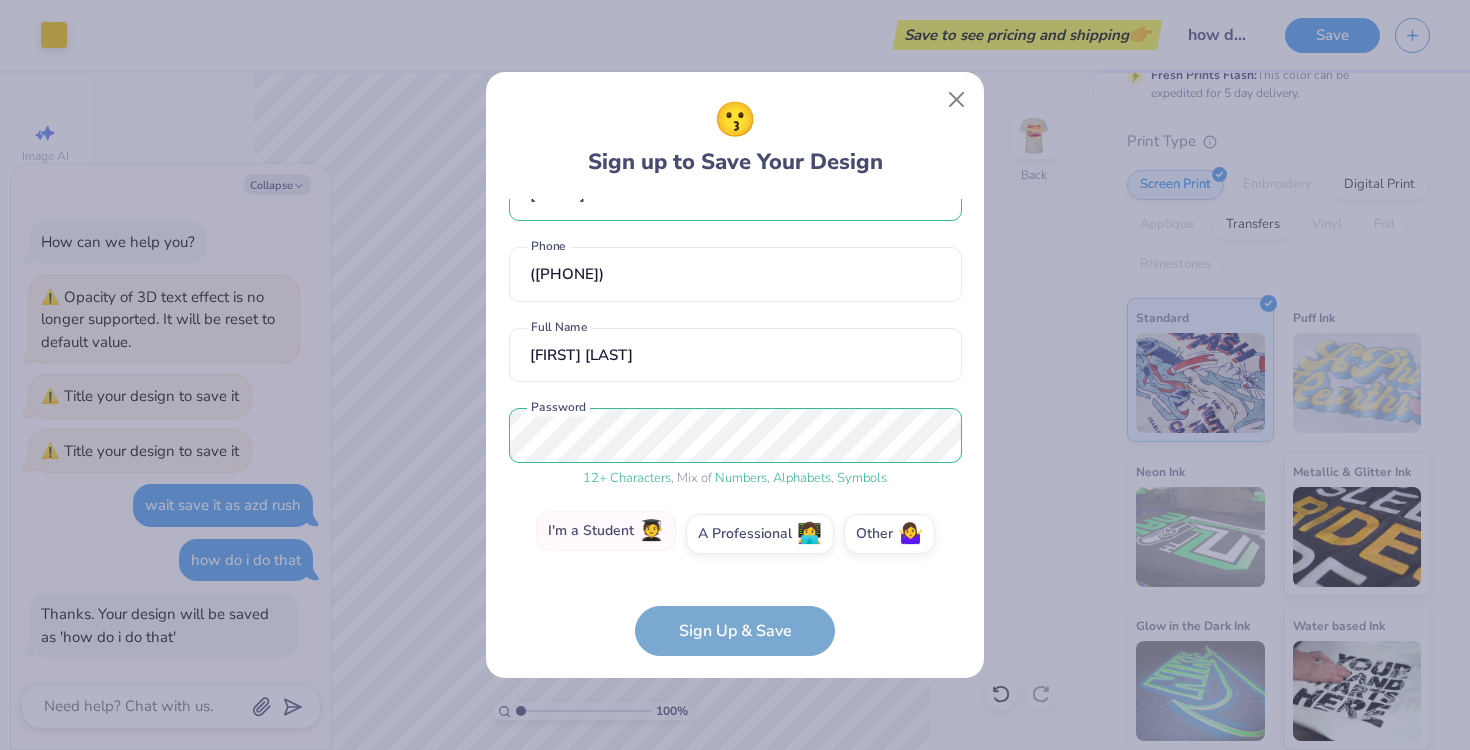 click on "🧑‍🎓" at bounding box center (651, 531) 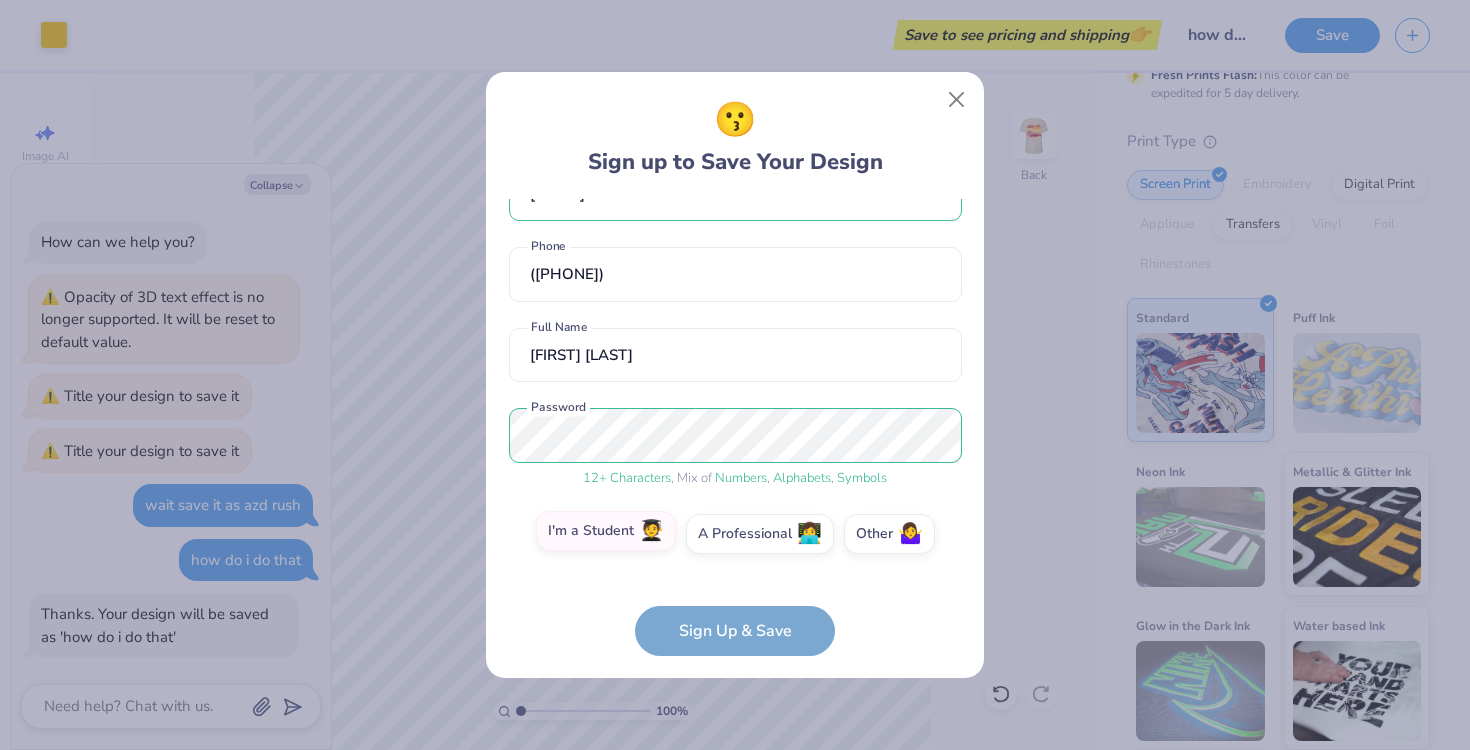 click on "I'm a Student 🧑‍🎓" at bounding box center [735, 591] 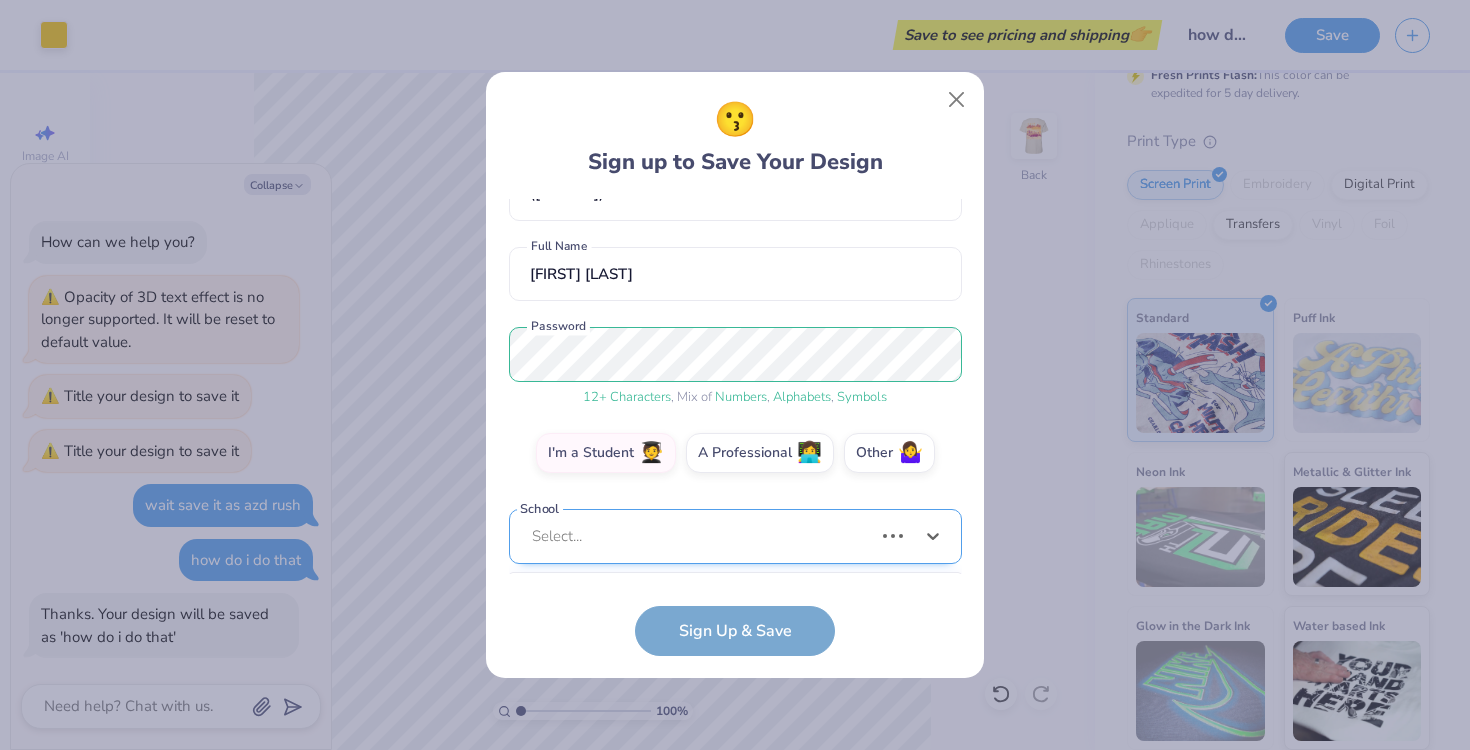 scroll, scrollTop: 433, scrollLeft: 0, axis: vertical 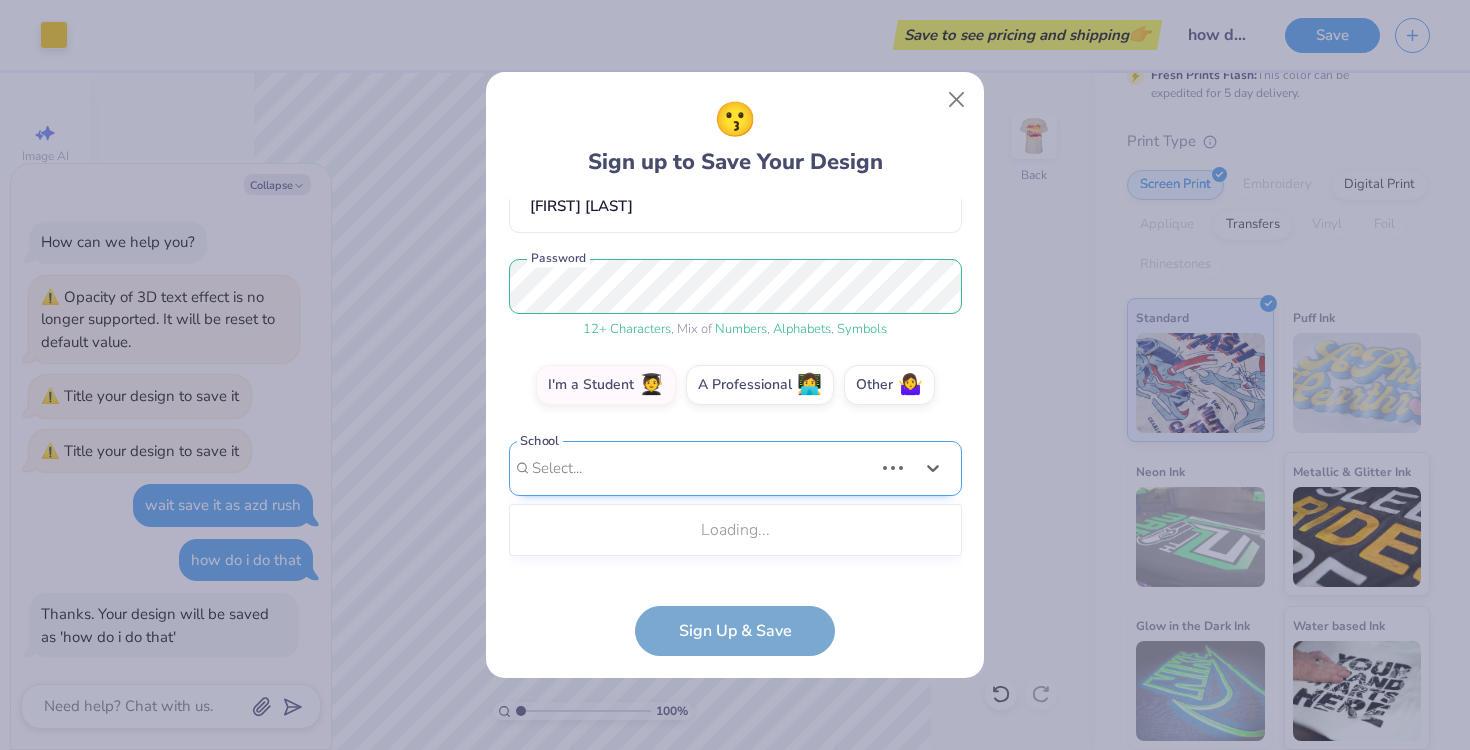 click on "Use Up and Down to choose options, press Enter to select the currently focused option, press Escape to exit the menu, press Tab to select the option and exit the menu. Select... Loading..." at bounding box center (735, 498) 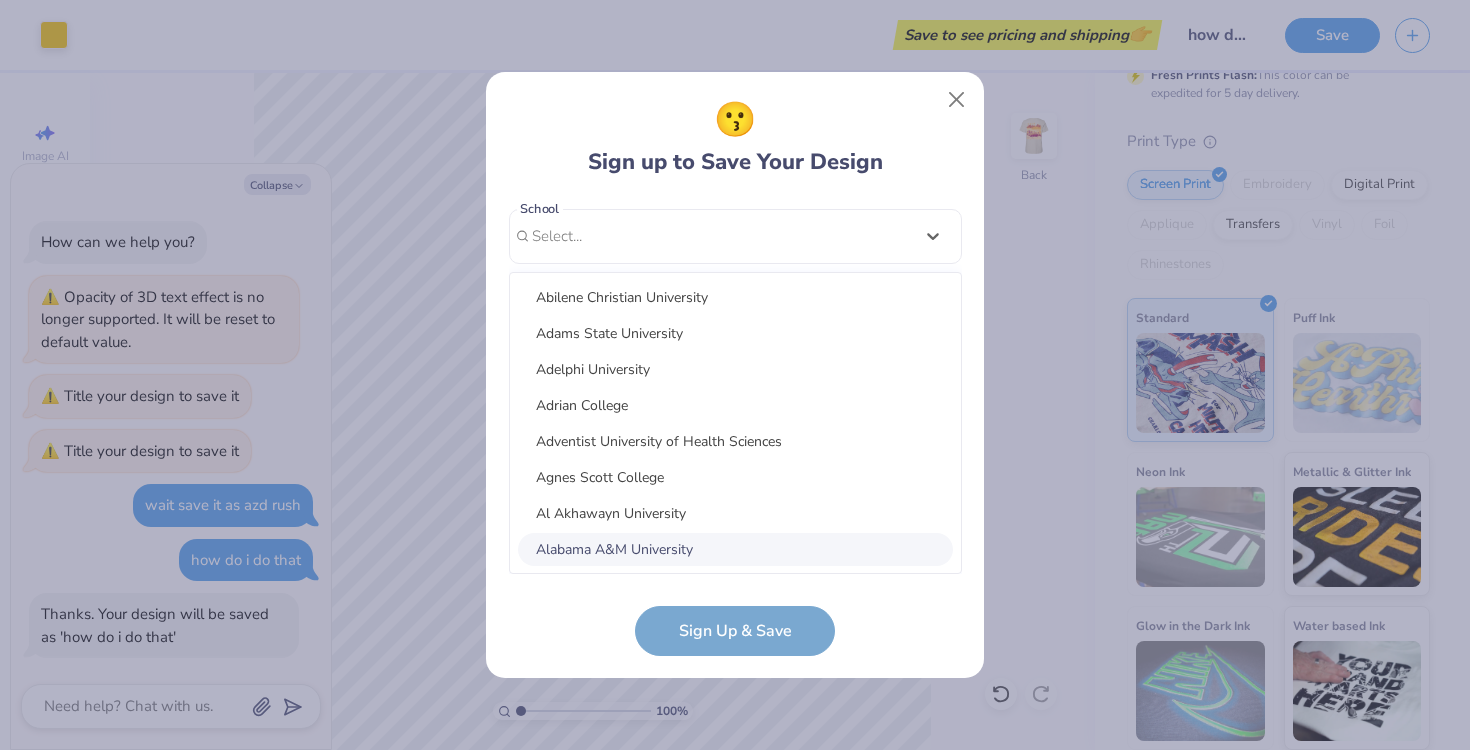 click on "averysesnynyc@gmail.com Email (917) 991-8694 Phone Avery Sesny Full Name 12 + Characters , Mix of   Numbers ,   Alphabets ,   Symbols Password I'm a Student 🧑‍🎓 A Professional 👩‍💻 Other 🤷‍♀️ School option  focused, 8 of 30. 30 results available. Use Up and Down to choose options, press Enter to select the currently focused option, press Escape to exit the menu, press Tab to select the option and exit the menu. Select... Abilene Christian University Adams State University Adelphi University Adrian College Adventist University of Health Sciences Agnes Scott College Al Akhawayn University Alabama A&M University Alabama State University Alaska Bible College Alaska Pacific University Albany College of Pharmacy and Health Sciences Albany State University Albertus Magnus College Albion College Albright College Alcorn State University Alderson-Broaddus University Alfred University Alice Lloyd College Allegheny College Allegheny Wesleyan College Allen College Allen University Alma College" at bounding box center (735, 427) 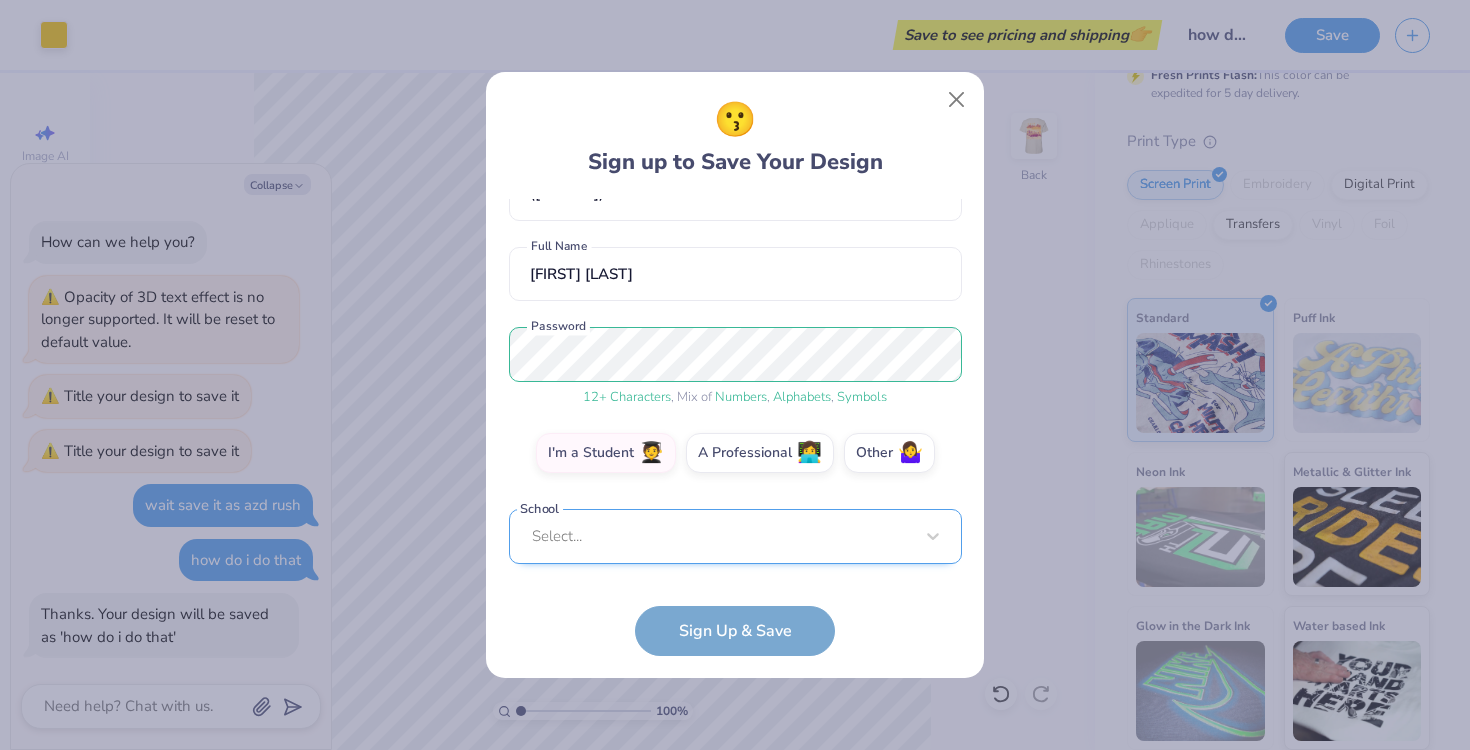 click on "Select..." at bounding box center (735, 536) 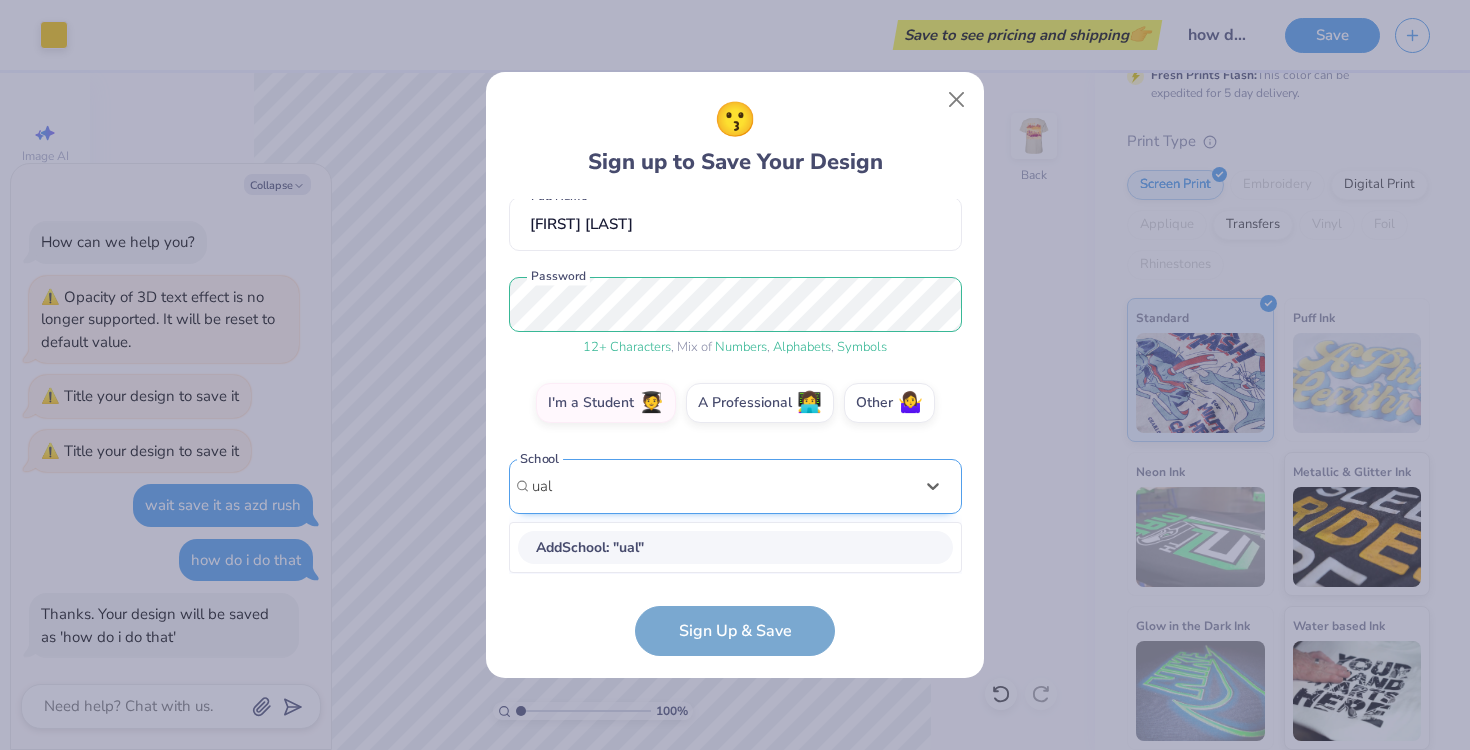scroll, scrollTop: 182, scrollLeft: 0, axis: vertical 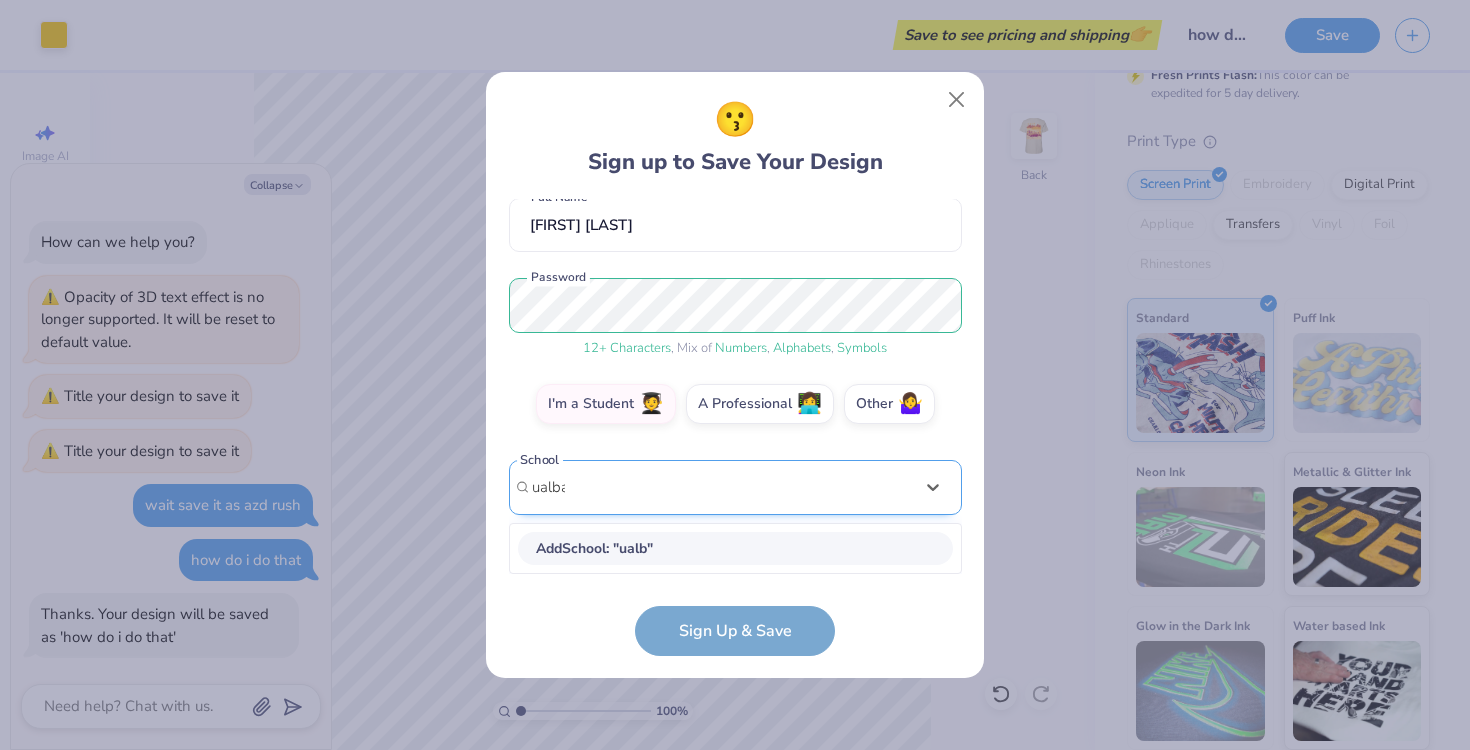 type on "ualban" 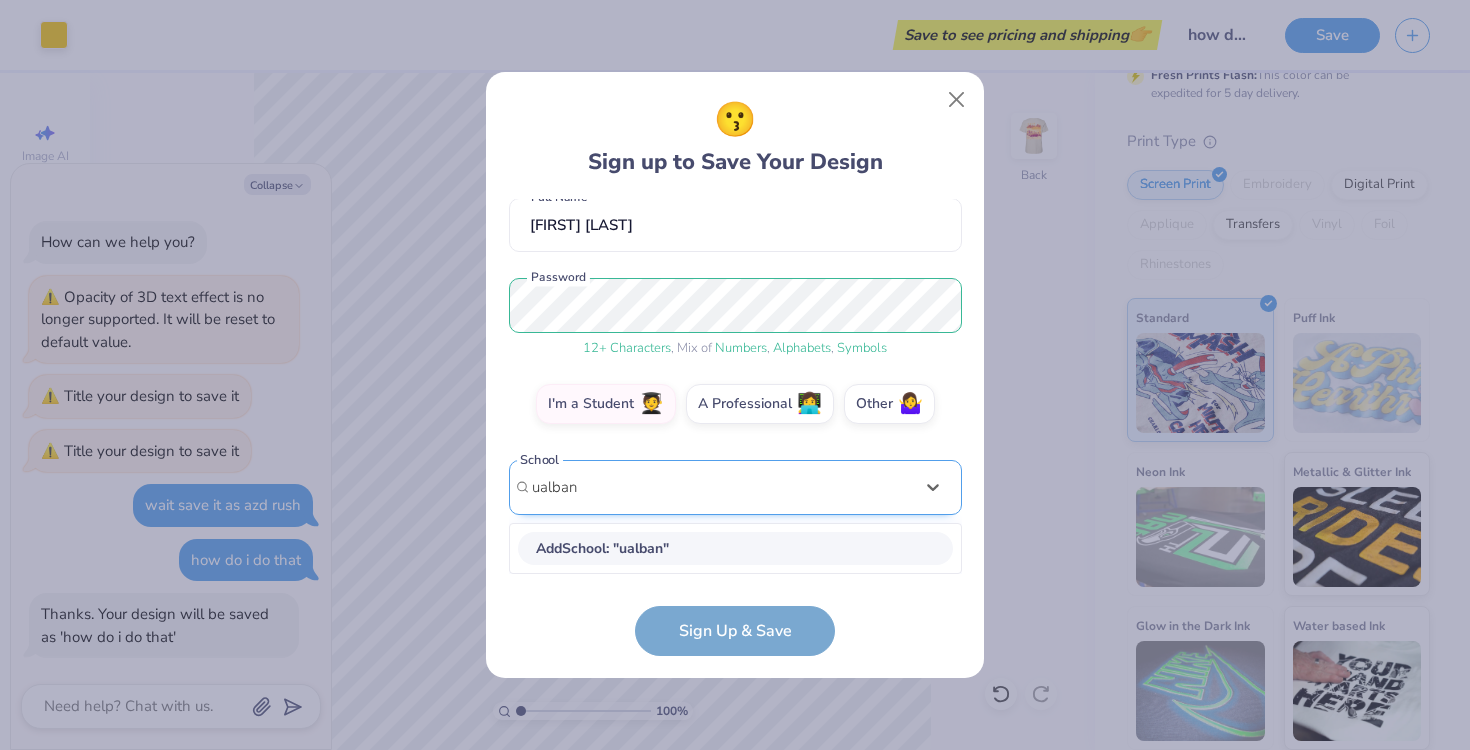 type on "x" 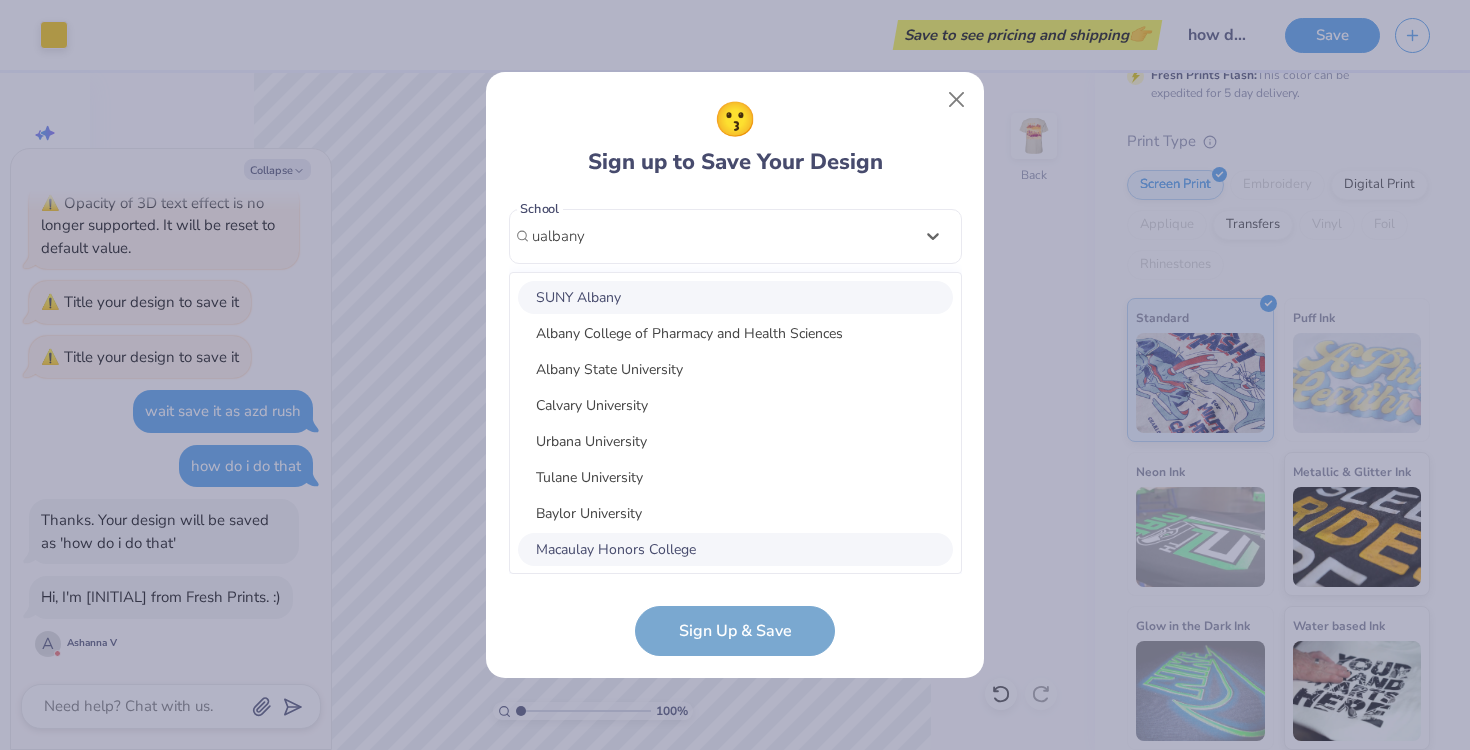 click on "Macaulay Honors College" at bounding box center (735, 549) 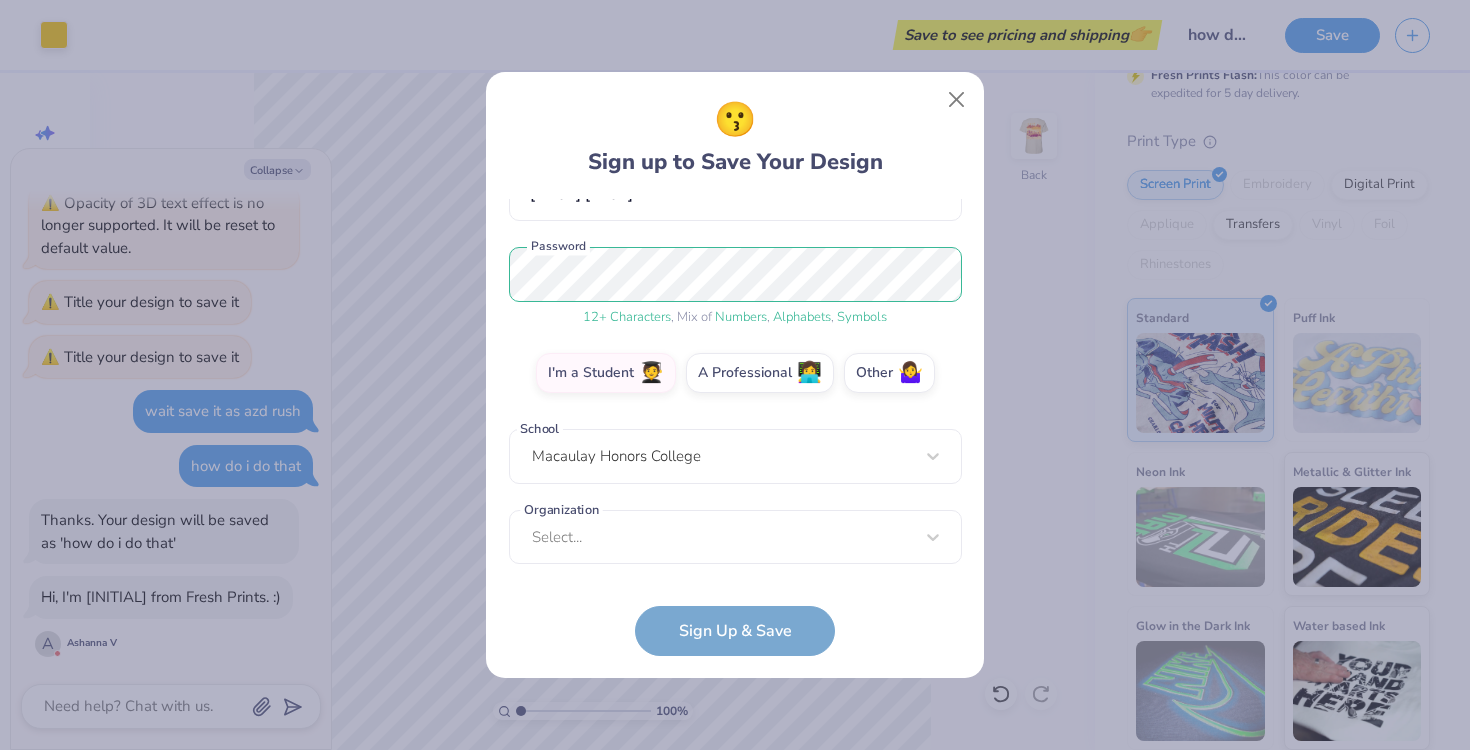 scroll, scrollTop: 213, scrollLeft: 0, axis: vertical 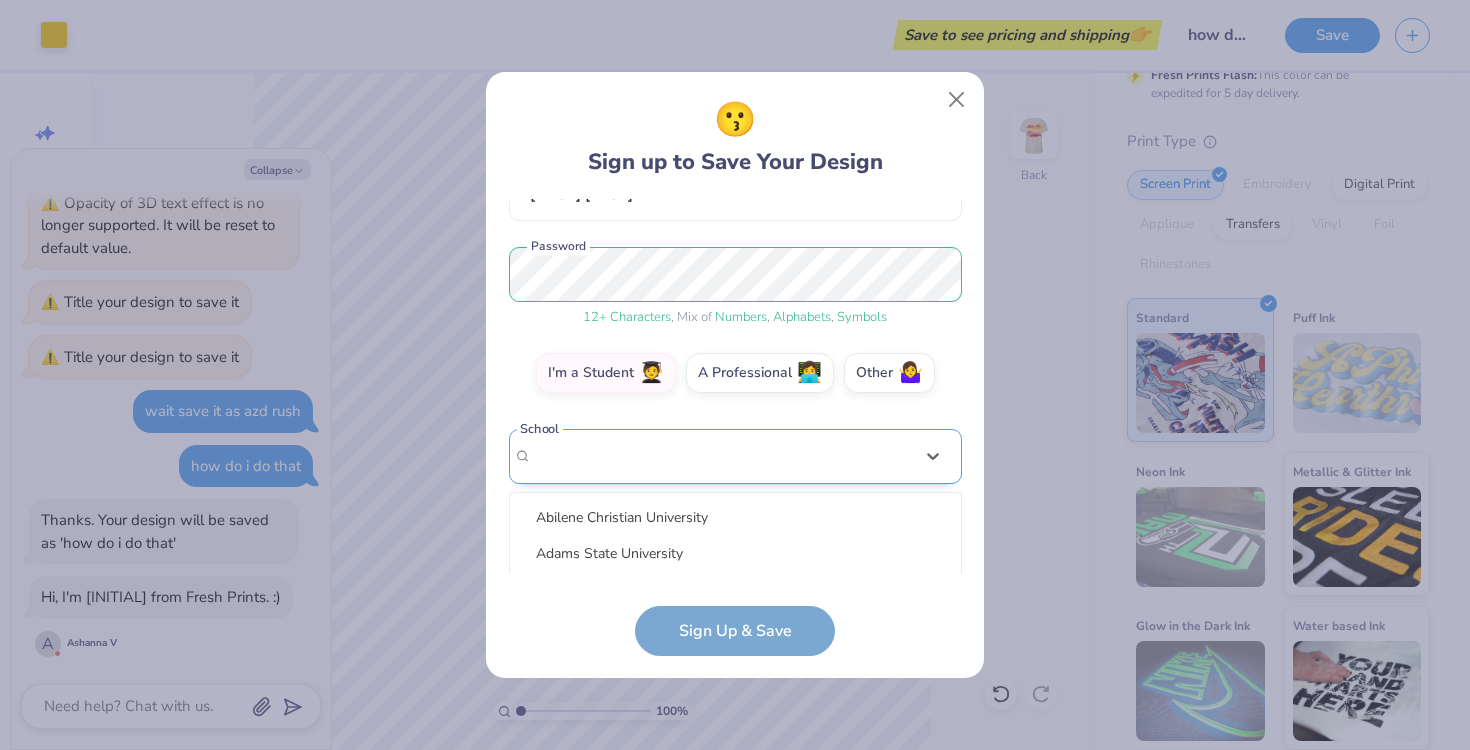 click on "option  focused, 8 of 30. 30 results available. Use Up and Down to choose options, press Enter to select the currently focused option, press Escape to exit the menu, press Tab to select the option and exit the menu. Macaulay Honors College Abilene Christian University Adams State University Adelphi University Adrian College Adventist University of Health Sciences Agnes Scott College Al Akhawayn University Alabama A&M University Alabama State University Alaska Bible College Alaska Pacific University Albany College of Pharmacy and Health Sciences Albany State University Albertus Magnus College Albion College Albright College Alcorn State University Alderson-Broaddus University Alfred University Alice Lloyd College Allegheny College Allegheny Wesleyan College Allen College Allen University Alliant International University Alma College Alvernia University Alverno College Amberton University American Academy of Art" at bounding box center (735, 611) 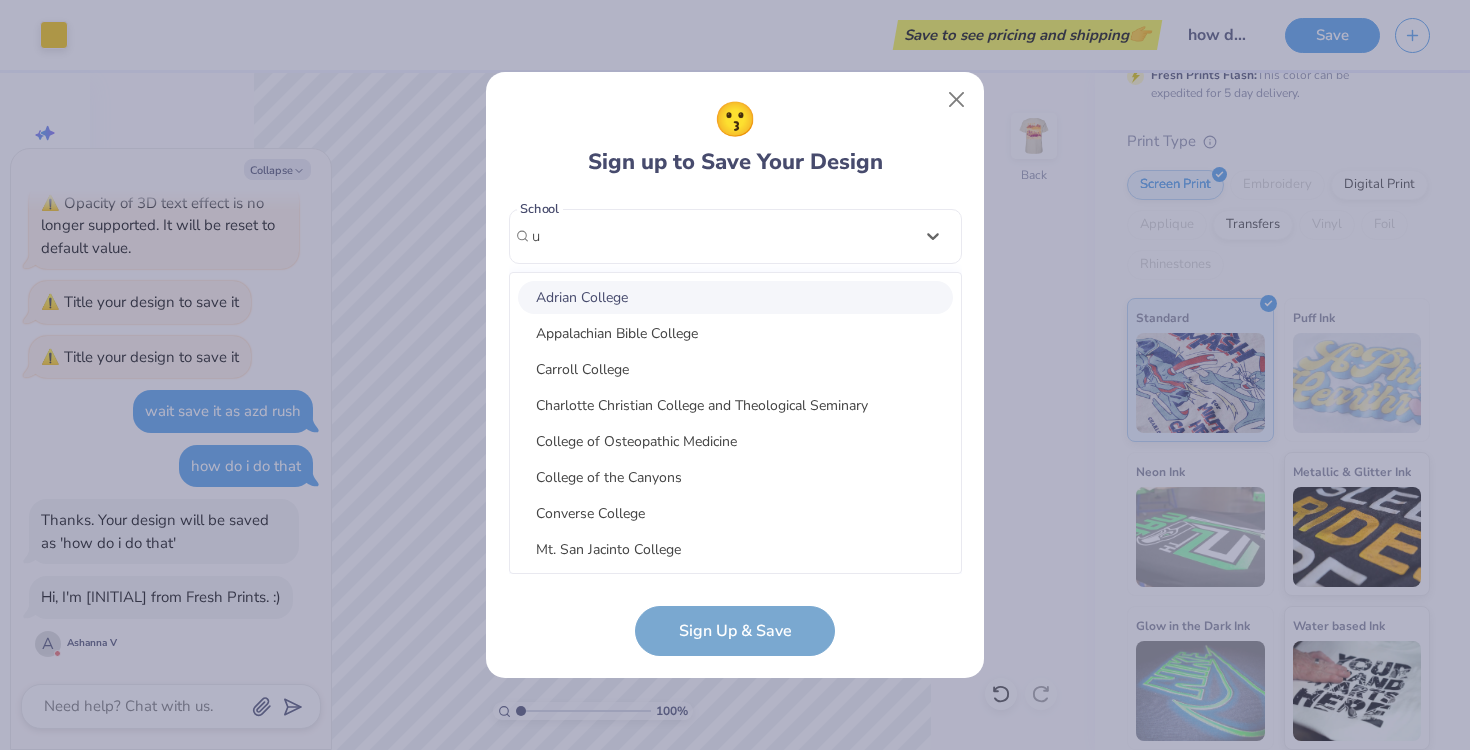 type on "u" 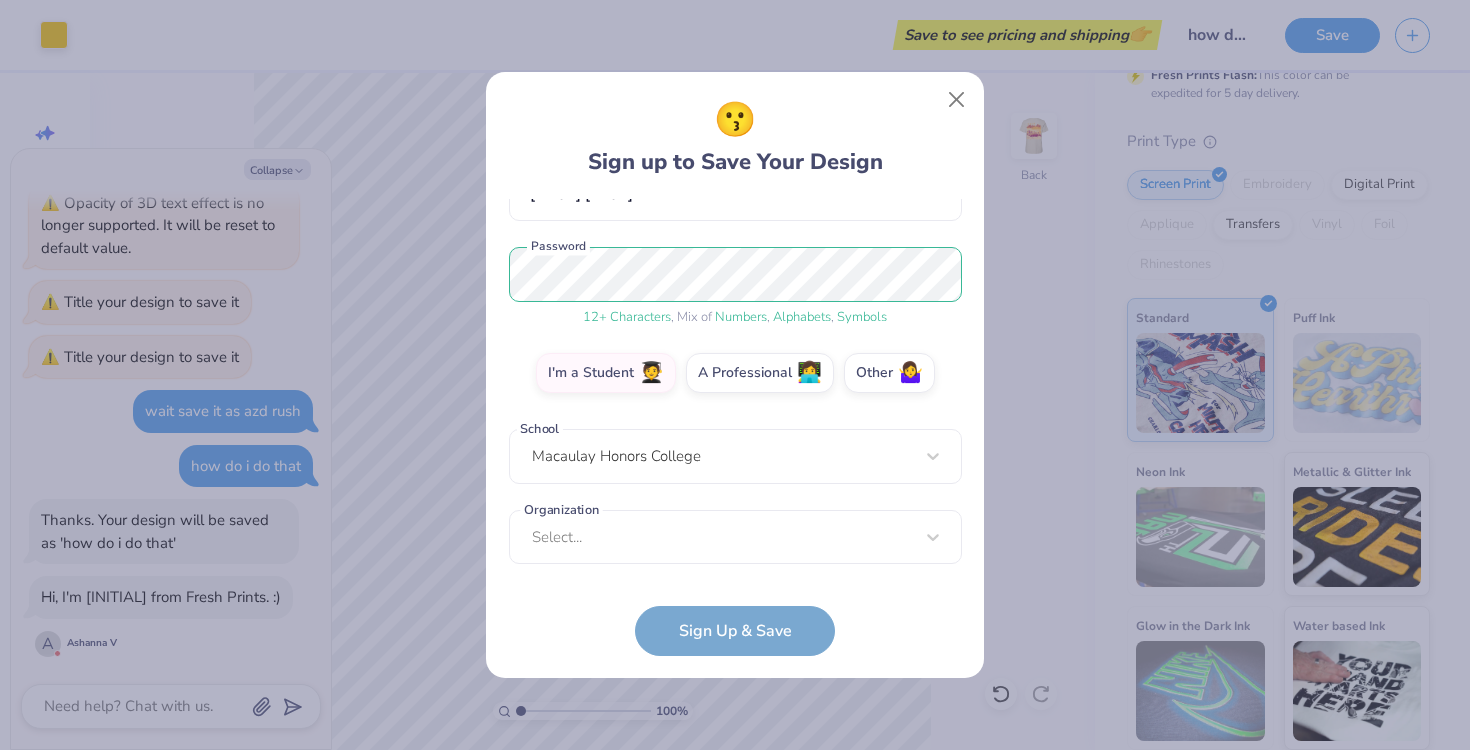 click on "averysesnynyc@gmail.com Email (917) 991-8694 Phone Avery Sesny Full Name 12 + Characters , Mix of   Numbers ,   Alphabets ,   Symbols Password I'm a Student 🧑‍🎓 A Professional 👩‍💻 Other 🤷‍♀️ School Macaulay Honors College Organization Select... Organization cannot be null Sign Up & Save" at bounding box center [735, 427] 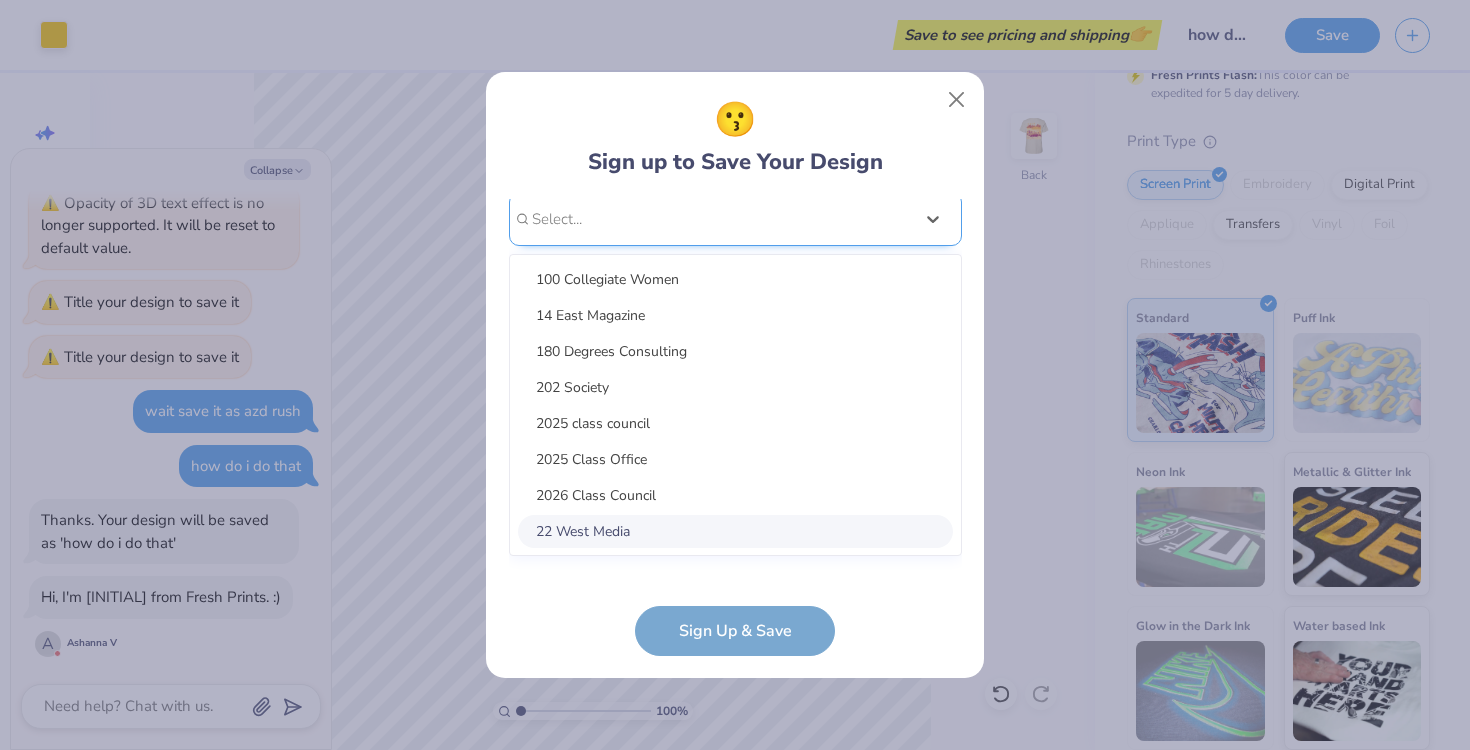 click on "option  focused, 8 of 15. 15 results available. Use Up and Down to choose options, press Enter to select the currently focused option, press Escape to exit the menu, press Tab to select the option and exit the menu. Select... 100 Collegiate Women 14 East Magazine 180 Degrees Consulting 202 Society 2025 class council 2025 Class Office 2026 Class Council 22 West Media 27 Heartbeats 314 Action 3D4E 4 Paws for Ability 4-H 45 Kings 49er Racing Club" at bounding box center (735, 374) 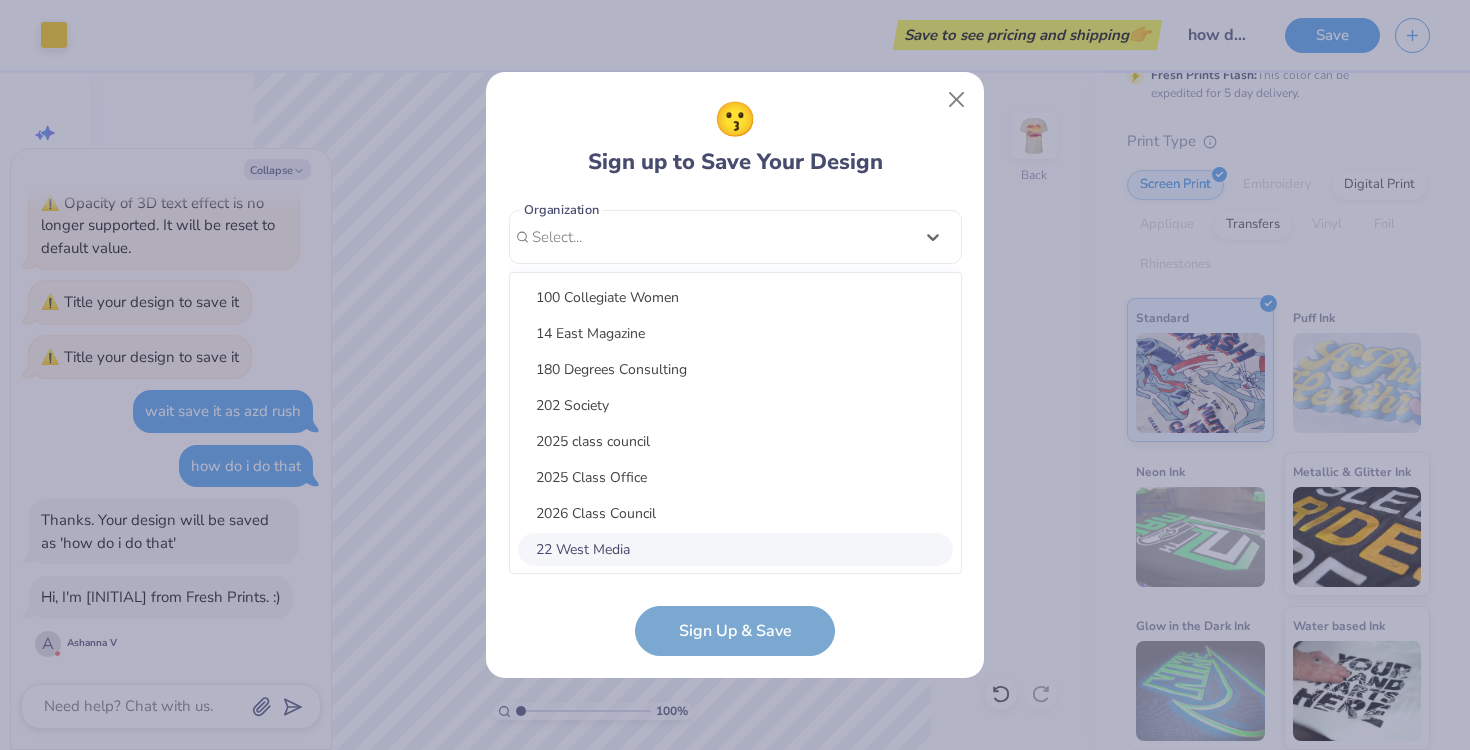 click on "averysesnynyc@gmail.com Email (917) 991-8694 Phone Avery Sesny Full Name 12 + Characters , Mix of   Numbers ,   Alphabets ,   Symbols Password I'm a Student 🧑‍🎓 A Professional 👩‍💻 Other 🤷‍♀️ School Macaulay Honors College Organization option  focused, 8 of 15. 15 results available. Use Up and Down to choose options, press Enter to select the currently focused option, press Escape to exit the menu, press Tab to select the option and exit the menu. Select... 100 Collegiate Women 14 East Magazine 180 Degrees Consulting 202 Society 2025 class council 2025 Class Office 2026 Class Council 22 West Media 27 Heartbeats 314 Action 3D4E 4 Paws for Ability 4-H 45 Kings 49er Racing Club Organization cannot be null Sign Up & Save" at bounding box center [735, 427] 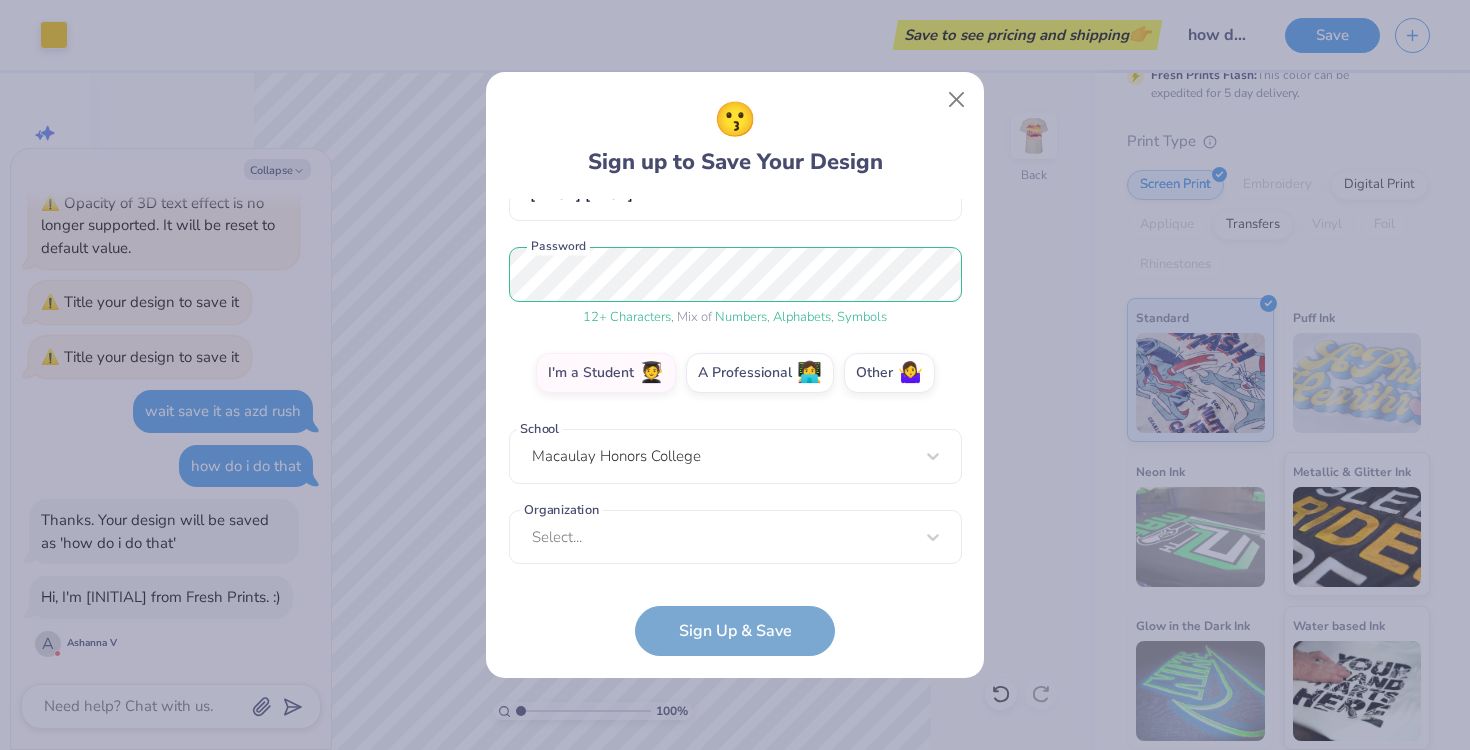 click on "averysesnynyc@gmail.com Email (917) 991-8694 Phone Avery Sesny Full Name 12 + Characters , Mix of   Numbers ,   Alphabets ,   Symbols Password I'm a Student 🧑‍🎓 A Professional 👩‍💻 Other 🤷‍♀️ School Macaulay Honors College Organization Select... Organization cannot be null" at bounding box center [735, 386] 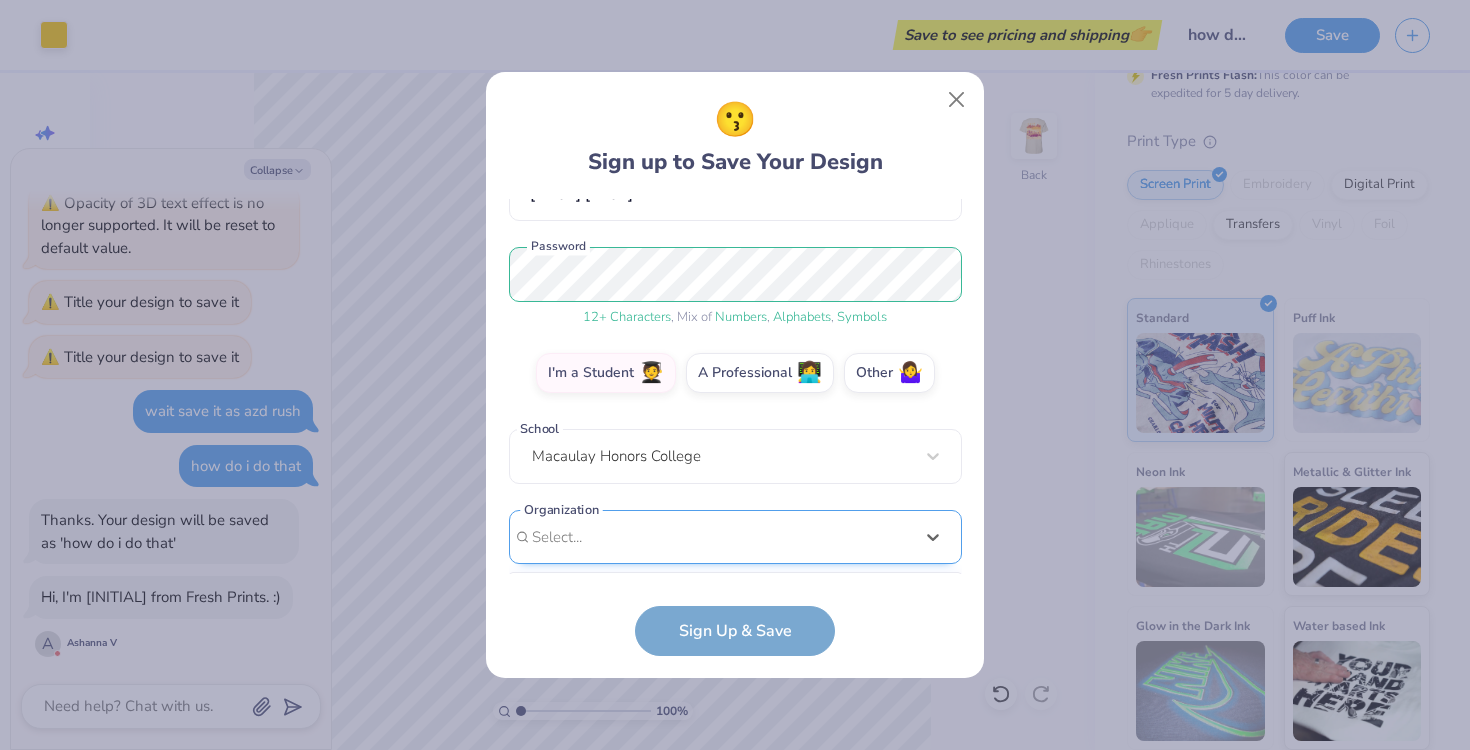 click on "option  focused, 8 of 15. 15 results available. Use Up and Down to choose options, press Enter to select the currently focused option, press Escape to exit the menu, press Tab to select the option and exit the menu. Select... 100 Collegiate Women 14 East Magazine 180 Degrees Consulting 202 Society 2025 class council 2025 Class Office 2026 Class Council 22 West Media 27 Heartbeats 314 Action 3D4E 4 Paws for Ability 4-H 45 Kings 49er Racing Club" at bounding box center (735, 692) 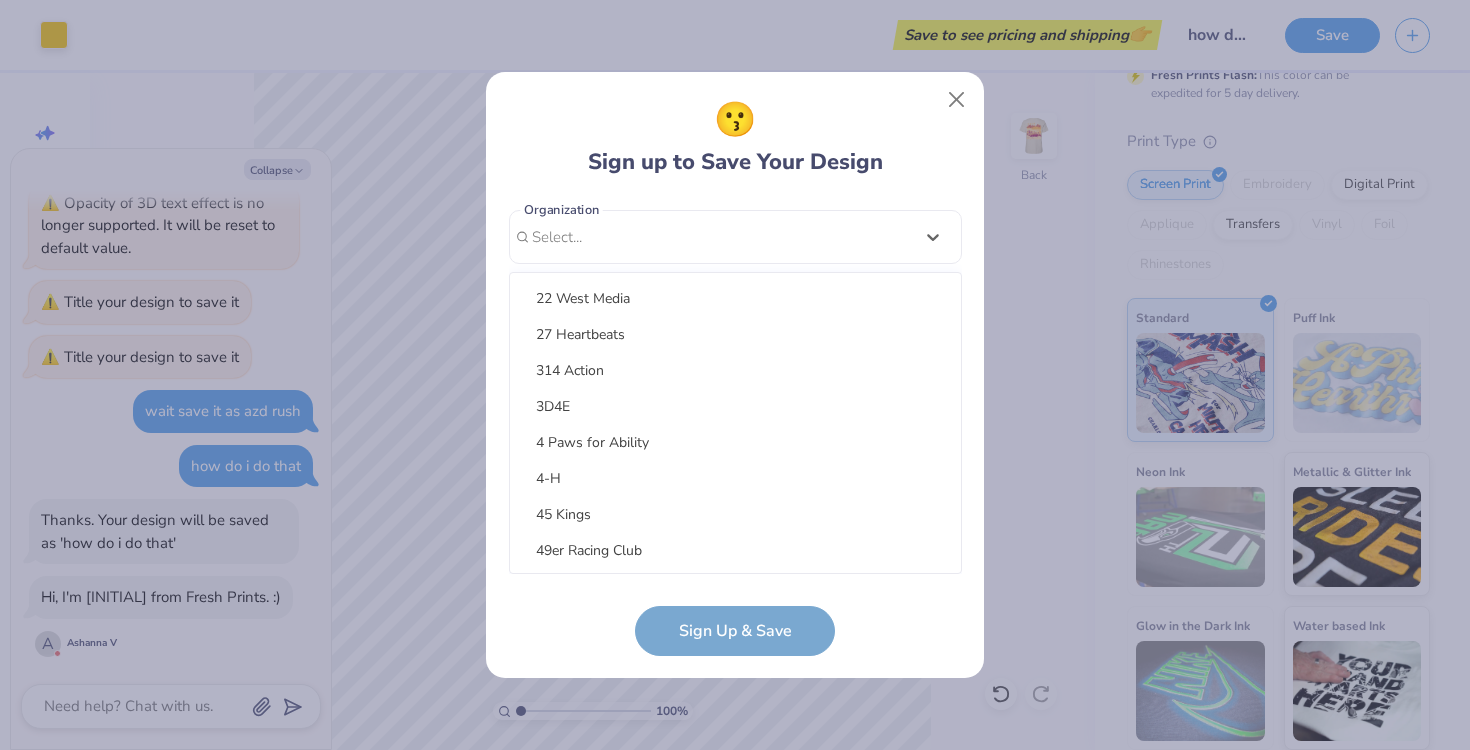 scroll, scrollTop: 0, scrollLeft: 0, axis: both 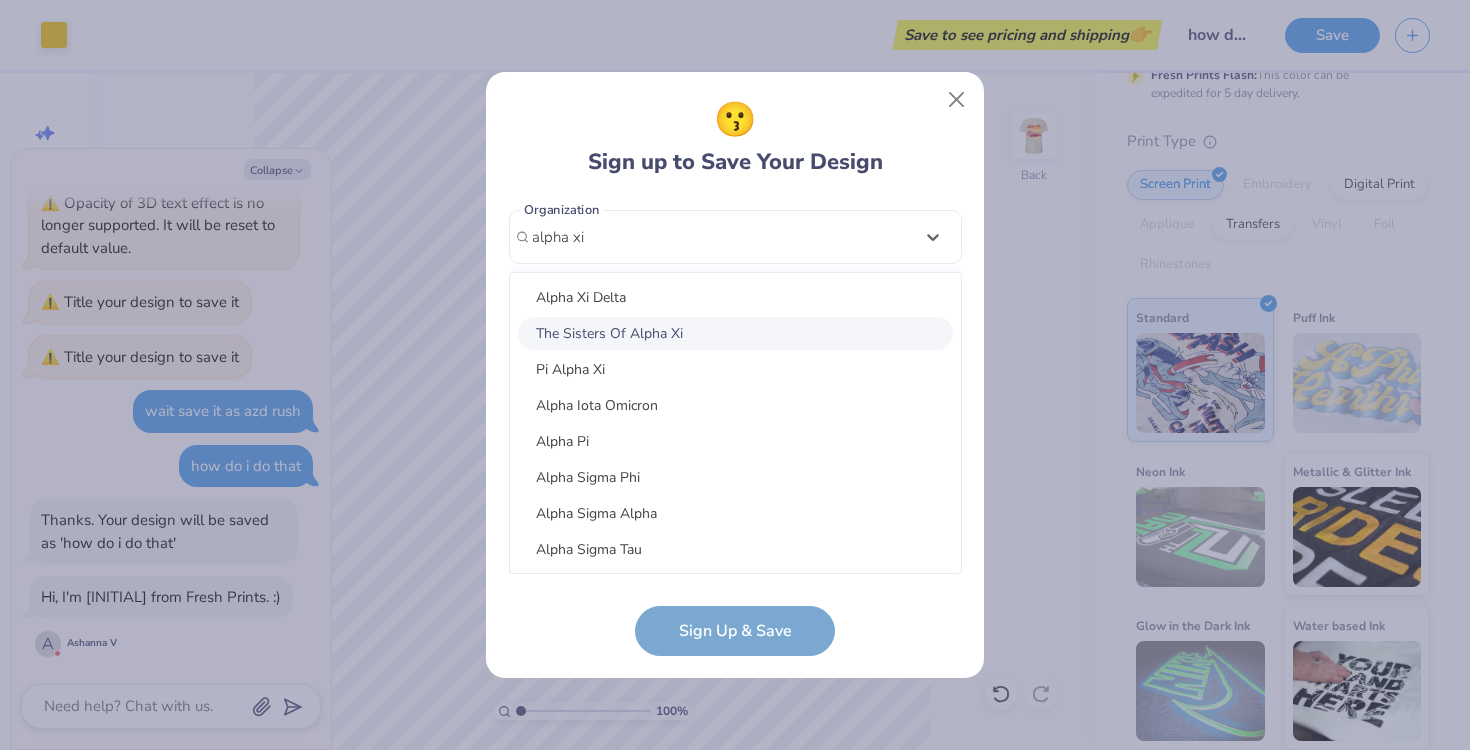 click on "The Sisters Of Alpha Xi" at bounding box center (735, 333) 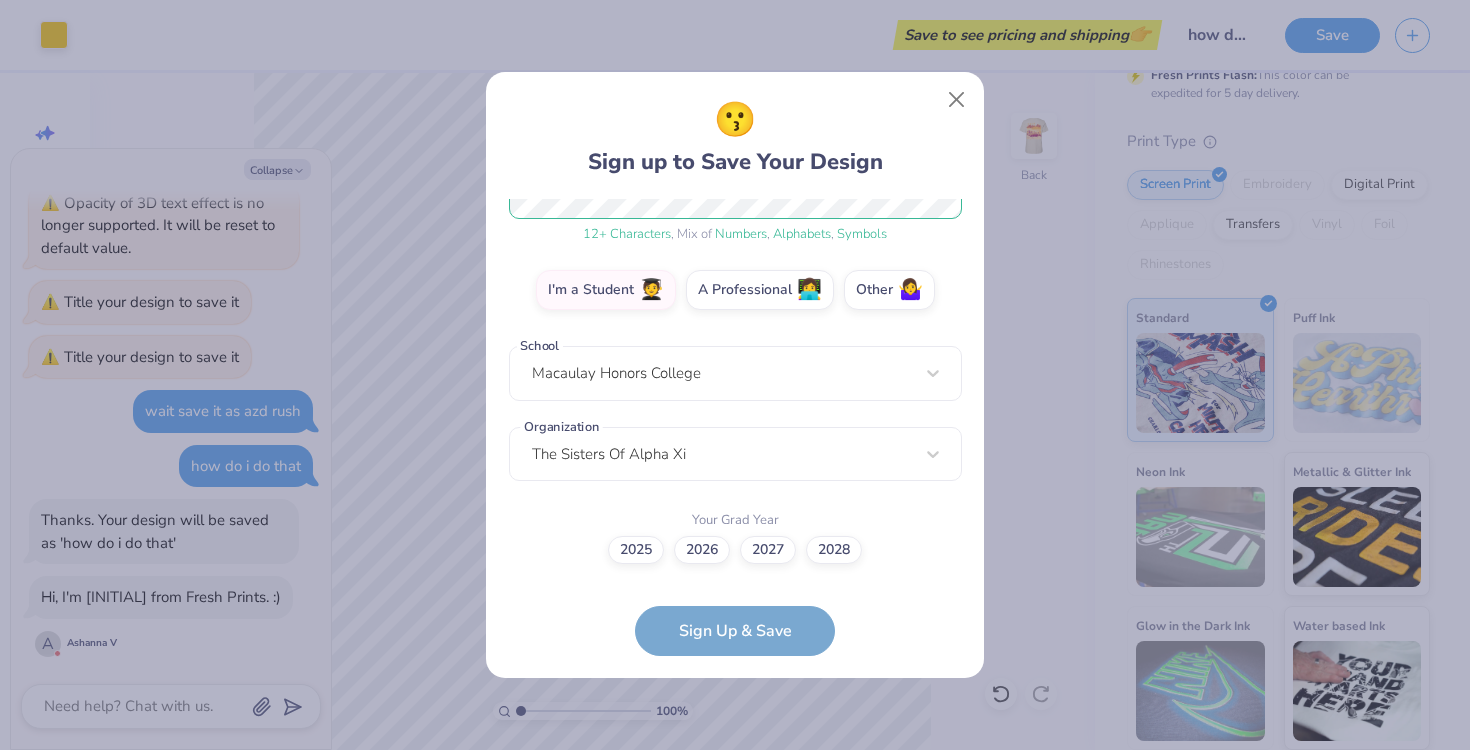 scroll, scrollTop: 295, scrollLeft: 0, axis: vertical 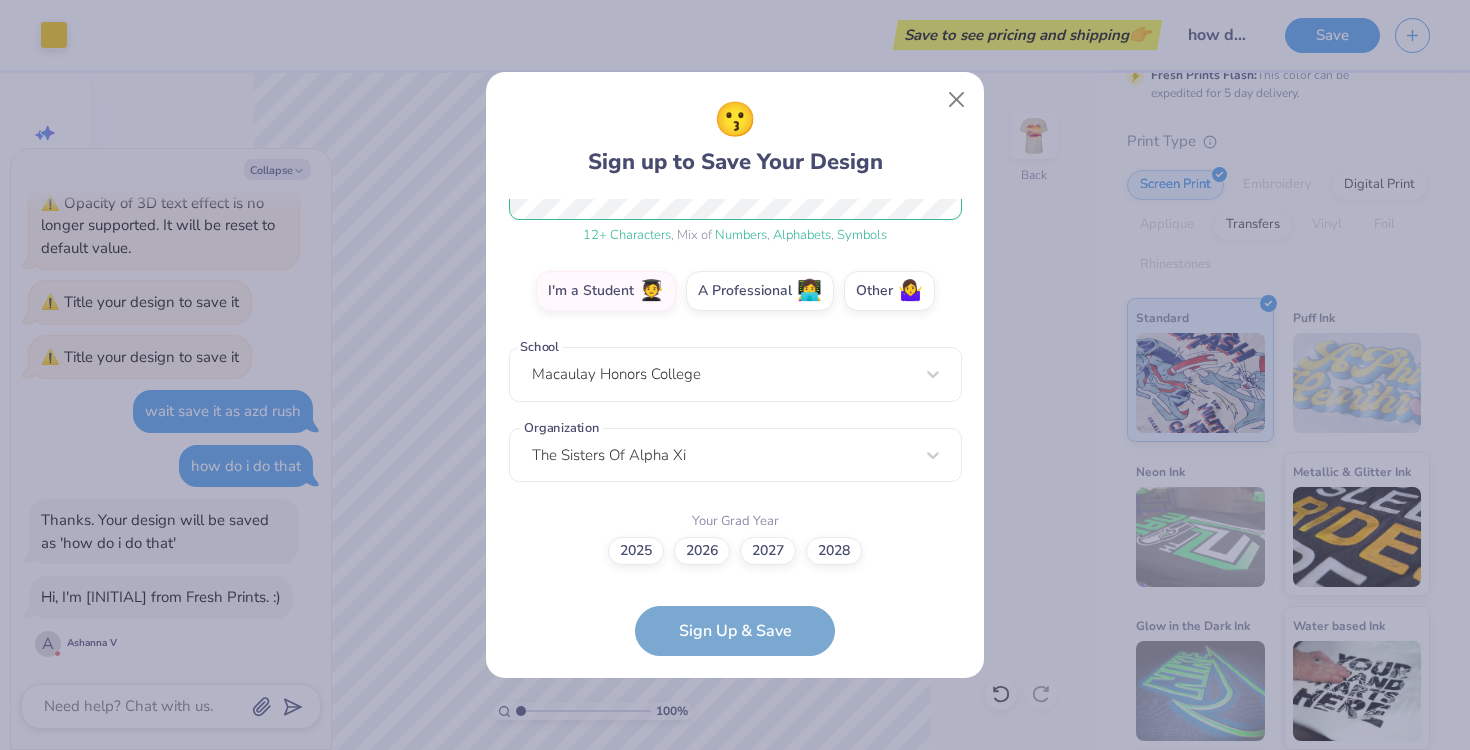 click on "averysesnynyc@gmail.com Email (917) 991-8694 Phone Avery Sesny Full Name 12 + Characters , Mix of   Numbers ,   Alphabets ,   Symbols Password I'm a Student 🧑‍🎓 A Professional 👩‍💻 Other 🤷‍♀️ School Macaulay Honors College Organization The Sisters Of Alpha Xi Your Grad Year 2025 2026 2027 2028 Sign Up & Save" at bounding box center [735, 427] 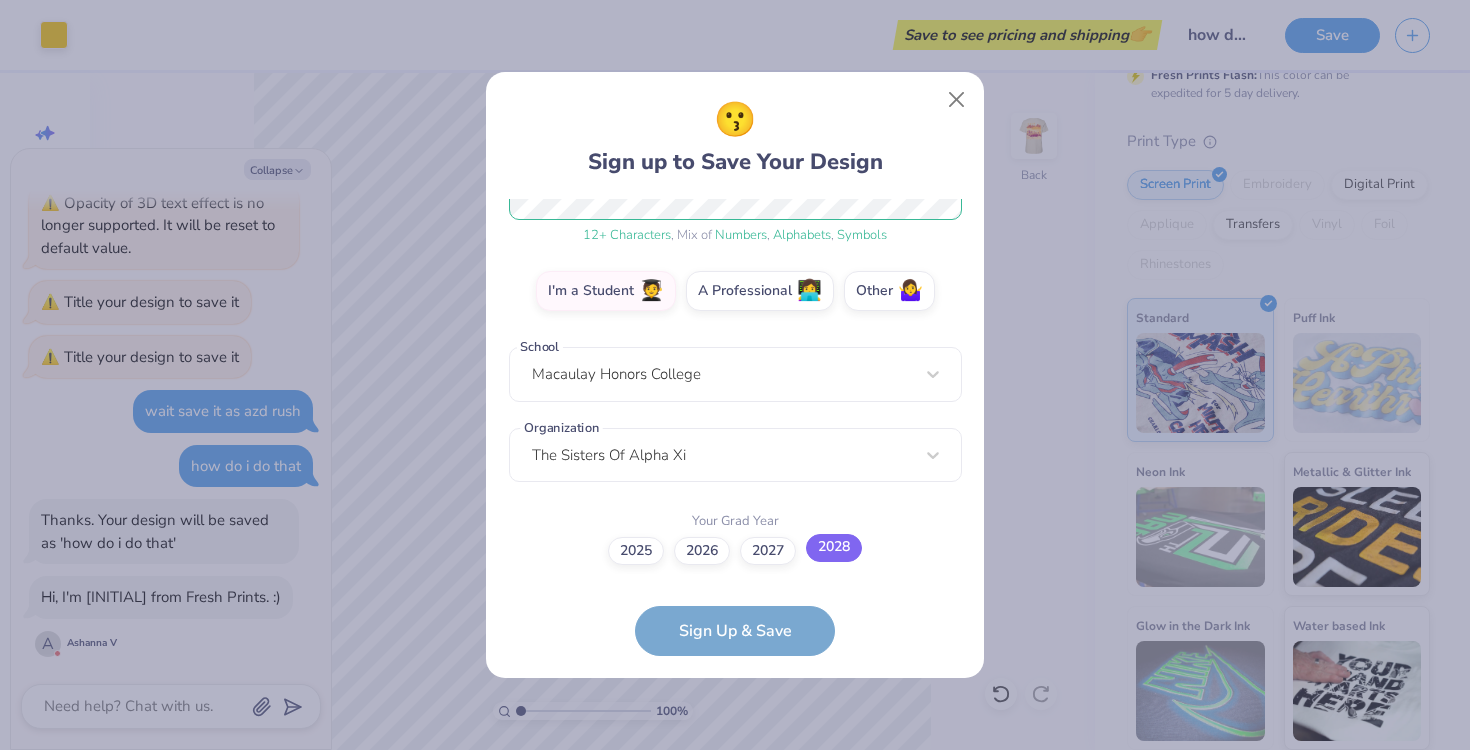 click on "2028" at bounding box center (834, 548) 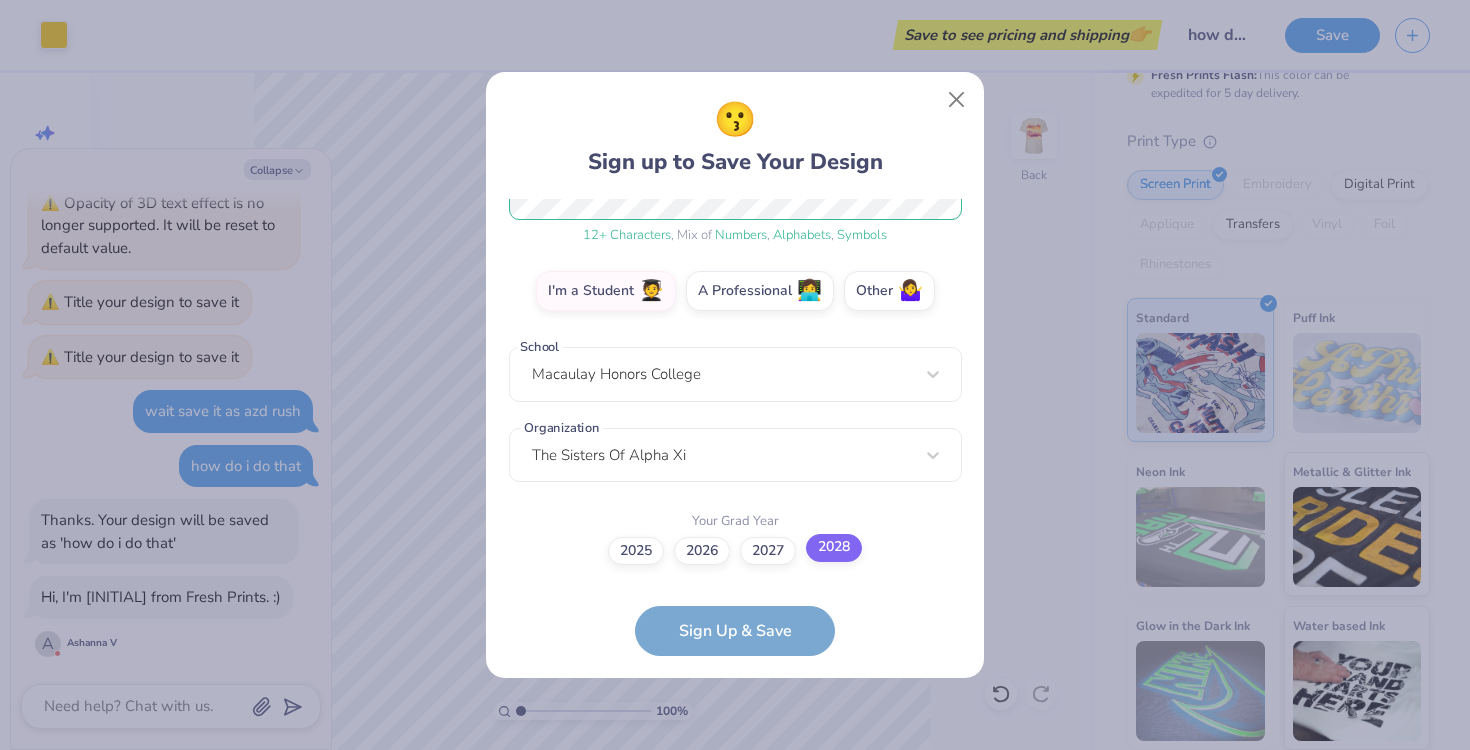 click on "2028" at bounding box center [735, 845] 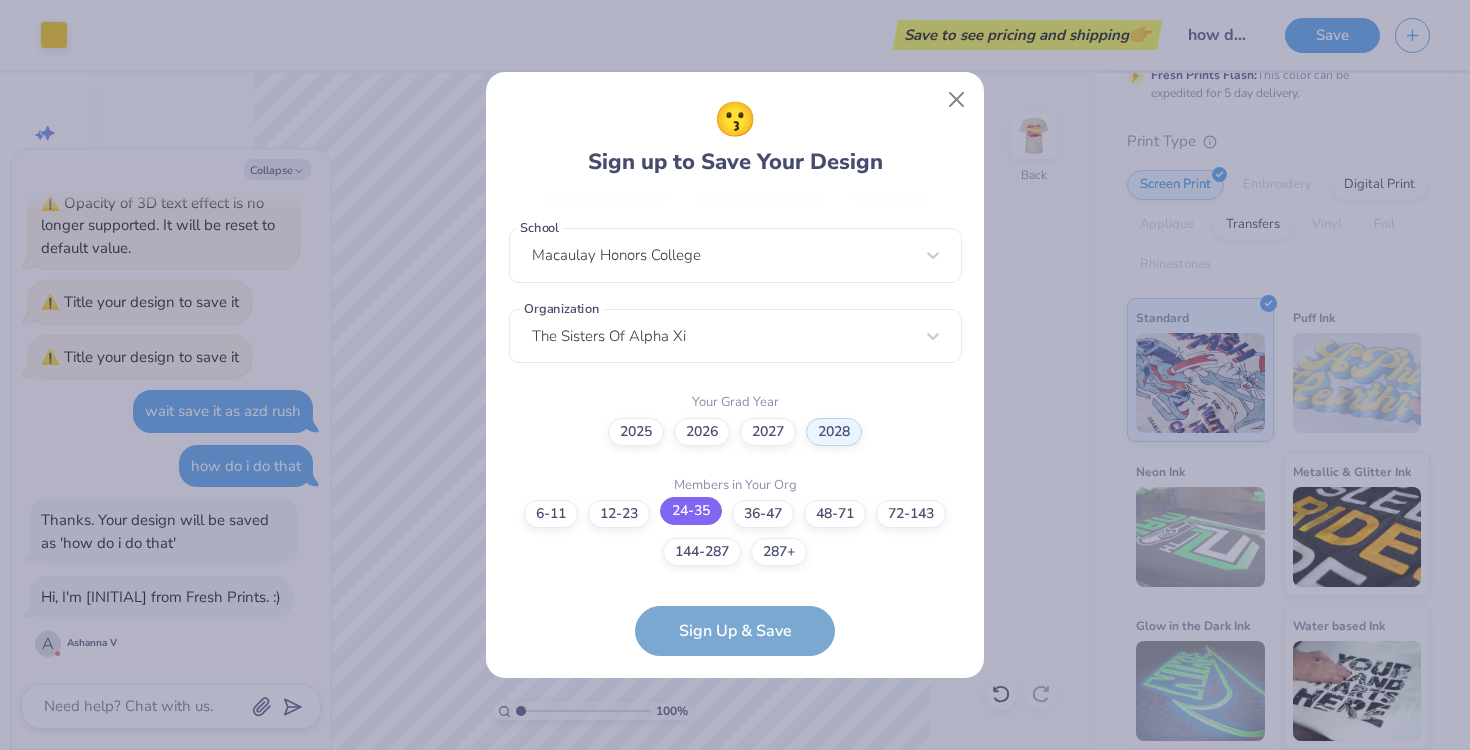 click on "24-35" at bounding box center [691, 511] 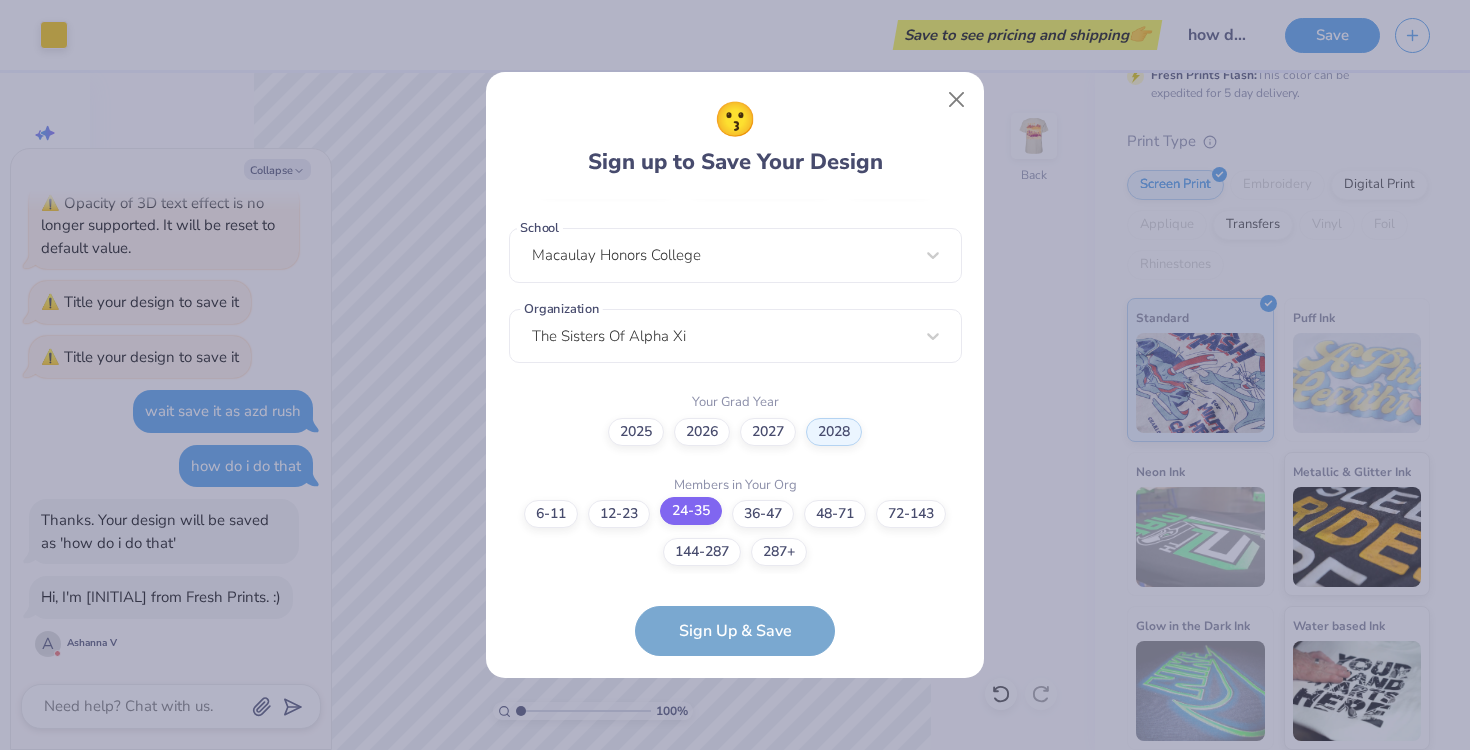 click on "24-35" at bounding box center [735, 947] 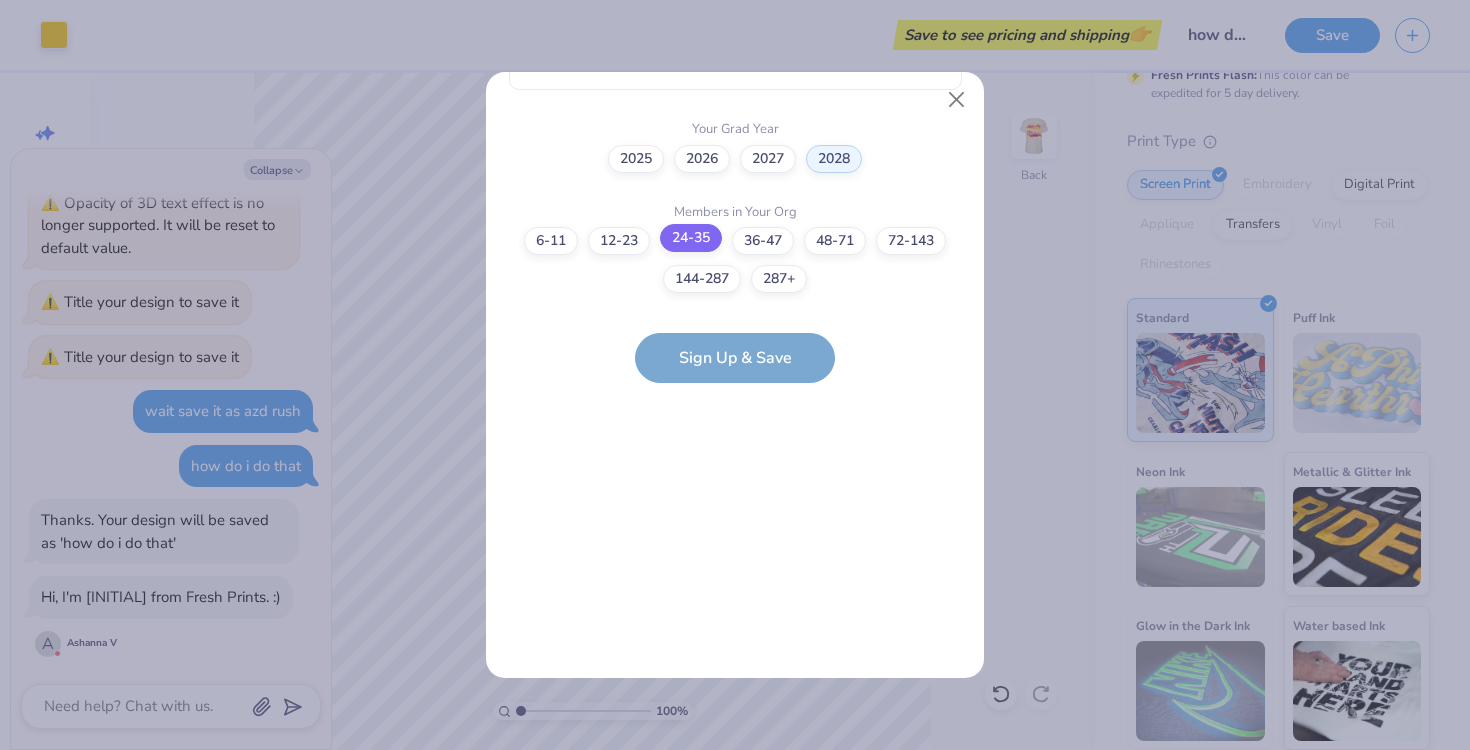 scroll, scrollTop: 495, scrollLeft: 0, axis: vertical 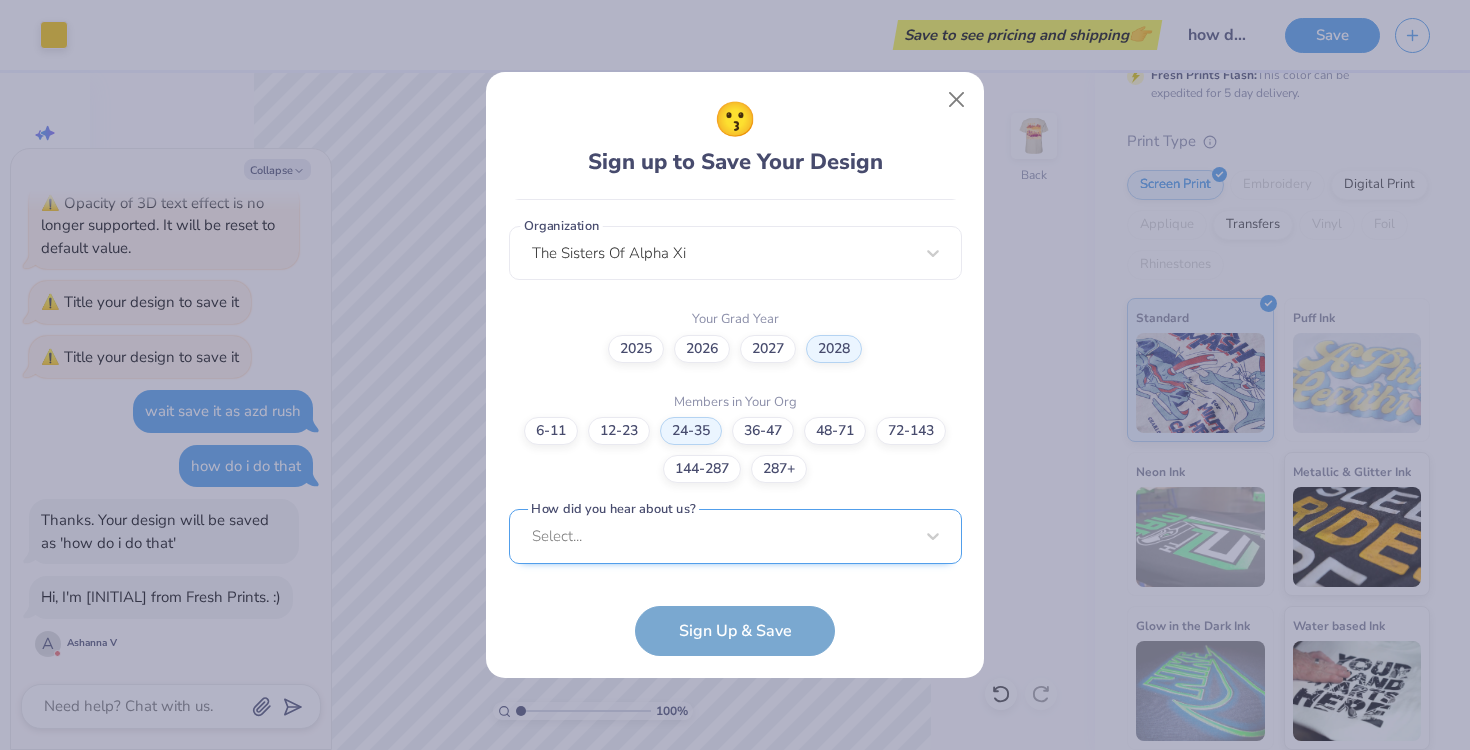 click on "Select..." at bounding box center [735, 536] 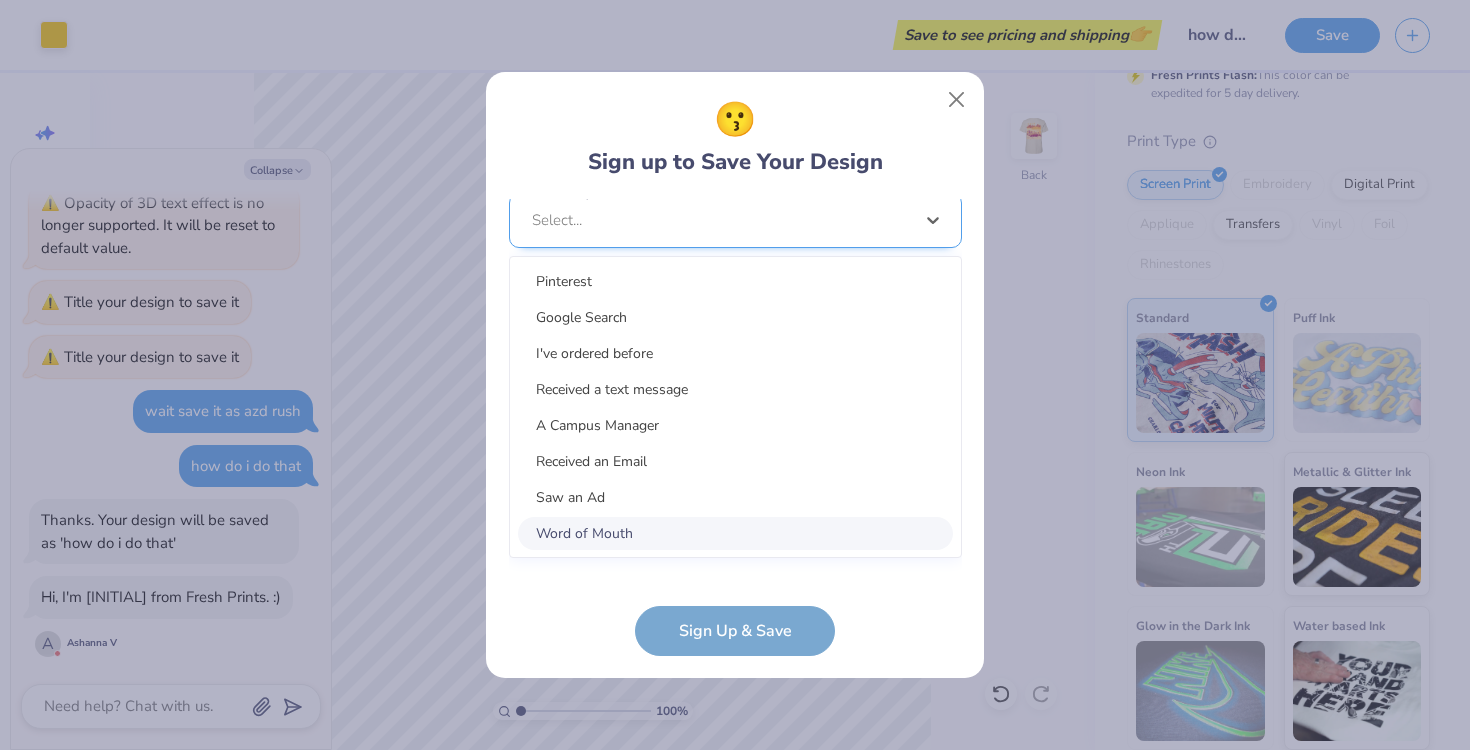 scroll, scrollTop: 795, scrollLeft: 0, axis: vertical 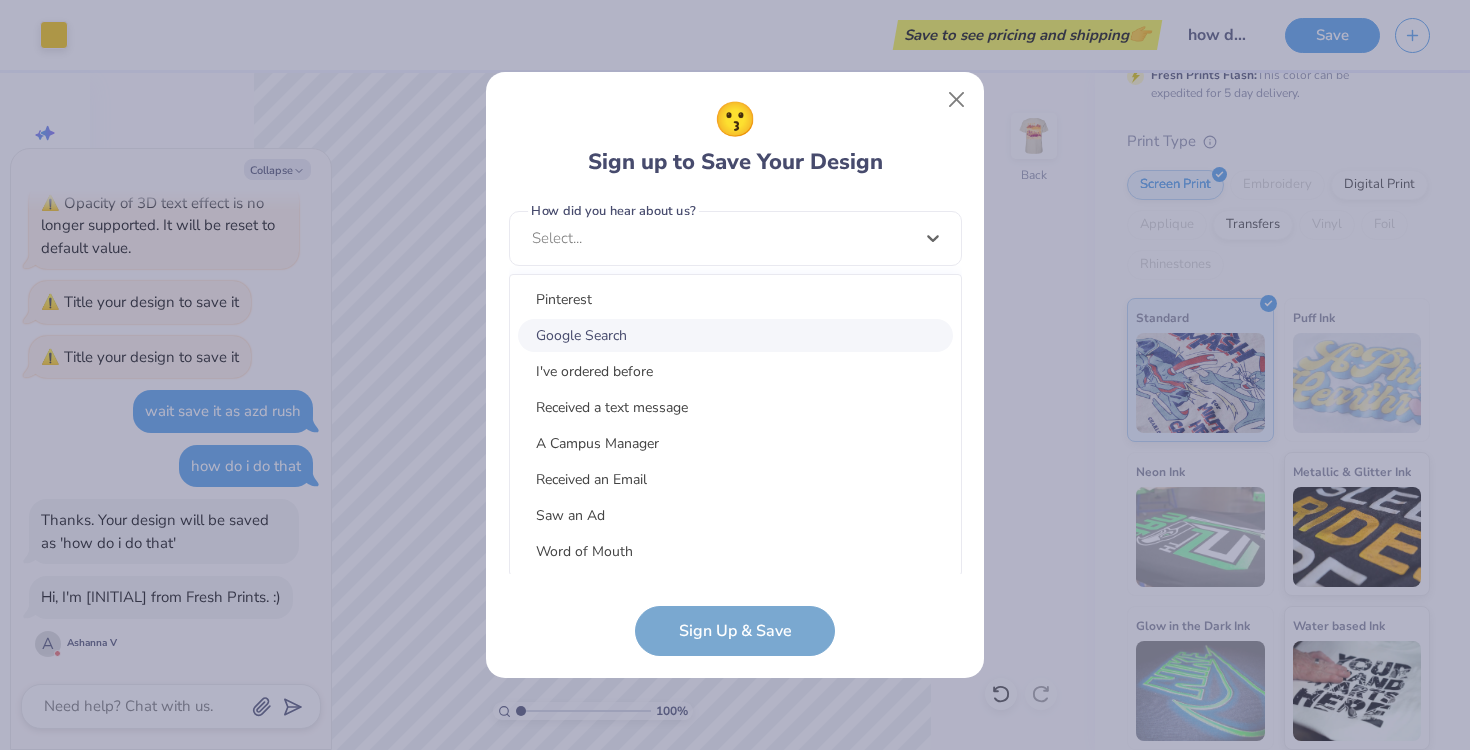 click on "Google Search" at bounding box center [735, 335] 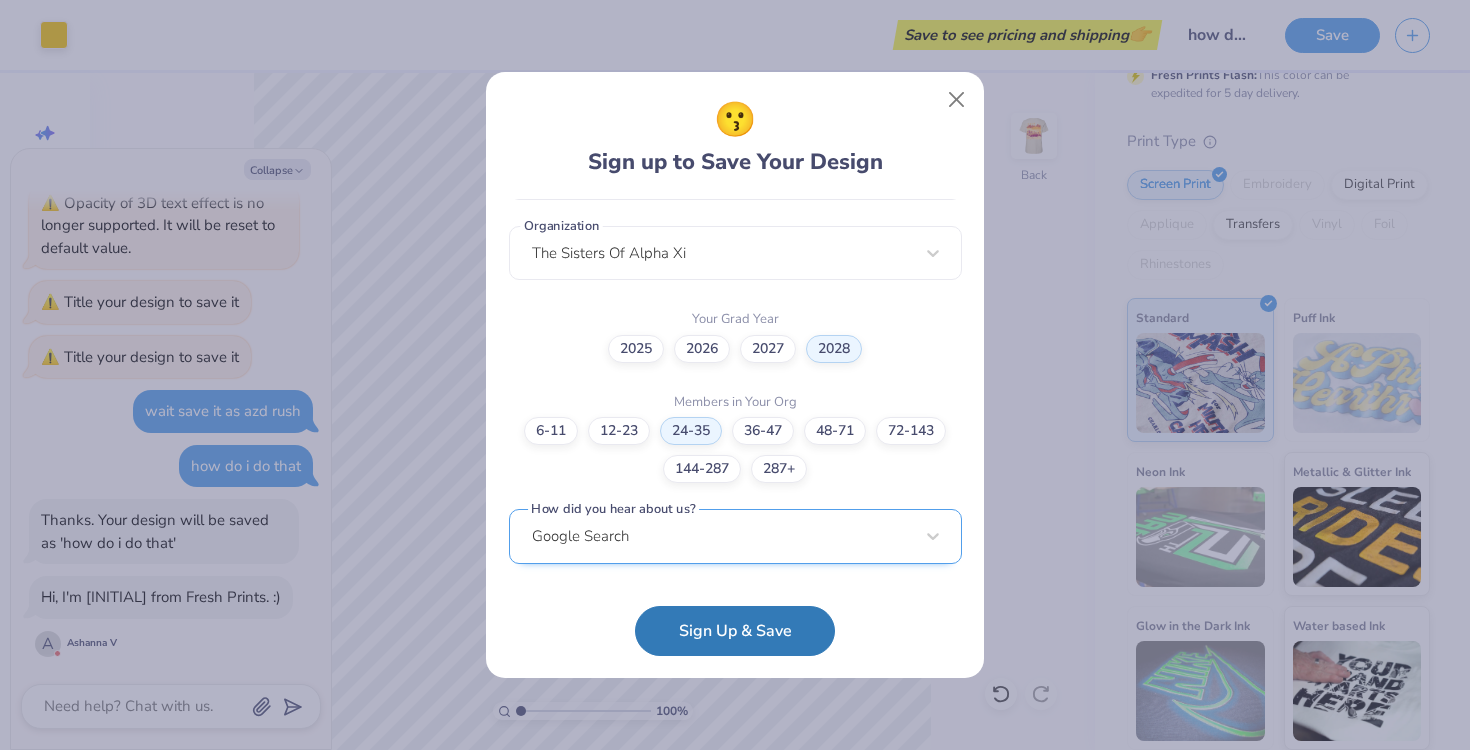scroll, scrollTop: 495, scrollLeft: 0, axis: vertical 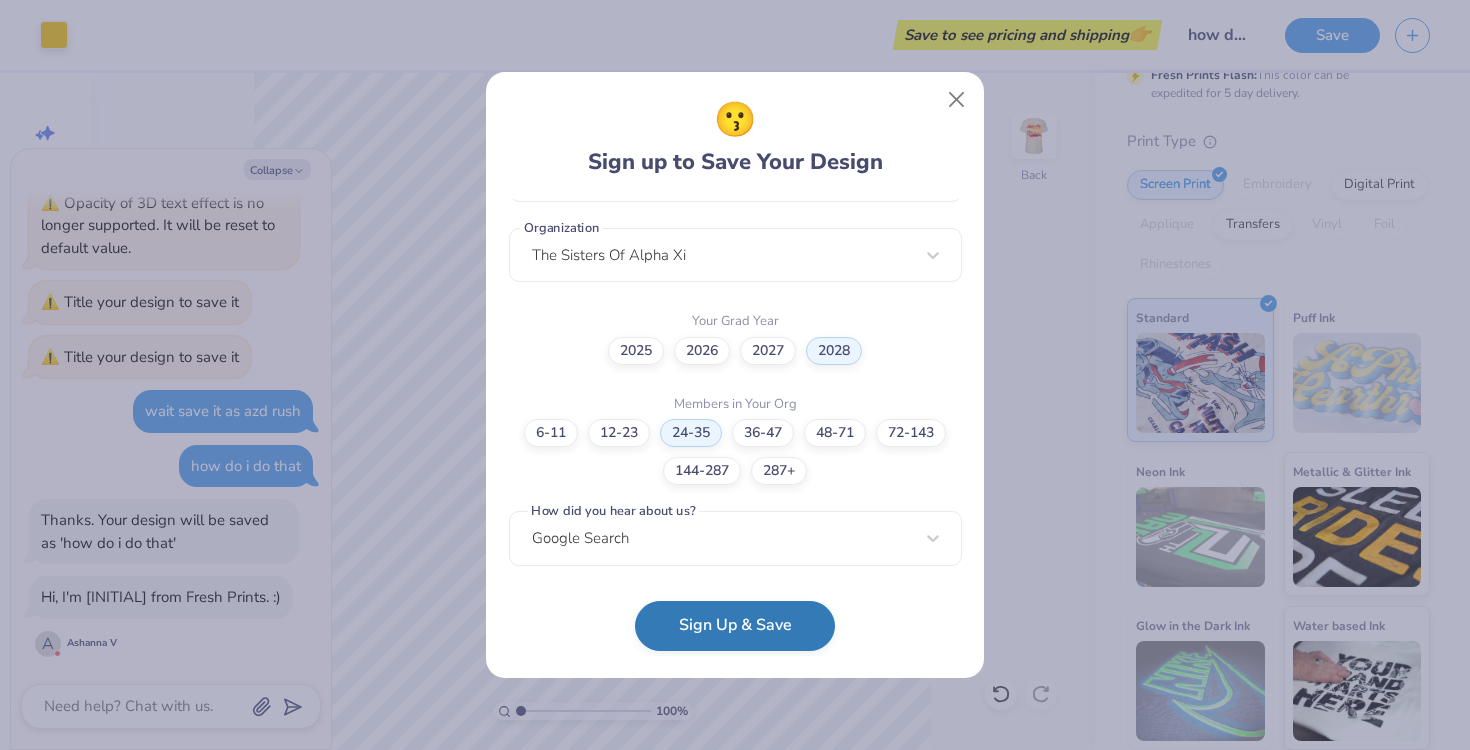 click on "Sign Up & Save" at bounding box center (735, 626) 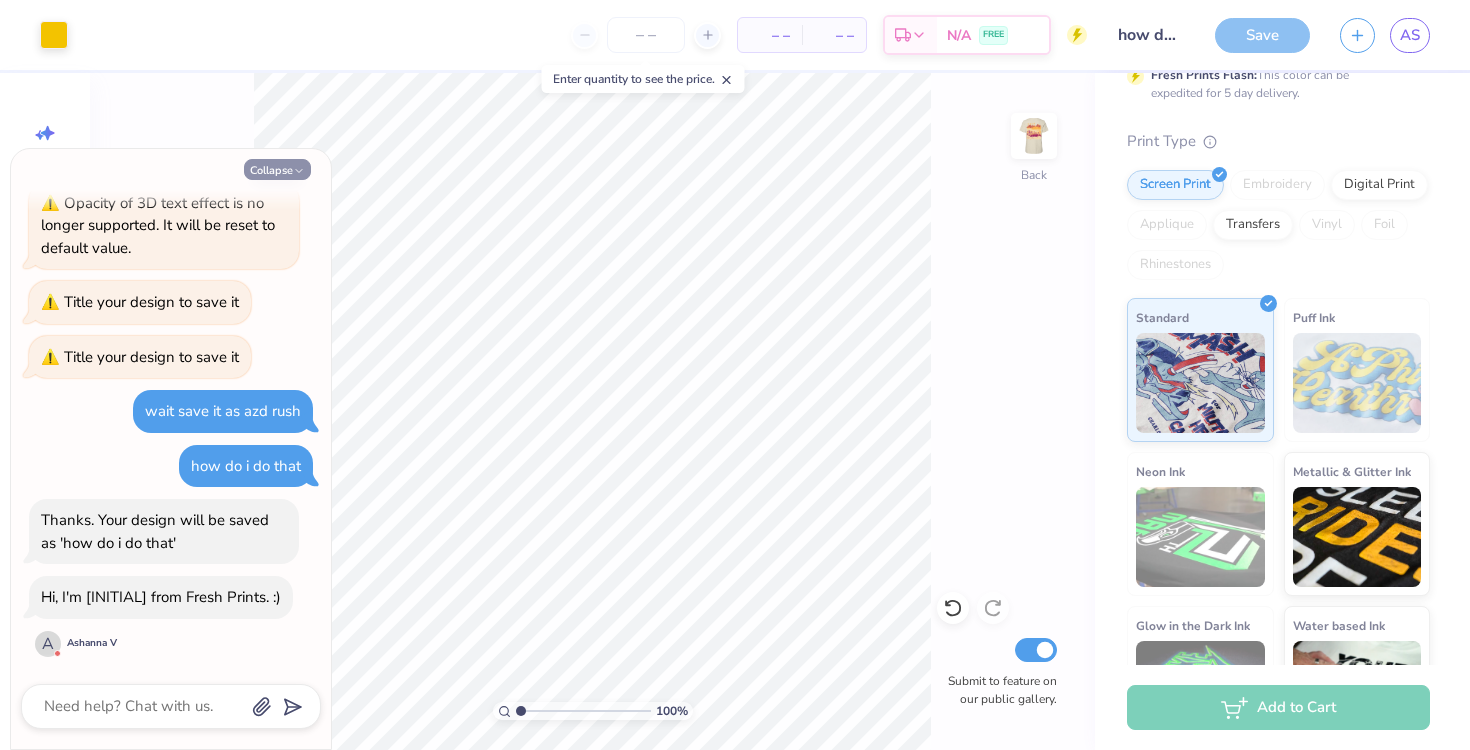 click on "Collapse" at bounding box center [277, 169] 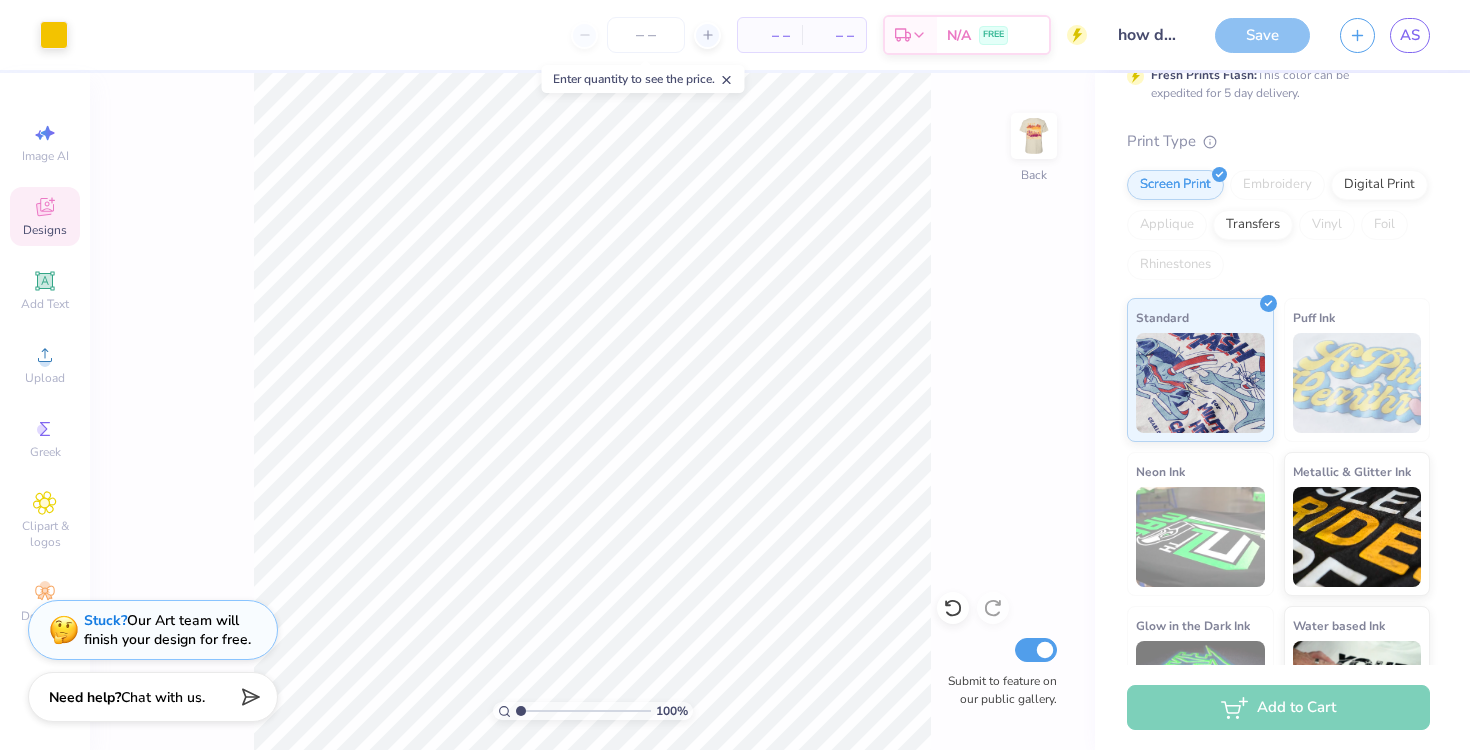 click on "Submit to feature on our public gallery." at bounding box center (1036, 650) 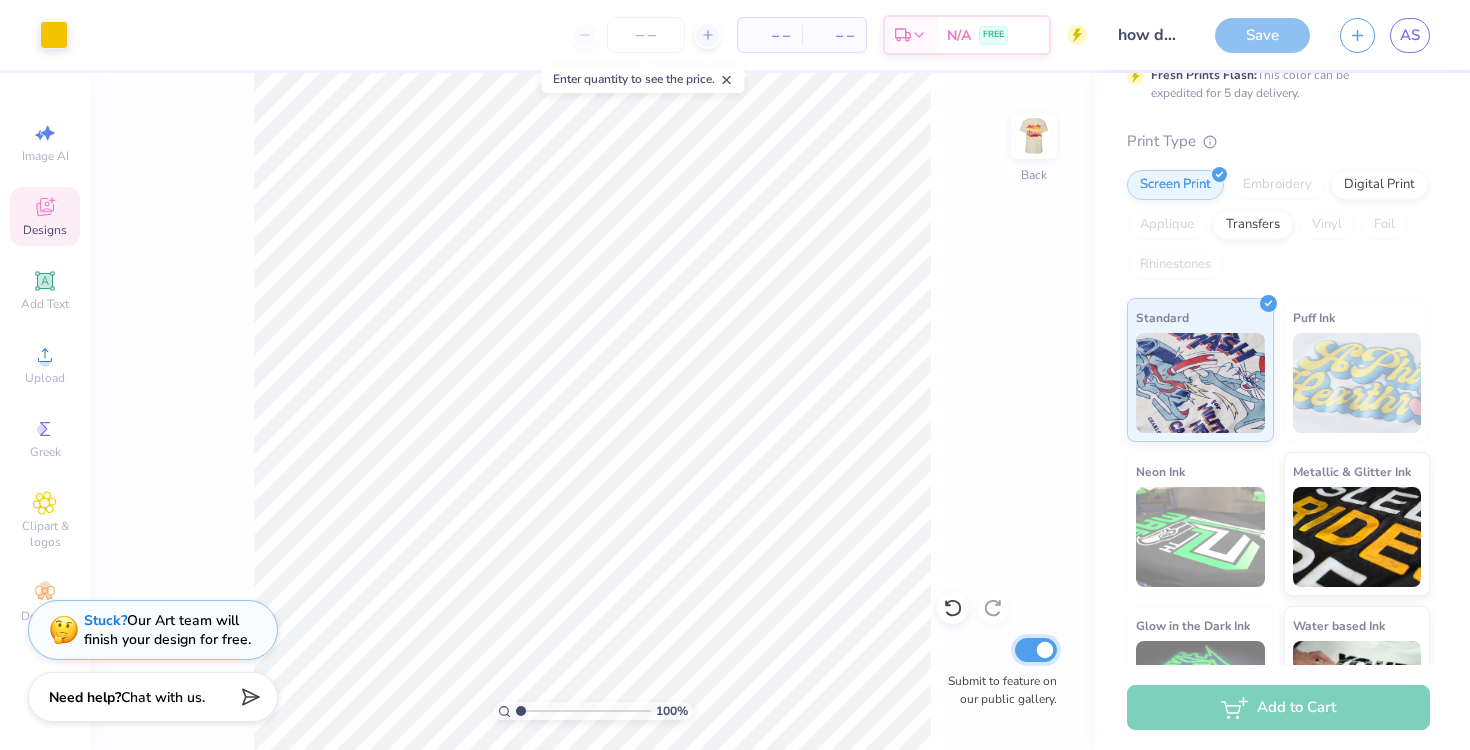 checkbox on "false" 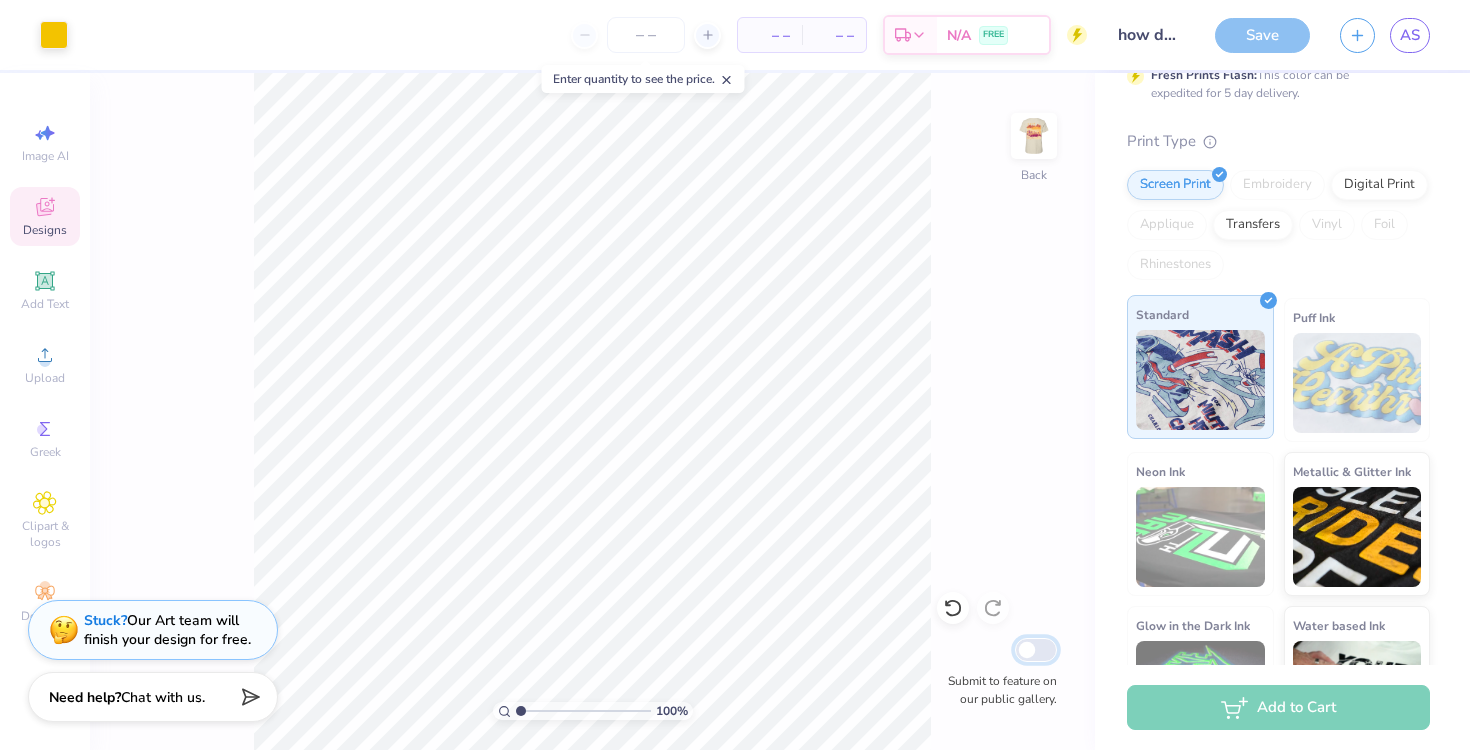 scroll, scrollTop: 390, scrollLeft: 0, axis: vertical 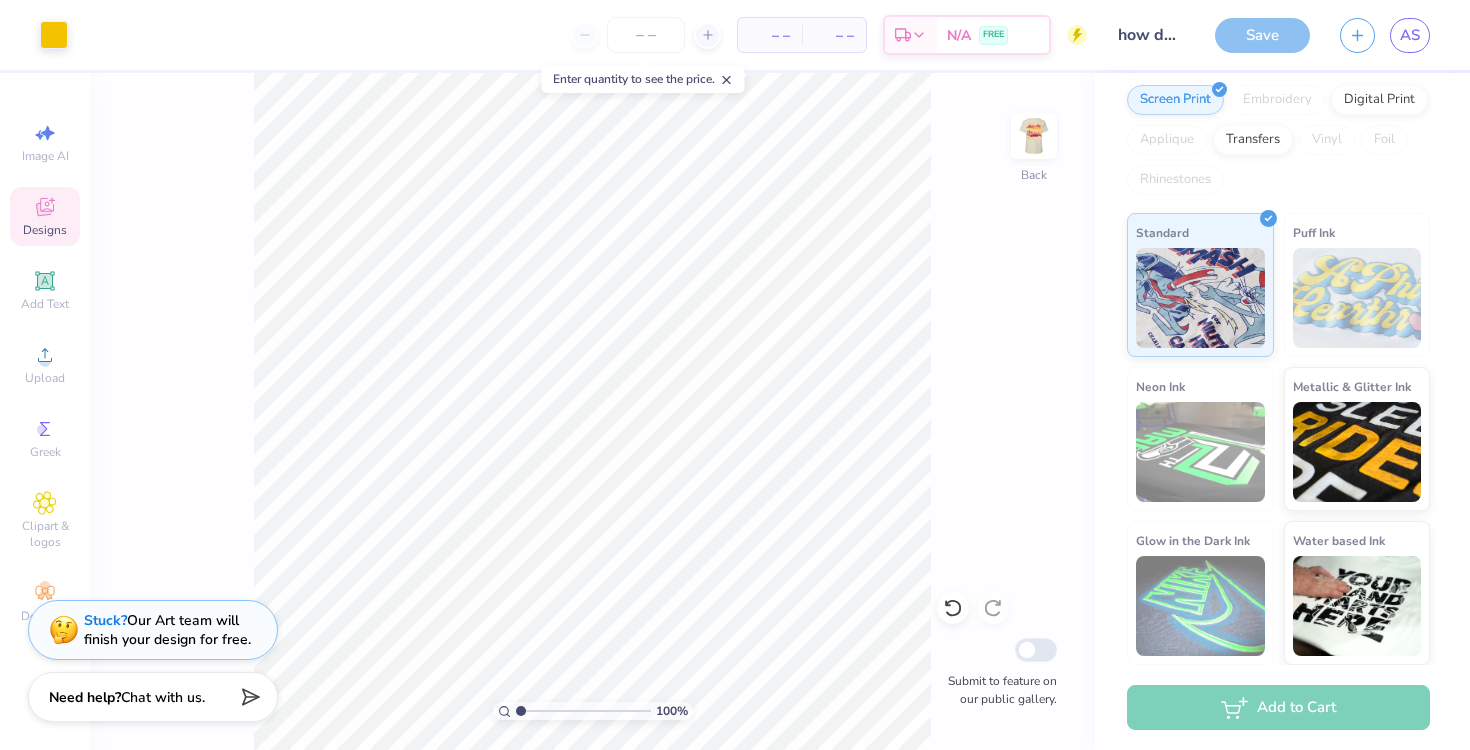click on "Add to Cart" at bounding box center (1278, 707) 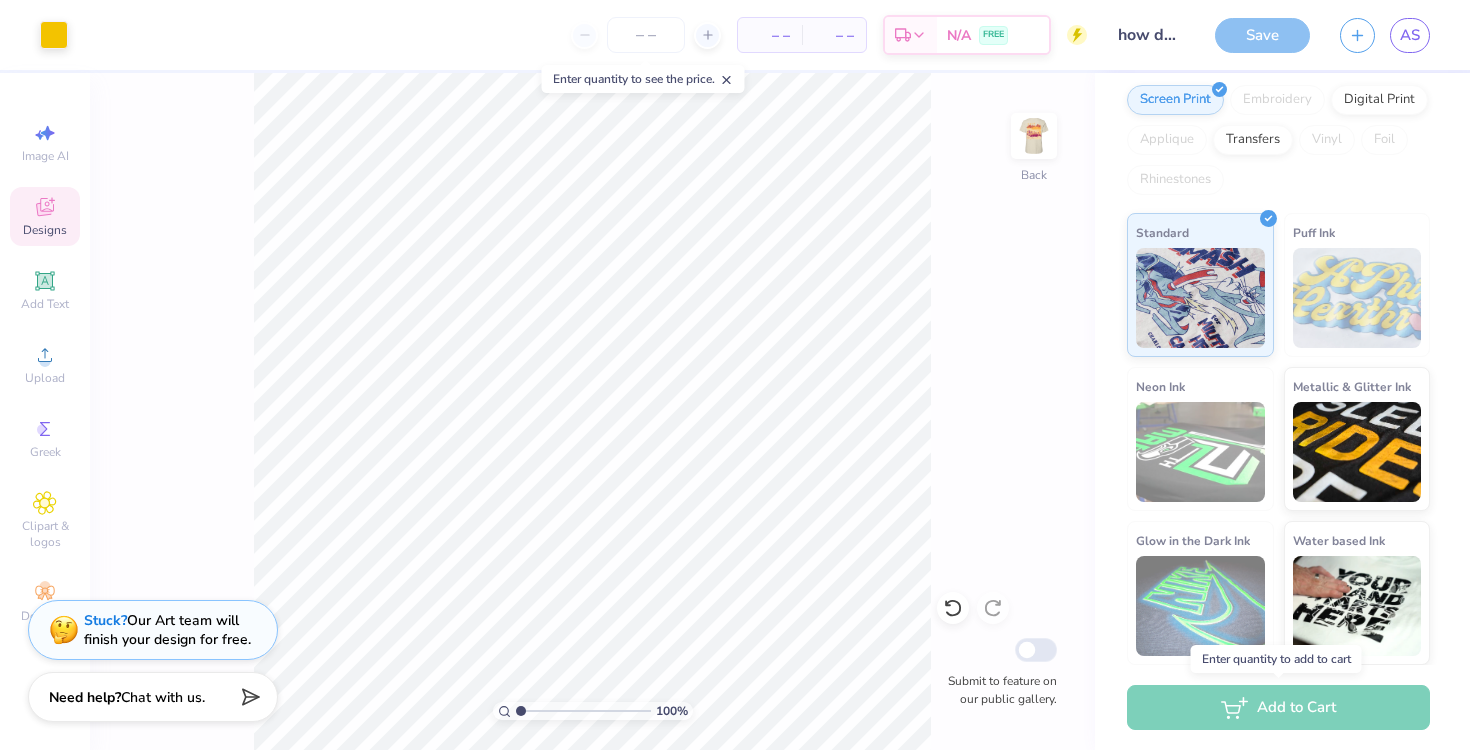 scroll, scrollTop: 423, scrollLeft: 0, axis: vertical 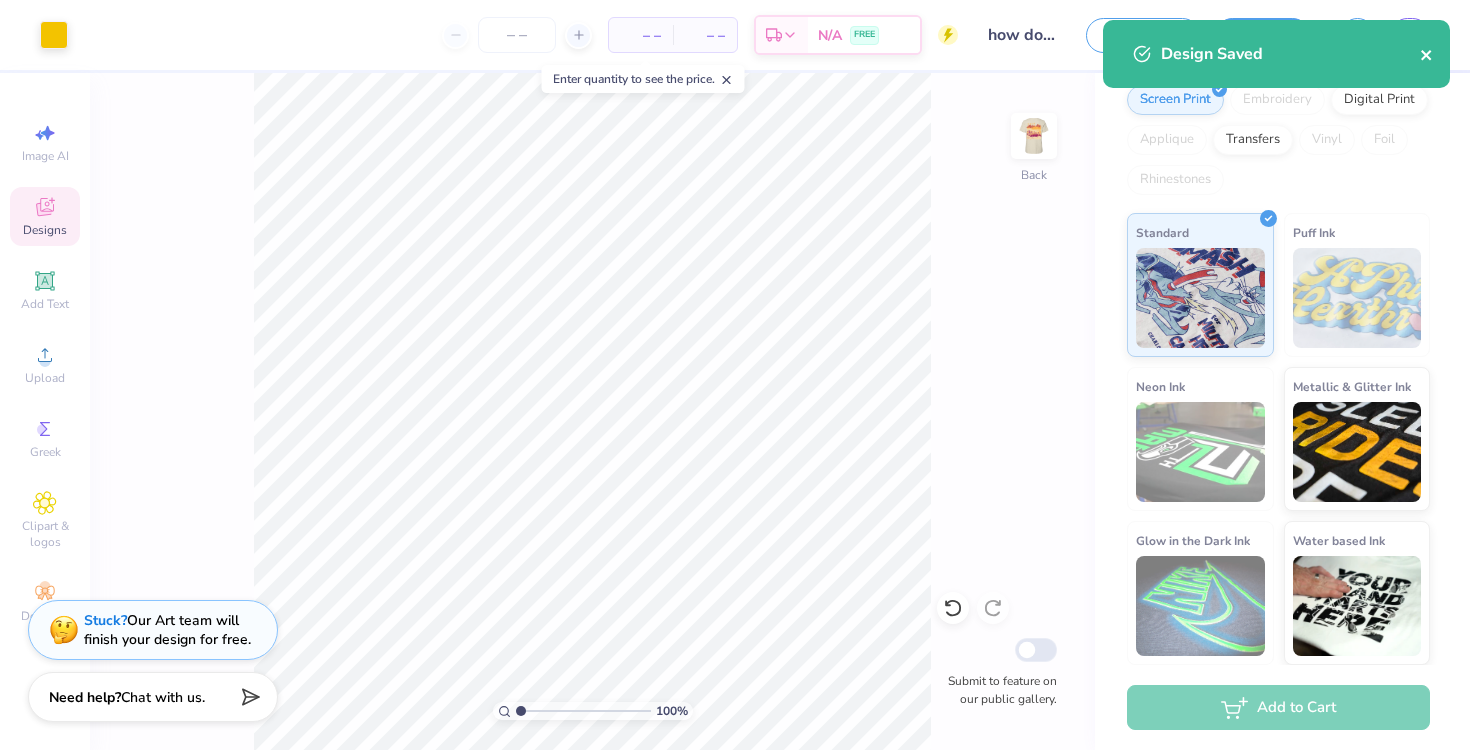 click 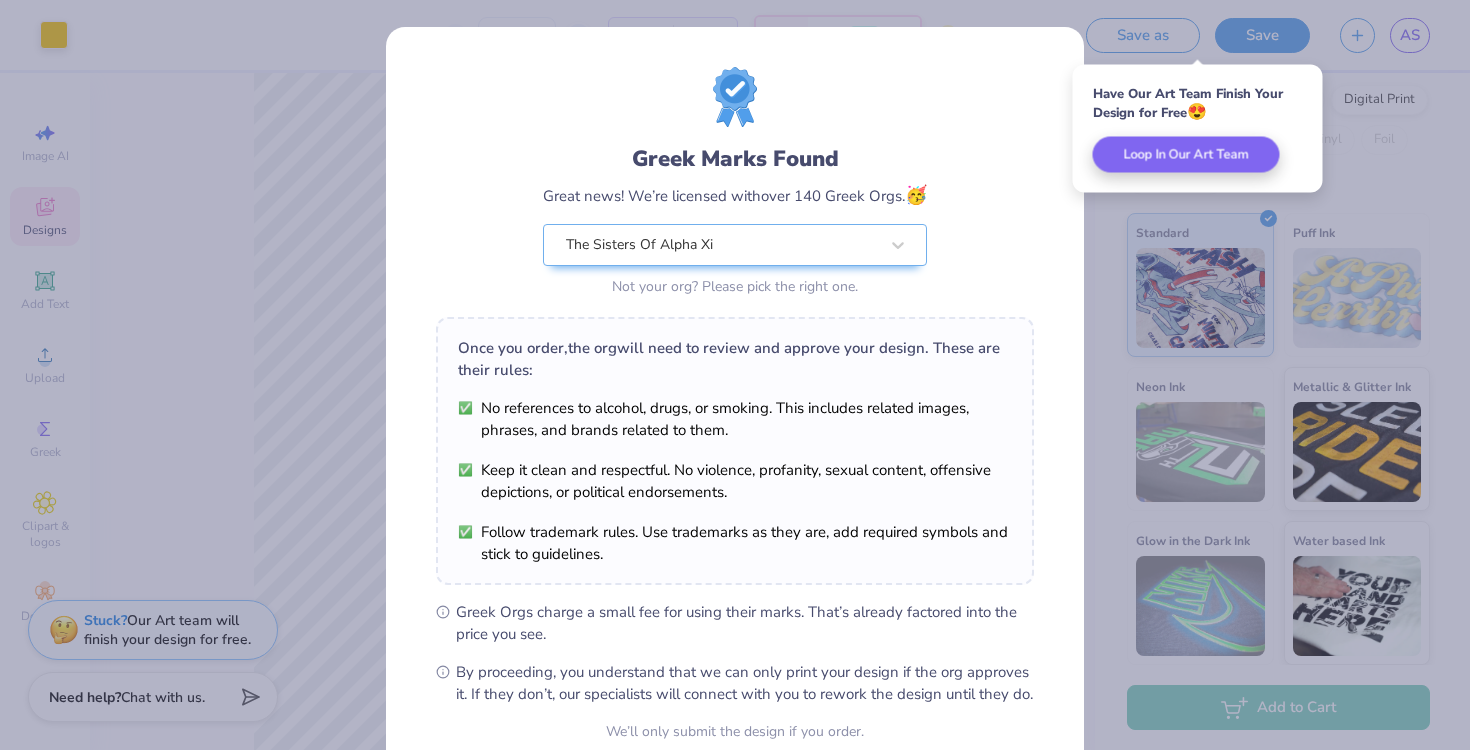 click on "Greek Marks Found Great news! We’re licensed with  over 140 Greek Orgs. 🥳 The Sisters Of Alpha Xi Not your org? Please pick the right one." at bounding box center [735, 184] 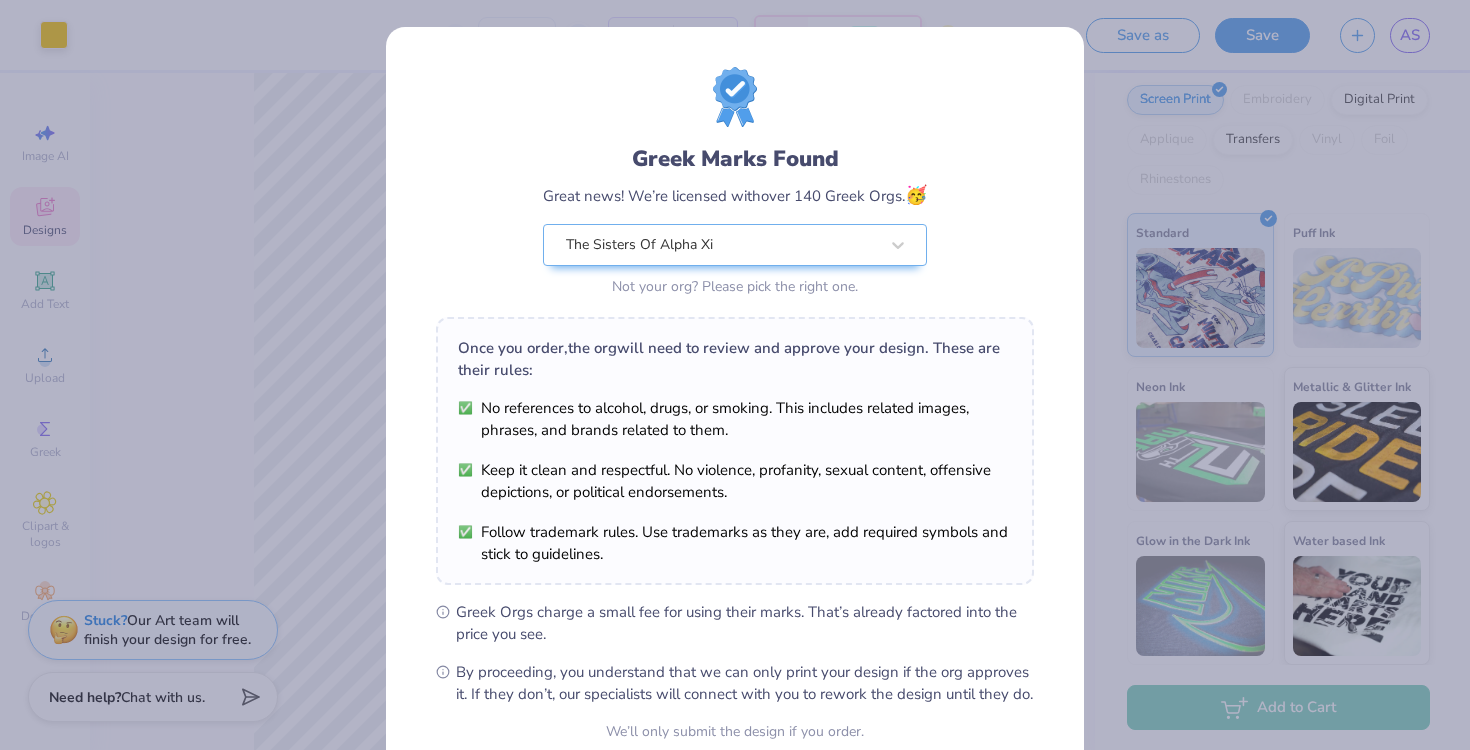 scroll, scrollTop: 186, scrollLeft: 0, axis: vertical 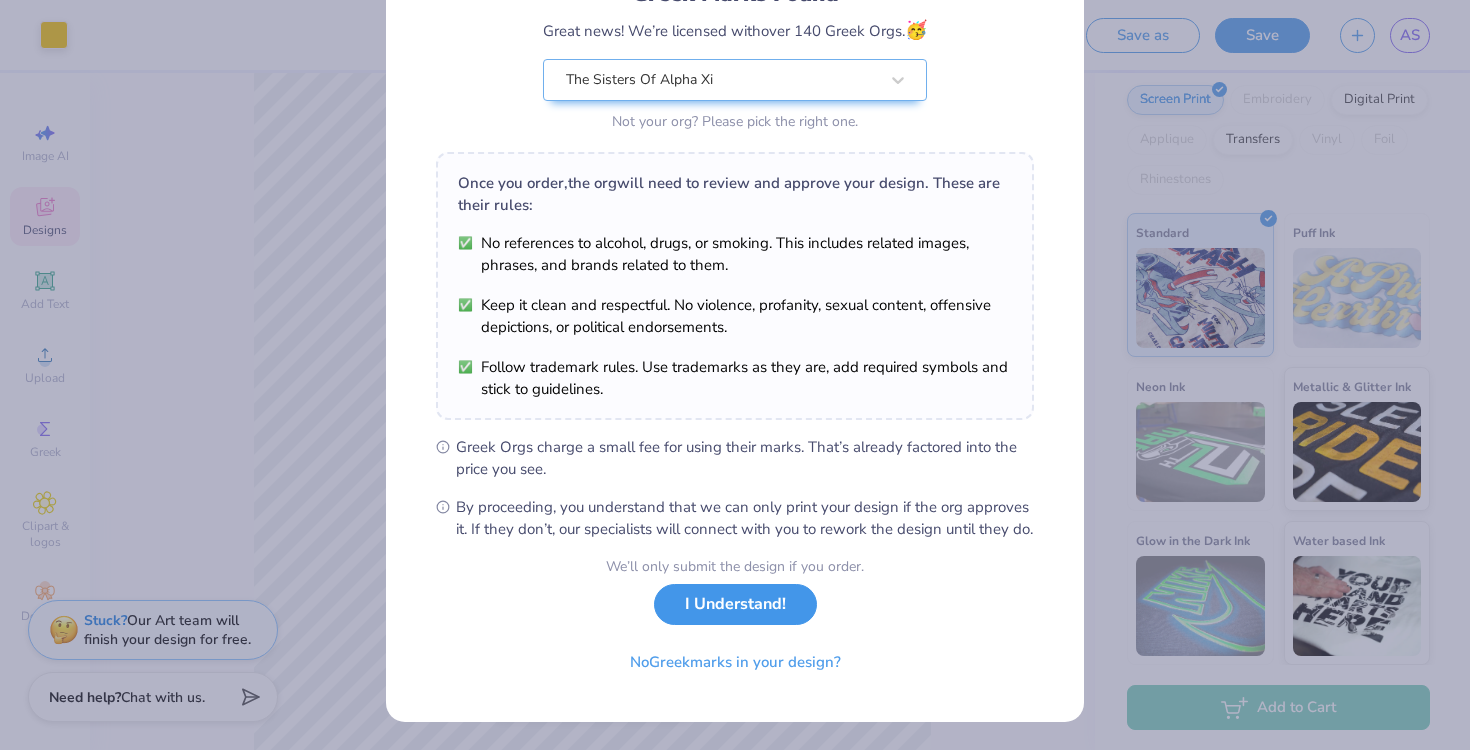 click on "I Understand!" at bounding box center [735, 604] 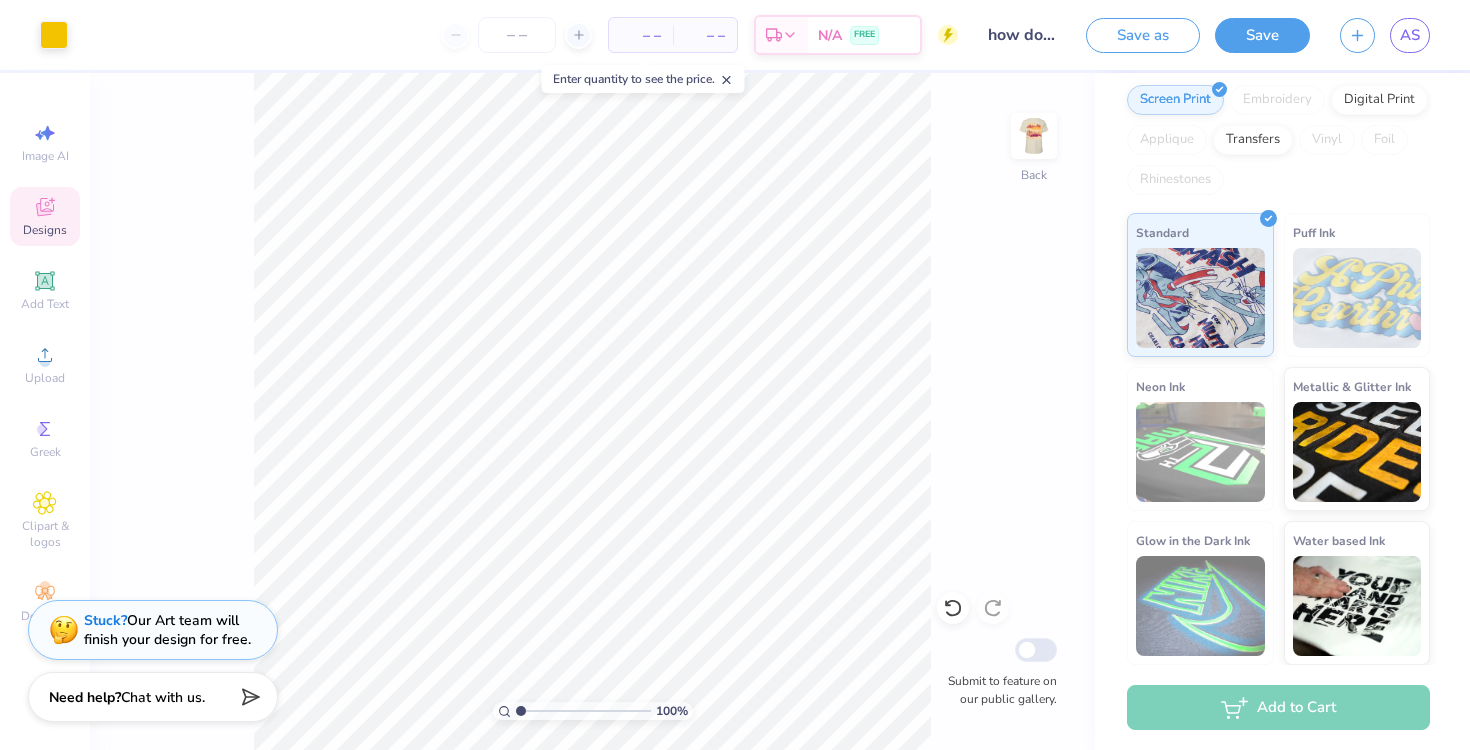 scroll, scrollTop: 0, scrollLeft: 0, axis: both 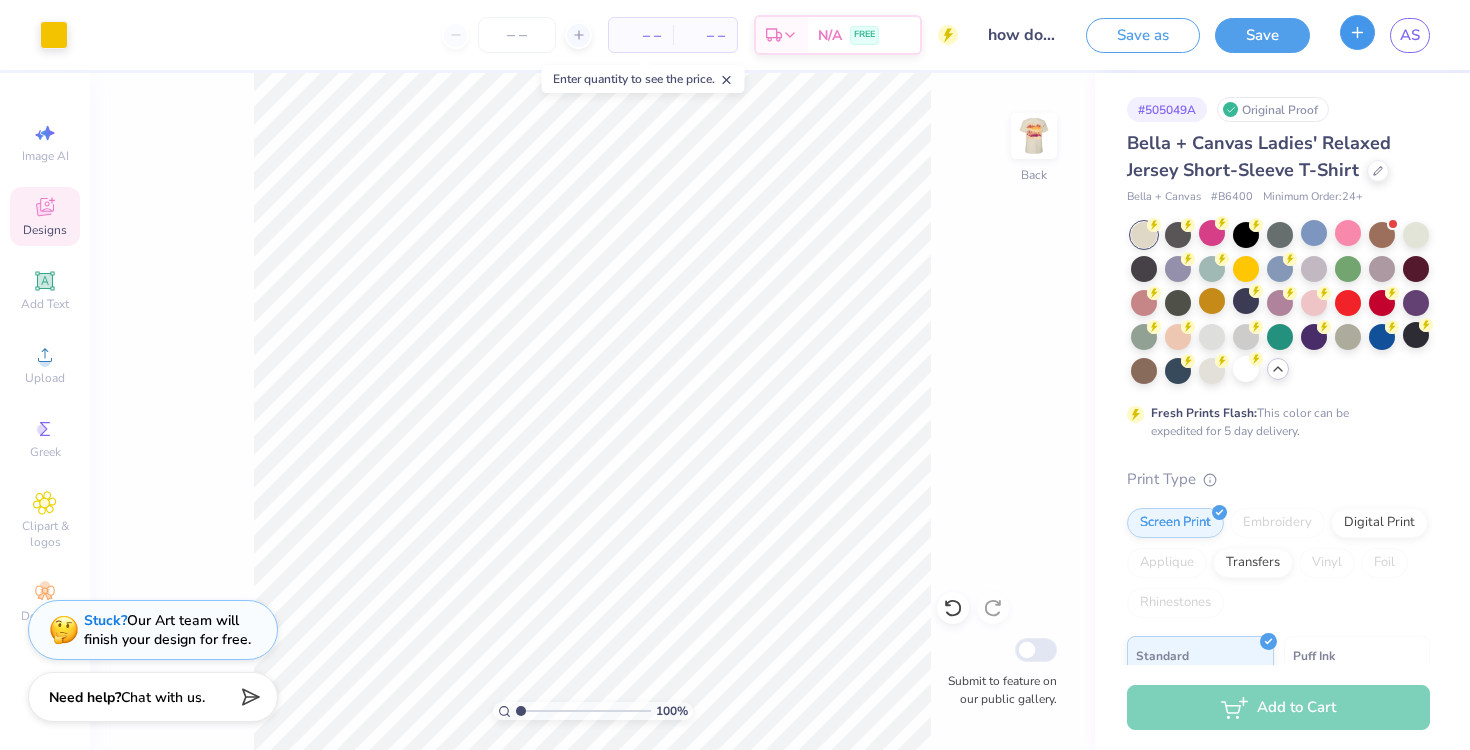 click 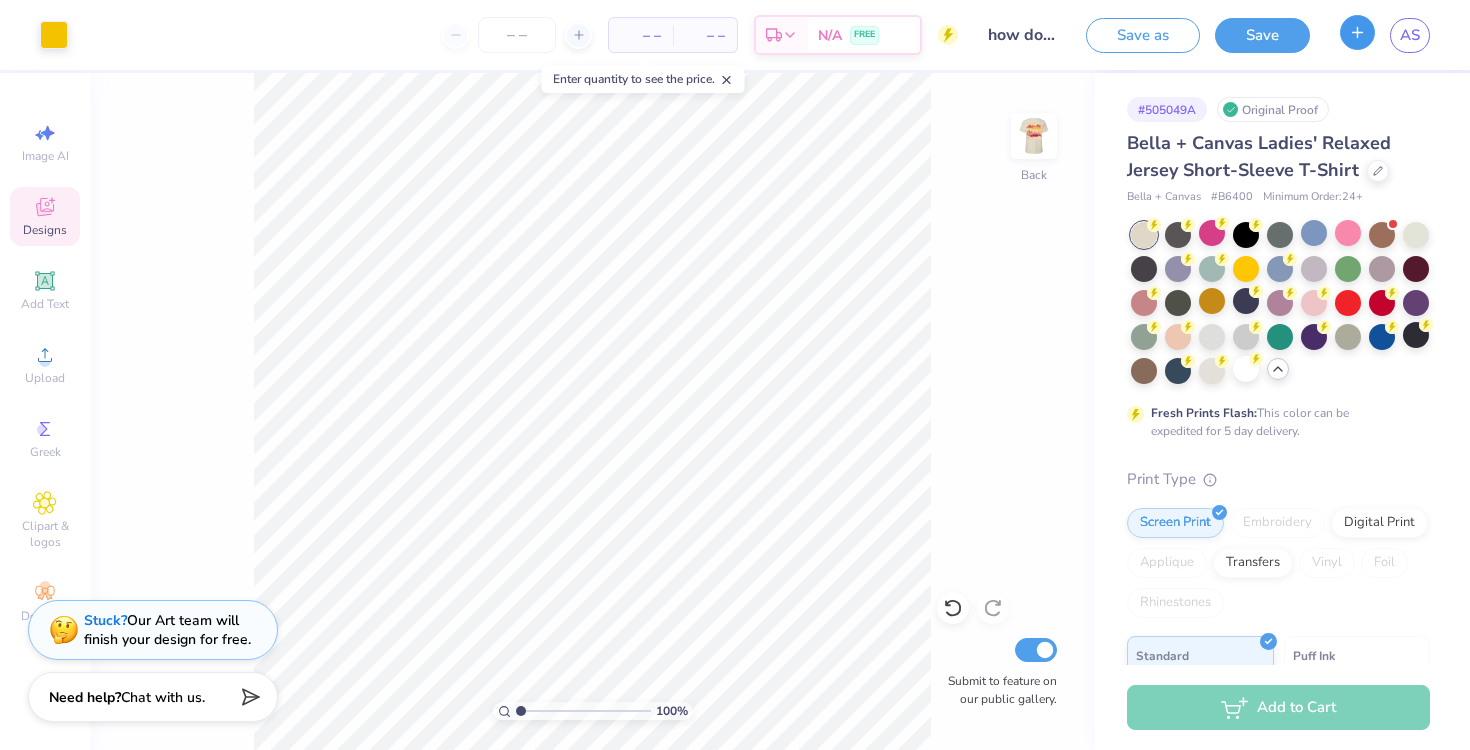 type 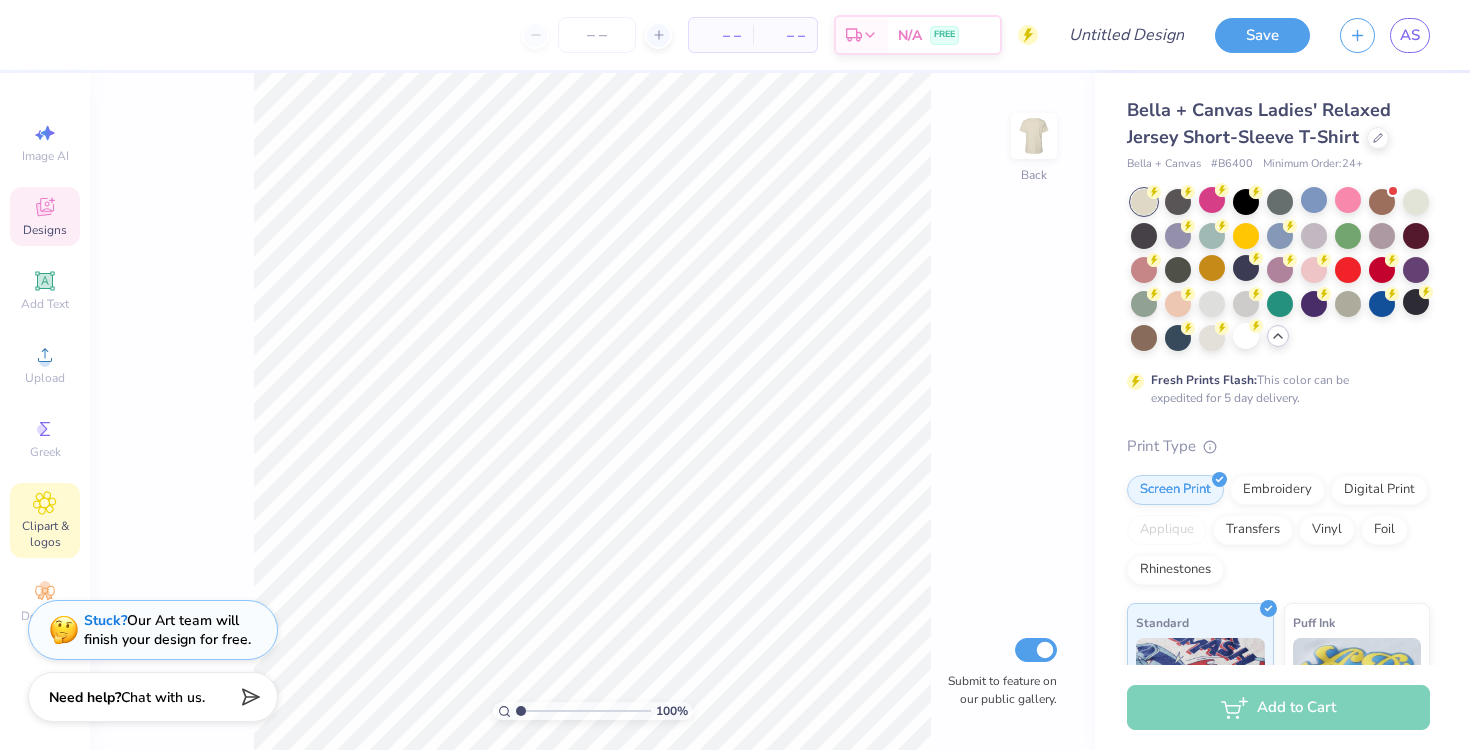 click on "Clipart & logos" at bounding box center [45, 534] 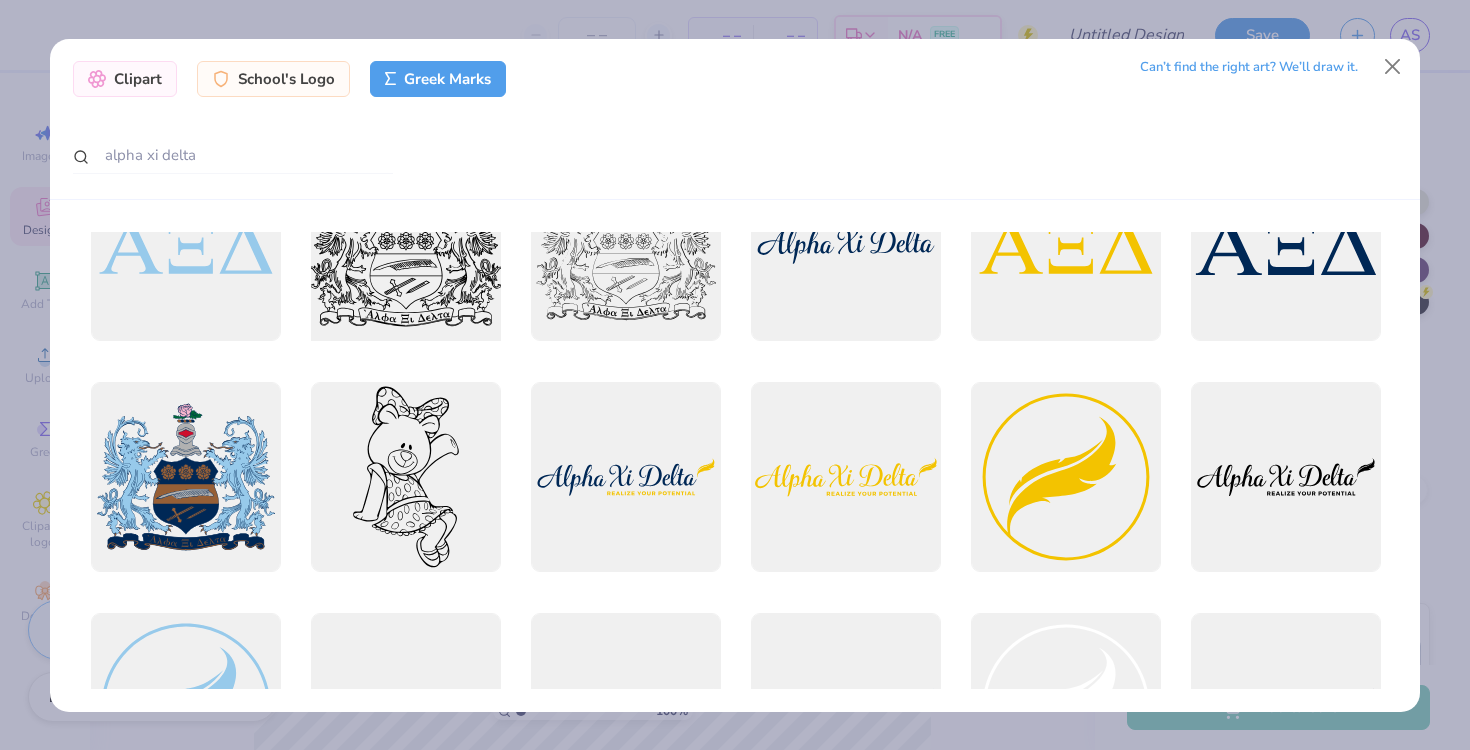 scroll, scrollTop: 0, scrollLeft: 0, axis: both 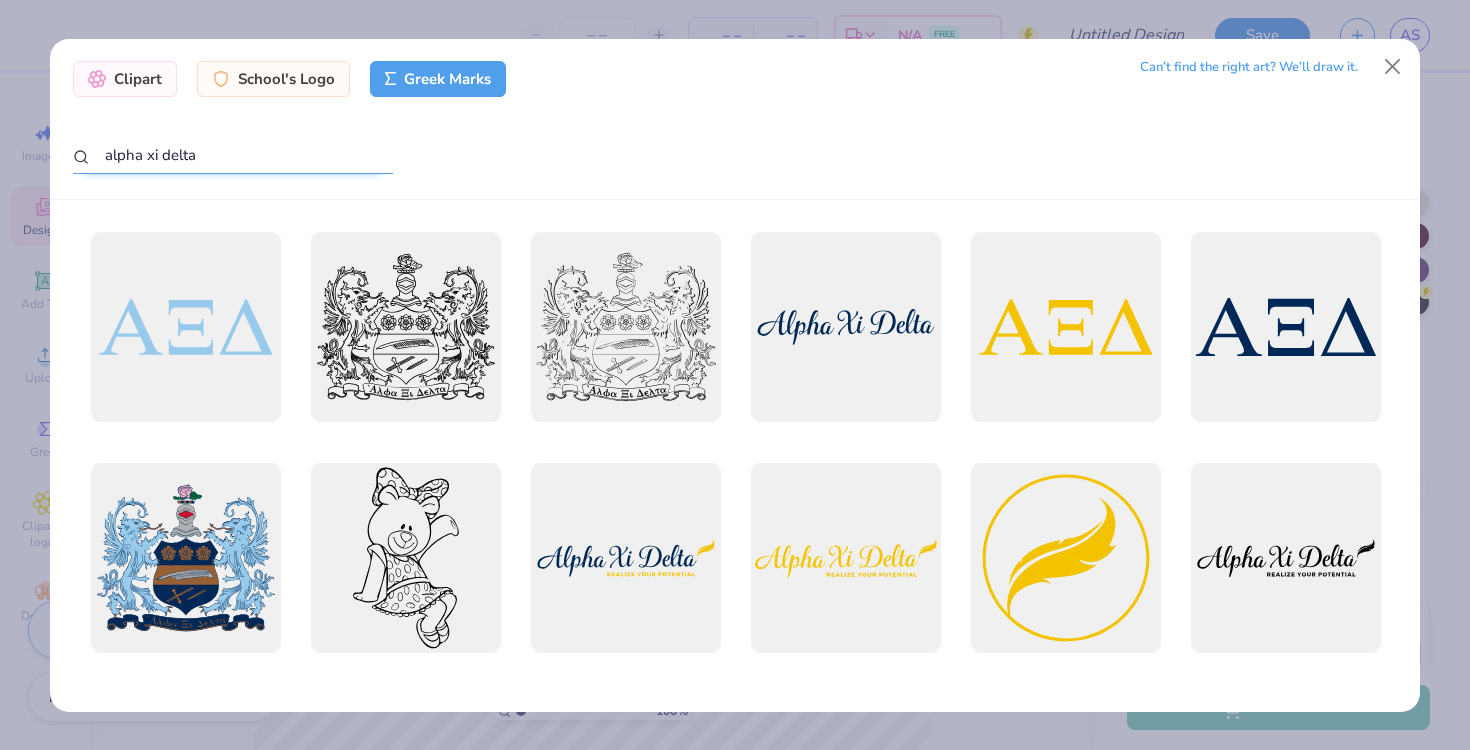 click on "alpha xi delta" at bounding box center (233, 155) 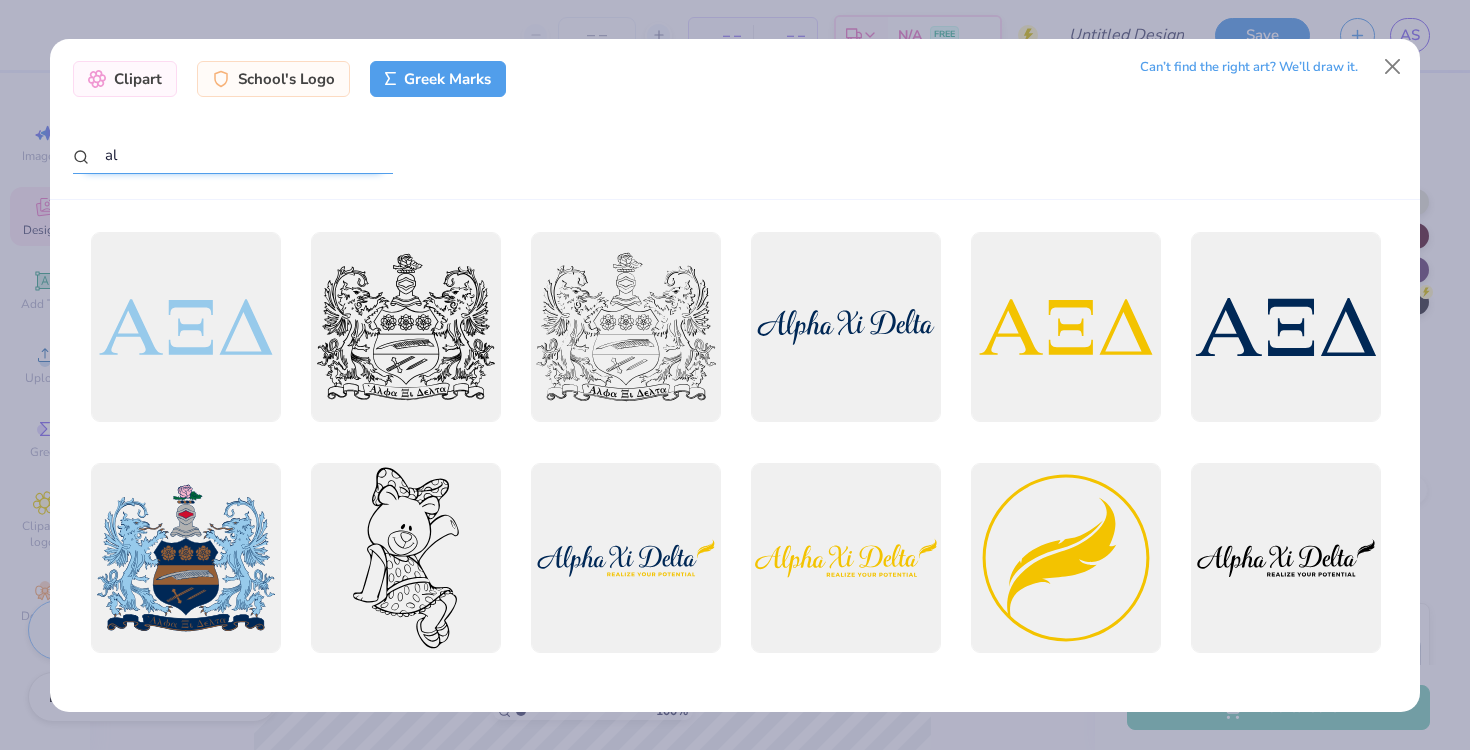 type on "a" 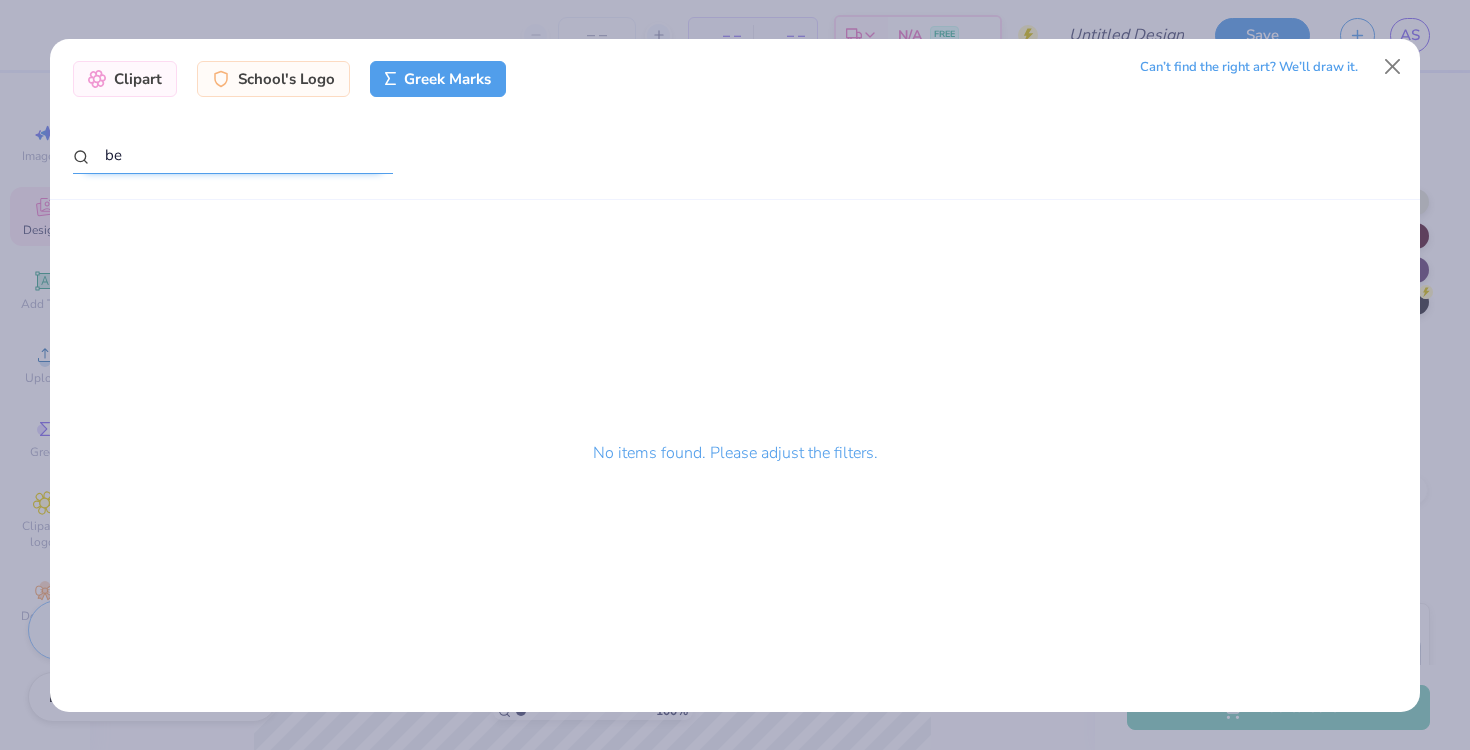 type on "b" 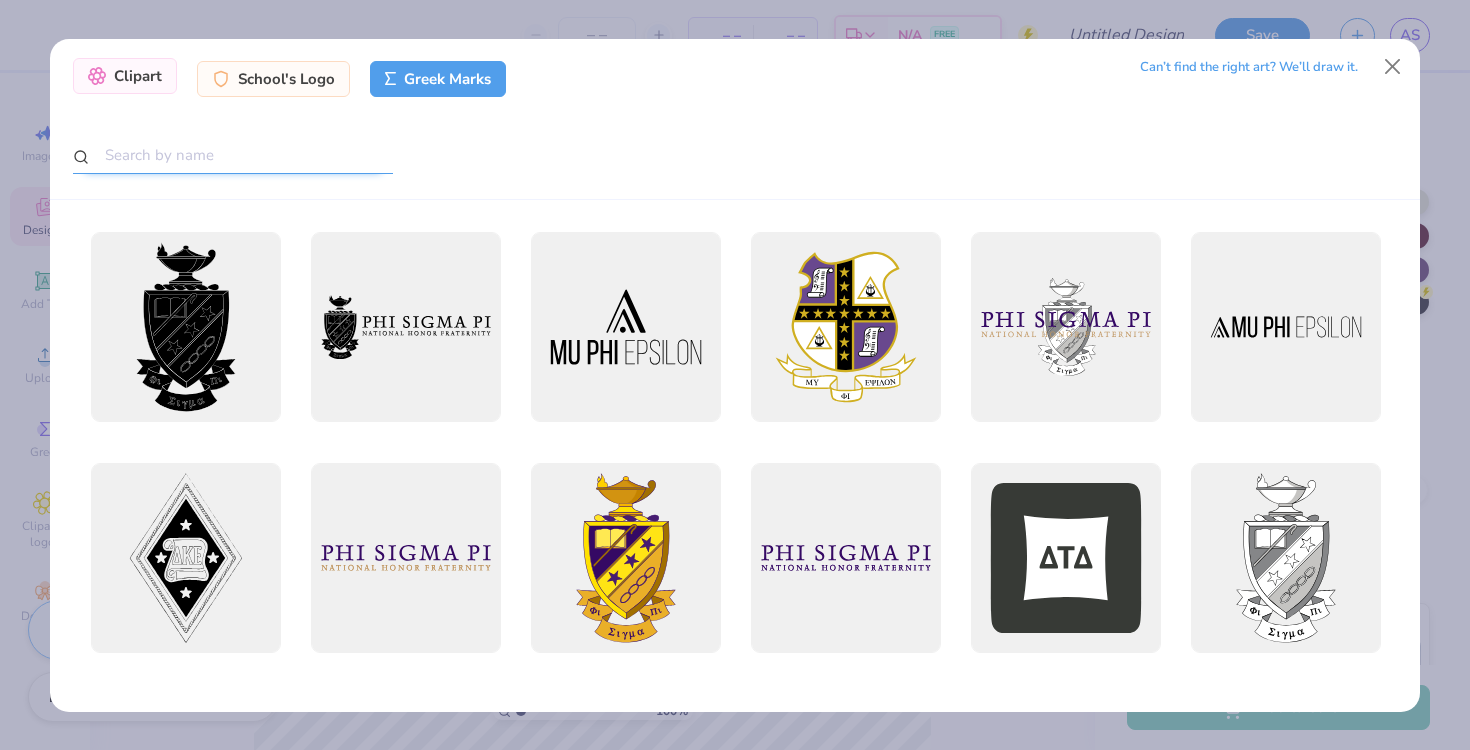 type 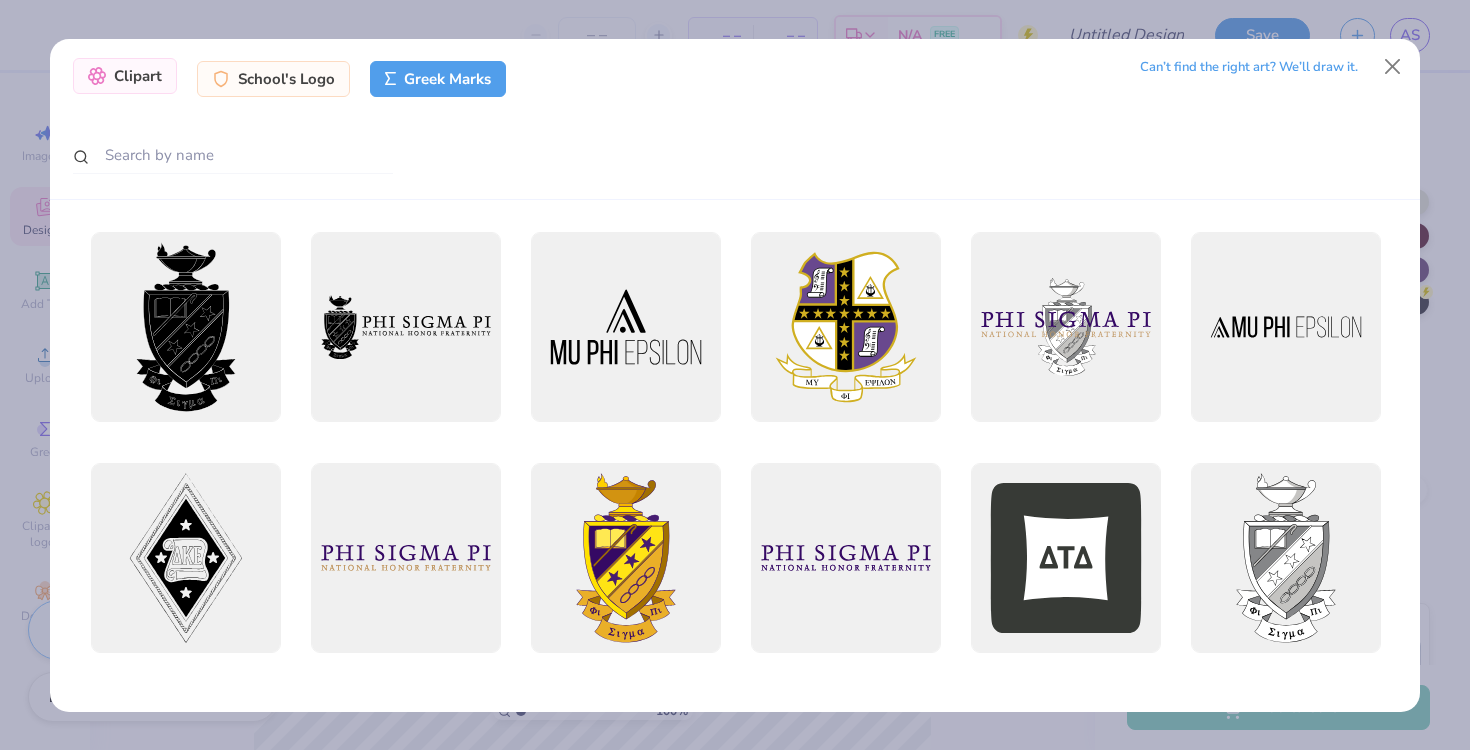 click on "Clipart" at bounding box center [125, 76] 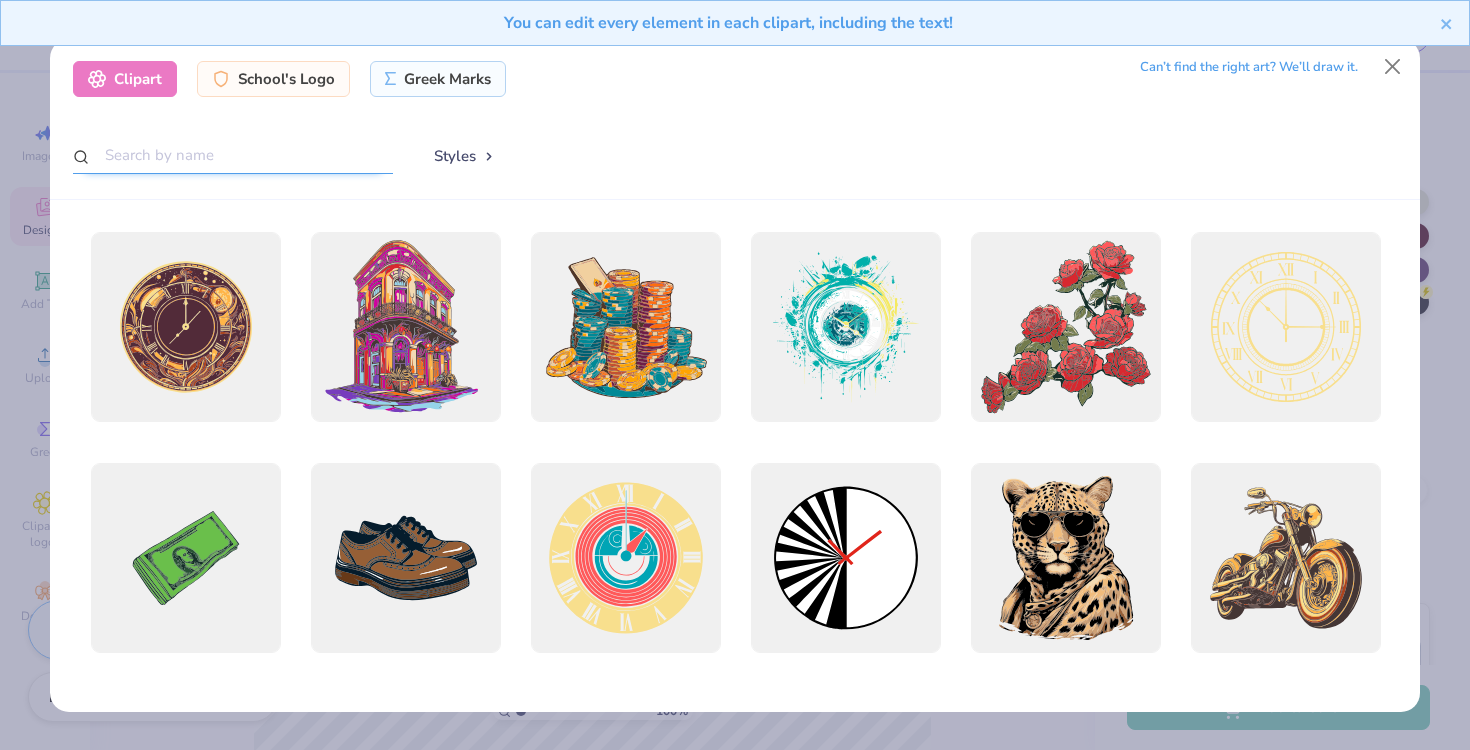 click at bounding box center [233, 155] 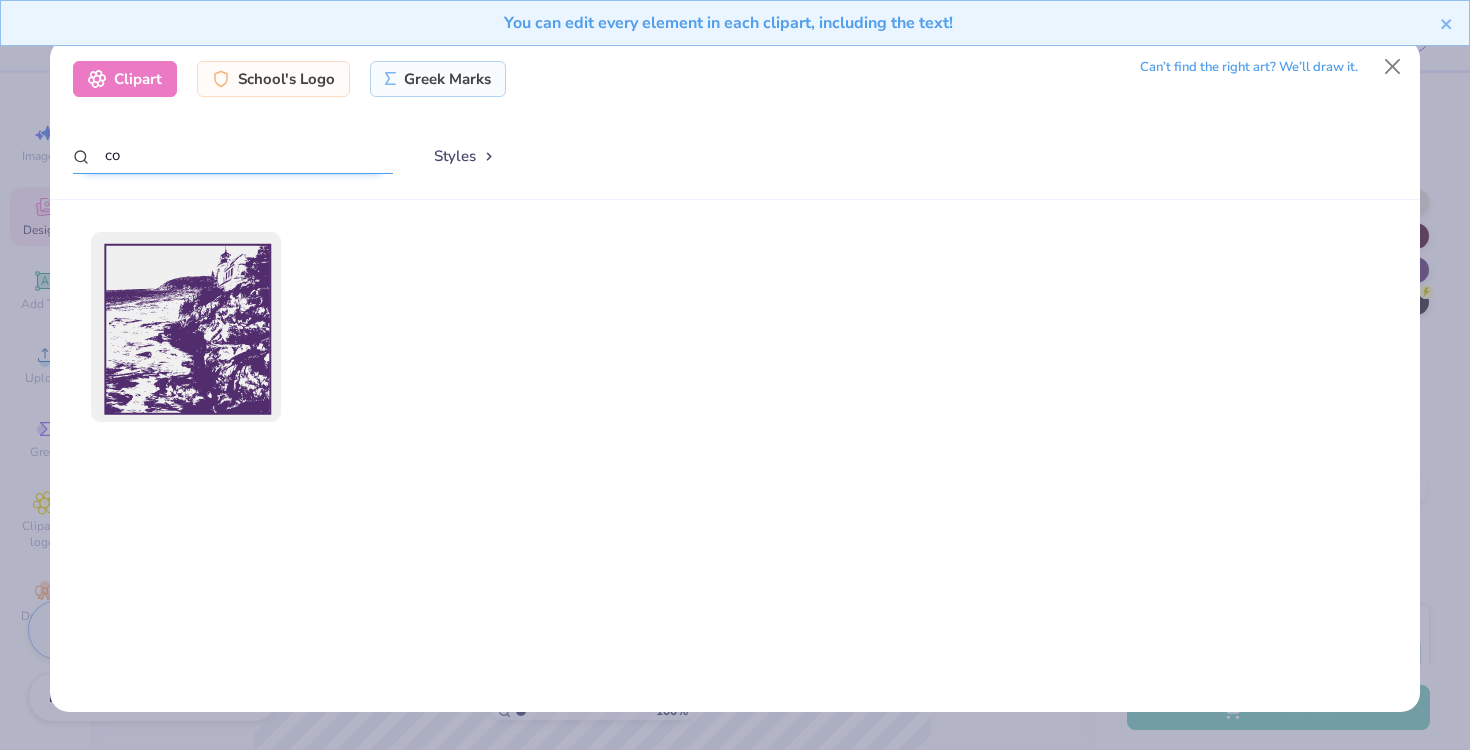 type on "c" 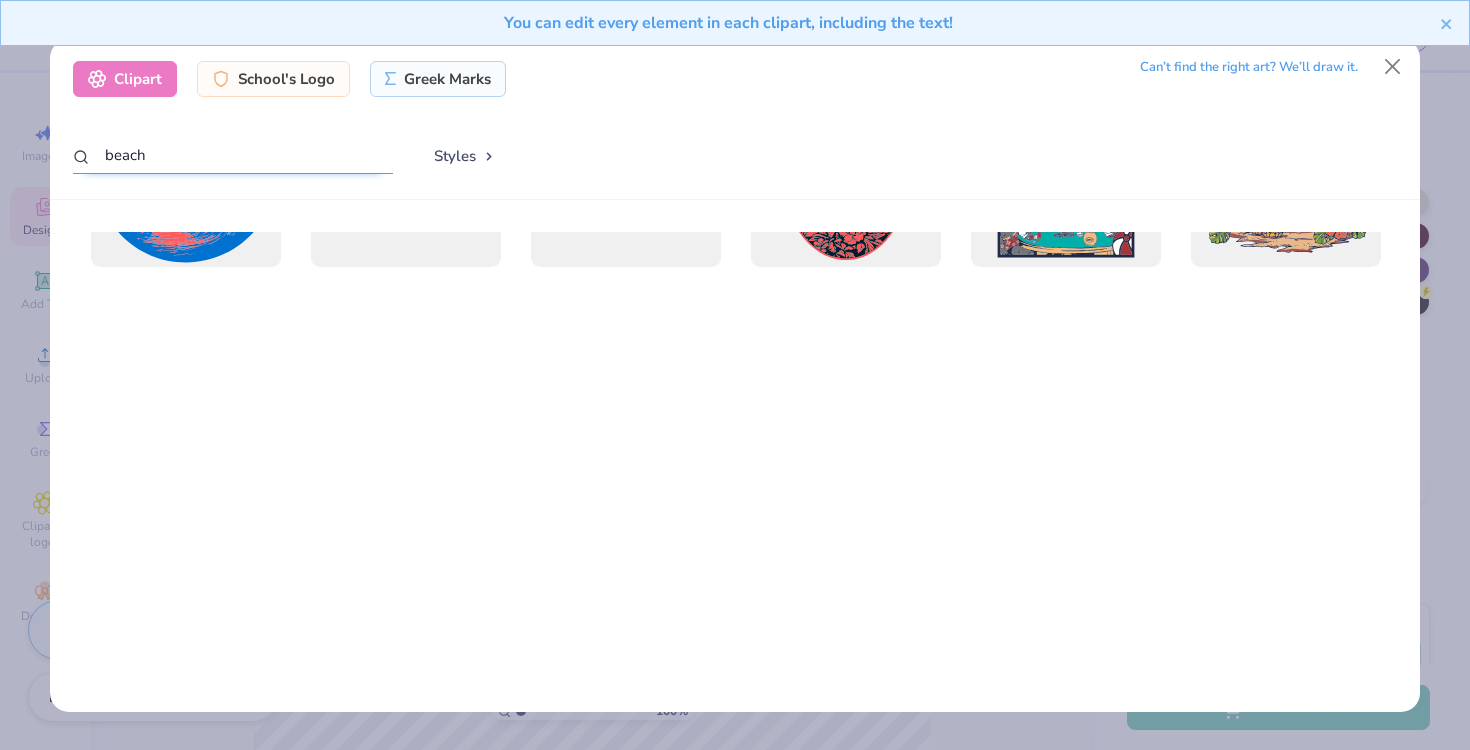 scroll, scrollTop: 0, scrollLeft: 0, axis: both 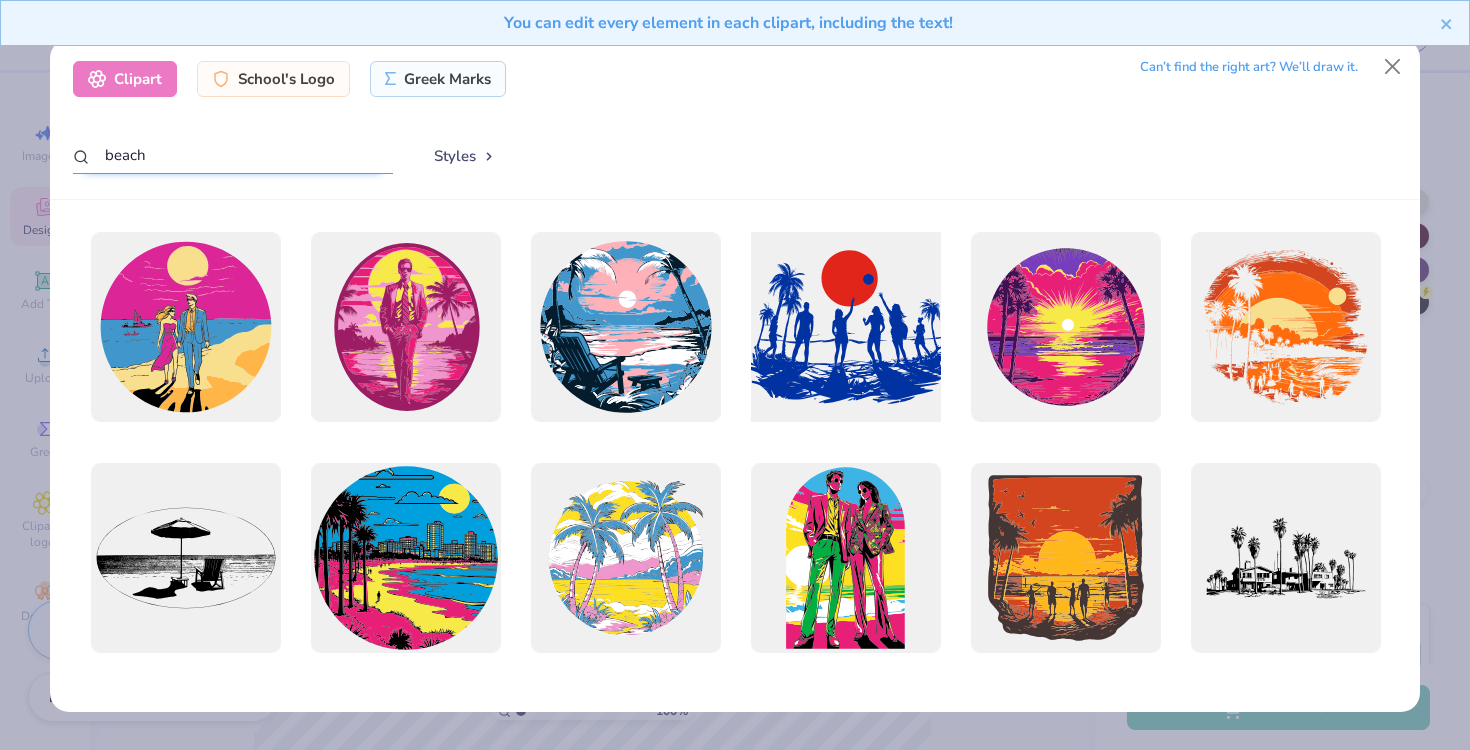 type on "beach" 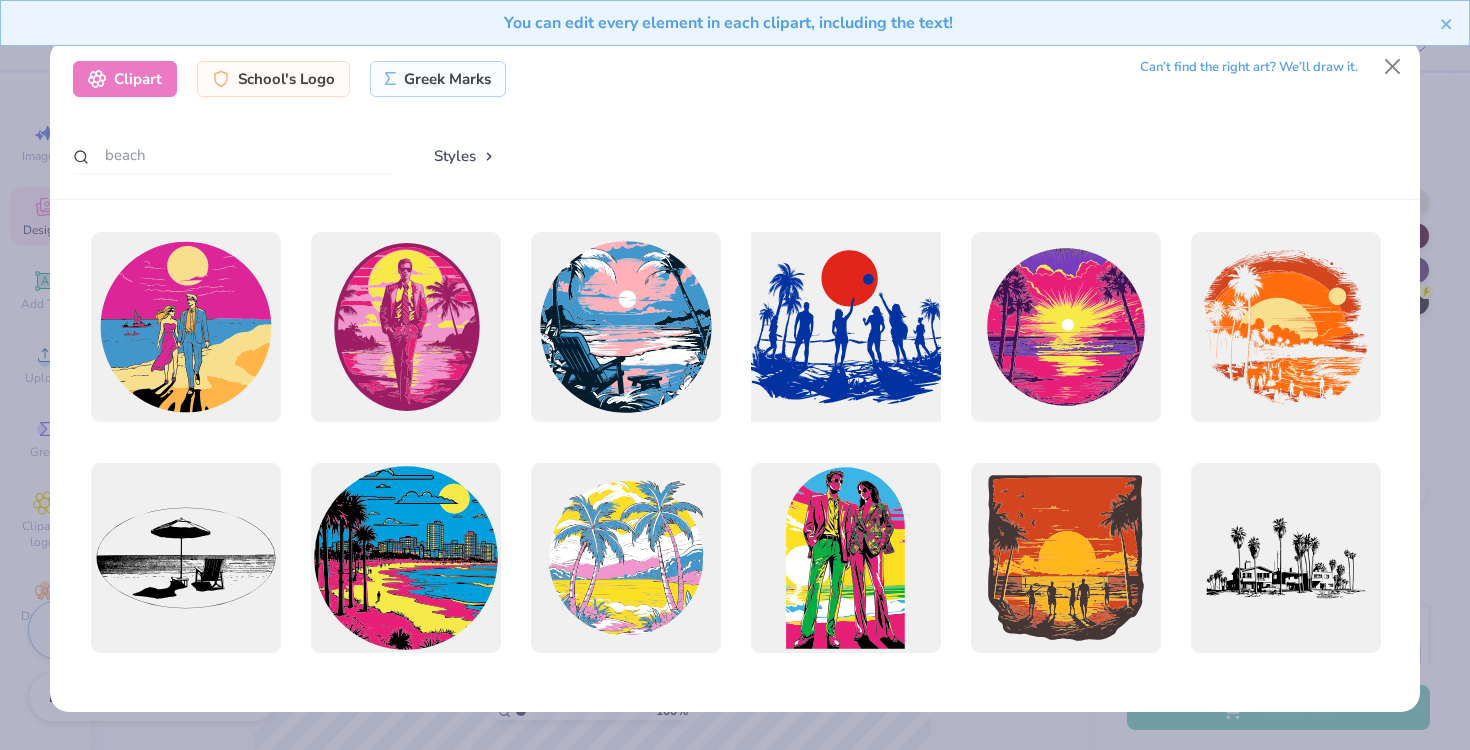 click at bounding box center [845, 327] 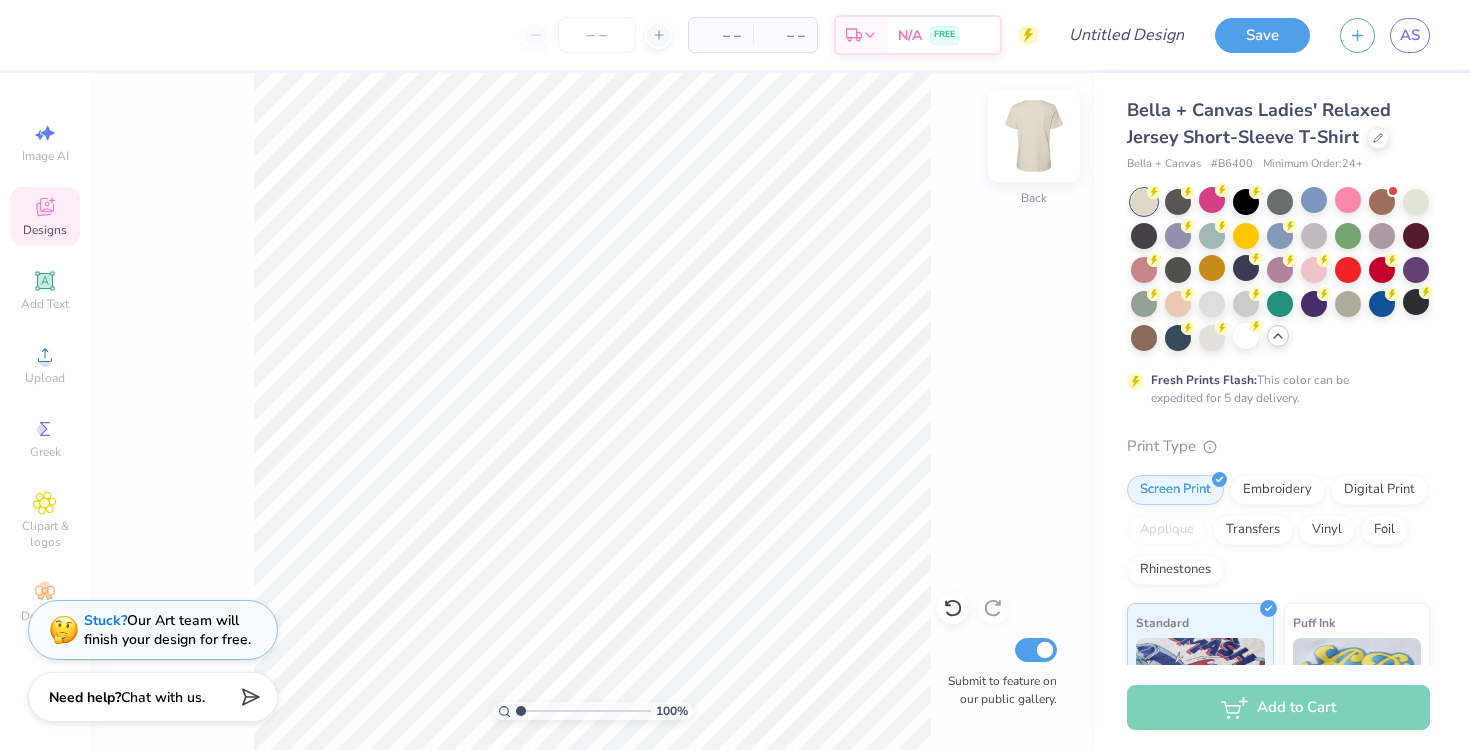 click at bounding box center [1034, 136] 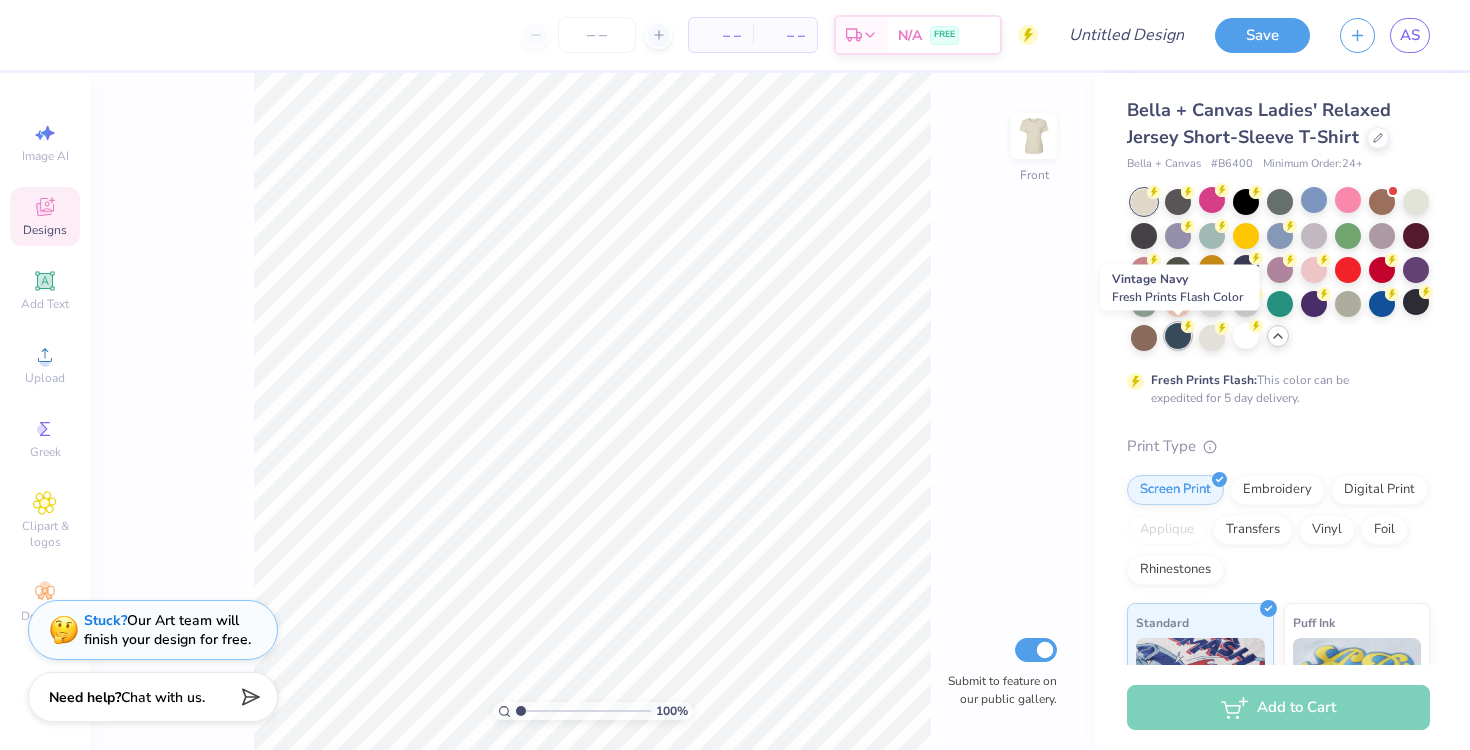 click at bounding box center (1178, 336) 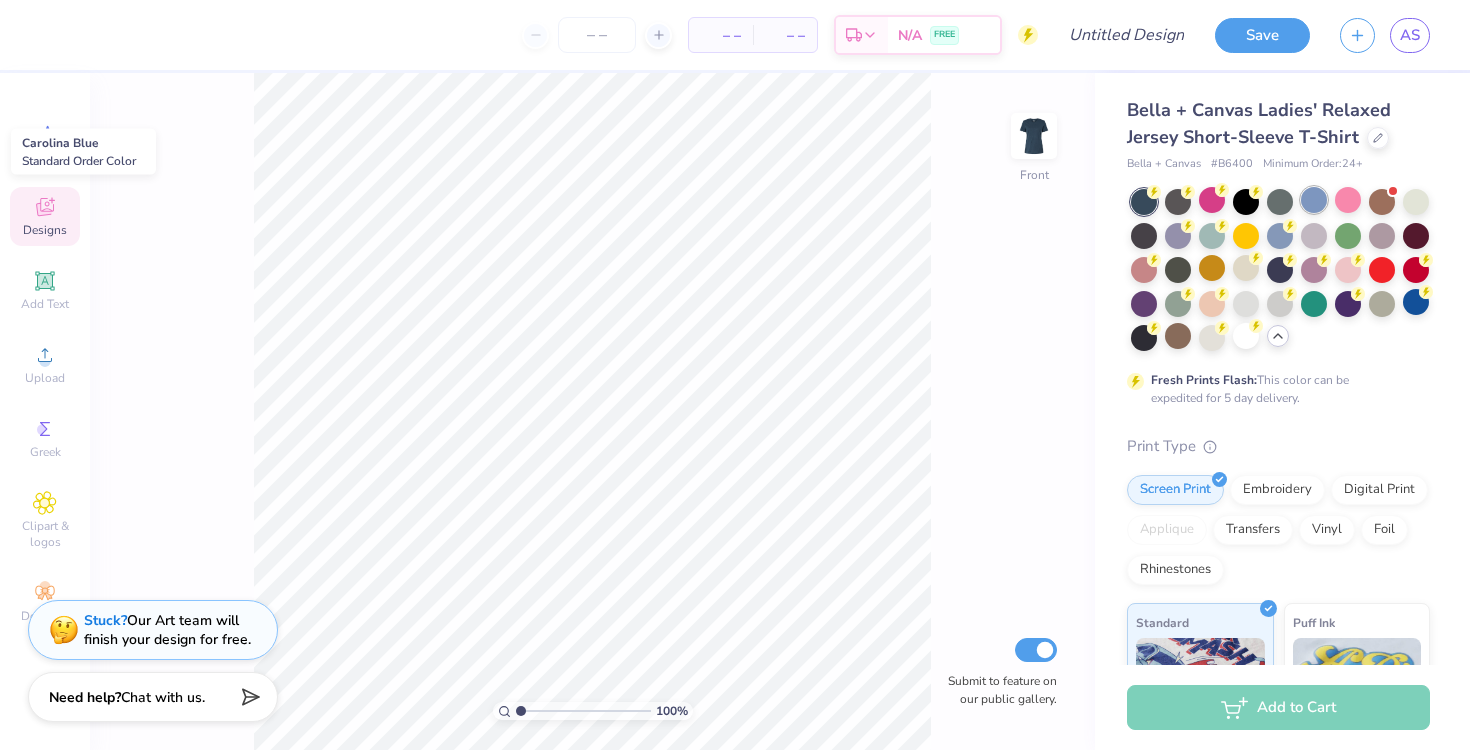 click at bounding box center (1314, 200) 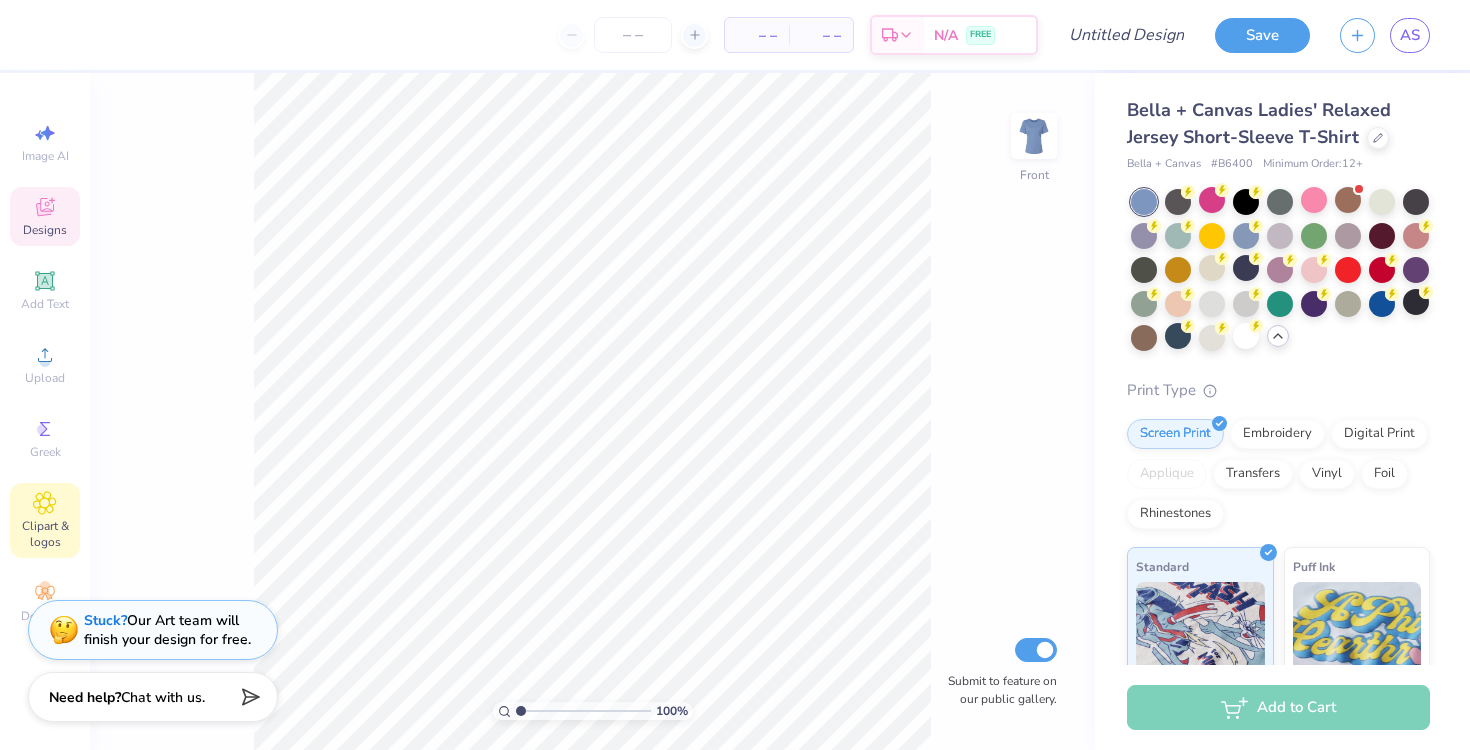 click on "Clipart & logos" at bounding box center [45, 534] 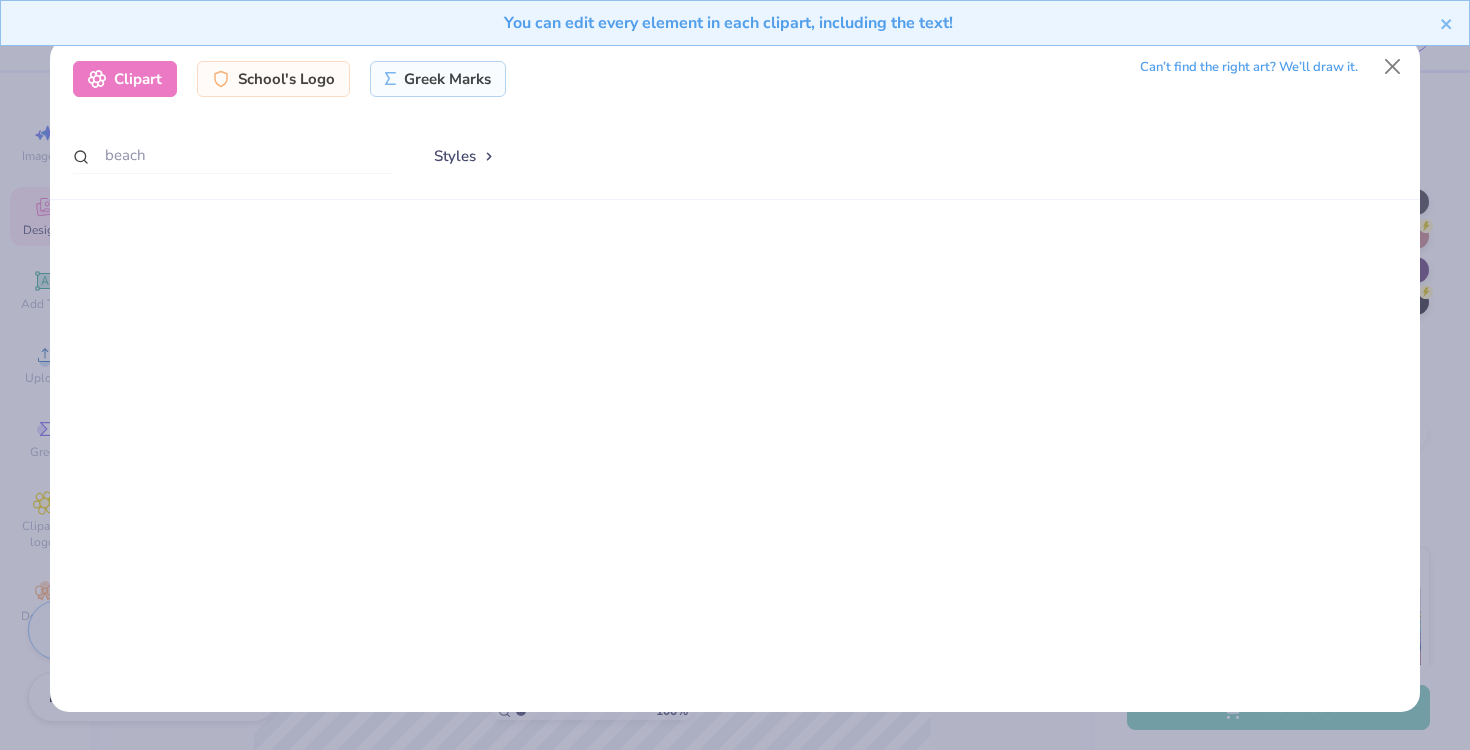scroll, scrollTop: 0, scrollLeft: 0, axis: both 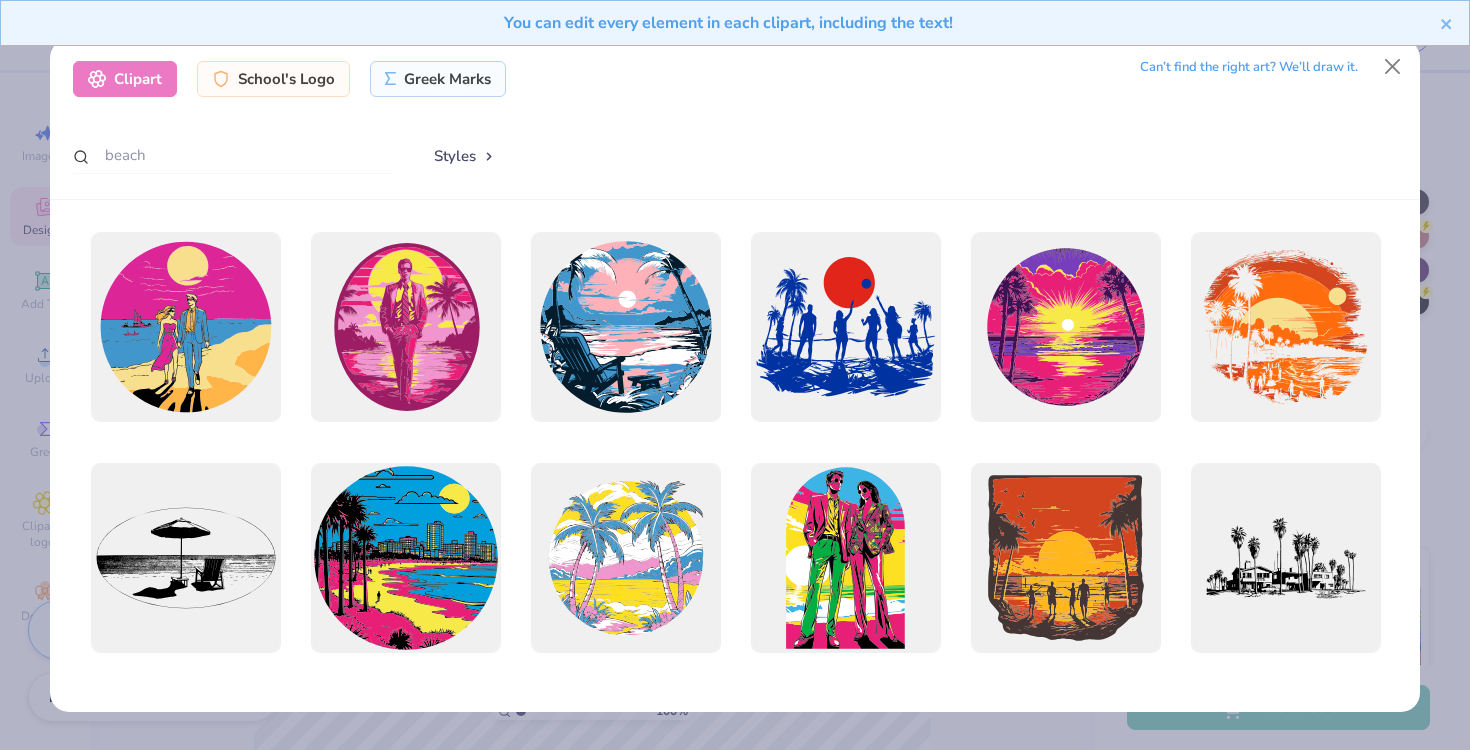 click on "Clipart School's Logo Greek Marks Can’t find the right art? We’ll draw it. beach Styles" at bounding box center [735, 119] 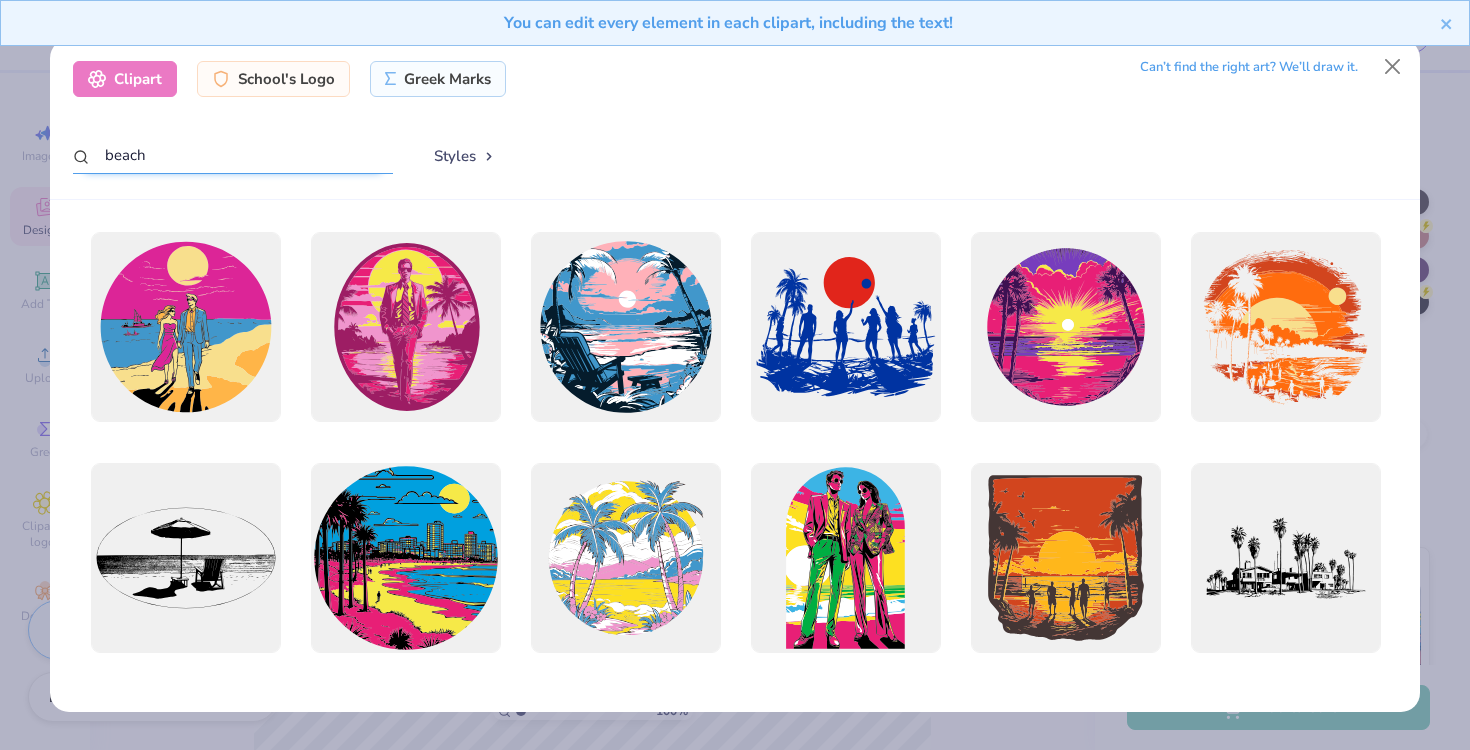 click on "beach" at bounding box center (233, 155) 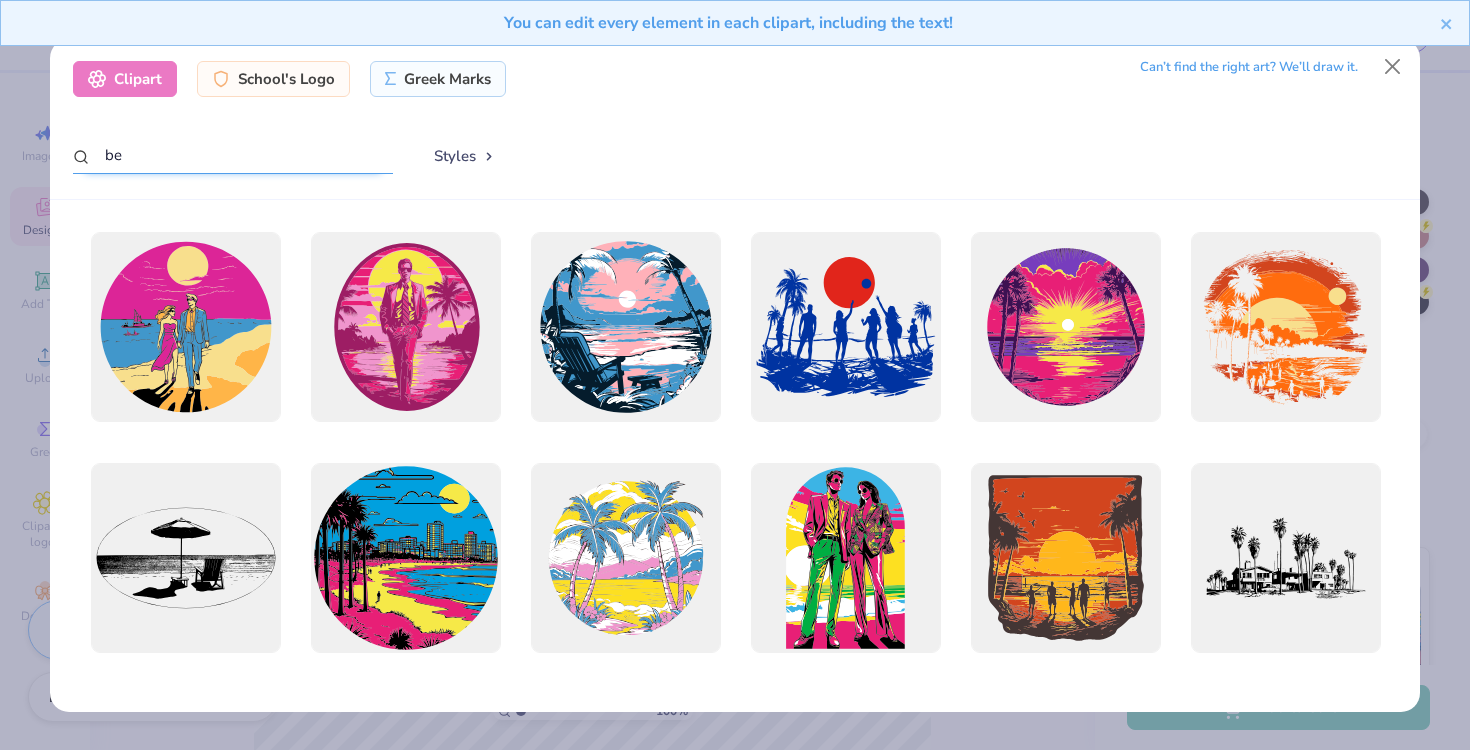 type on "b" 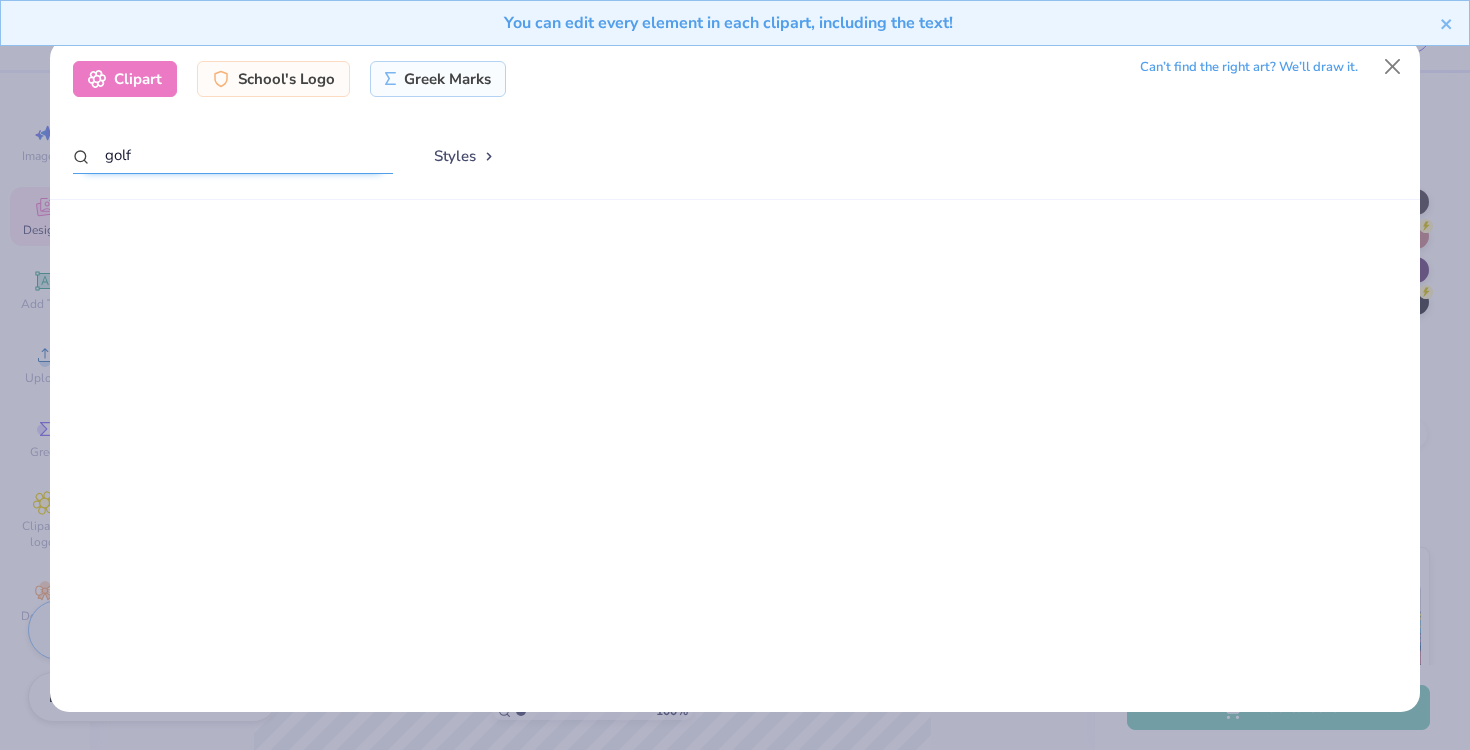 scroll, scrollTop: 624, scrollLeft: 0, axis: vertical 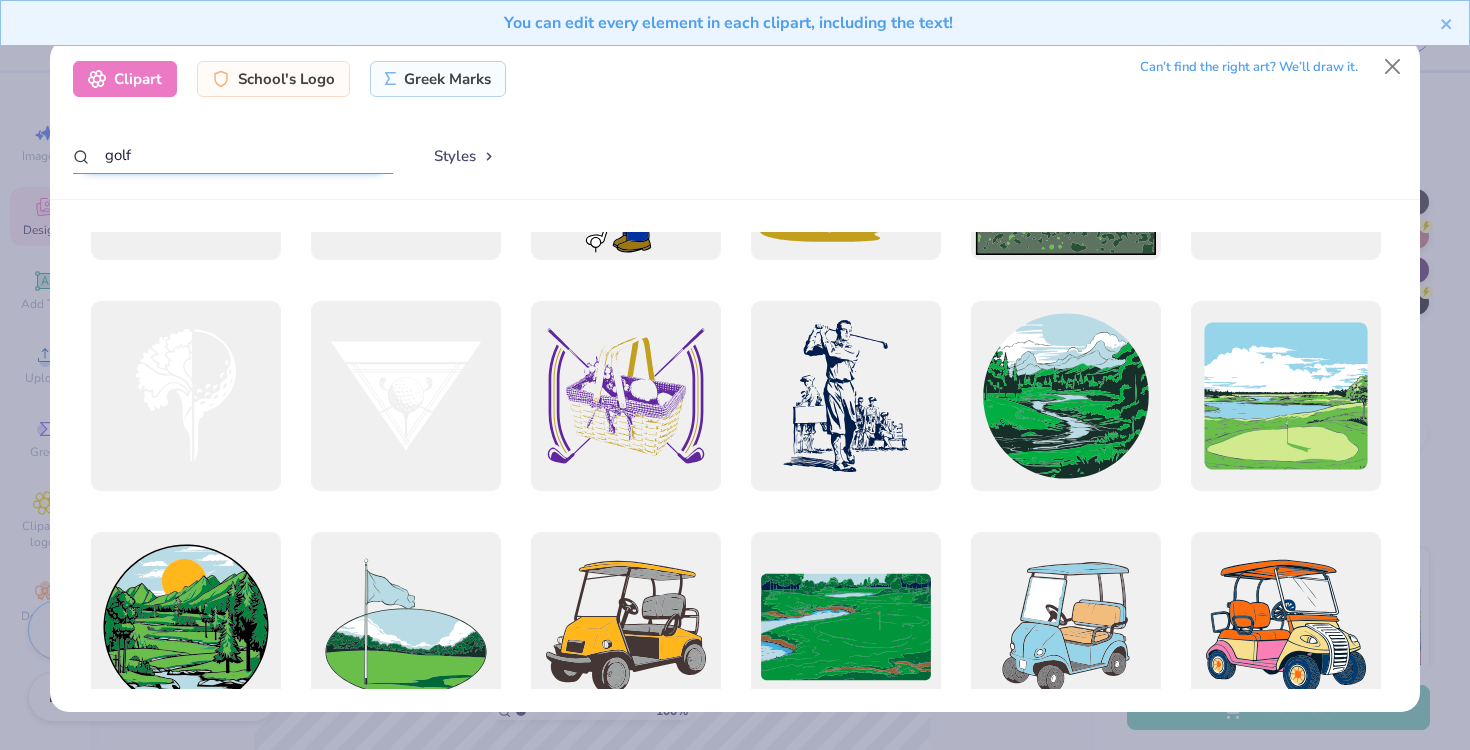 click on "golf" at bounding box center [233, 155] 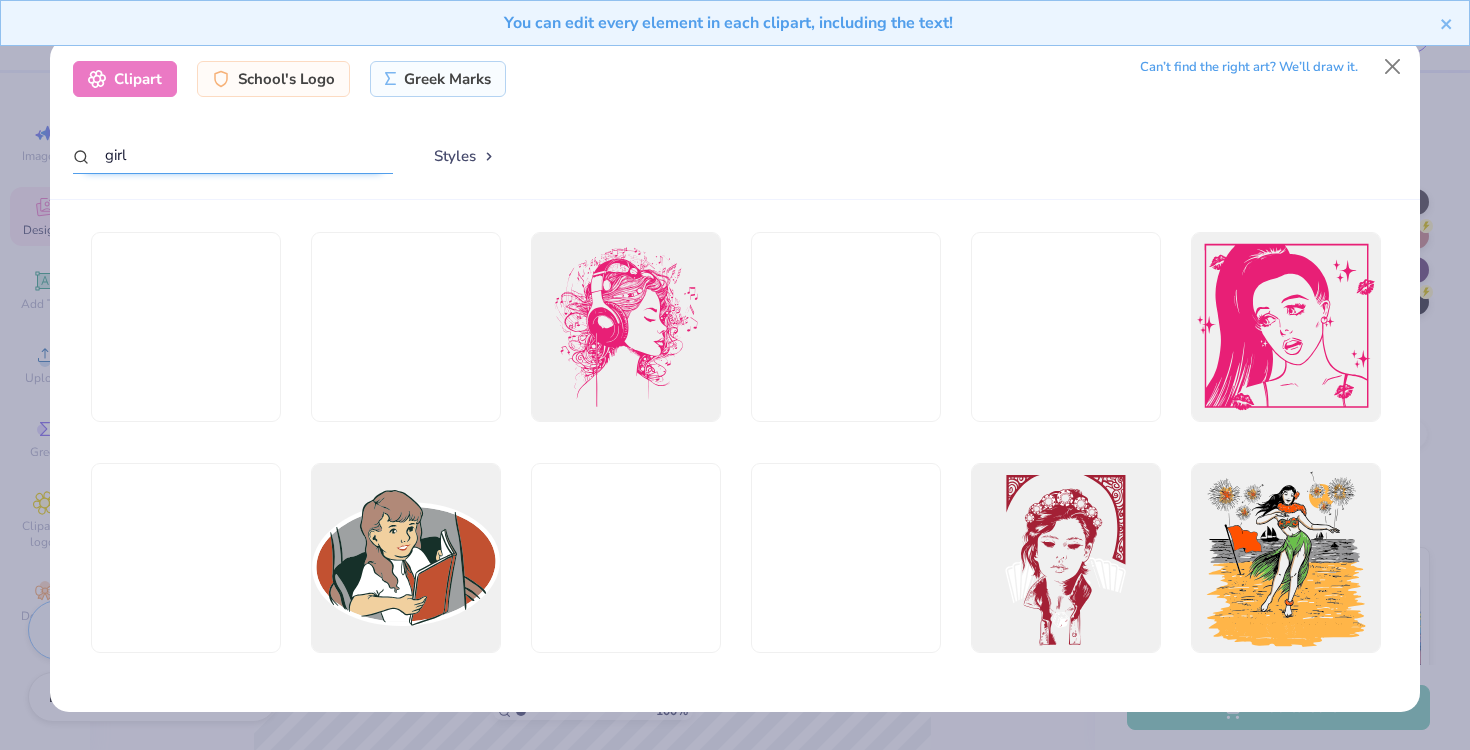 type on "girls" 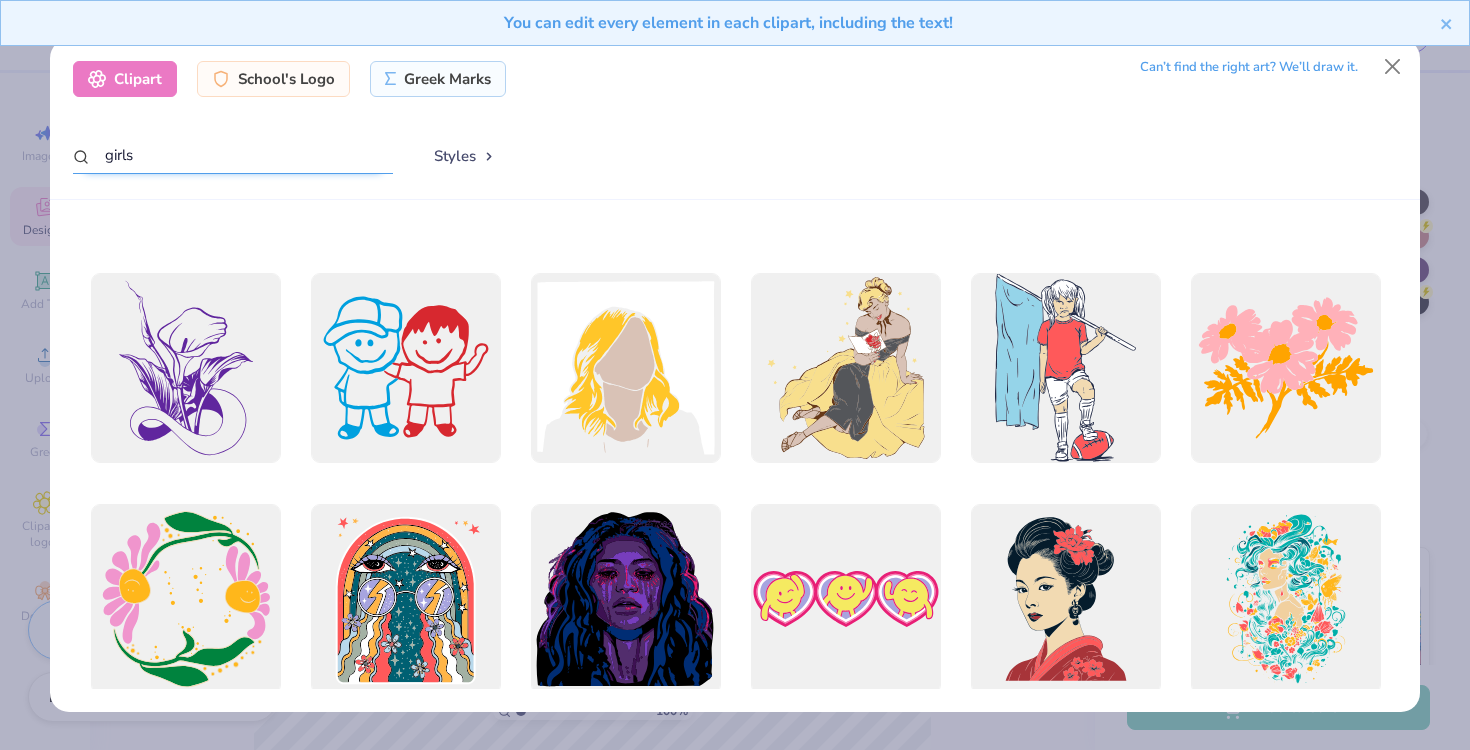 scroll, scrollTop: 2967, scrollLeft: 0, axis: vertical 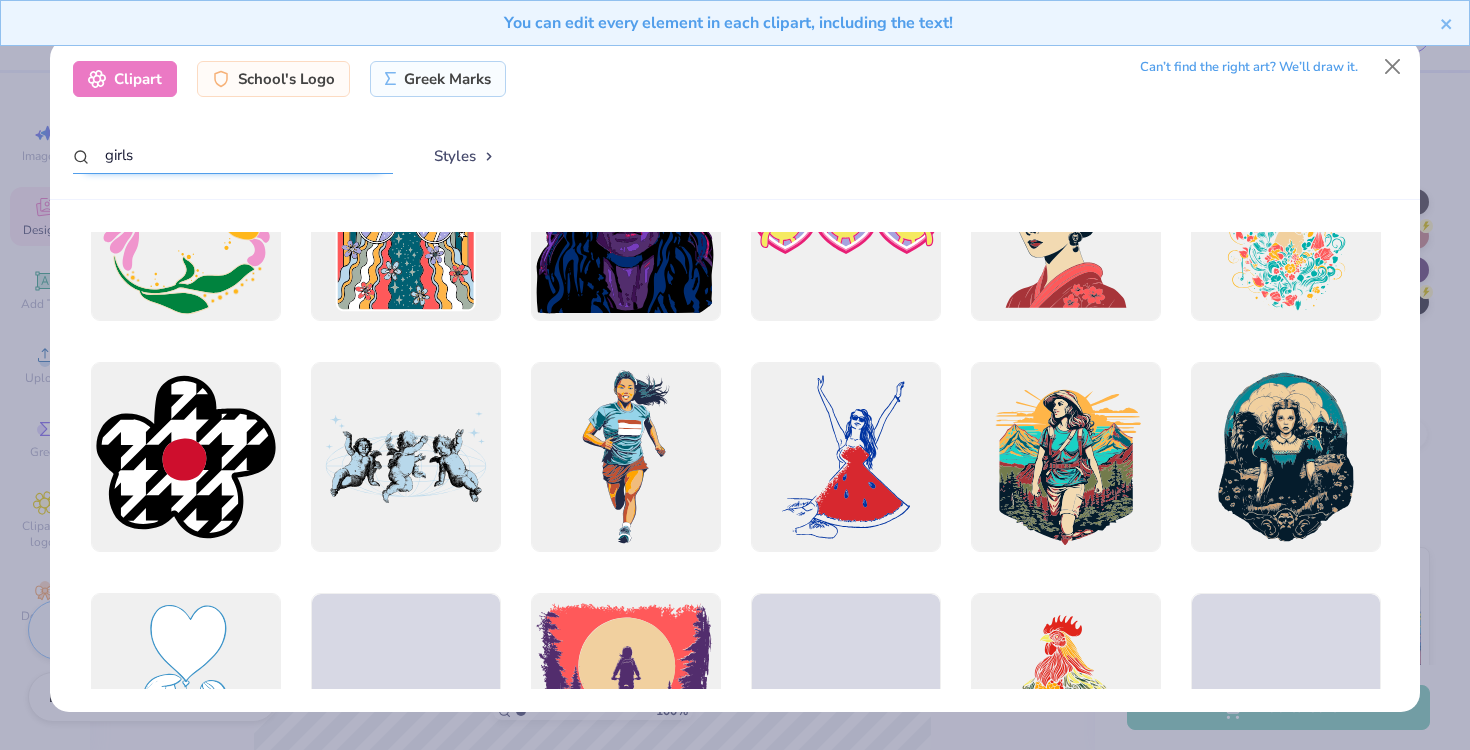 type on "x" 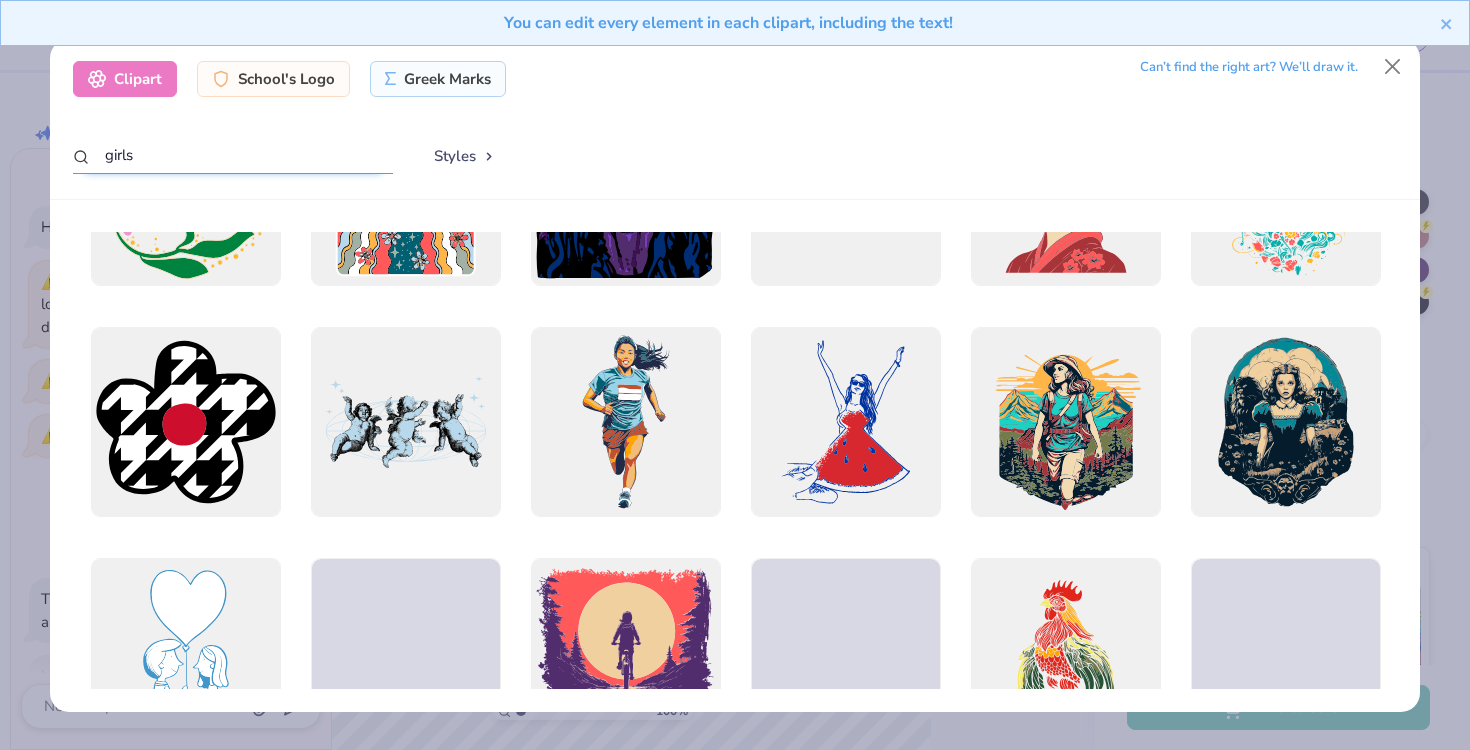 scroll, scrollTop: 3432, scrollLeft: 0, axis: vertical 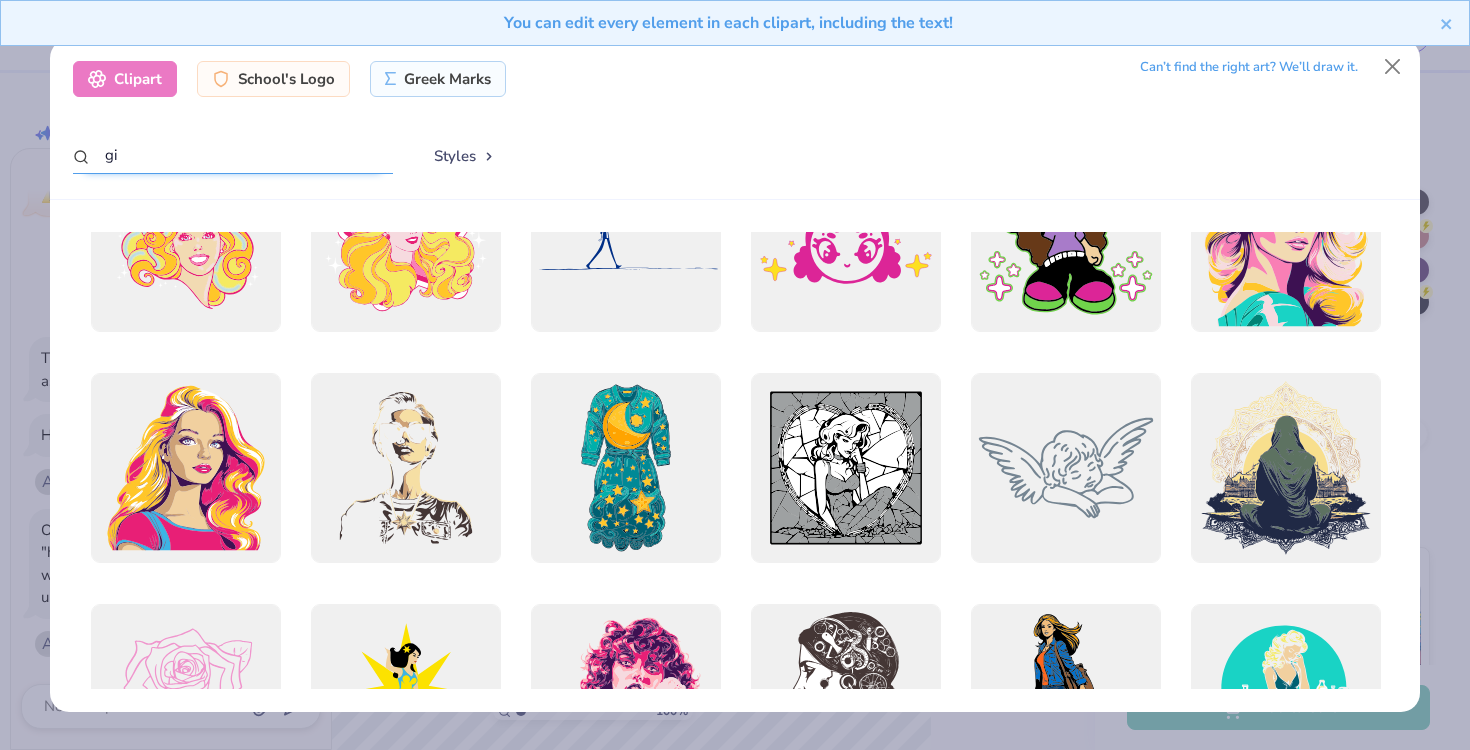 type on "g" 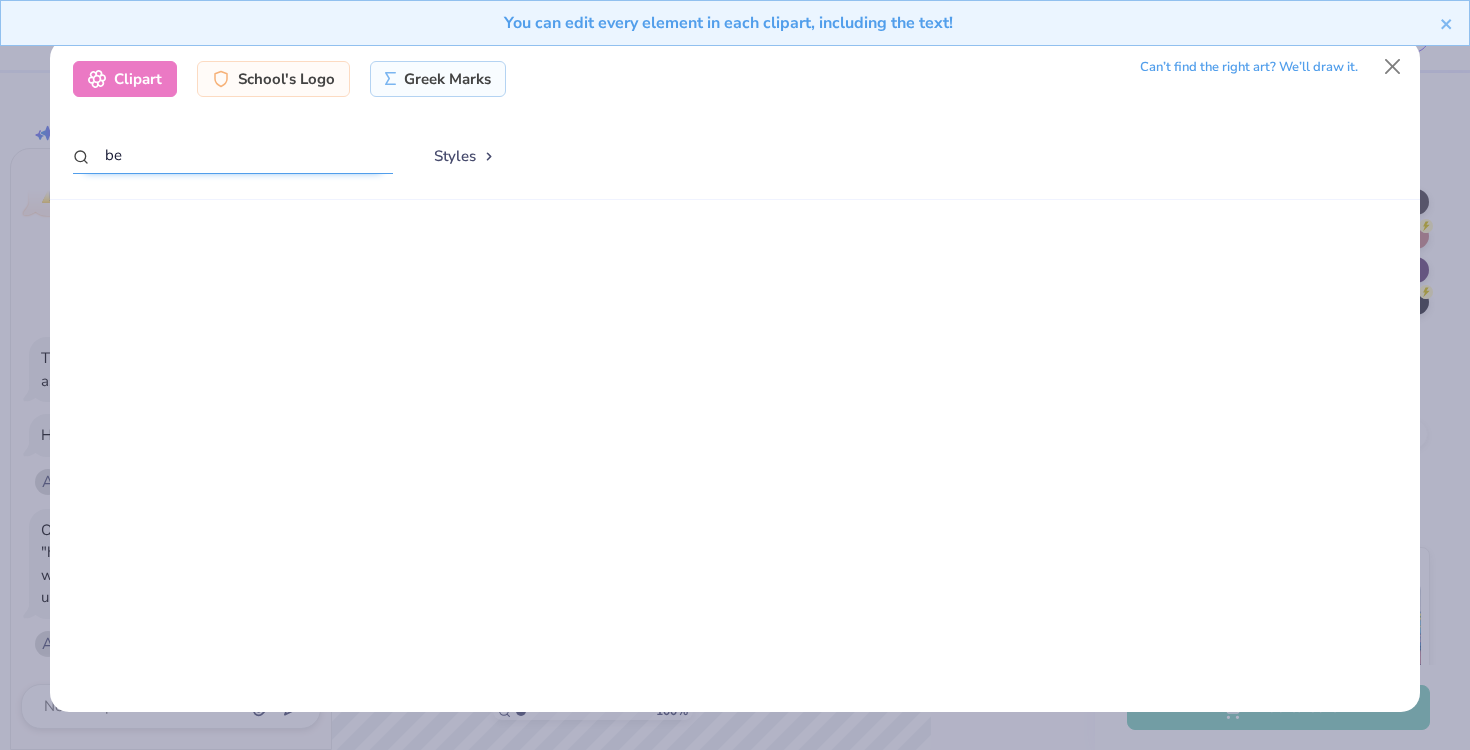 scroll, scrollTop: 0, scrollLeft: 0, axis: both 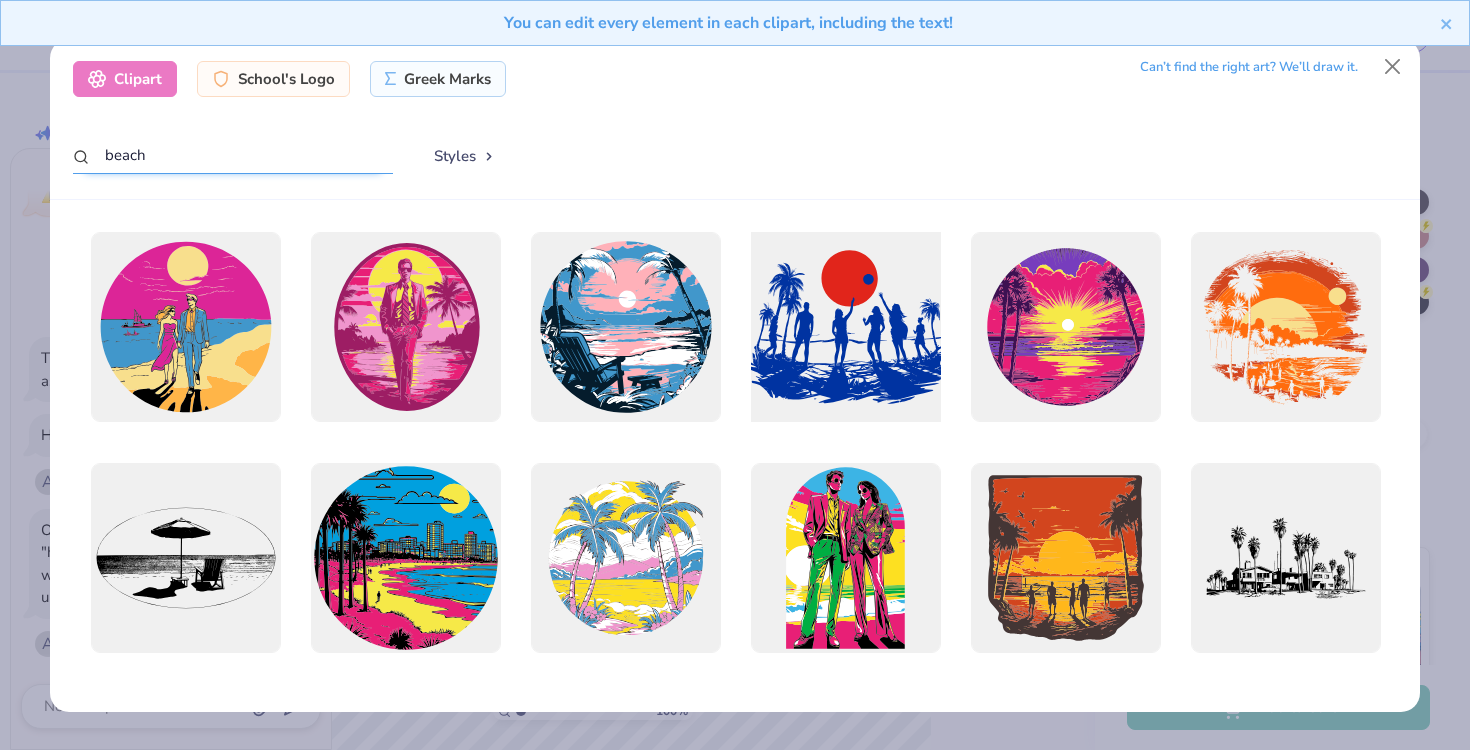 type on "beach" 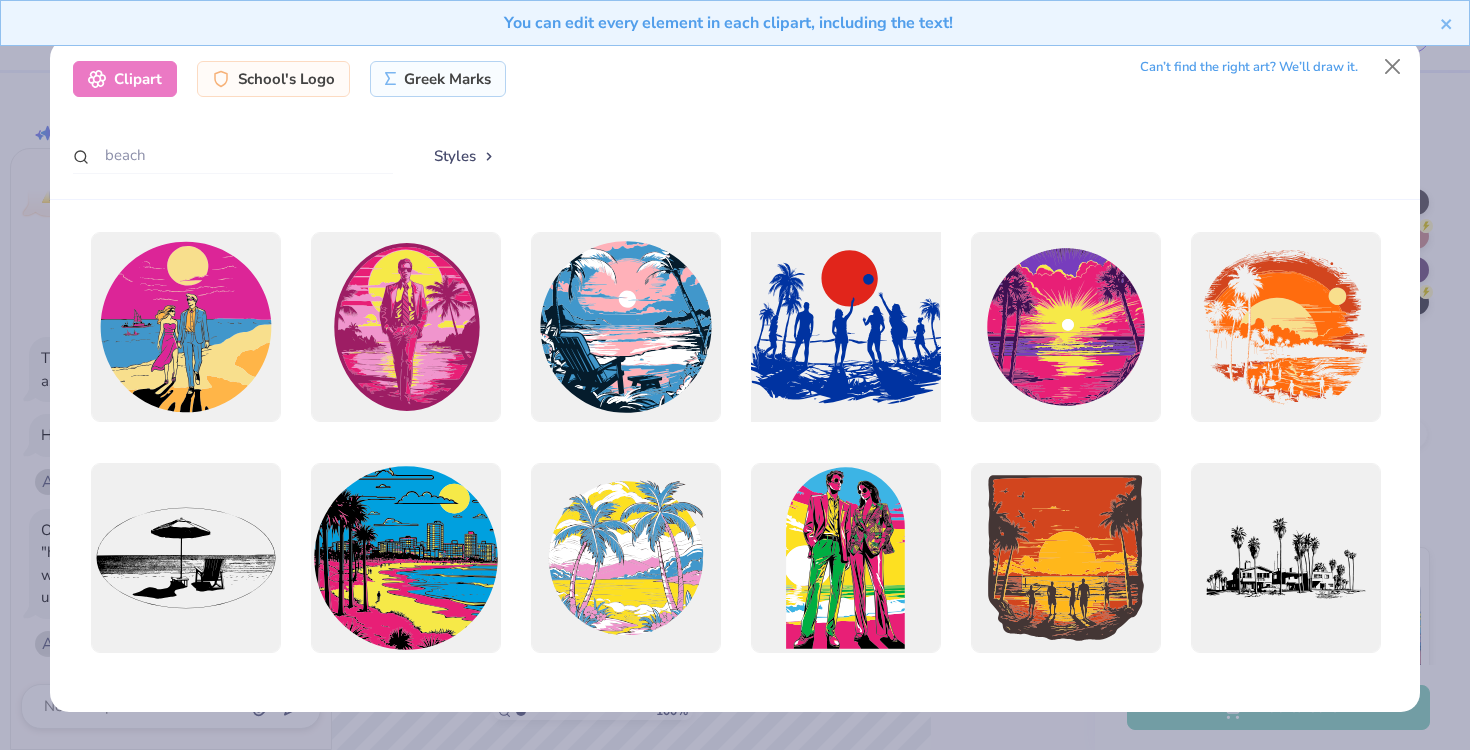 click at bounding box center (845, 327) 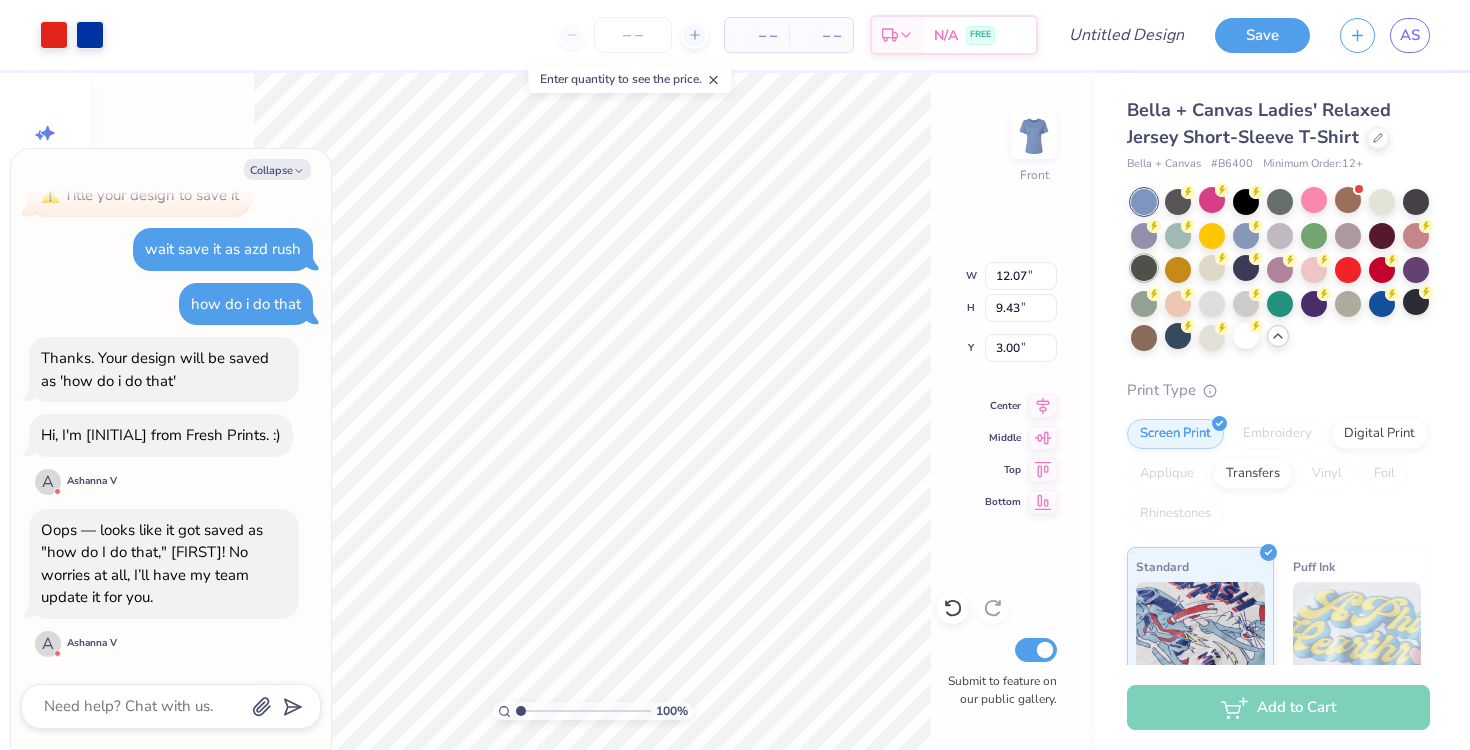 click at bounding box center (1144, 268) 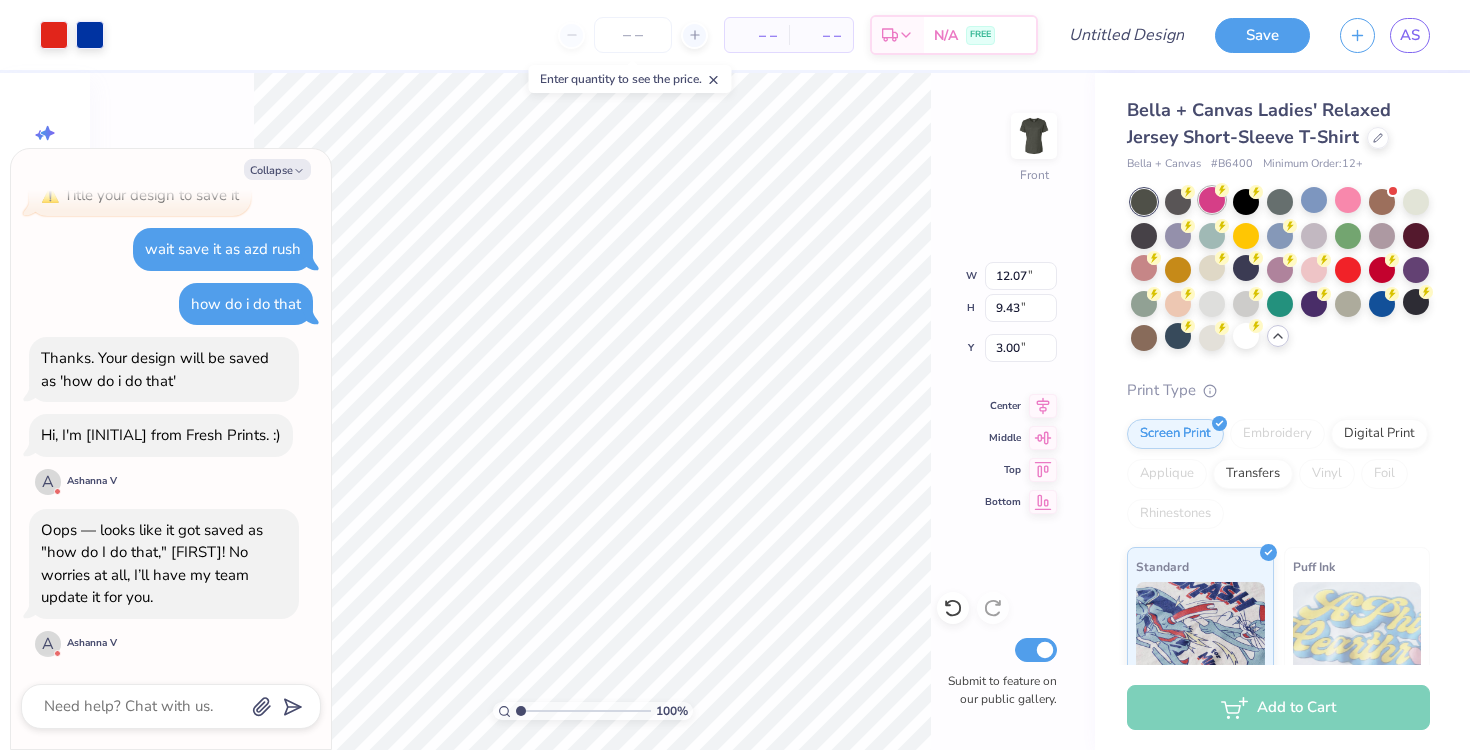 click 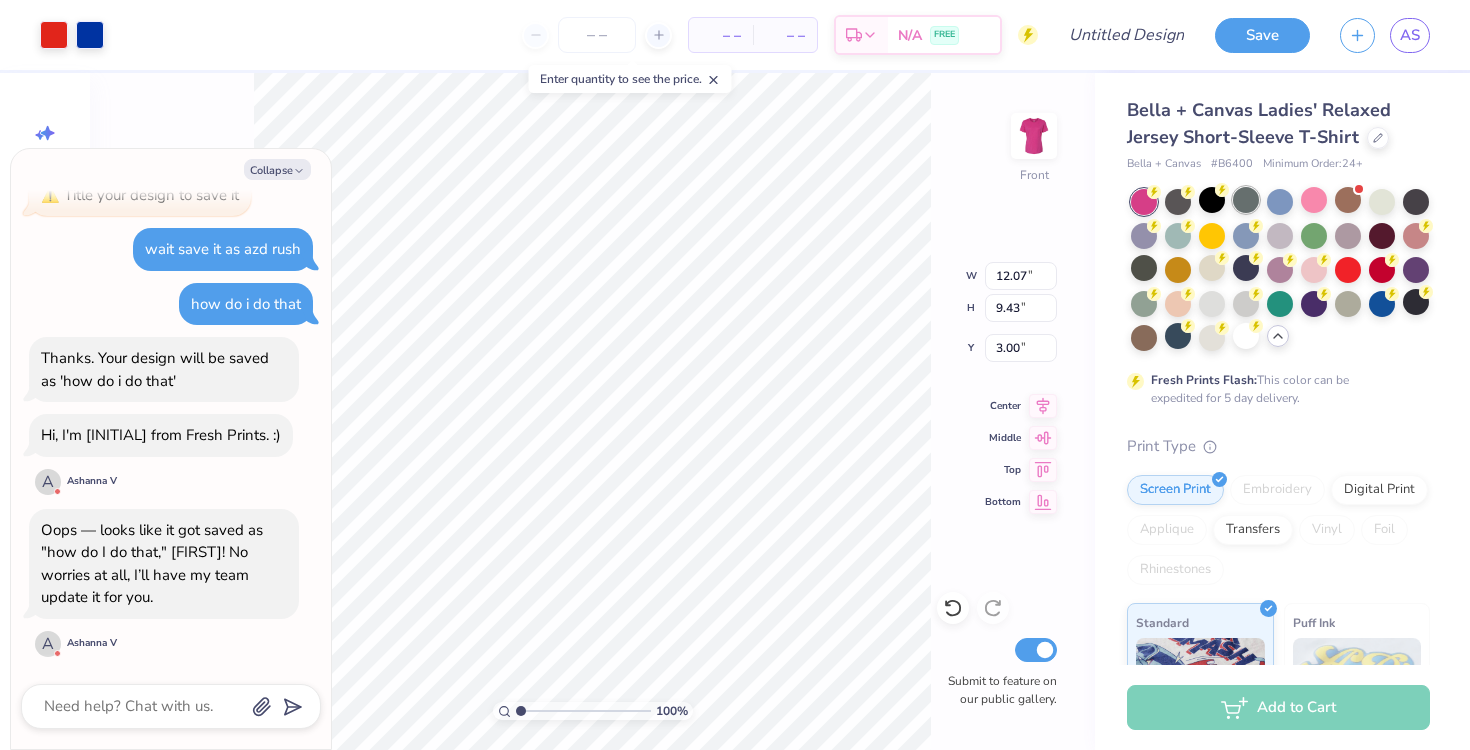 click at bounding box center [1246, 200] 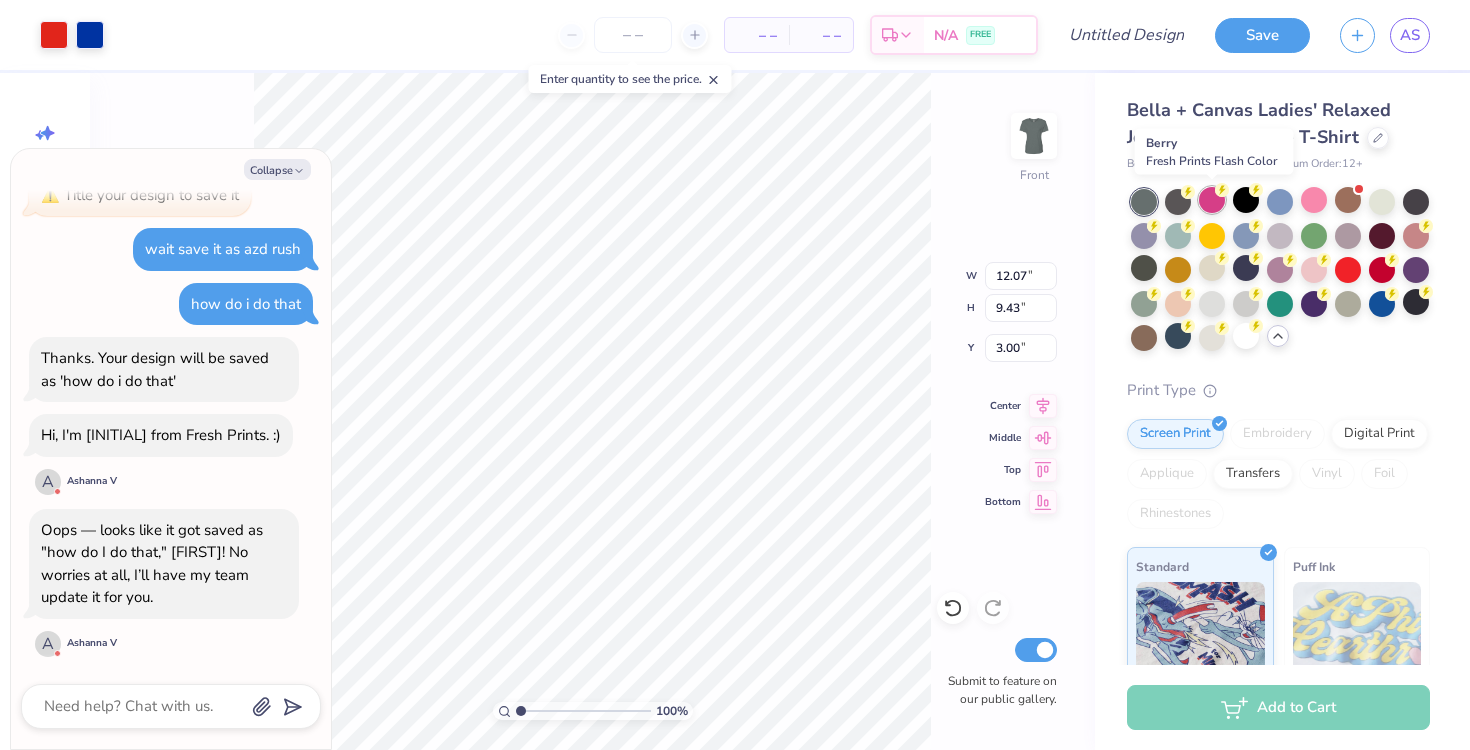 click 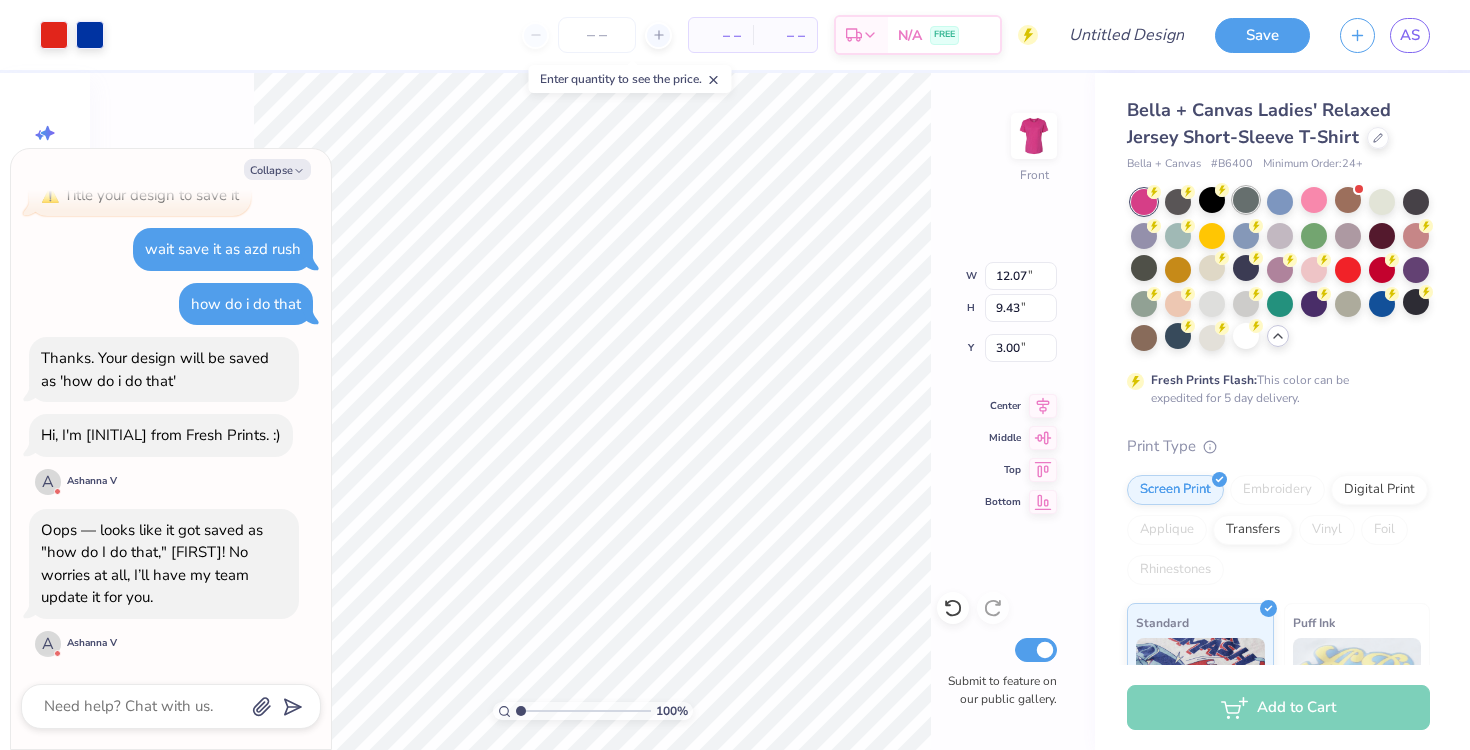 click at bounding box center [1246, 200] 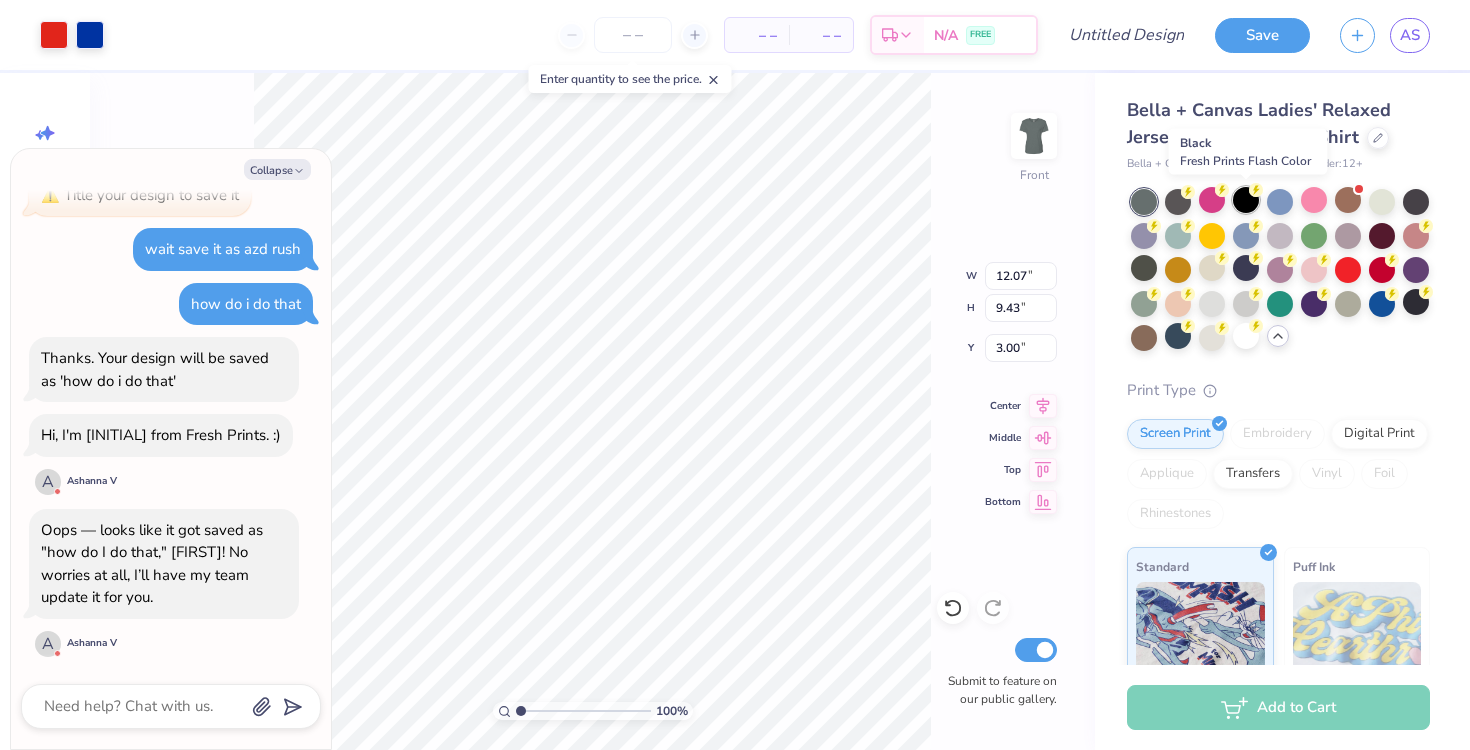 click at bounding box center [1246, 200] 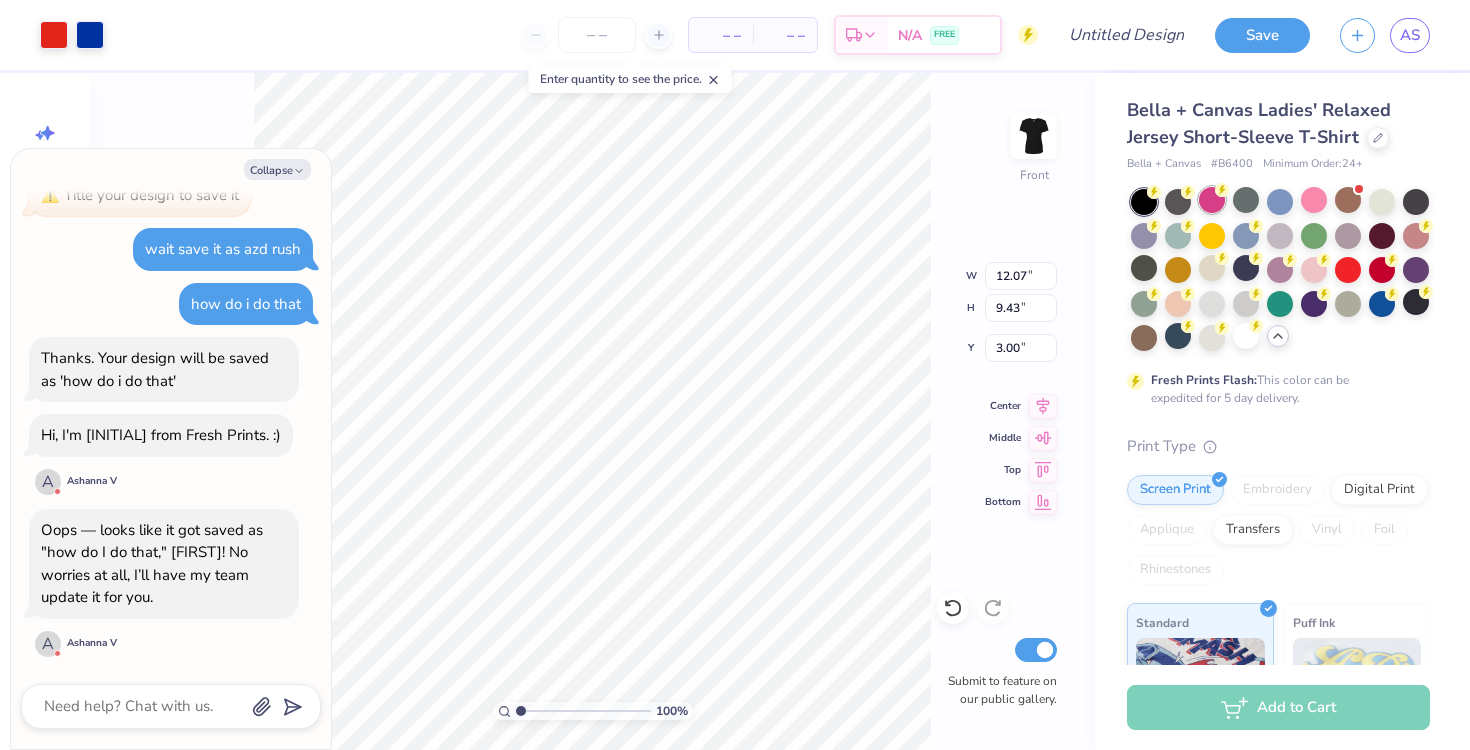 click at bounding box center (1212, 200) 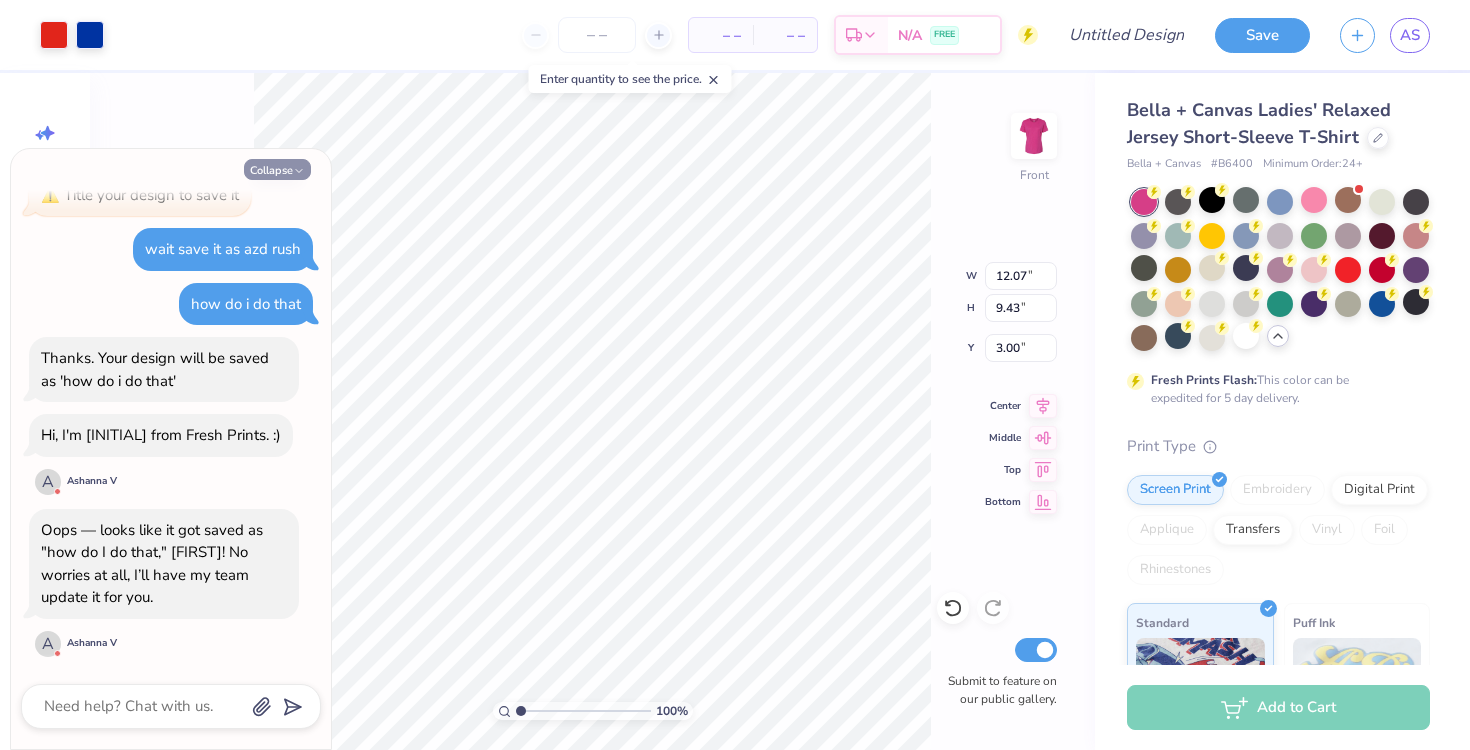 click on "Collapse" at bounding box center [277, 169] 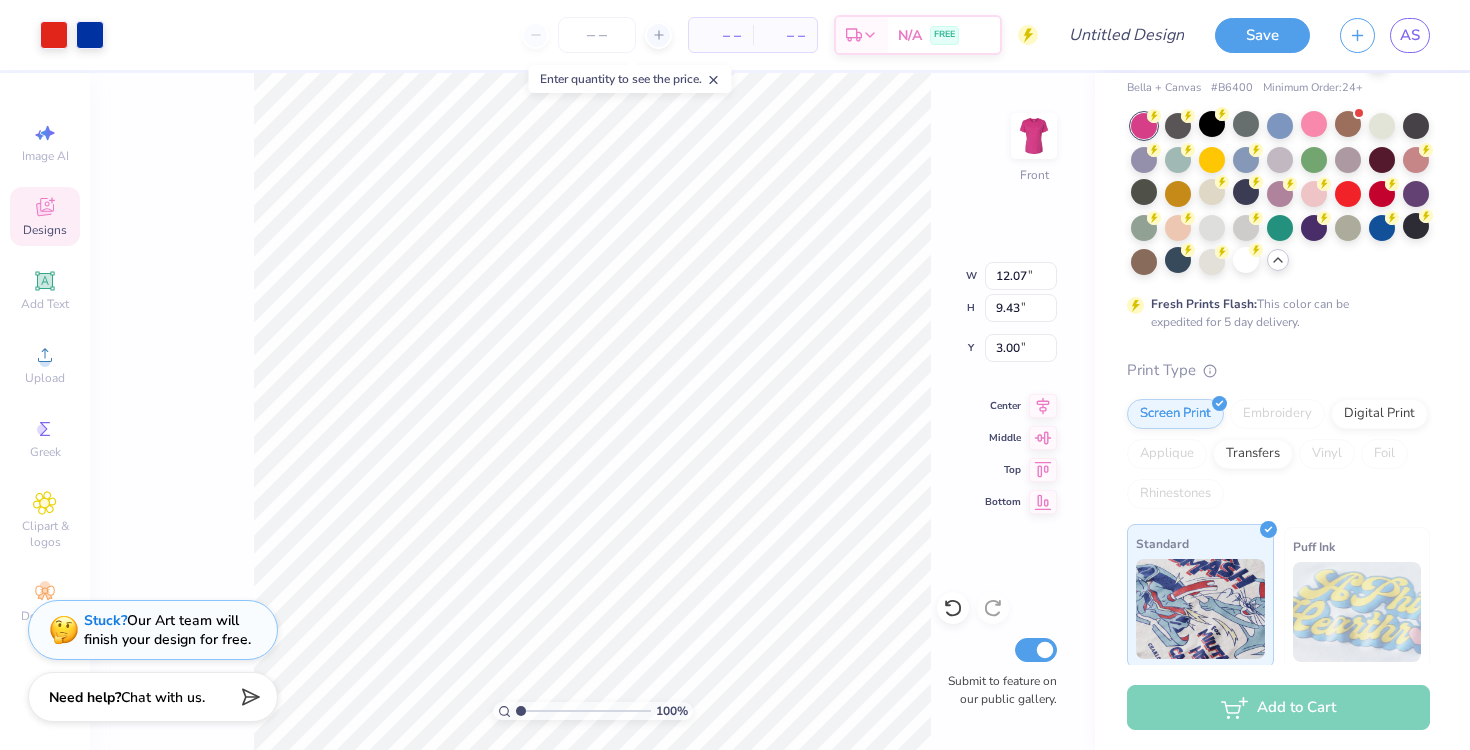 scroll, scrollTop: 0, scrollLeft: 0, axis: both 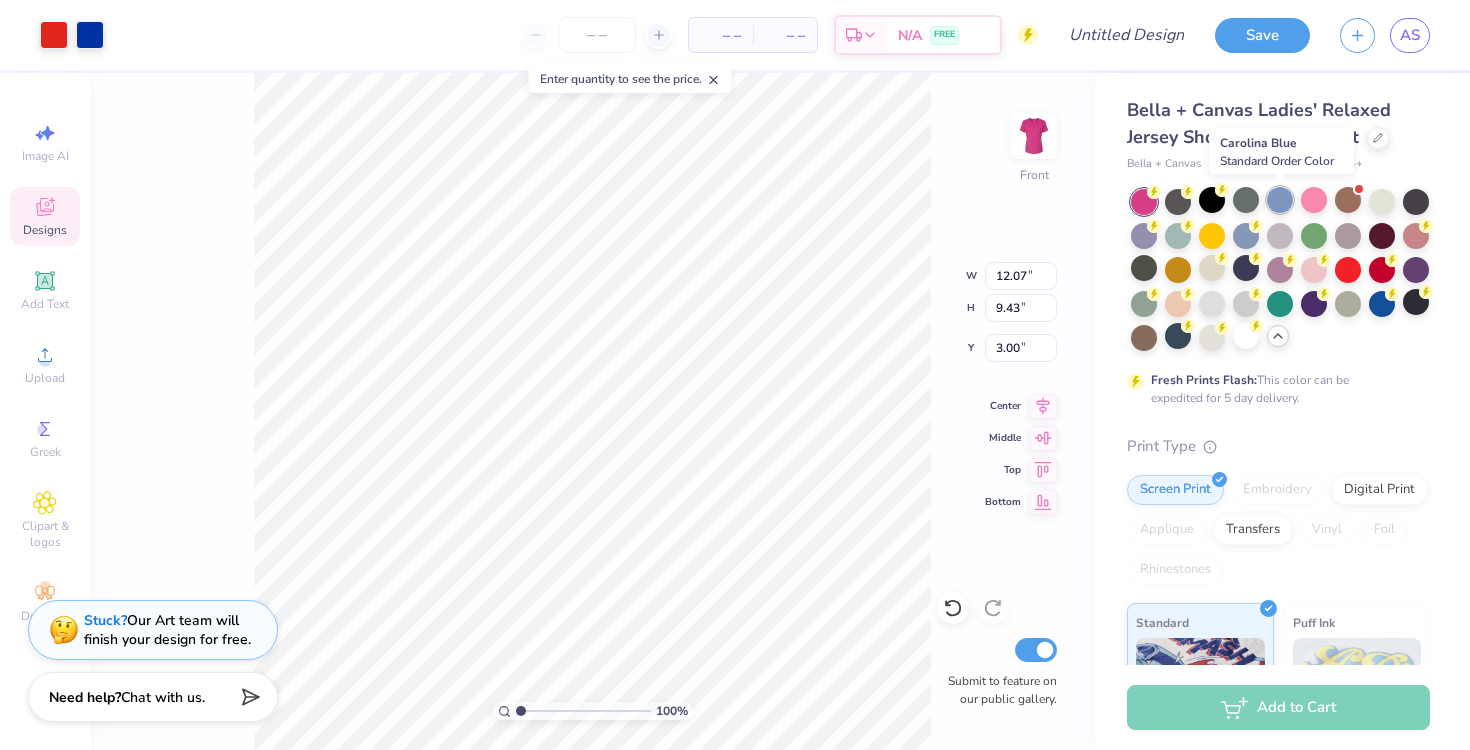 click at bounding box center (1280, 200) 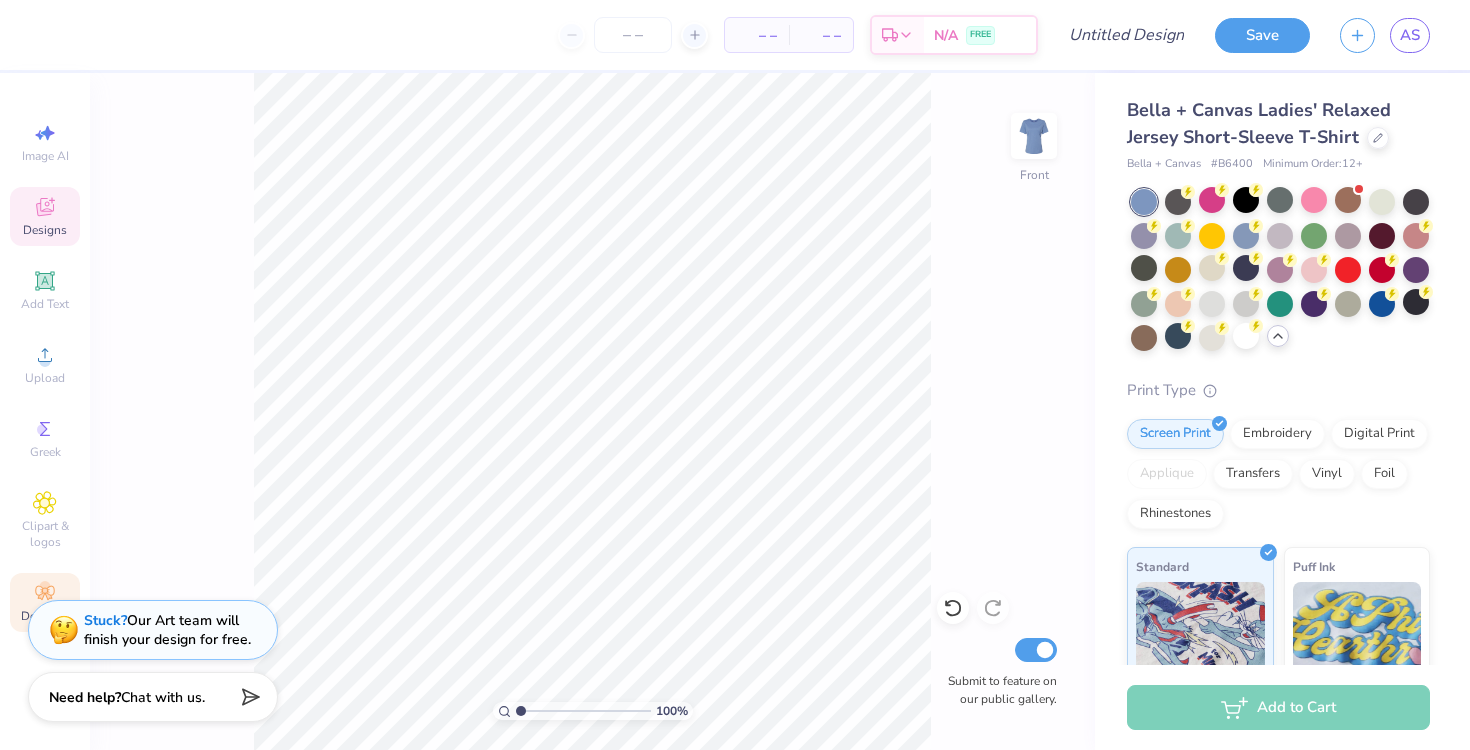 click 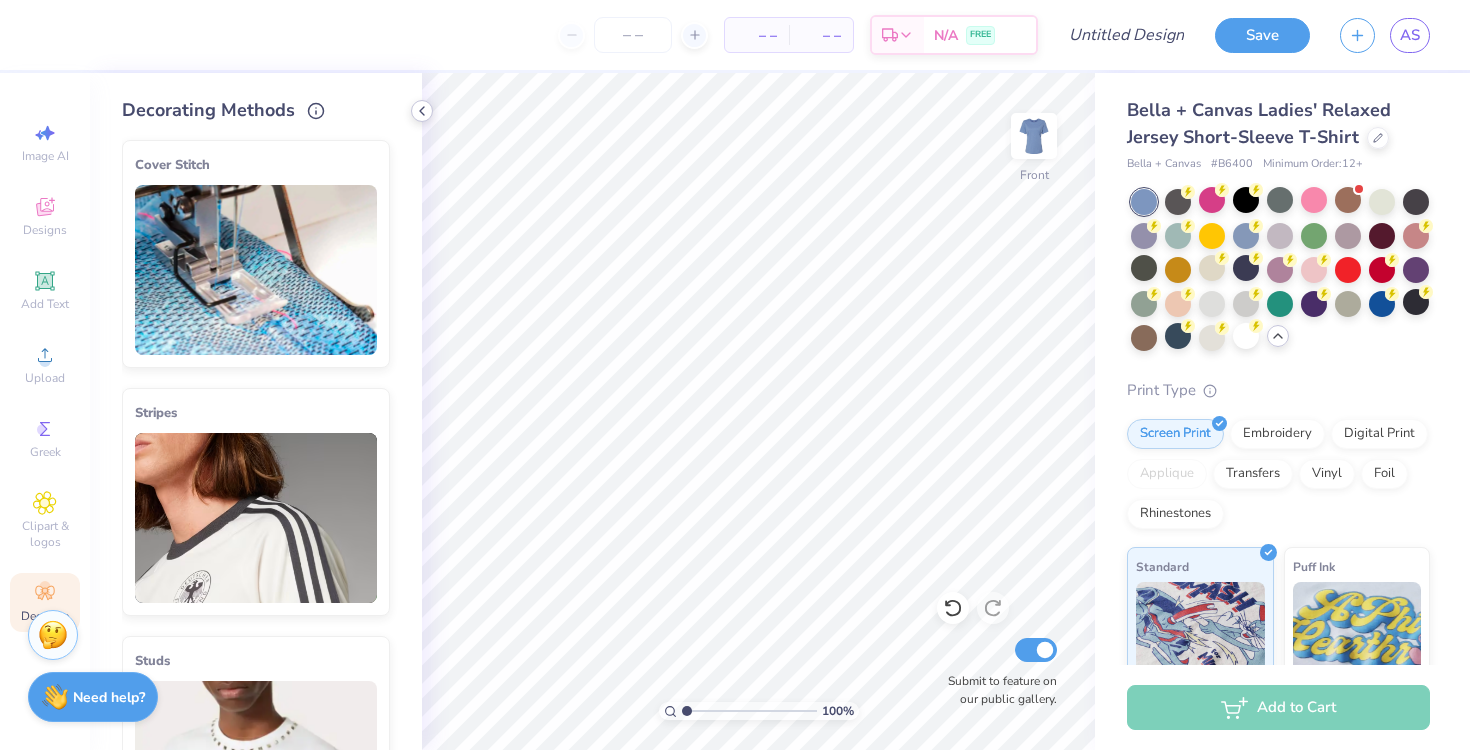click 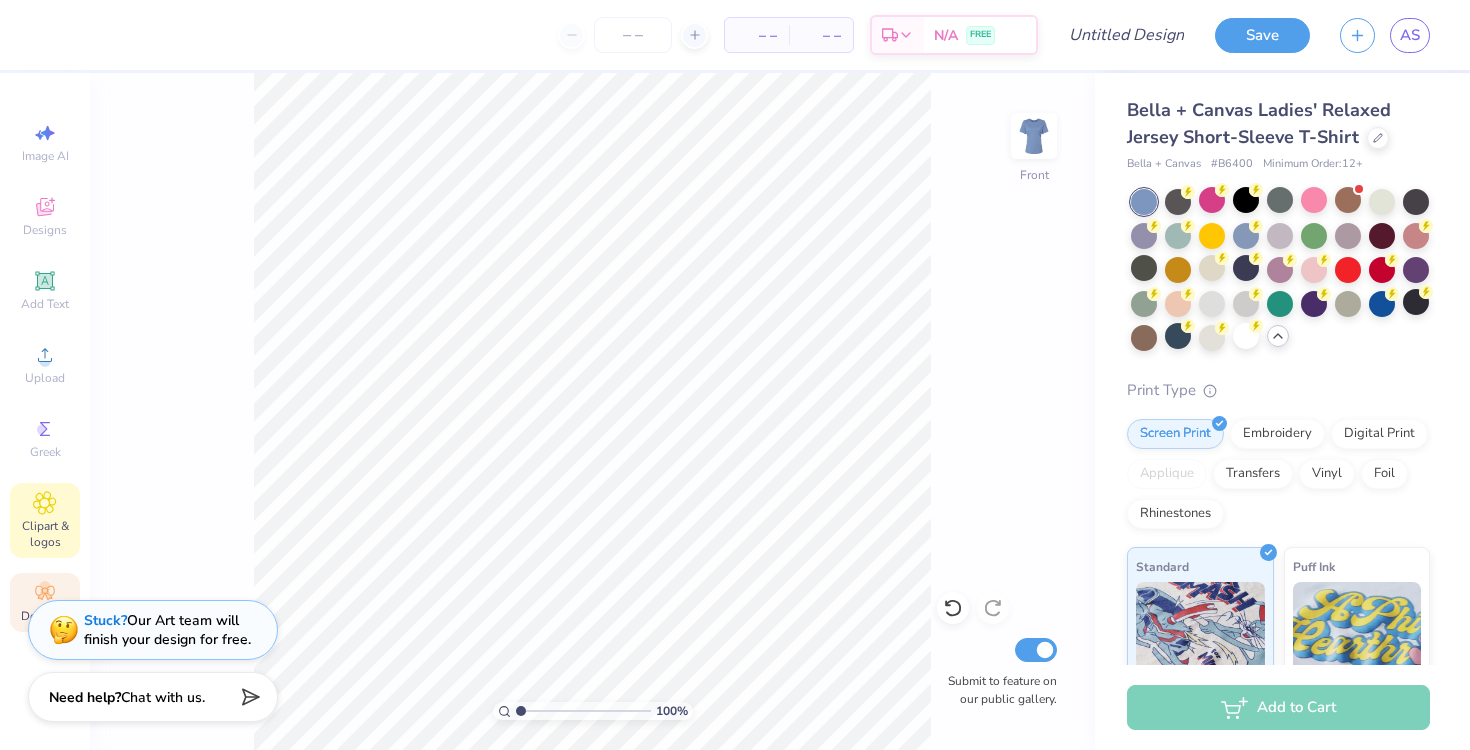 click on "Clipart & logos" at bounding box center [45, 534] 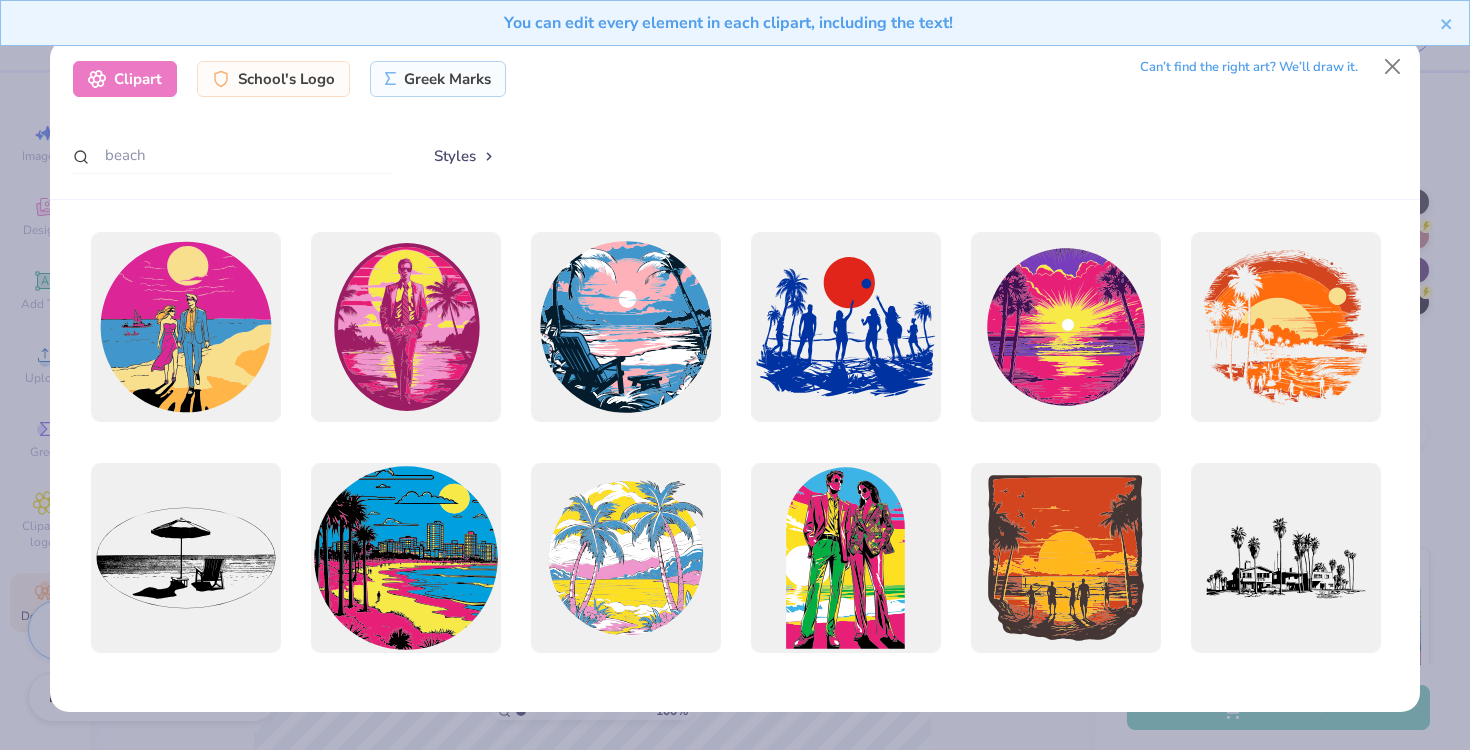 click on "Styles" at bounding box center [465, 156] 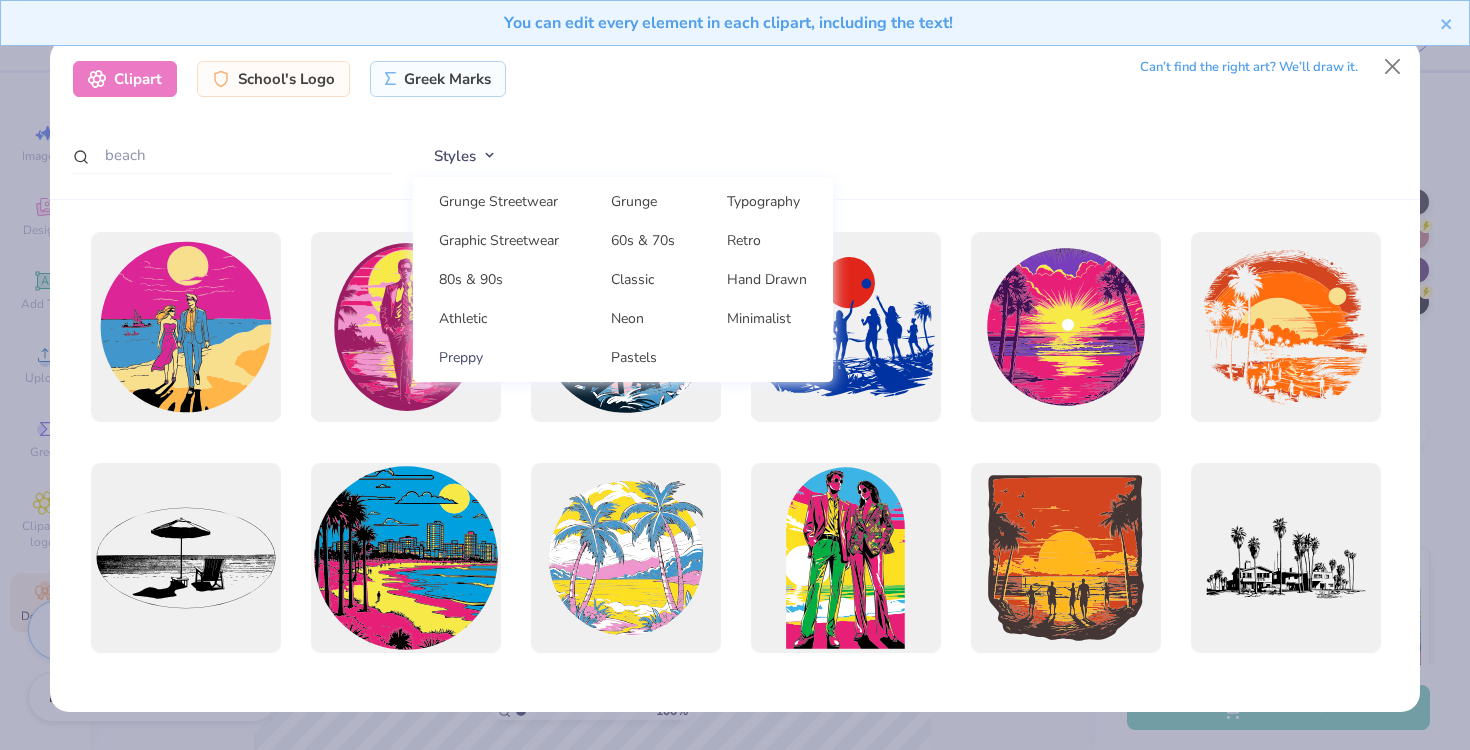click on "Preppy" at bounding box center (499, 357) 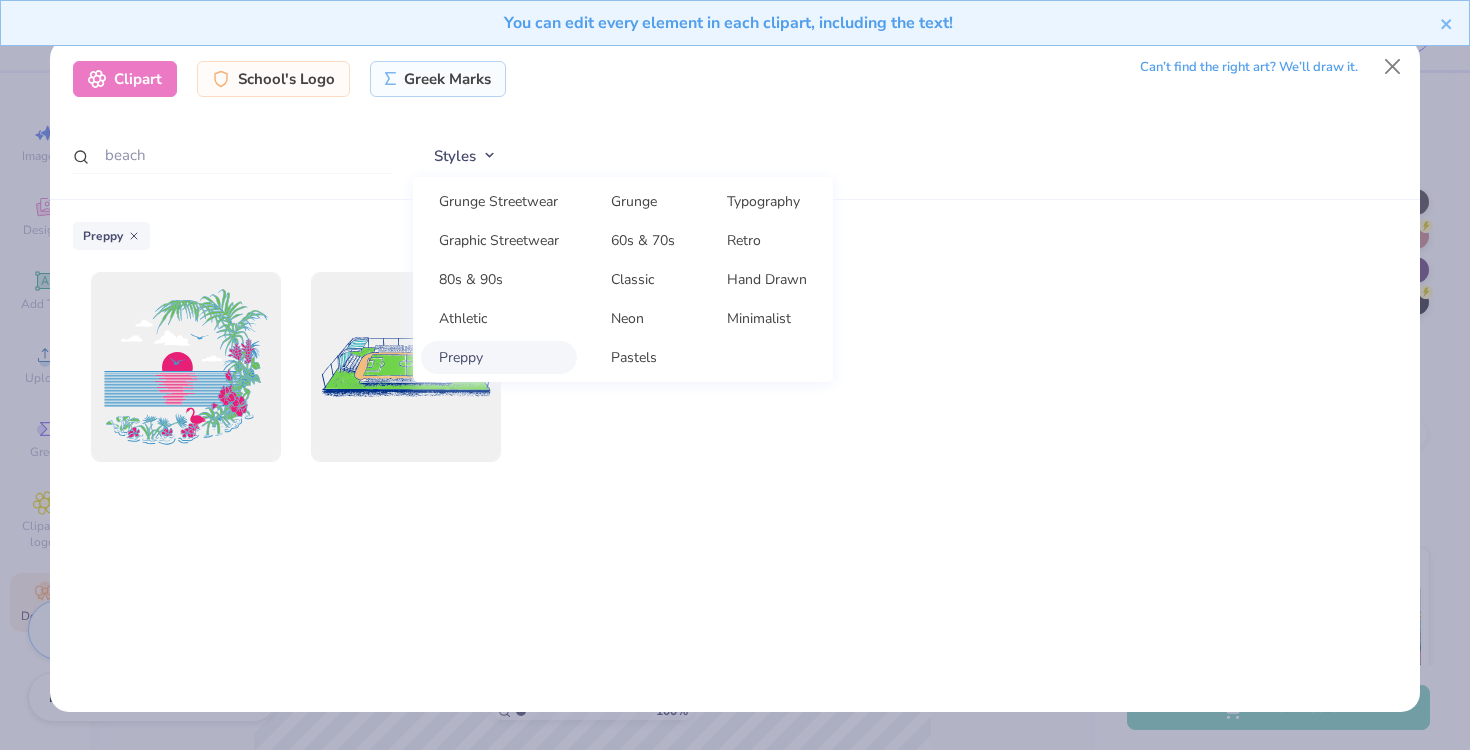click at bounding box center (735, 387) 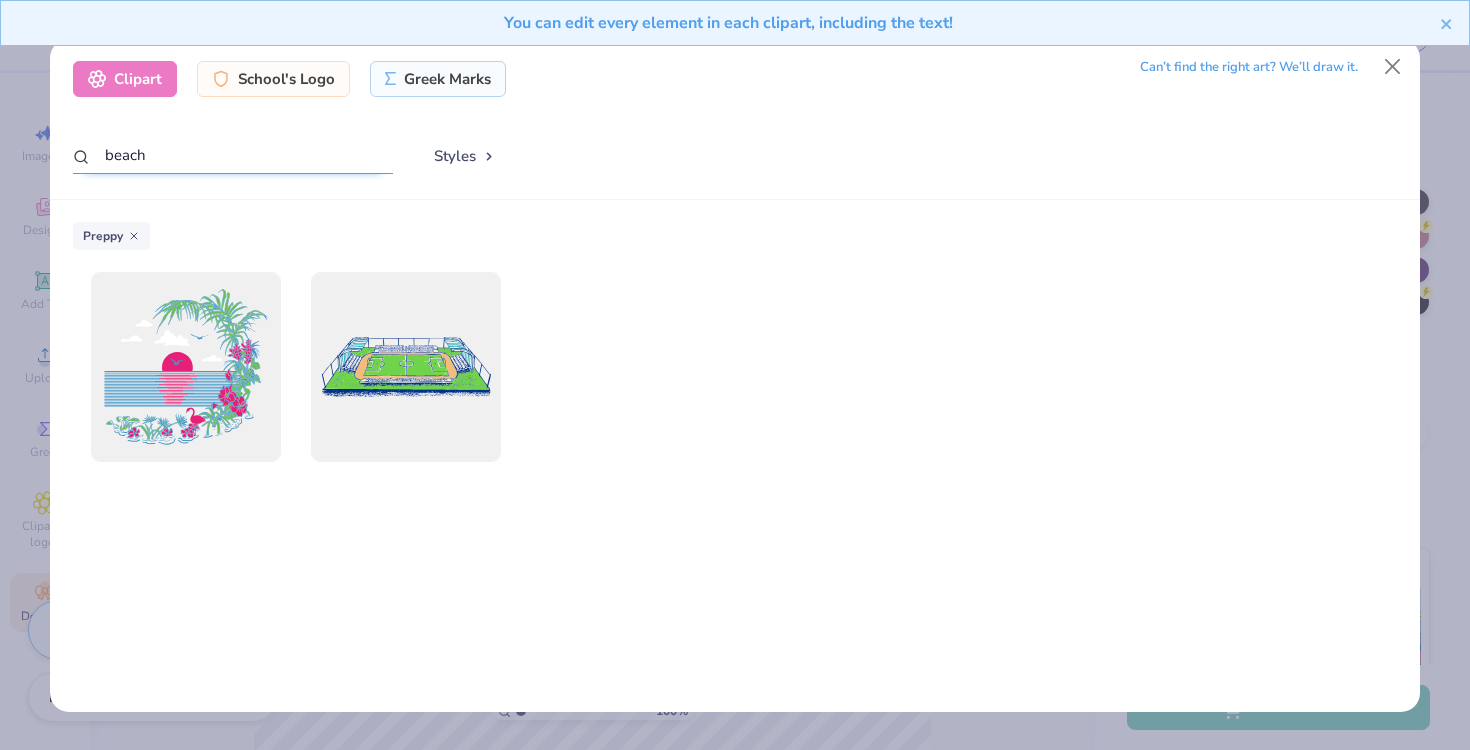 click on "beach" at bounding box center [233, 155] 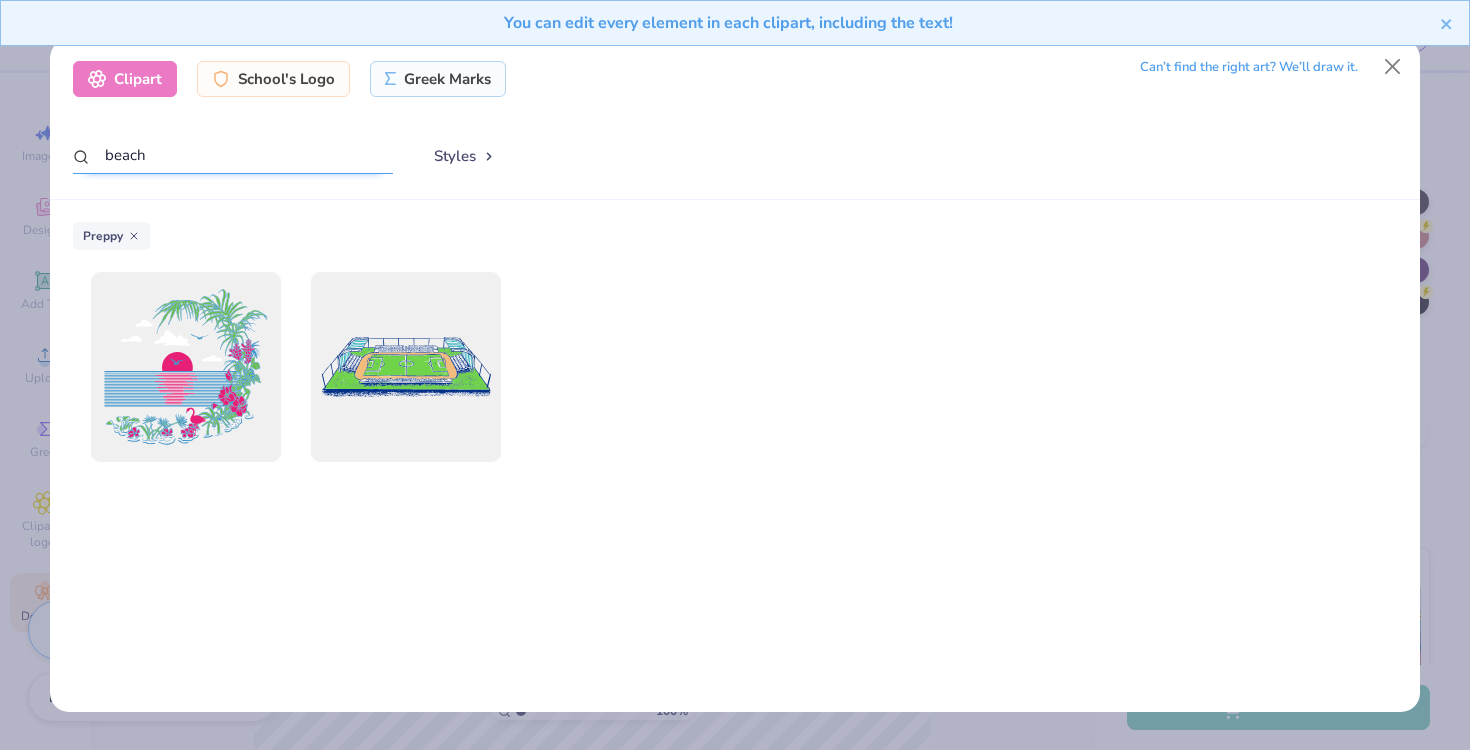 click on "beach" at bounding box center (233, 155) 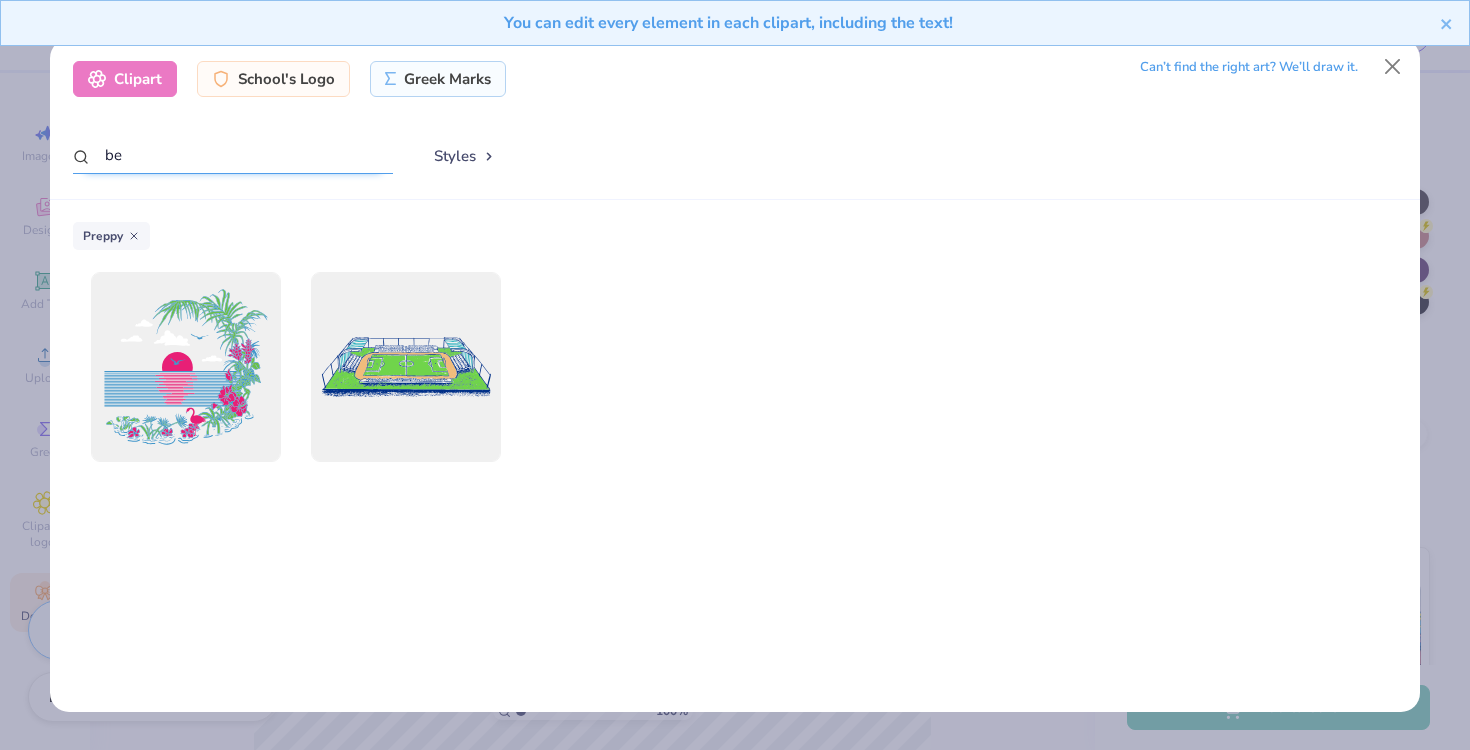 type on "b" 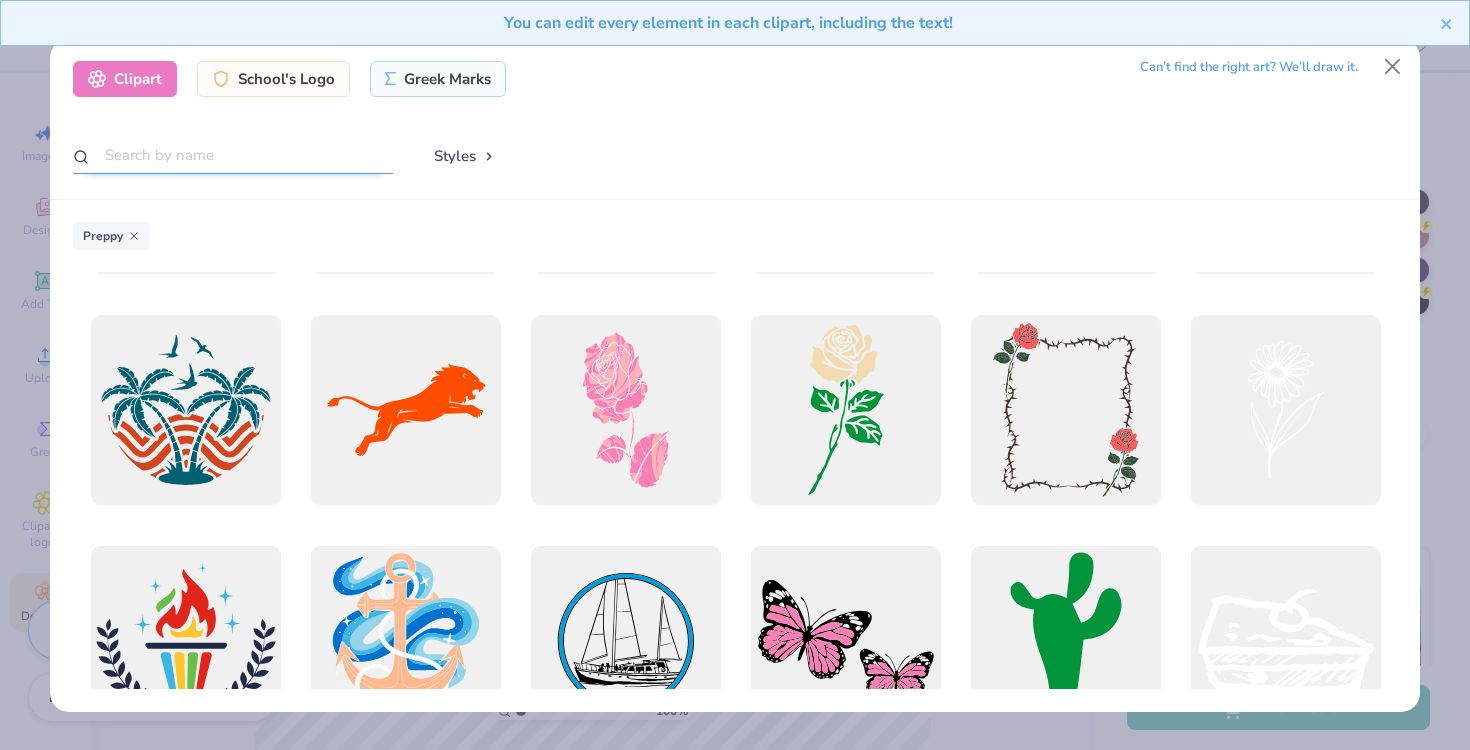scroll, scrollTop: 6436, scrollLeft: 0, axis: vertical 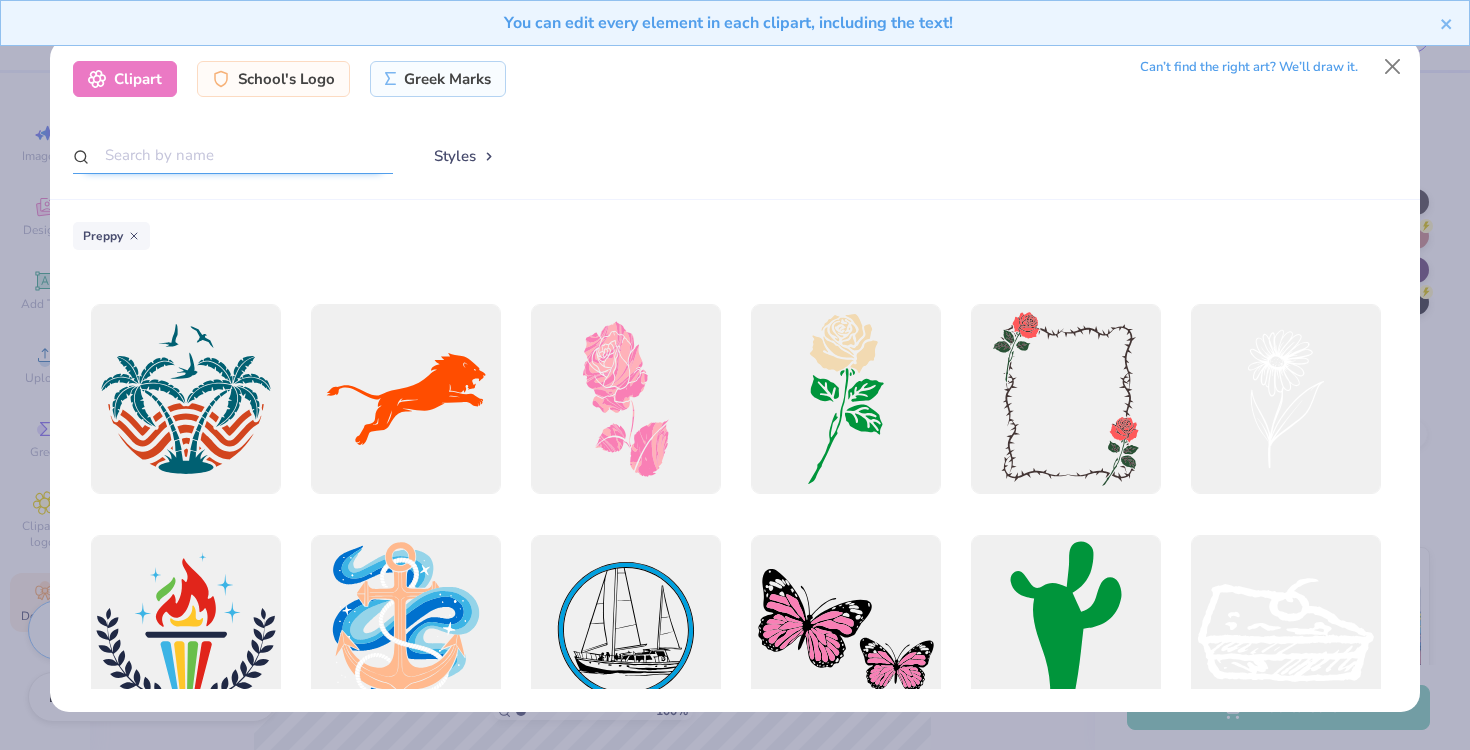 type 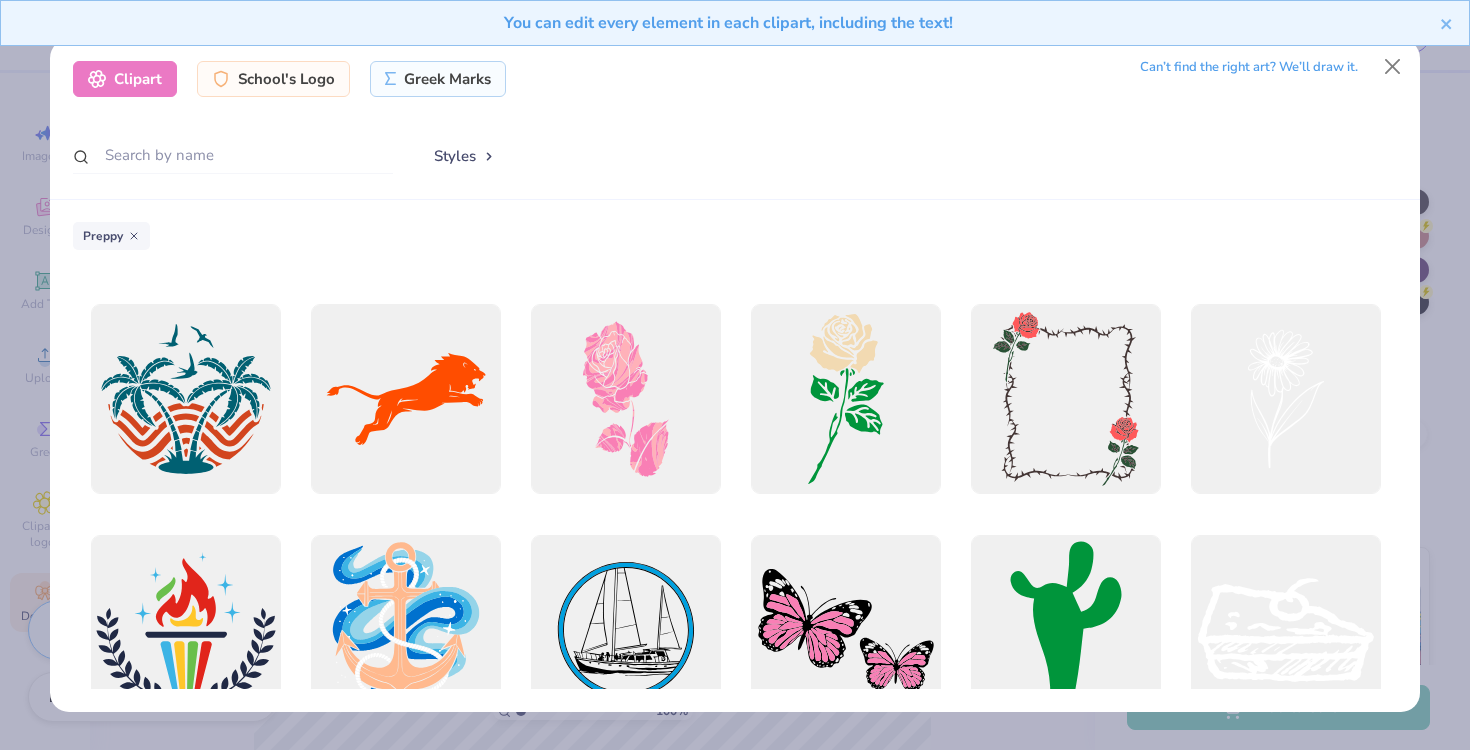 click on "Styles" at bounding box center [465, 156] 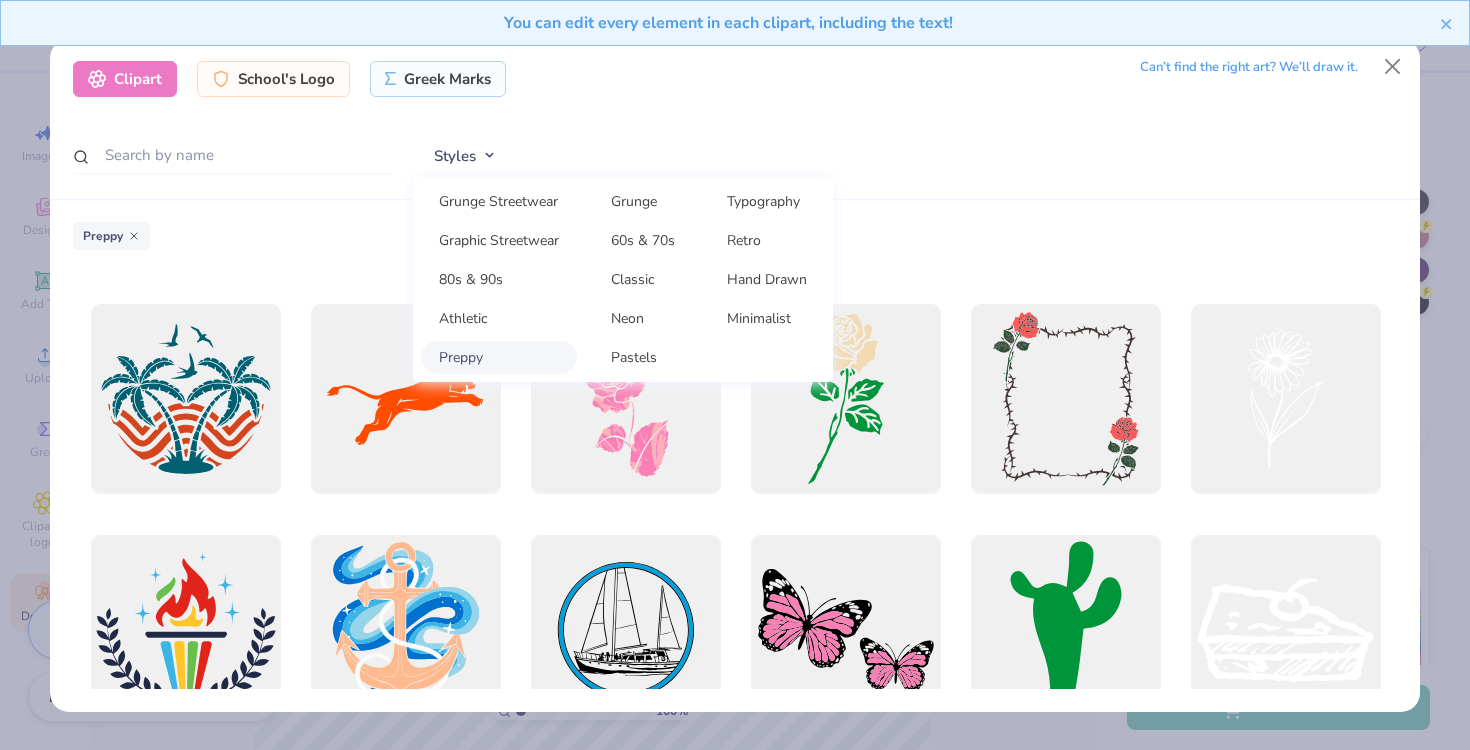 click on "Preppy" at bounding box center (111, 236) 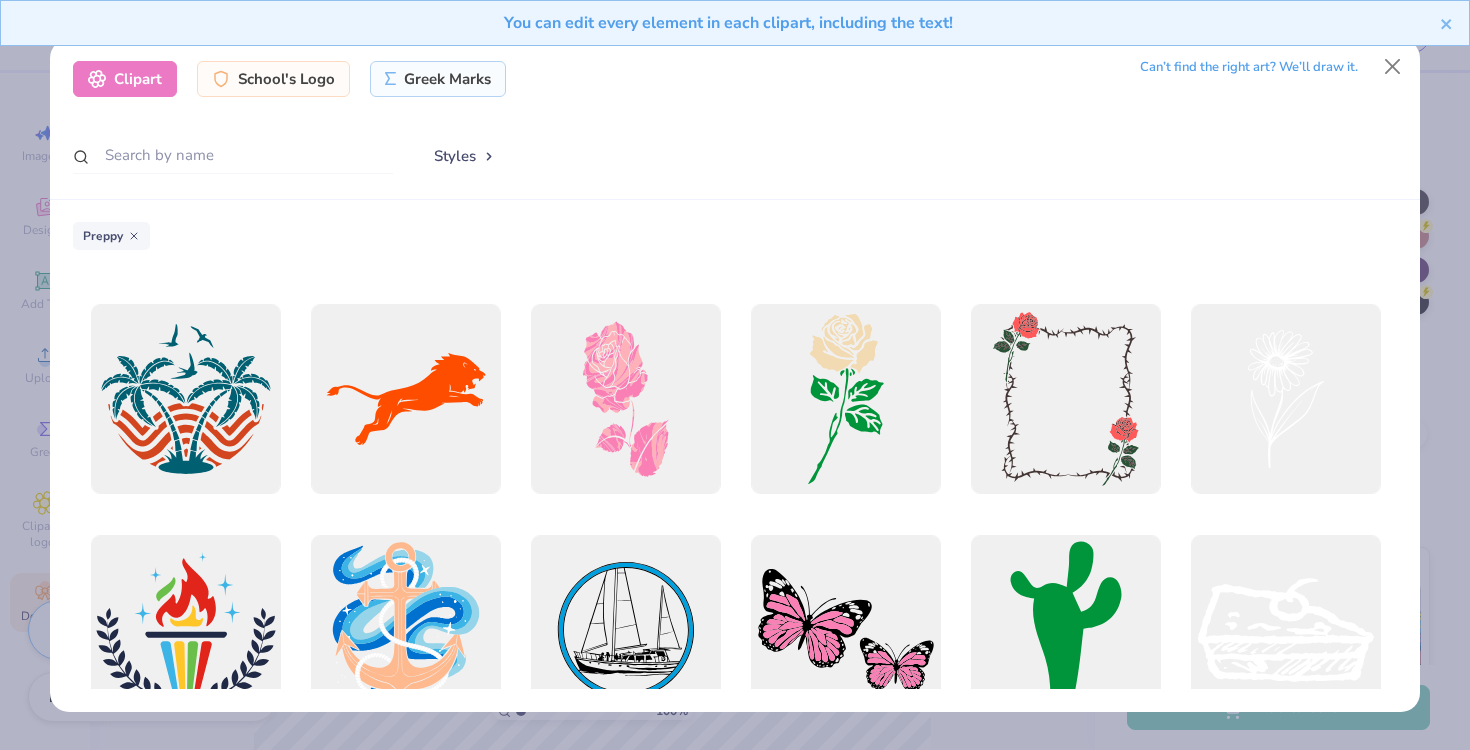 click on "Preppy" at bounding box center [111, 236] 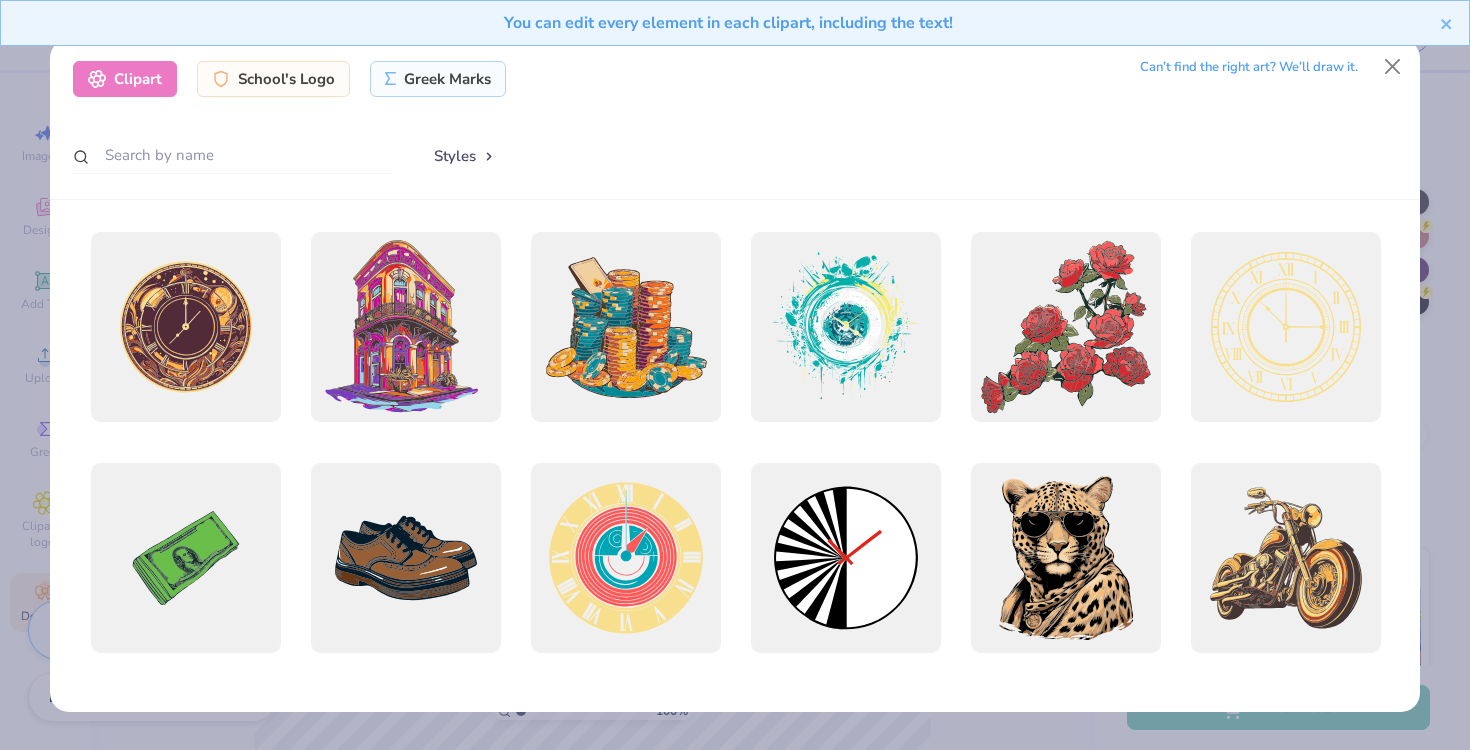 click on "Styles" at bounding box center (465, 156) 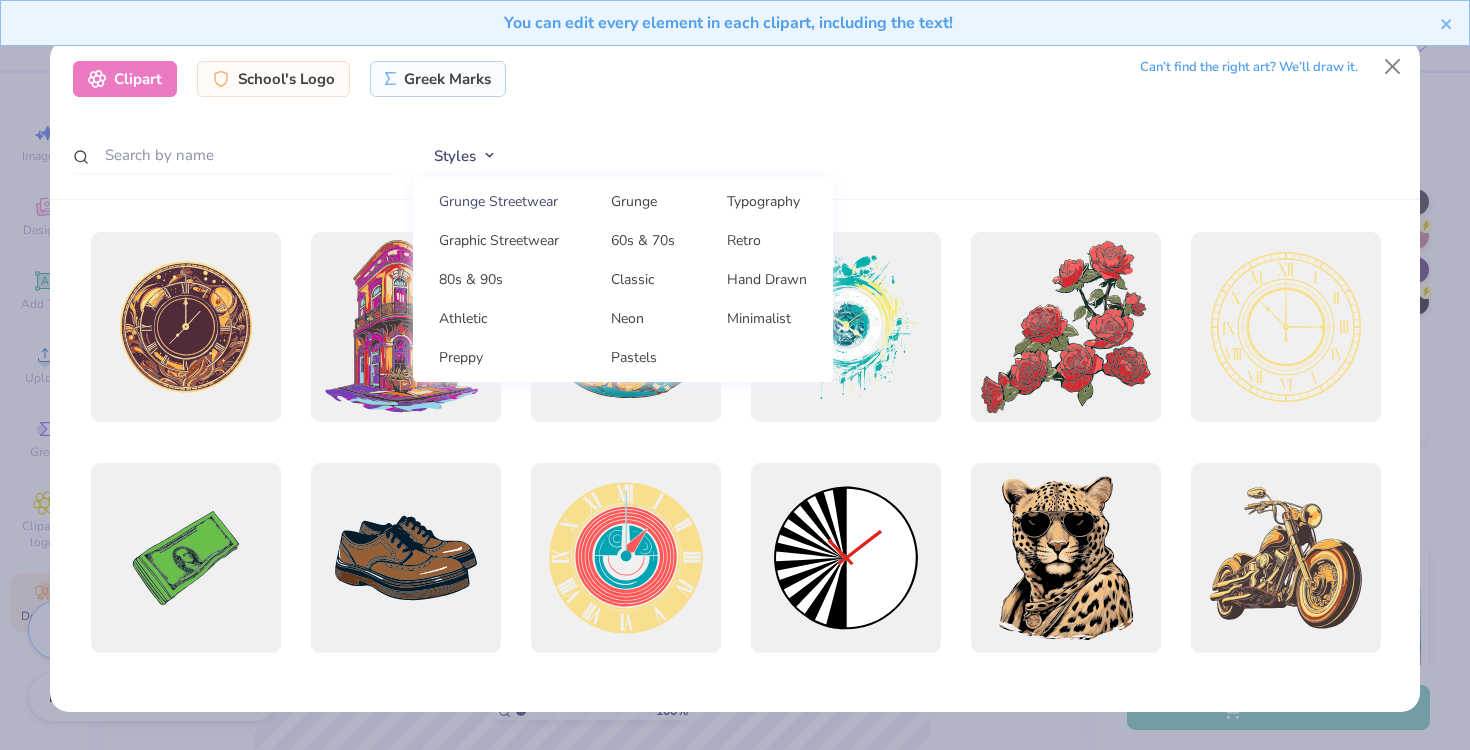 click on "Grunge Streetwear" at bounding box center [499, 201] 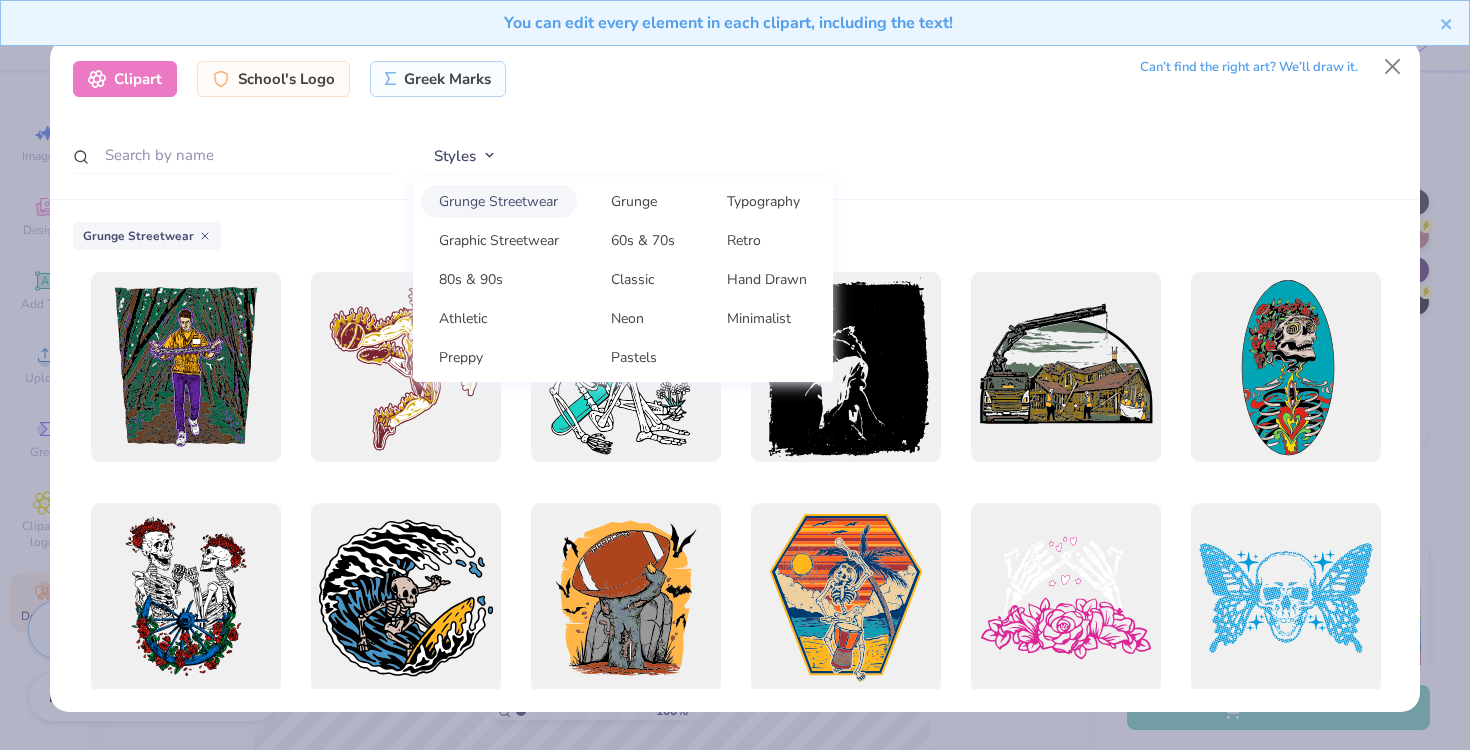 click on "Clipart School's Logo Greek Marks Can’t find the right art? We’ll draw it. Styles Grunge Streetwear Grunge Typography Graphic Streetwear 60s & 70s Retro 80s & 90s Classic Hand Drawn Athletic Neon Minimalist Preppy Pastels" at bounding box center (735, 119) 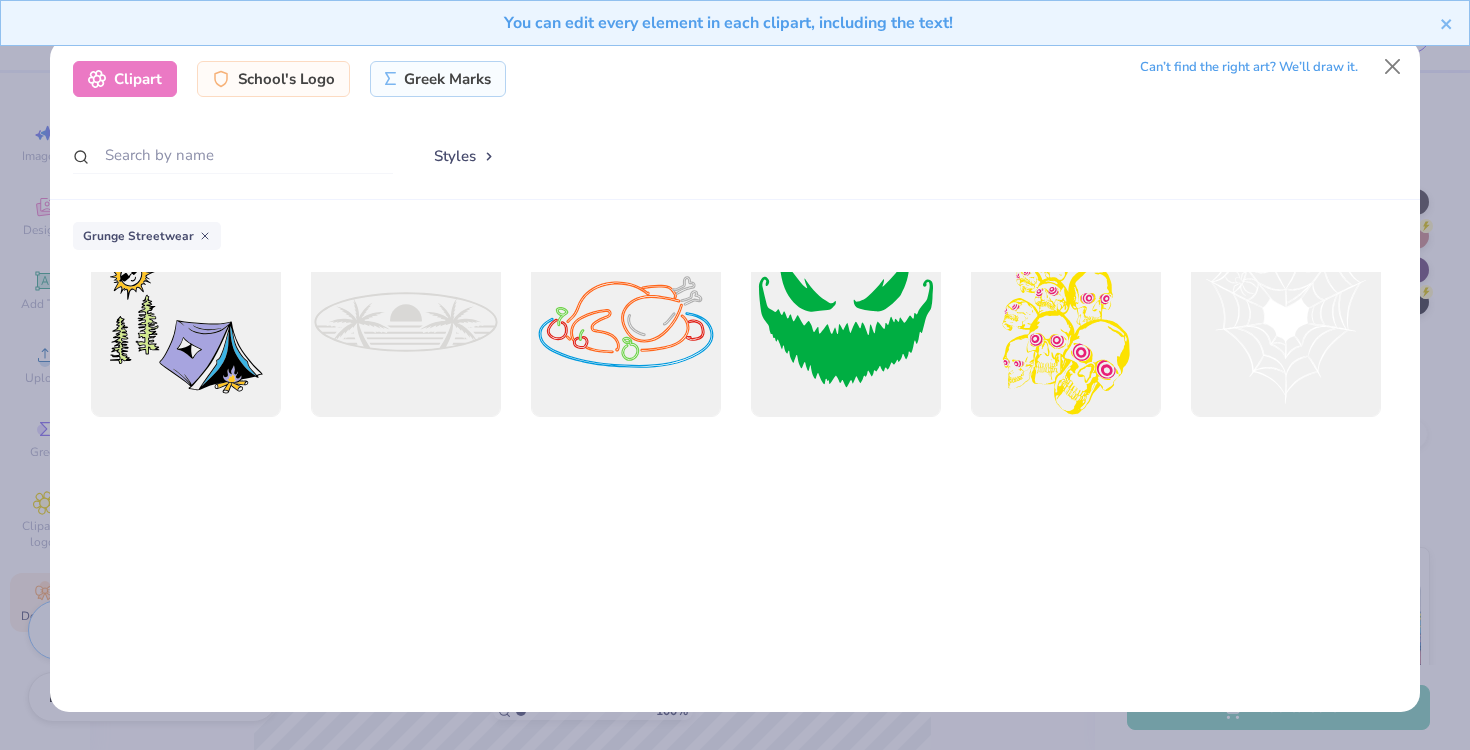 scroll, scrollTop: 0, scrollLeft: 0, axis: both 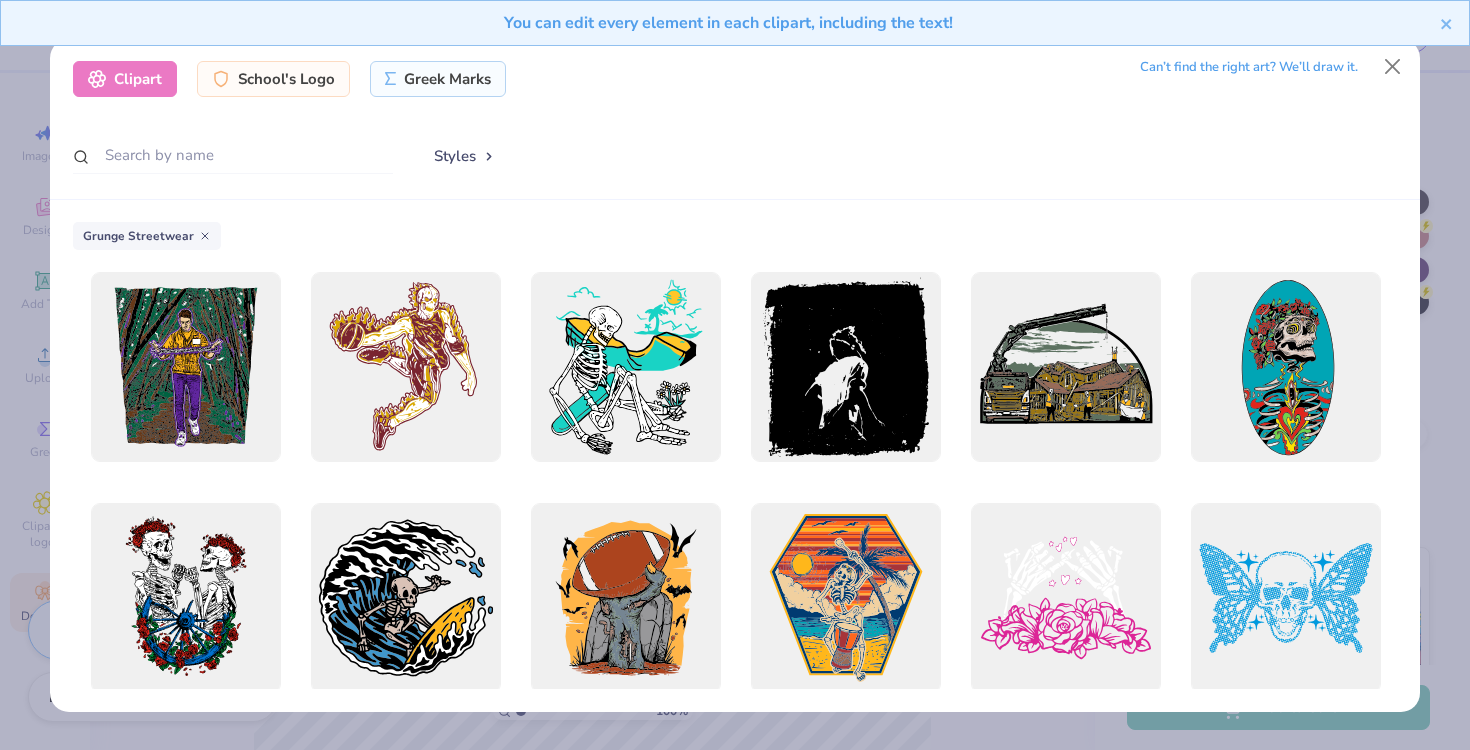 click 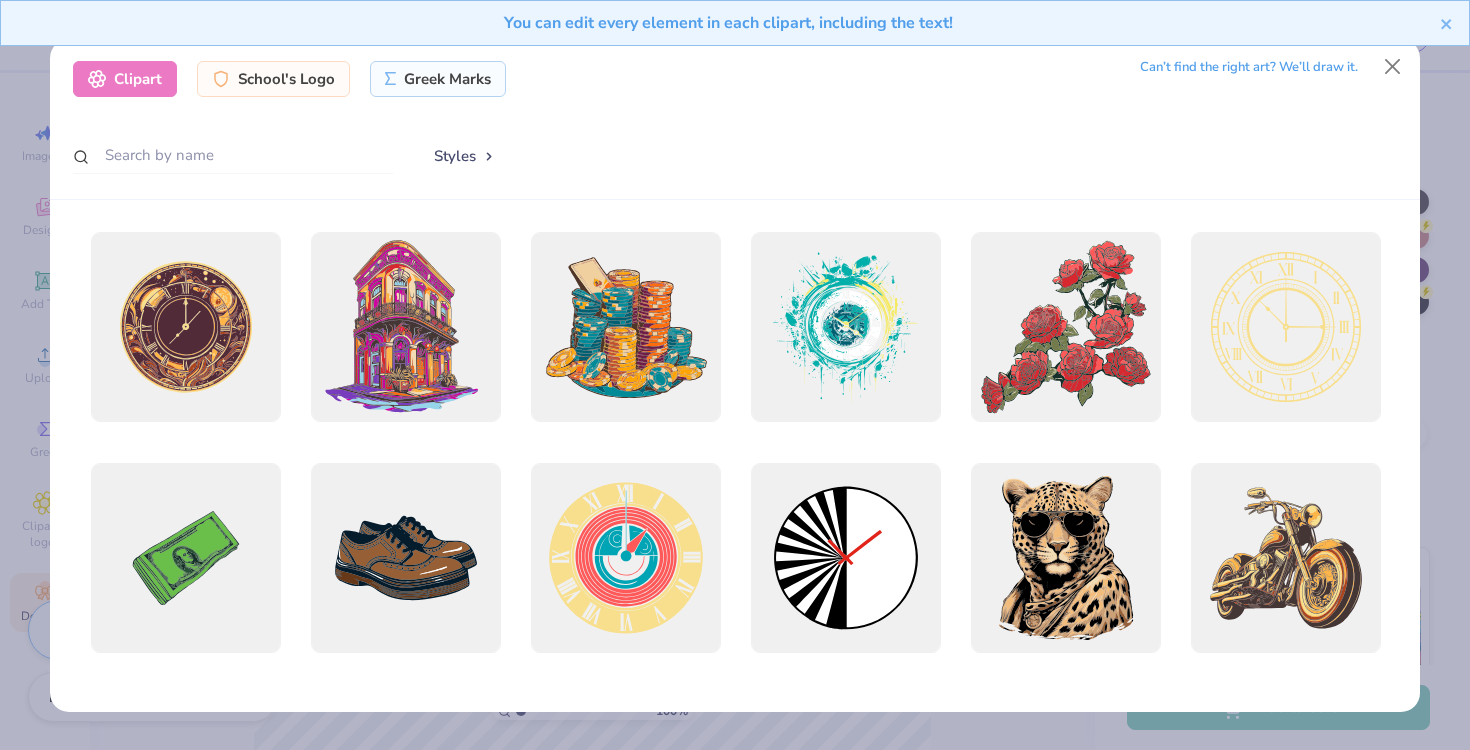 click on "Styles" at bounding box center [465, 156] 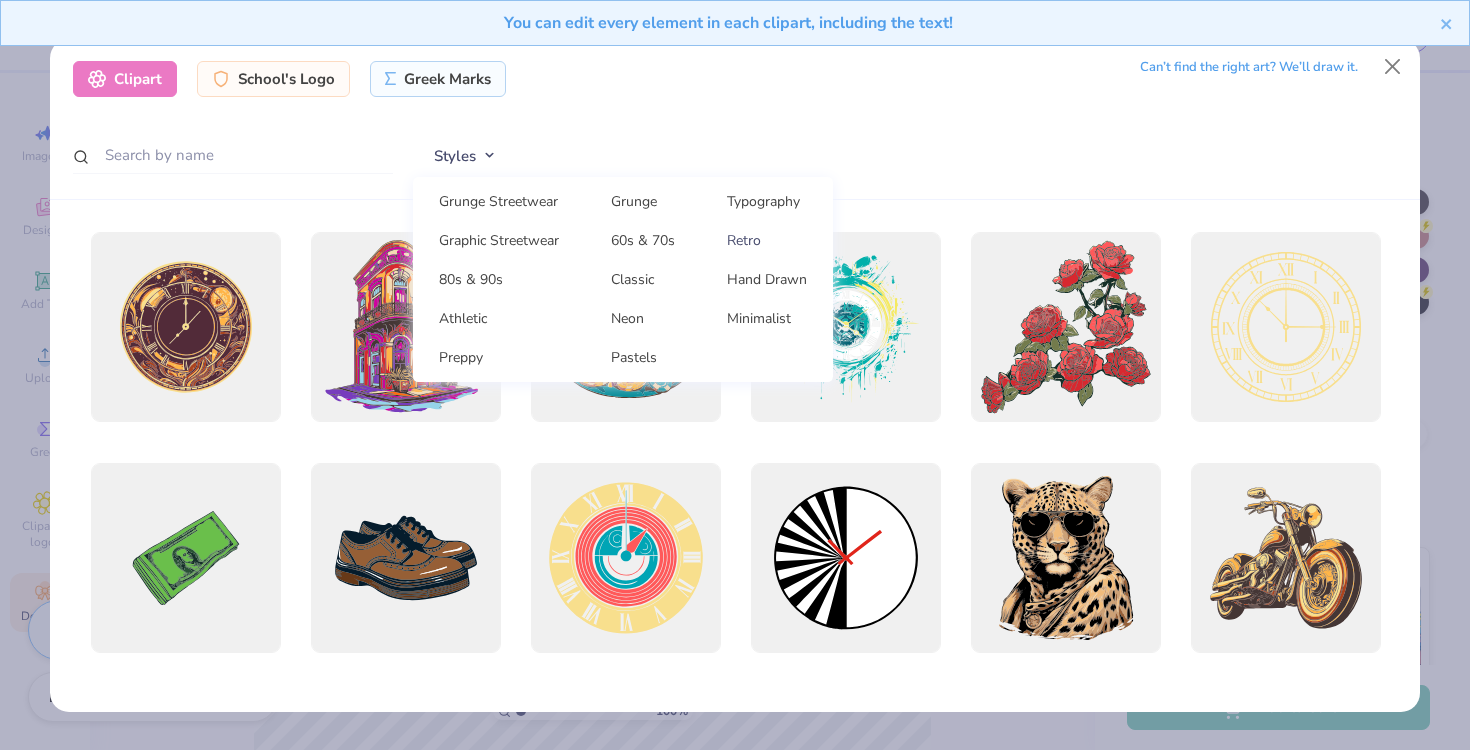 click on "Retro" at bounding box center [767, 240] 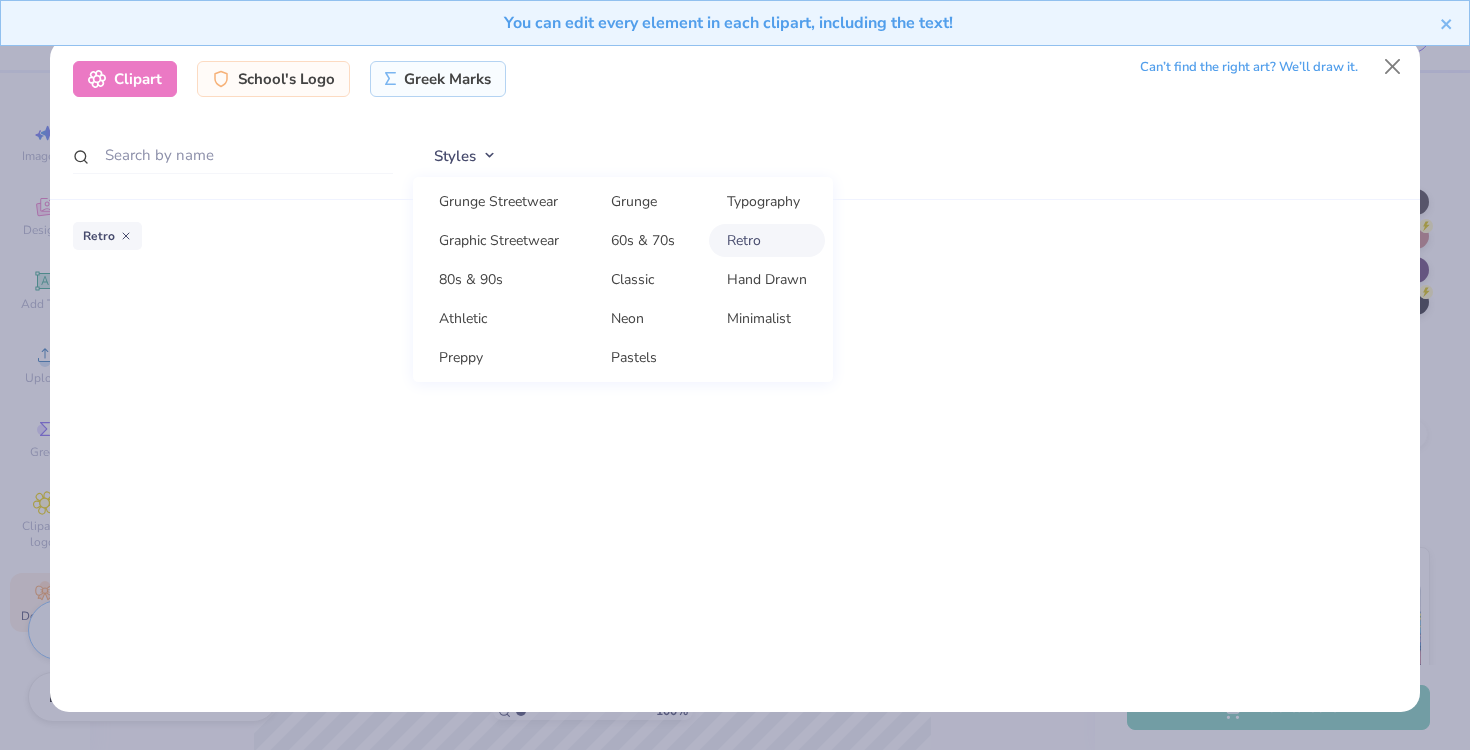 scroll, scrollTop: 255, scrollLeft: 0, axis: vertical 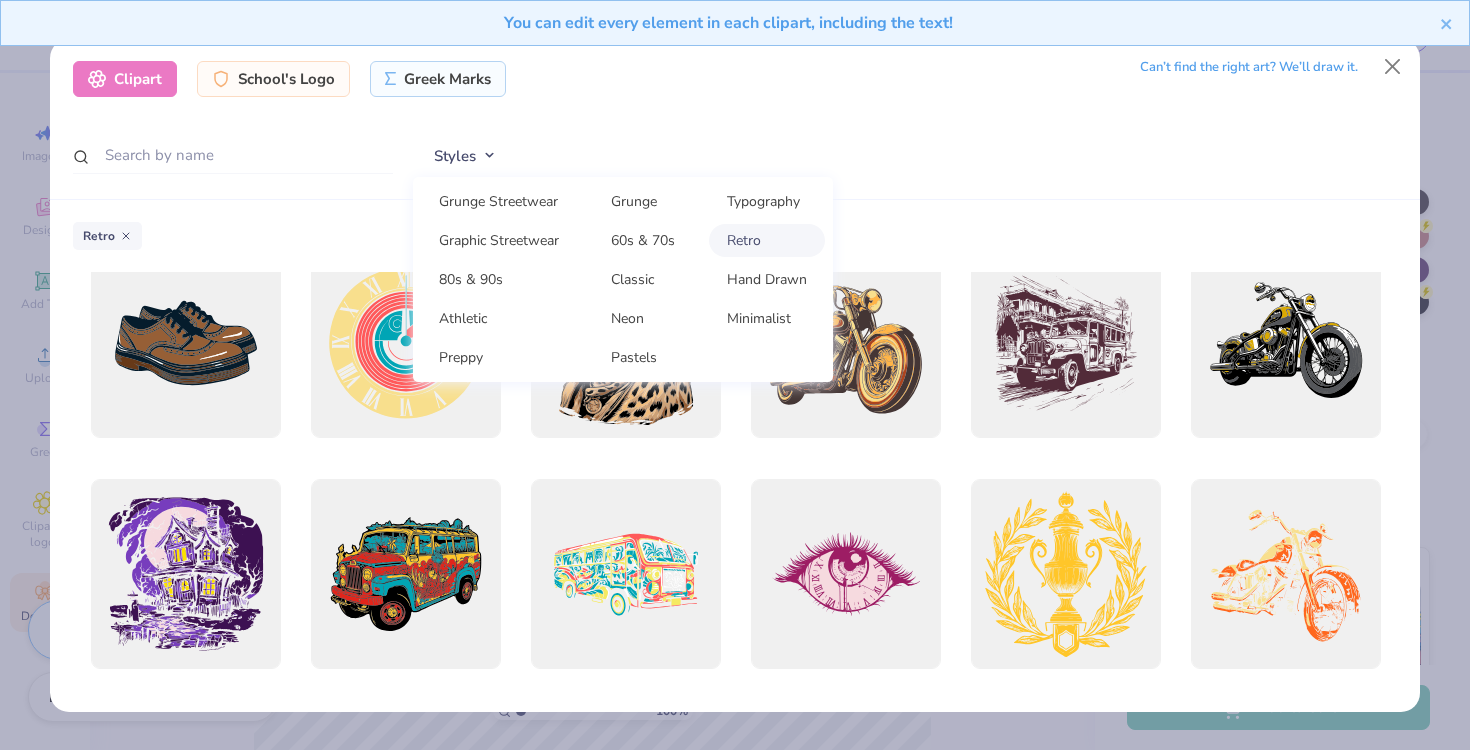 click 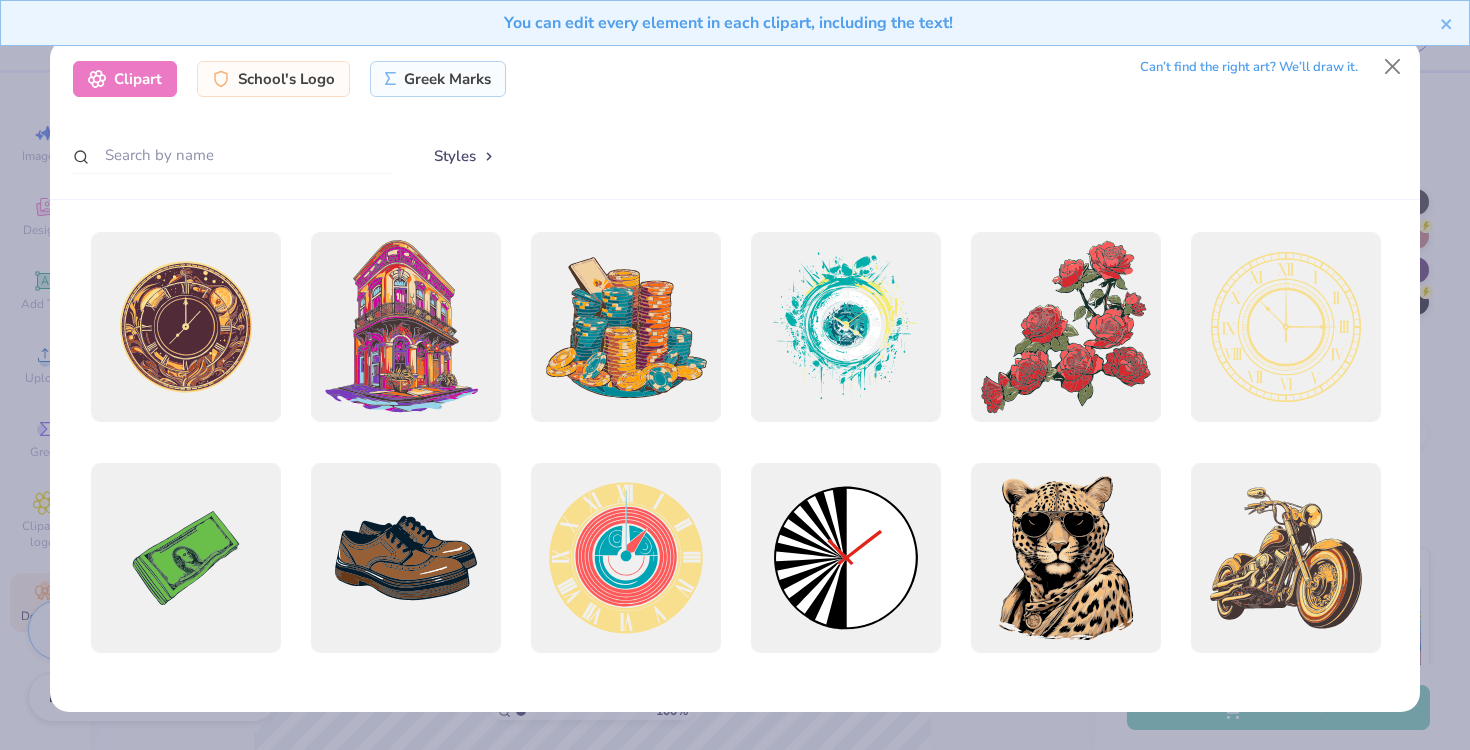 click on "Styles" at bounding box center [465, 156] 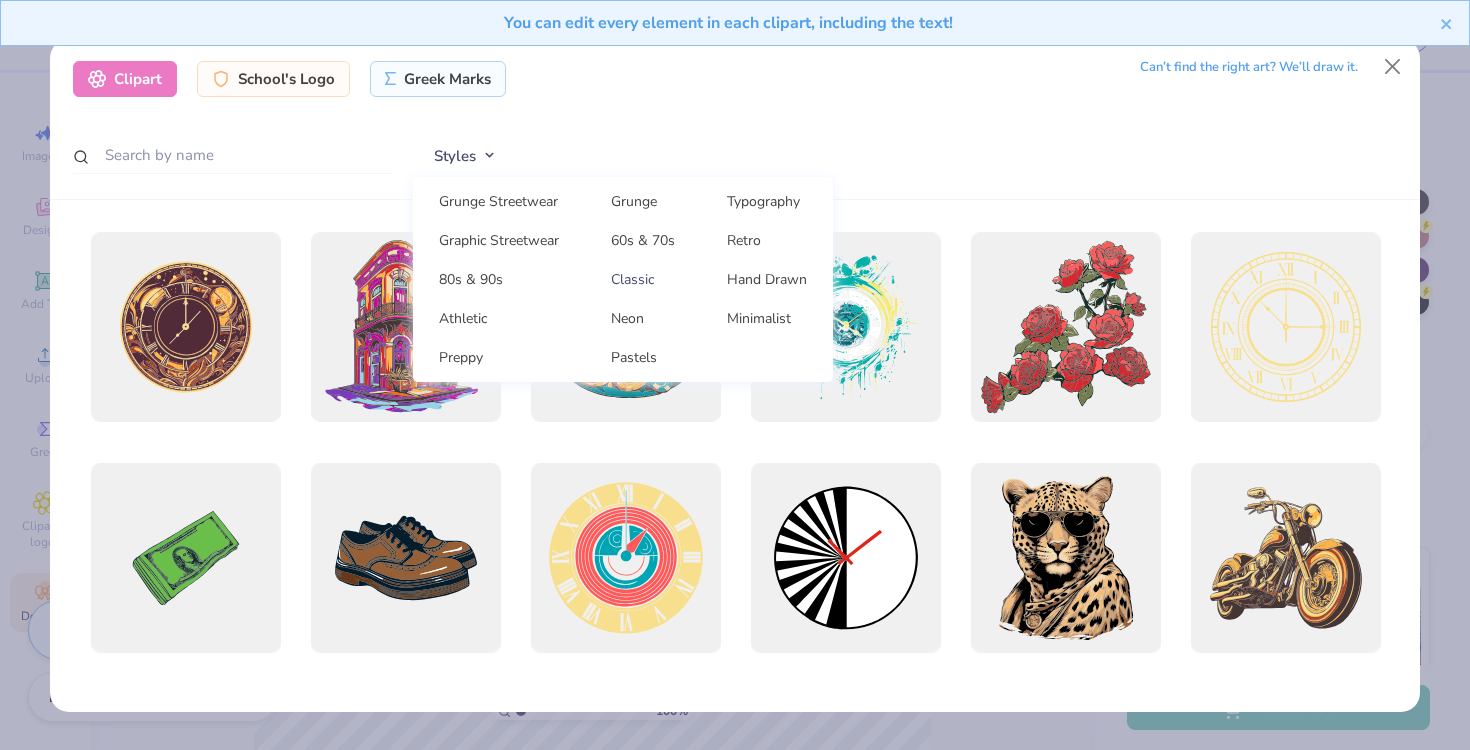 click on "Classic" at bounding box center [643, 279] 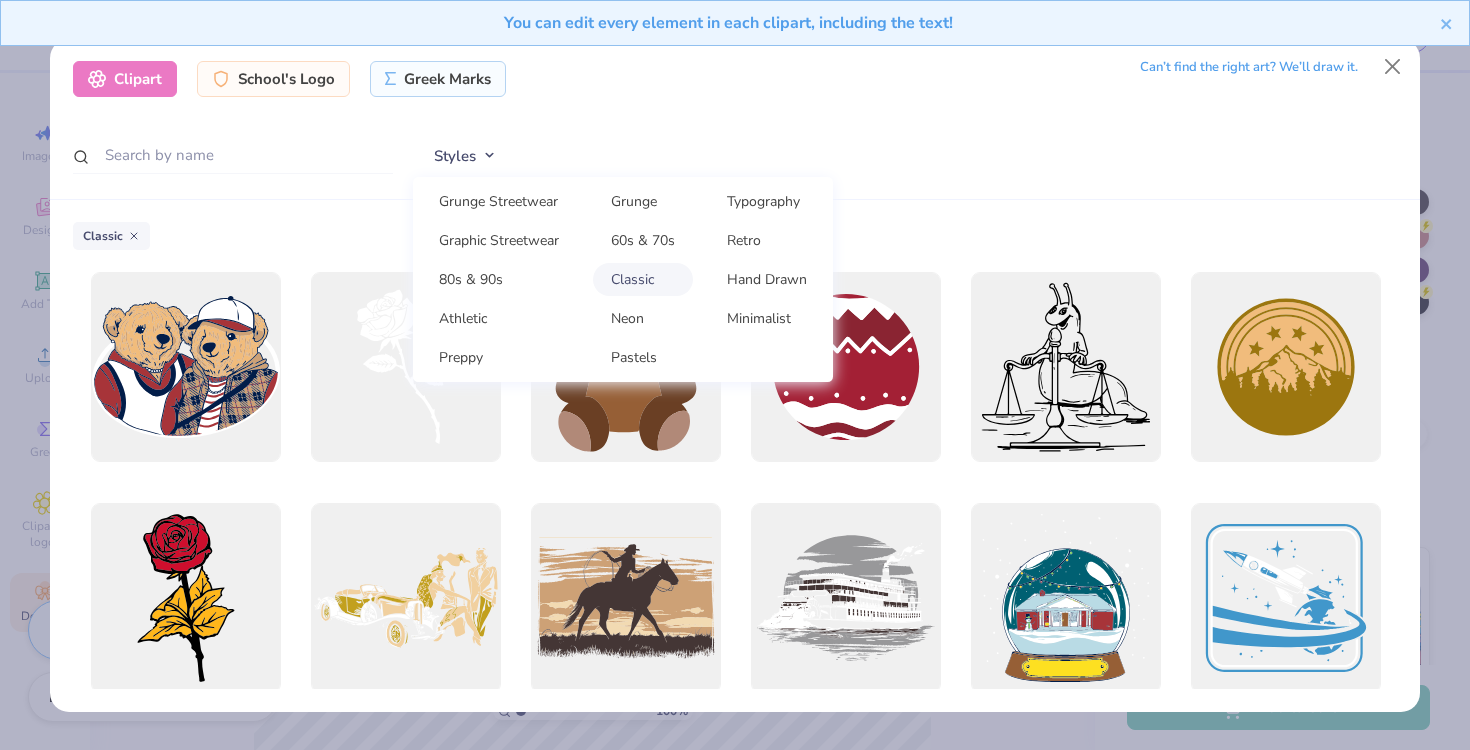 click on "Clipart School's Logo Greek Marks Can’t find the right art? We’ll draw it. Styles Grunge Streetwear Grunge Typography Graphic Streetwear 60s & 70s Retro 80s & 90s Classic Hand Drawn Athletic Neon Minimalist Preppy Pastels" at bounding box center [735, 119] 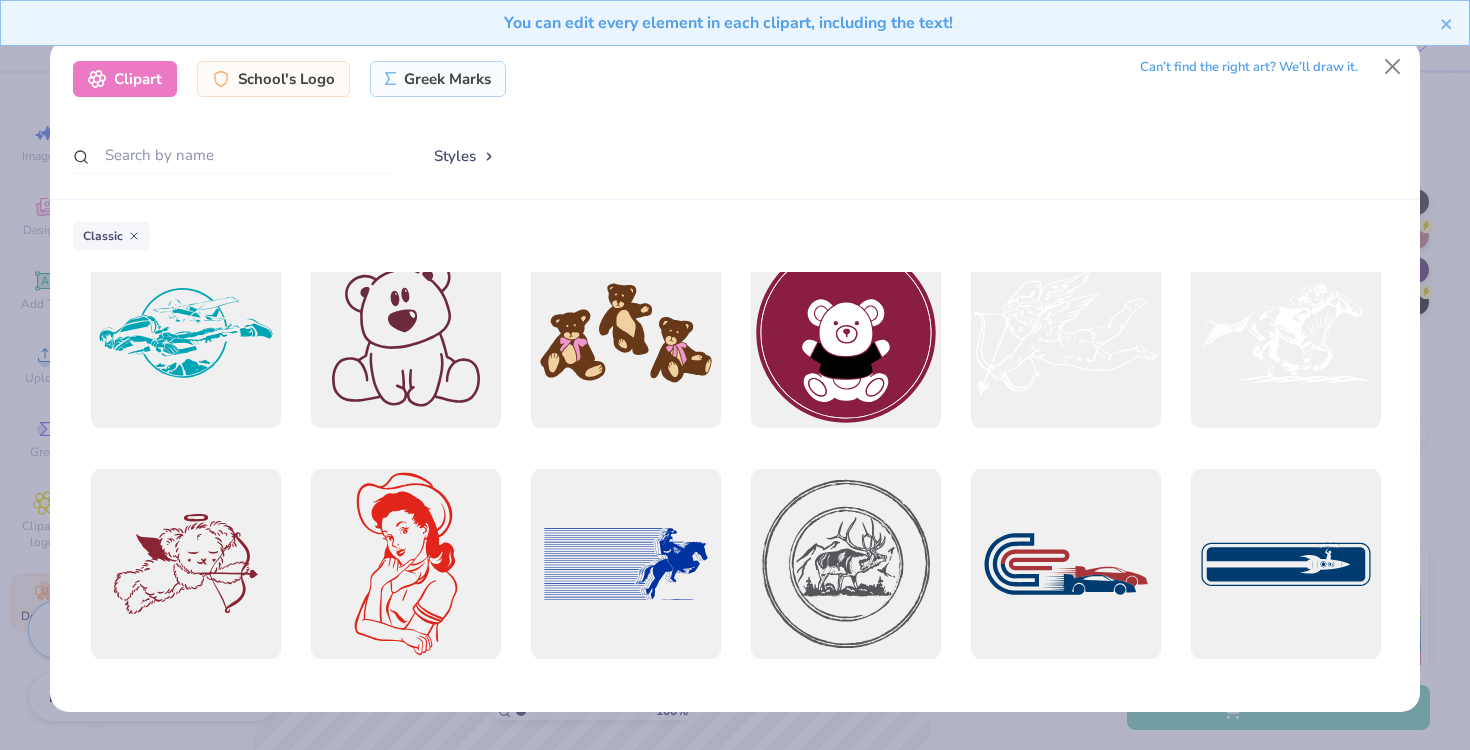 scroll, scrollTop: 503, scrollLeft: 0, axis: vertical 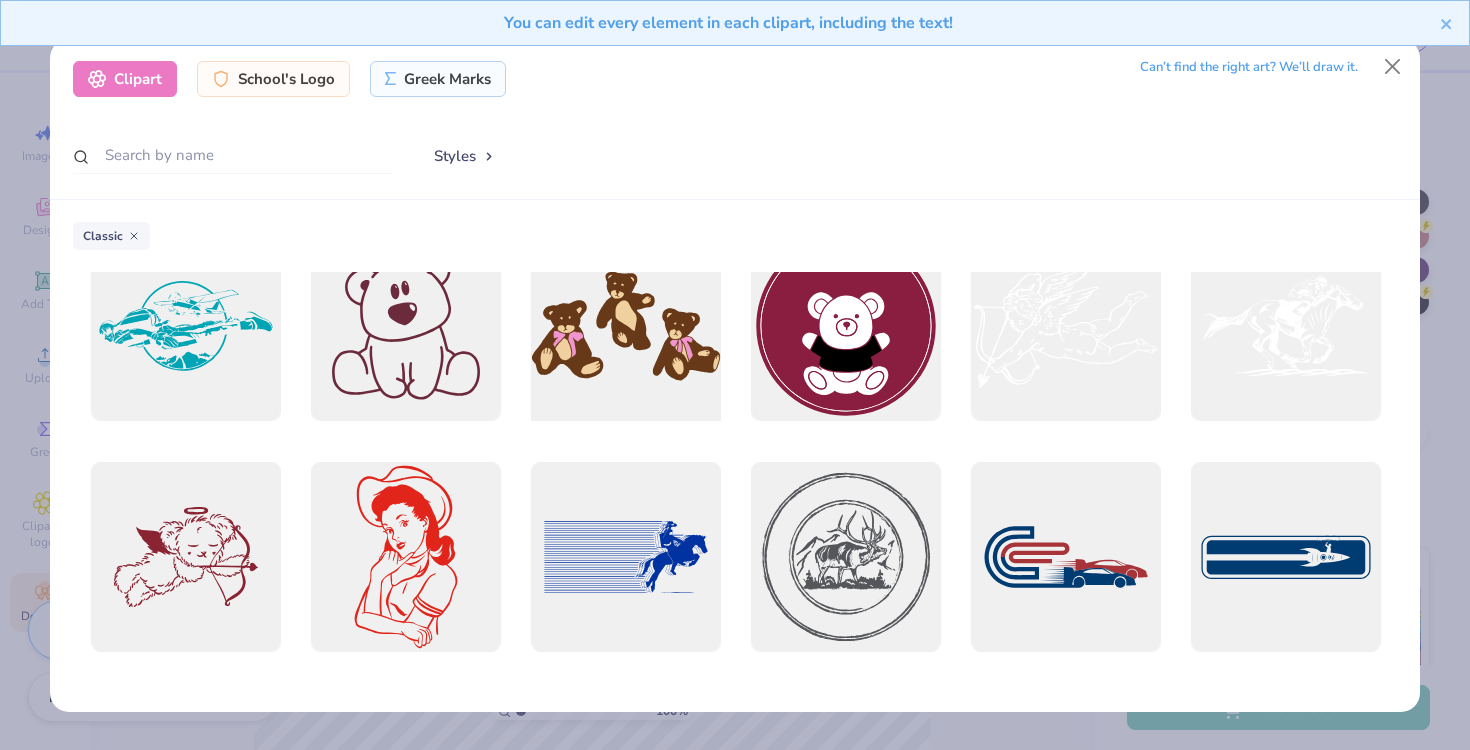 click at bounding box center [625, 326] 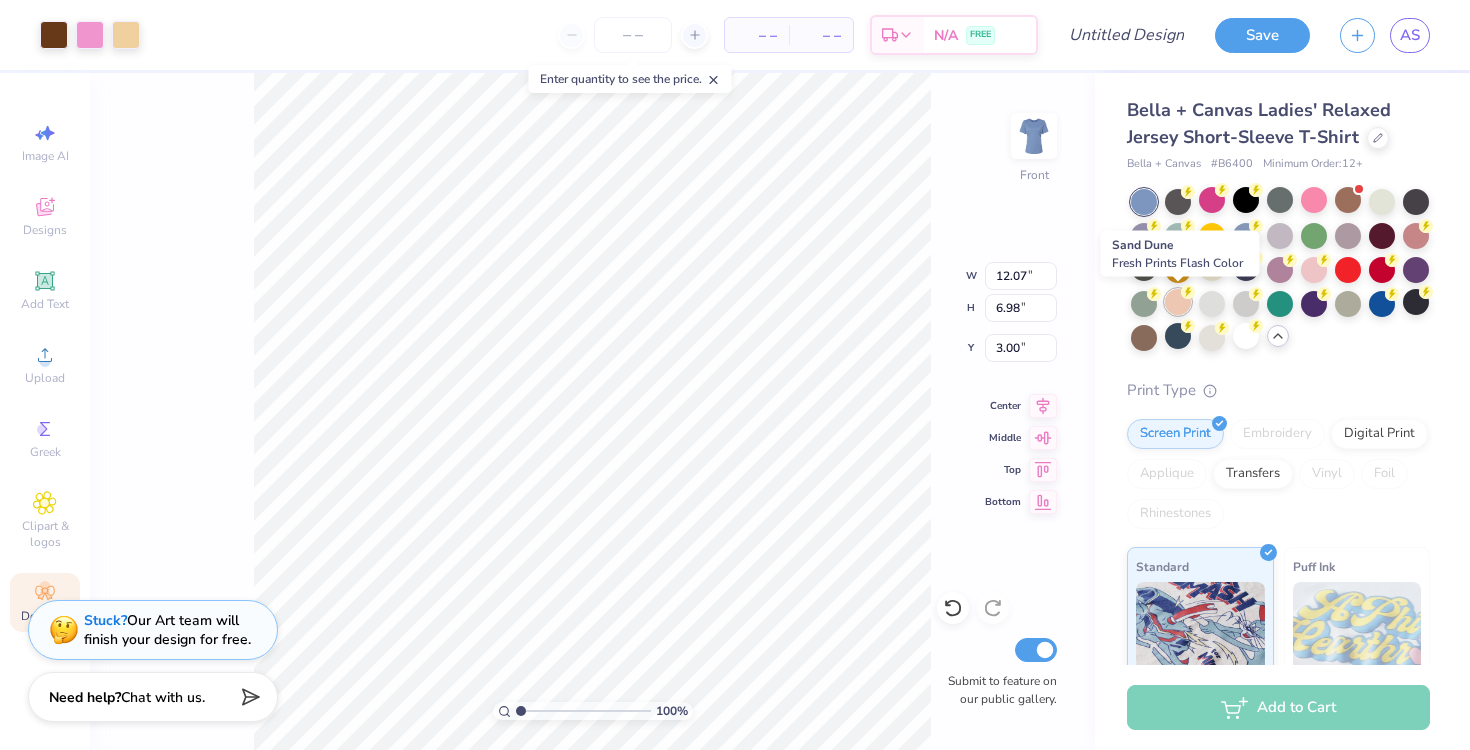 click at bounding box center (1178, 302) 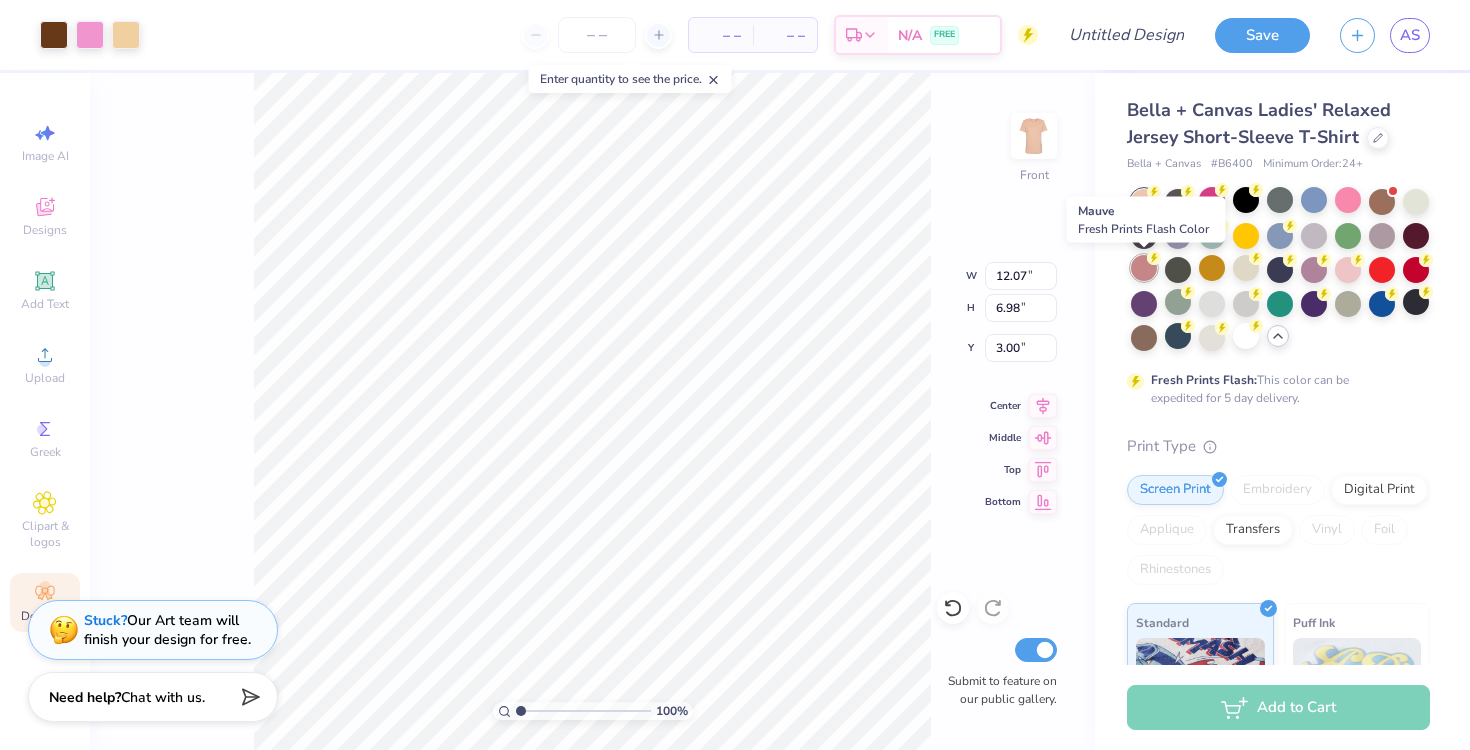 click 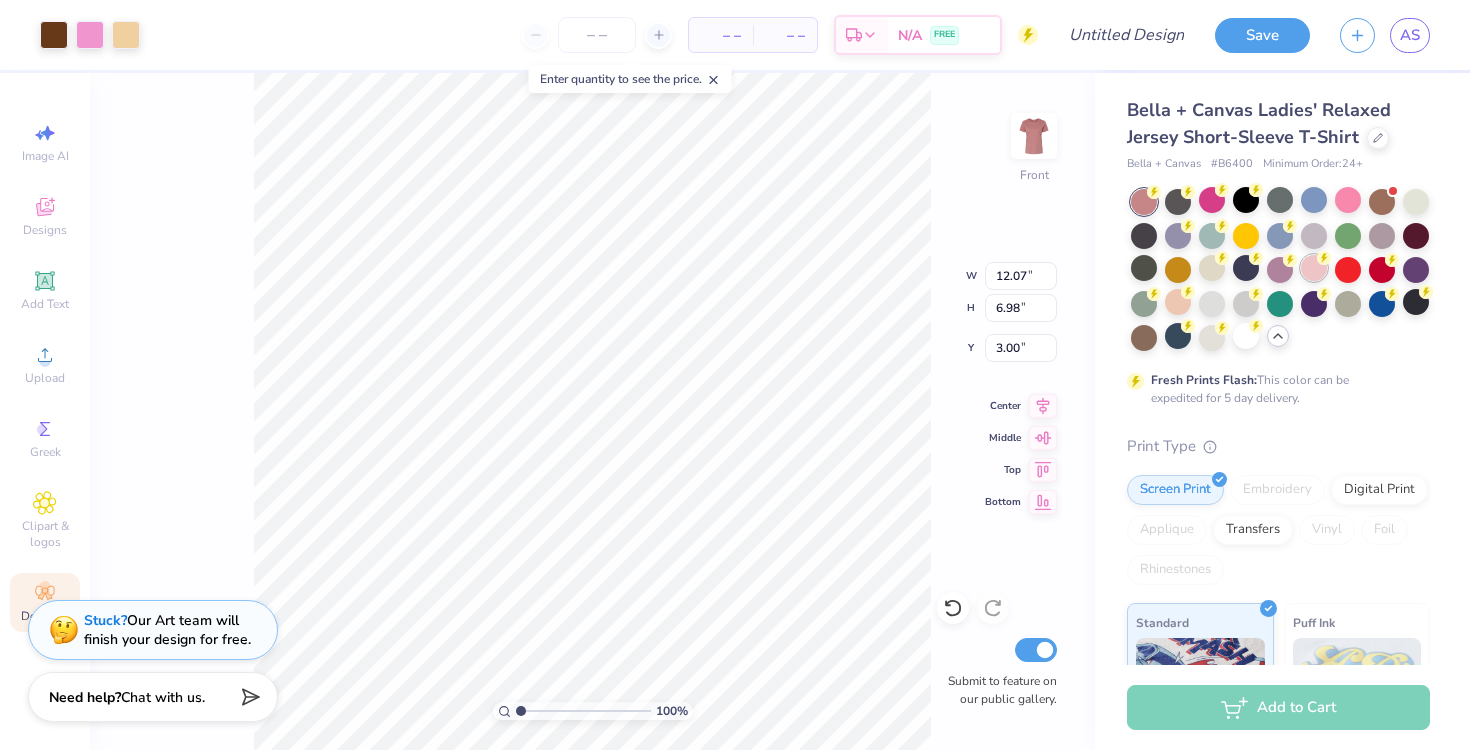 click at bounding box center (1314, 268) 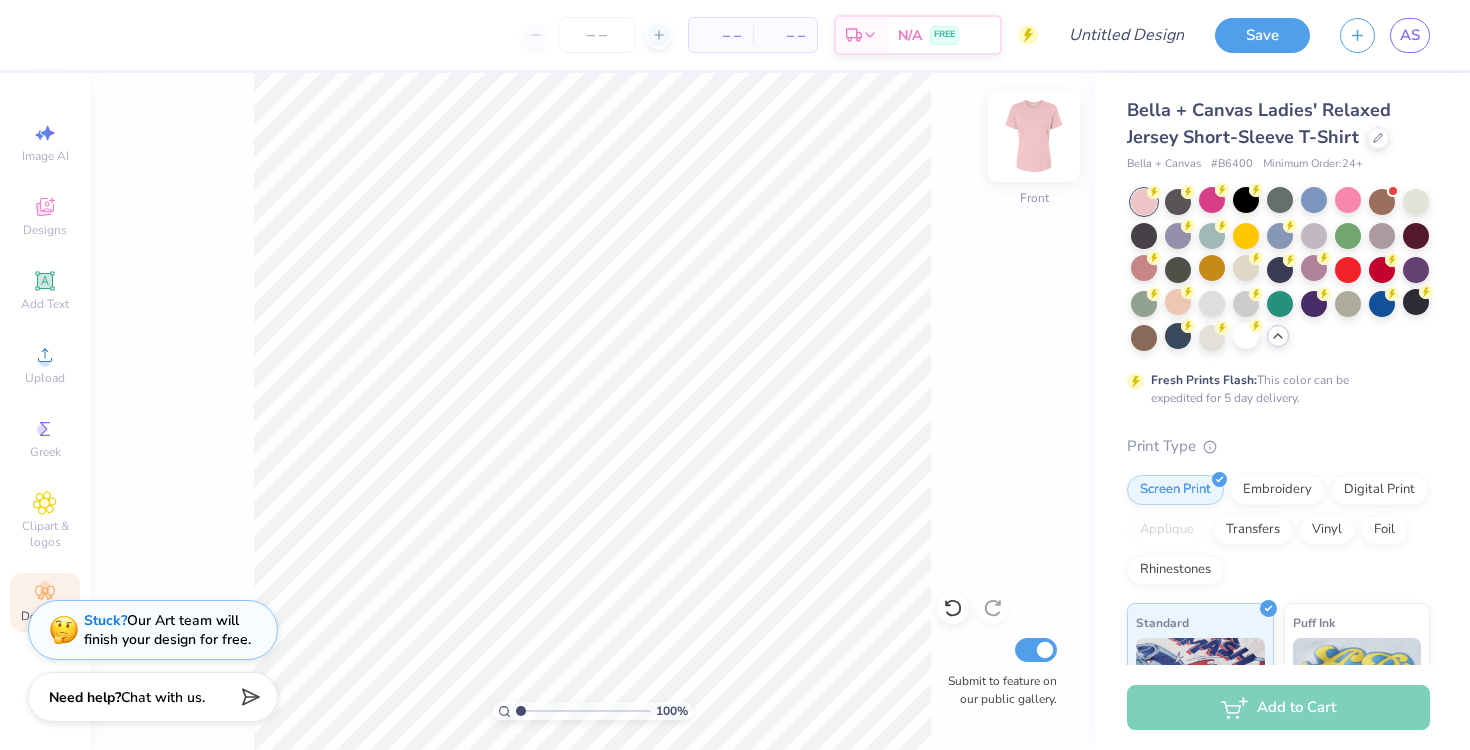 click at bounding box center (1034, 136) 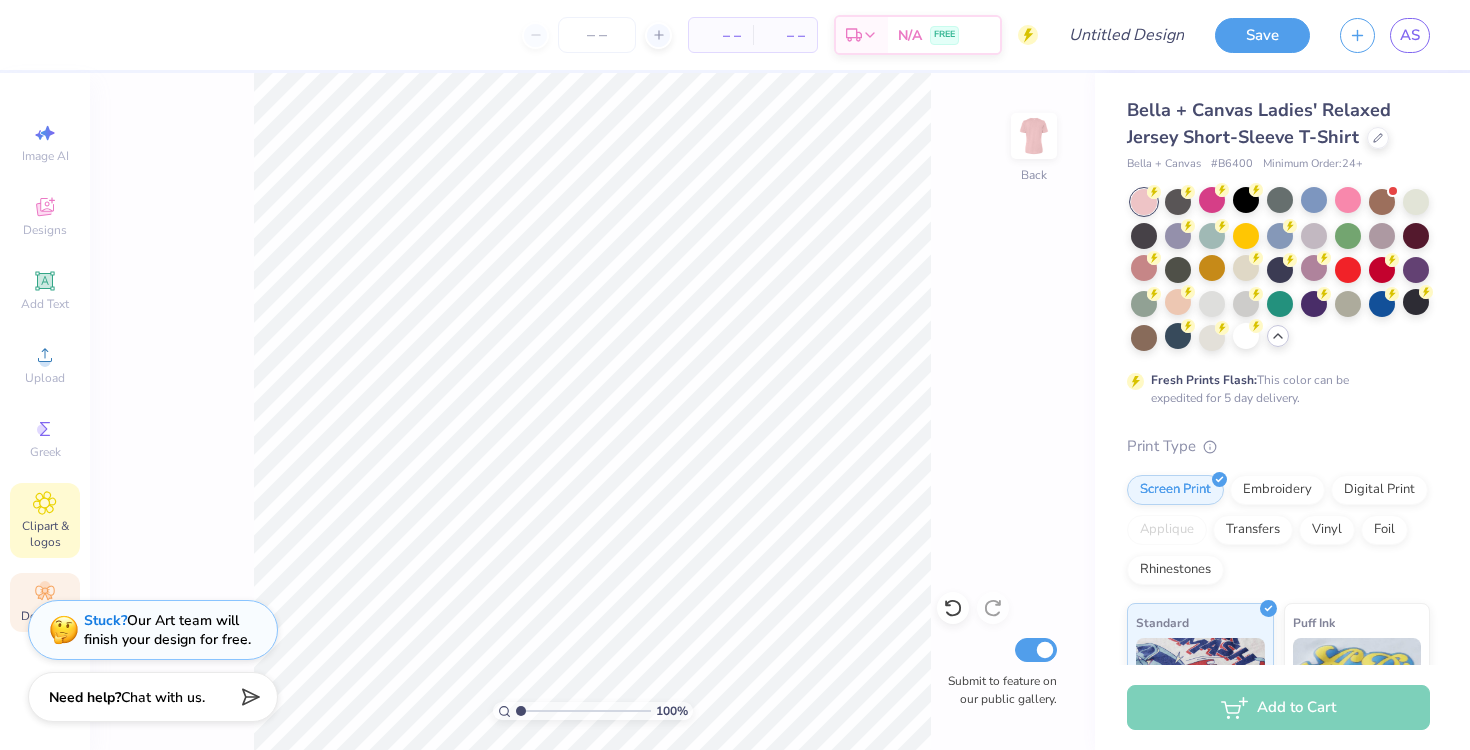 click 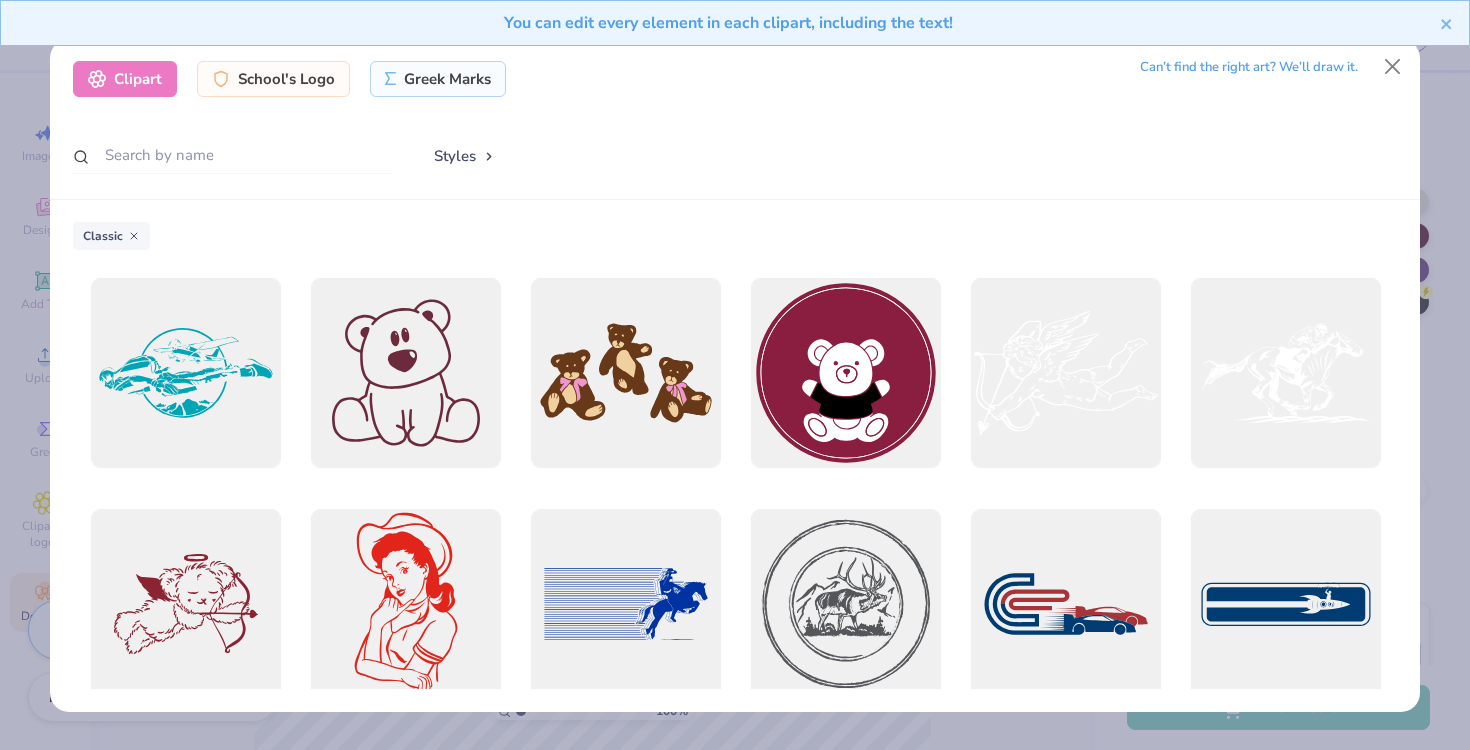 scroll, scrollTop: 435, scrollLeft: 0, axis: vertical 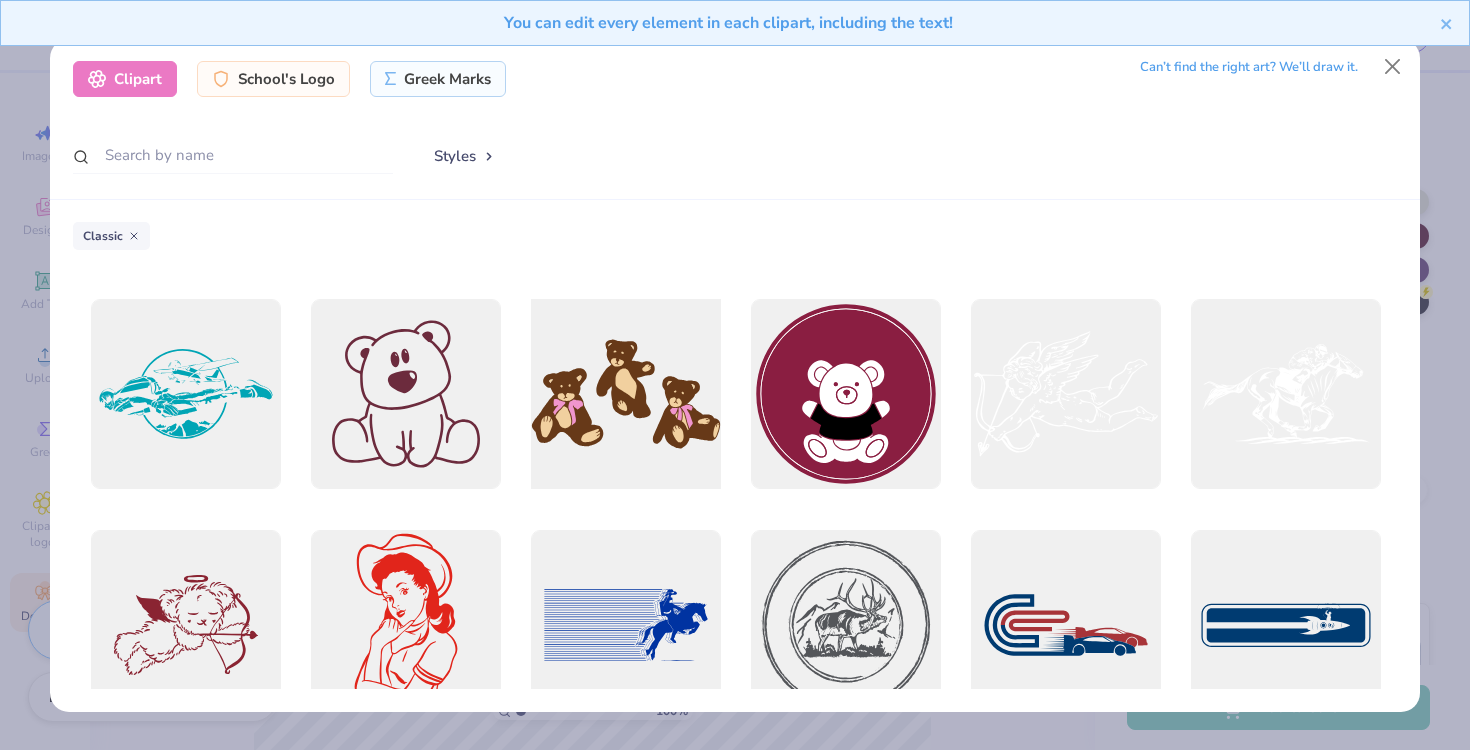 click at bounding box center (625, 394) 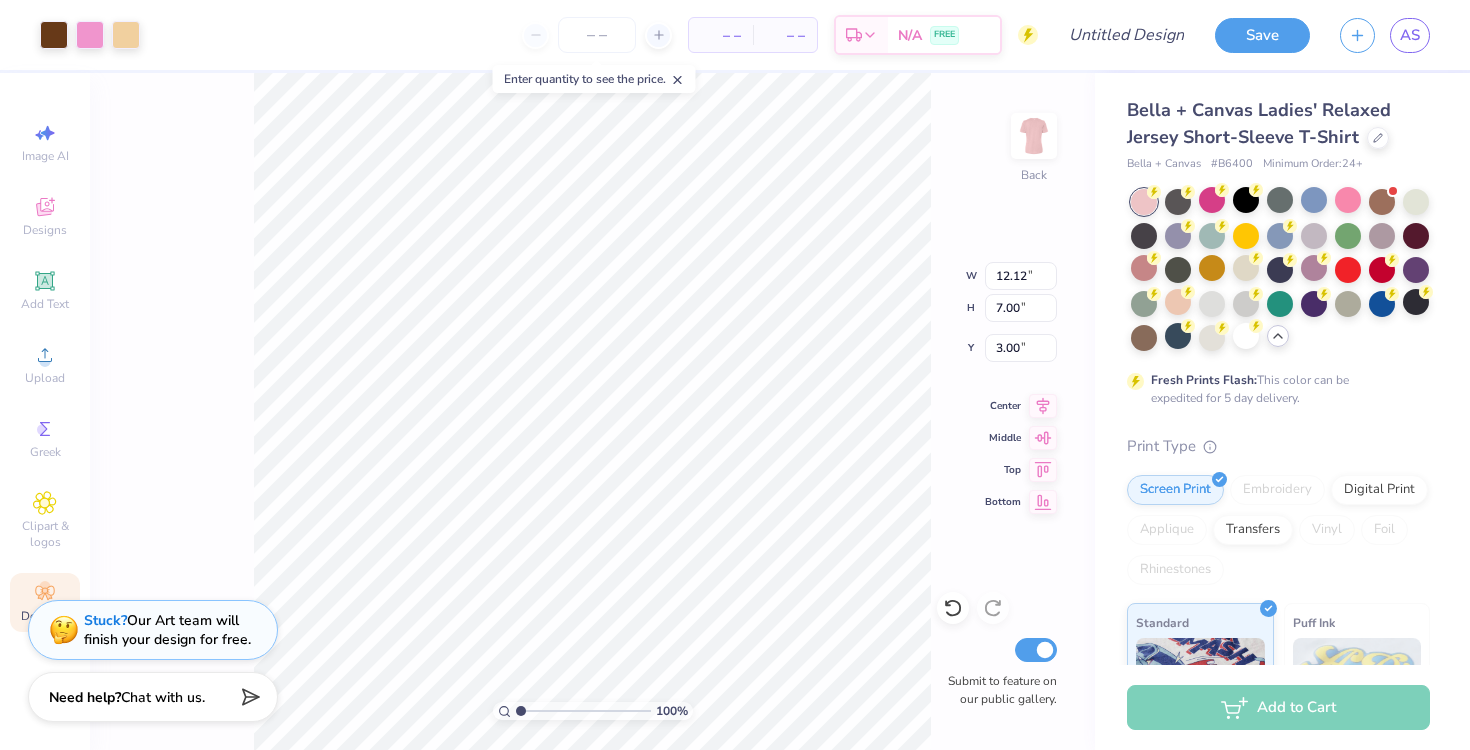 type on "5.28" 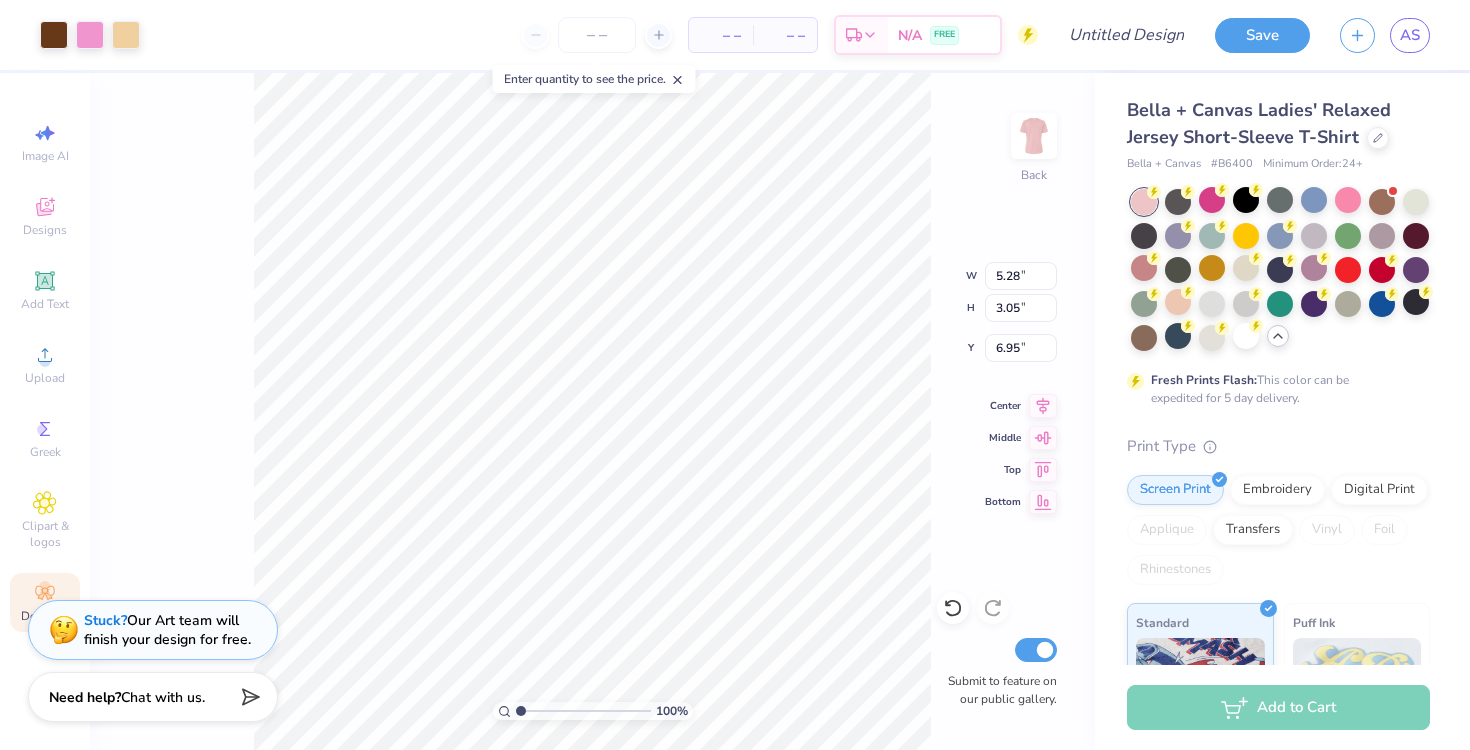 type on "1.98" 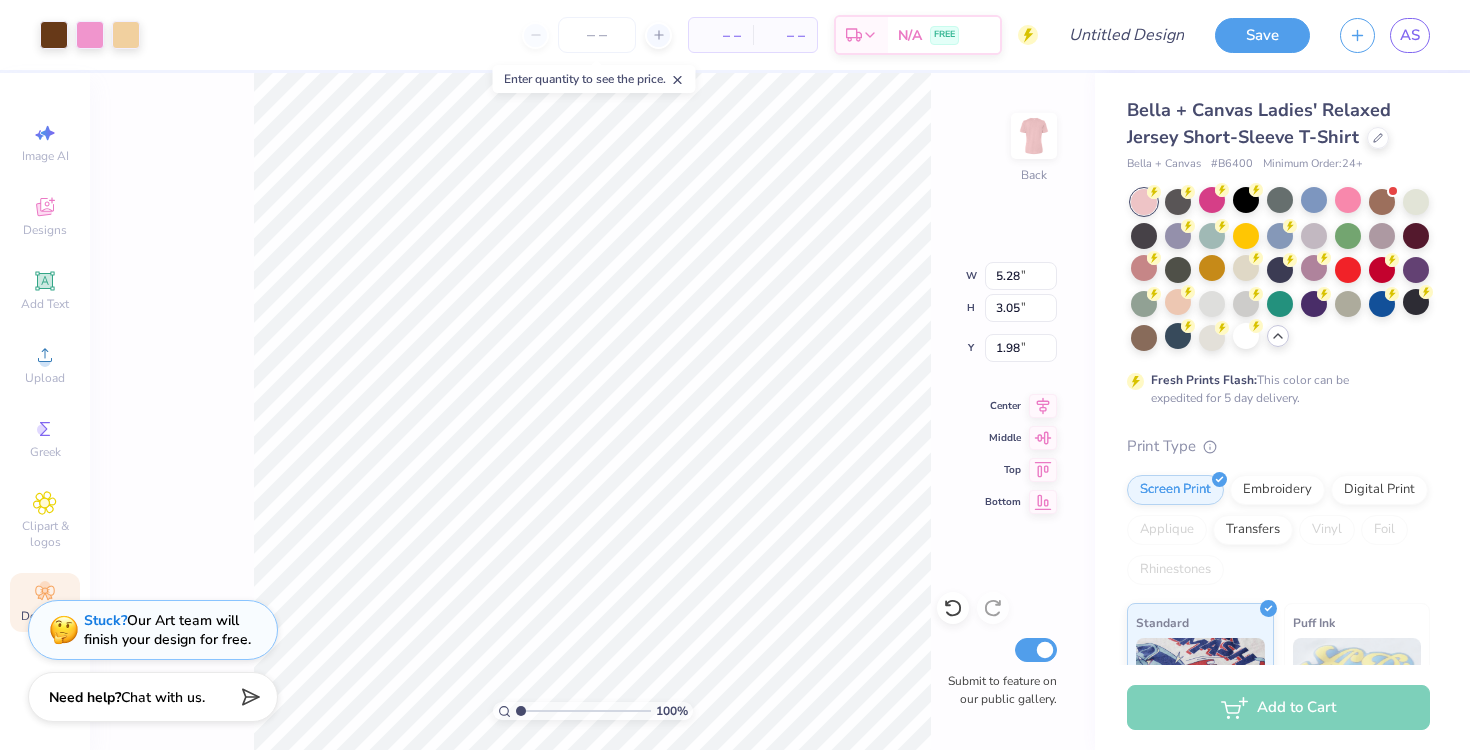 type on "4.42" 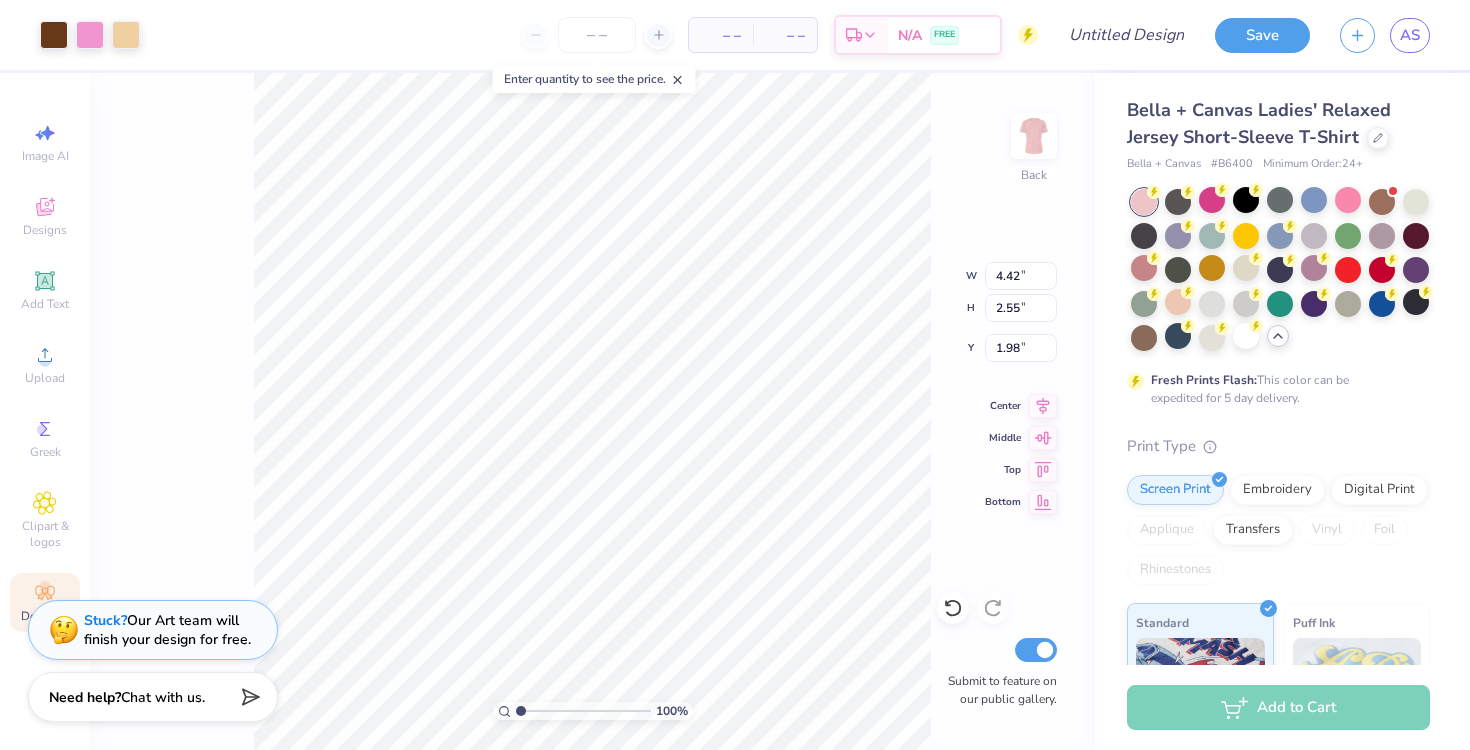 type on "1.72" 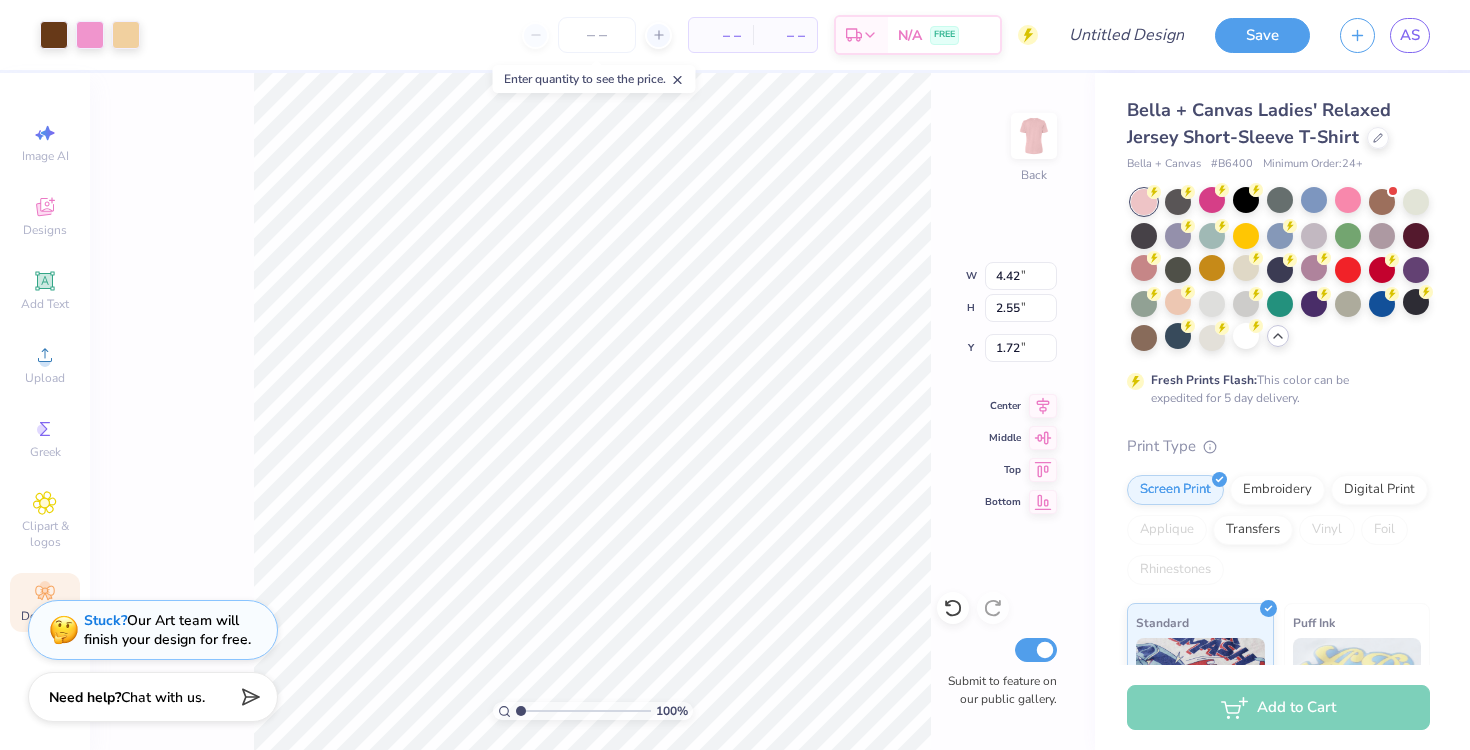 type on "2.20" 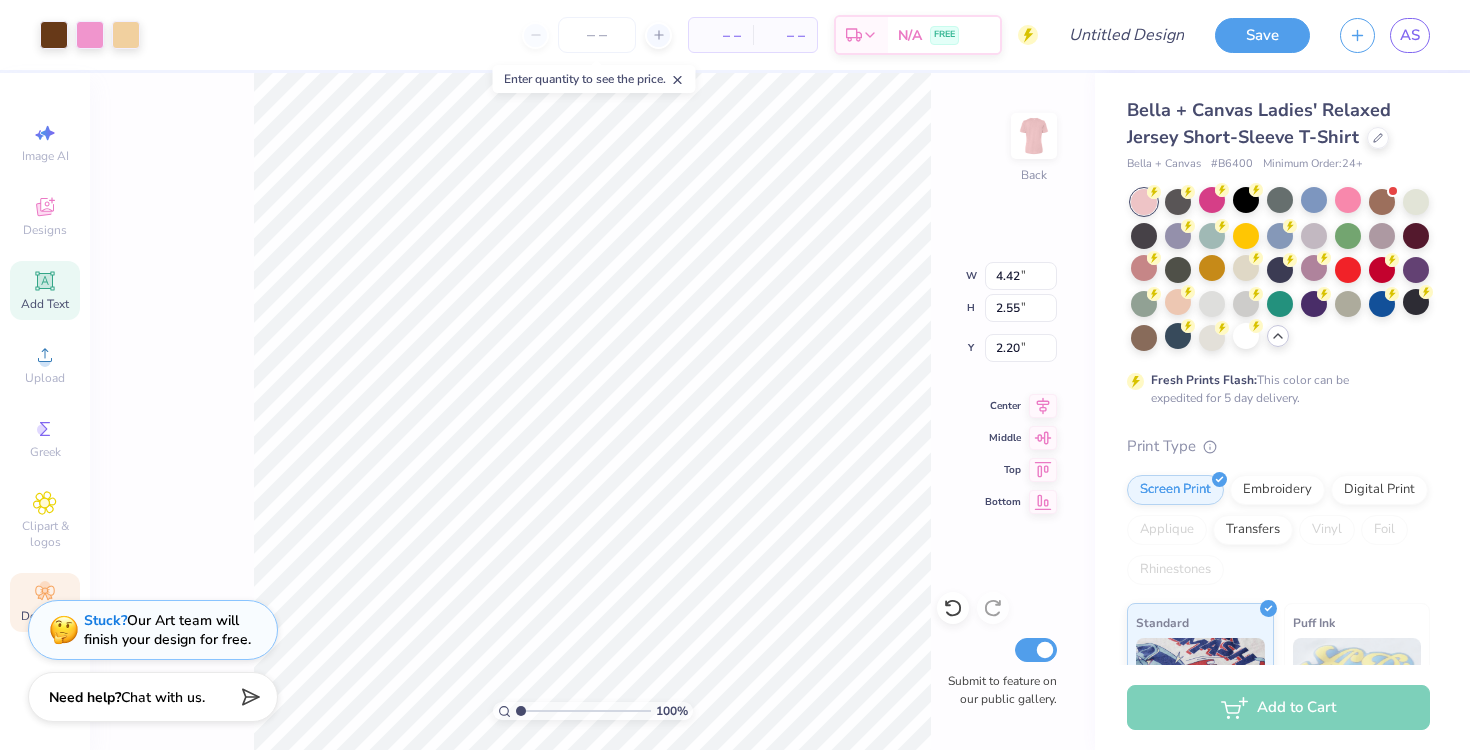 click 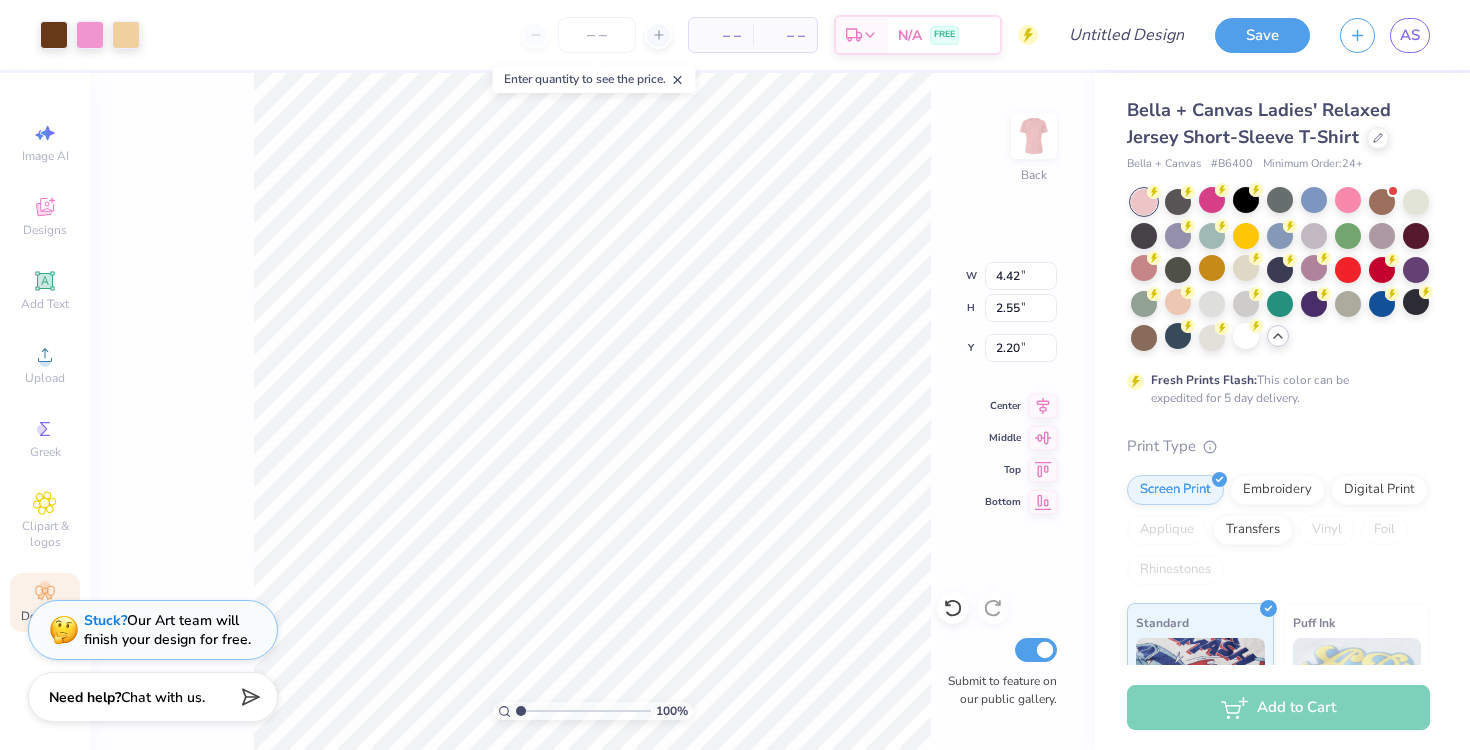 type on "5.41" 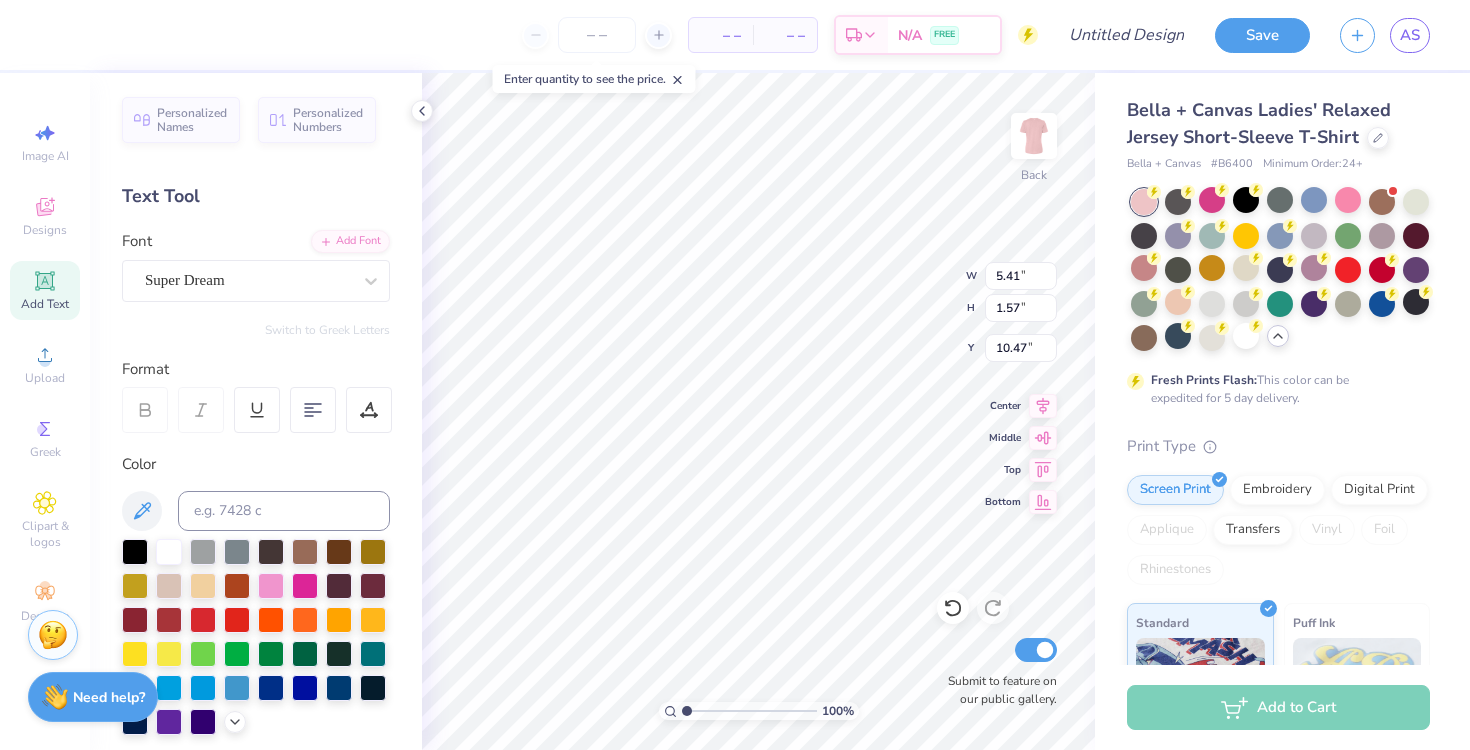 type on "T" 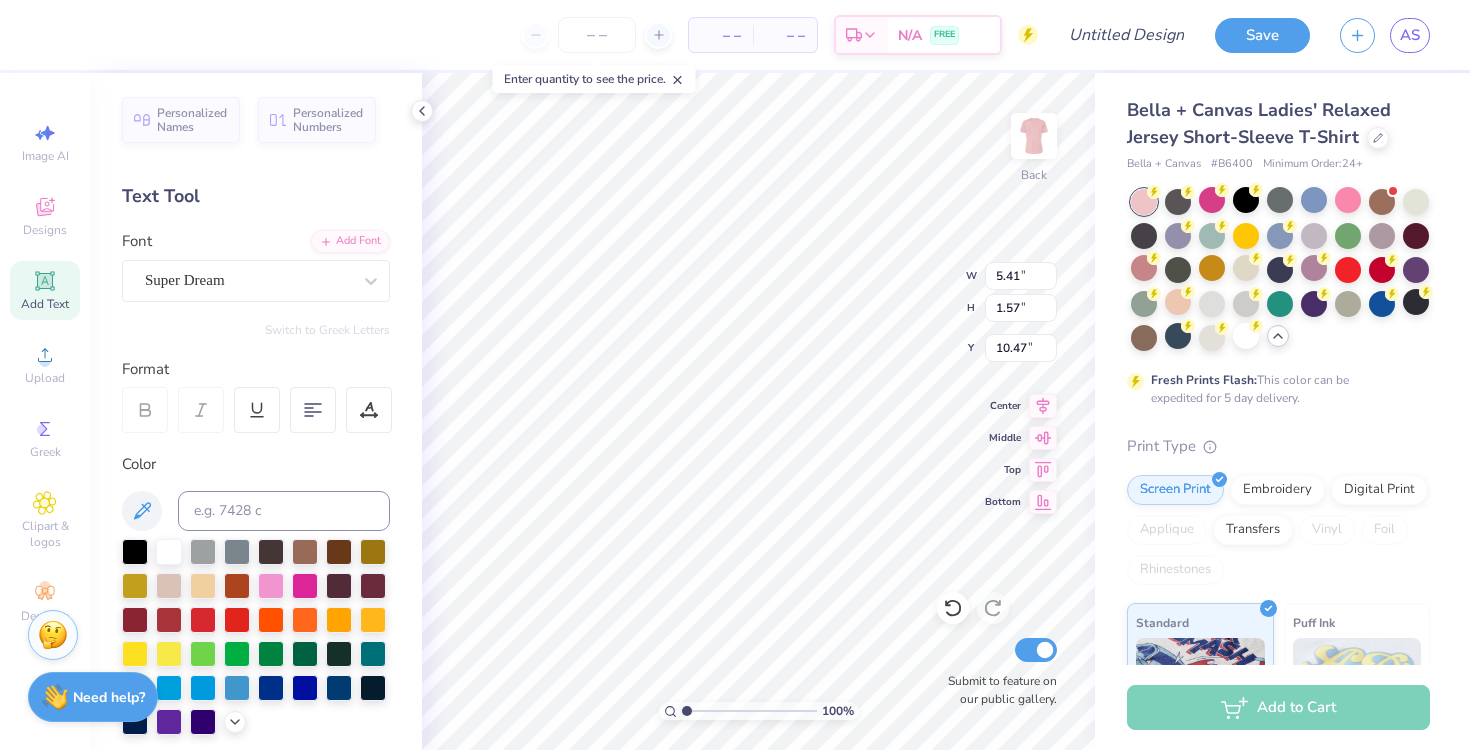 type on "RUSH AZD 25'" 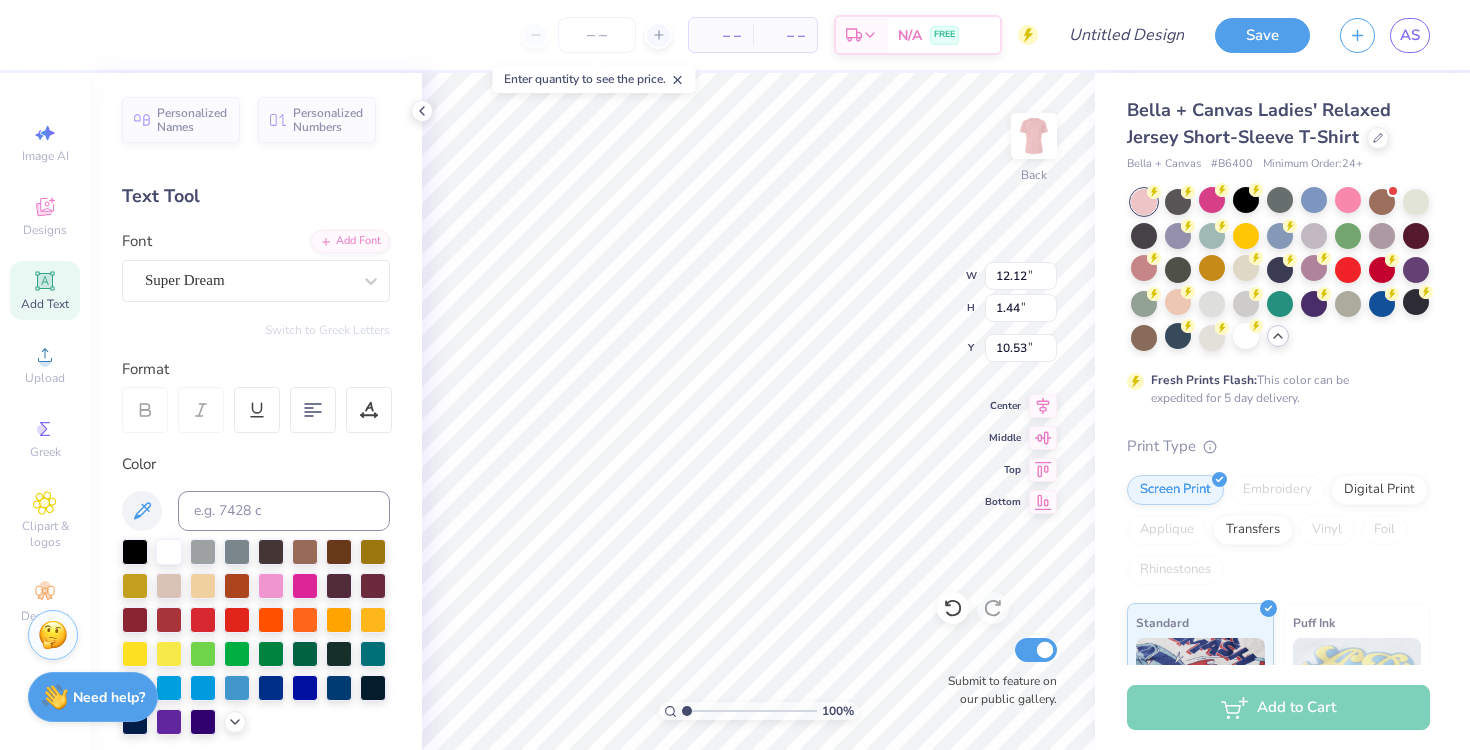 type on "6.43" 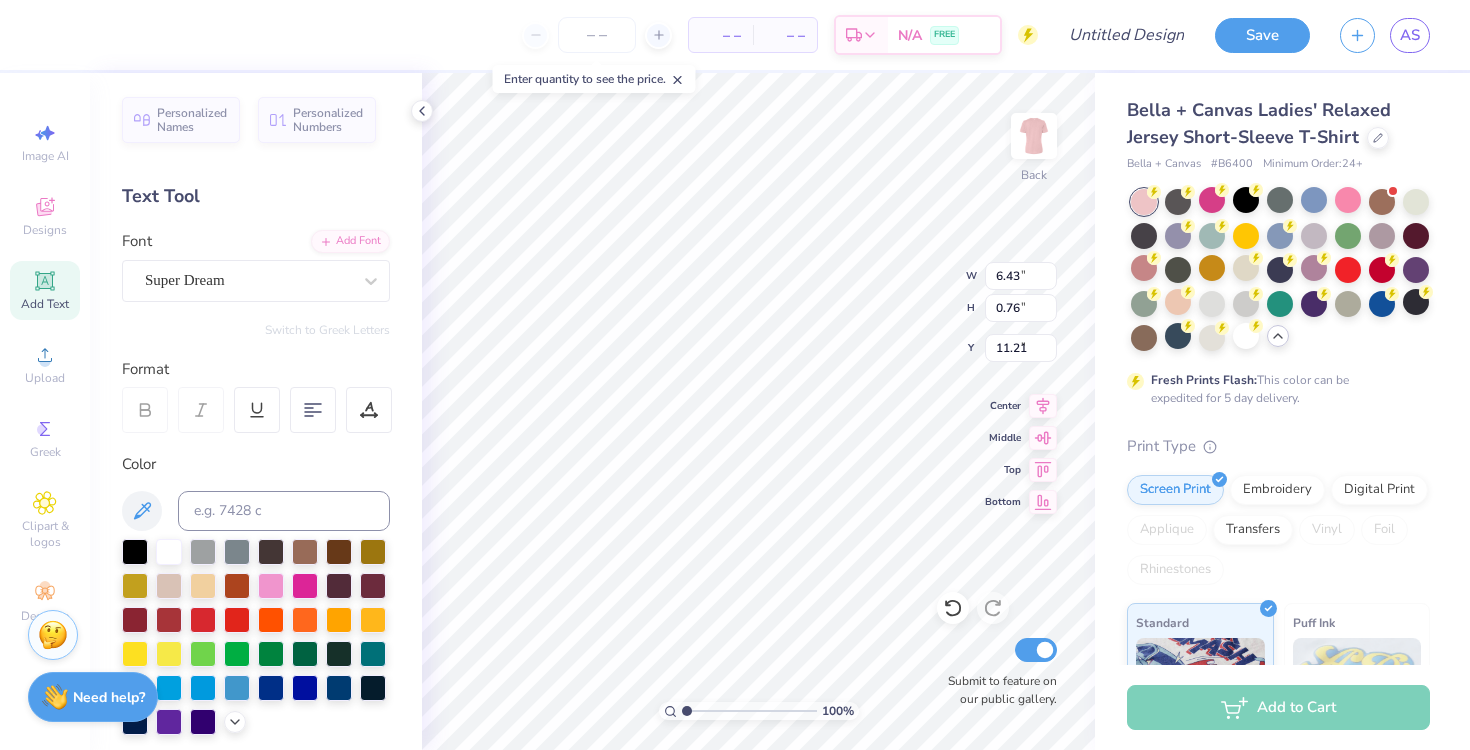 type on "5.10" 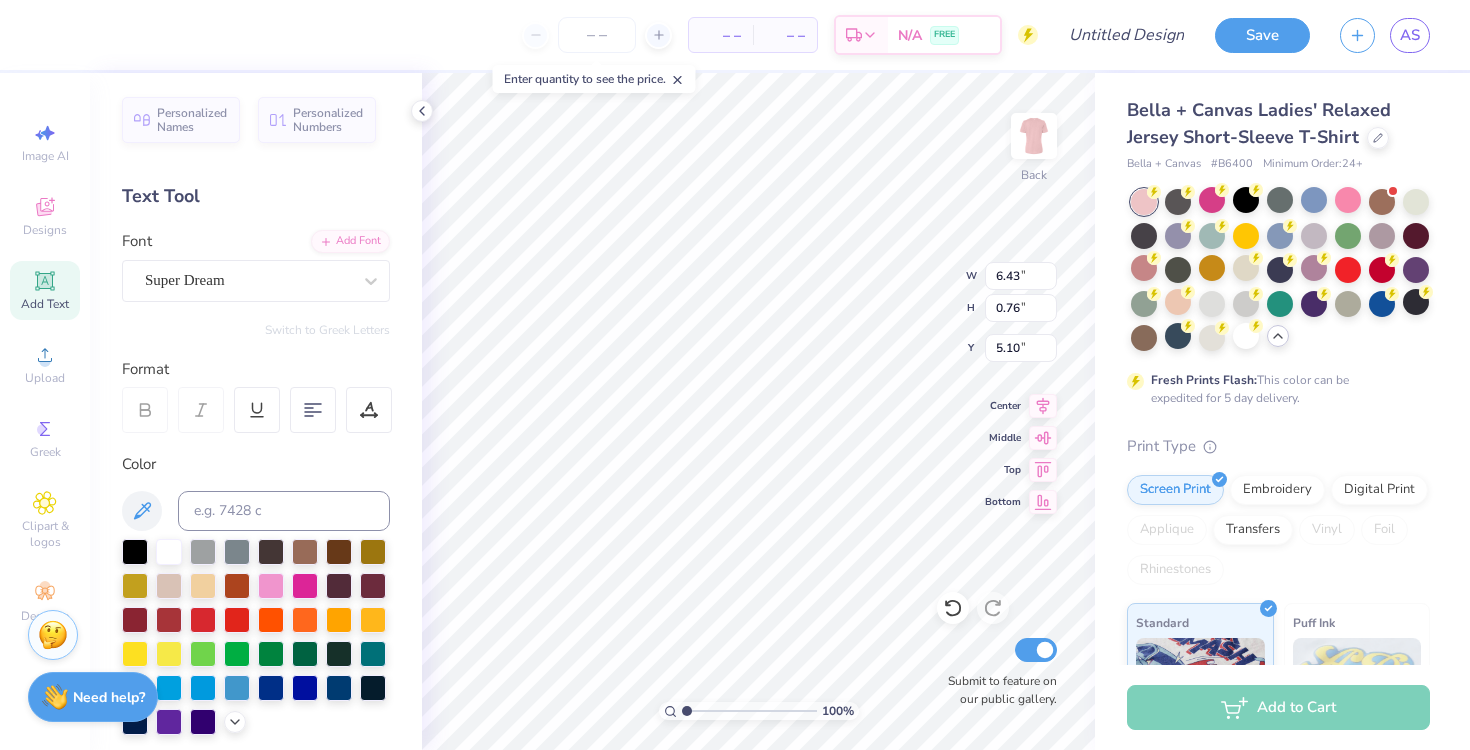 type on "5.05" 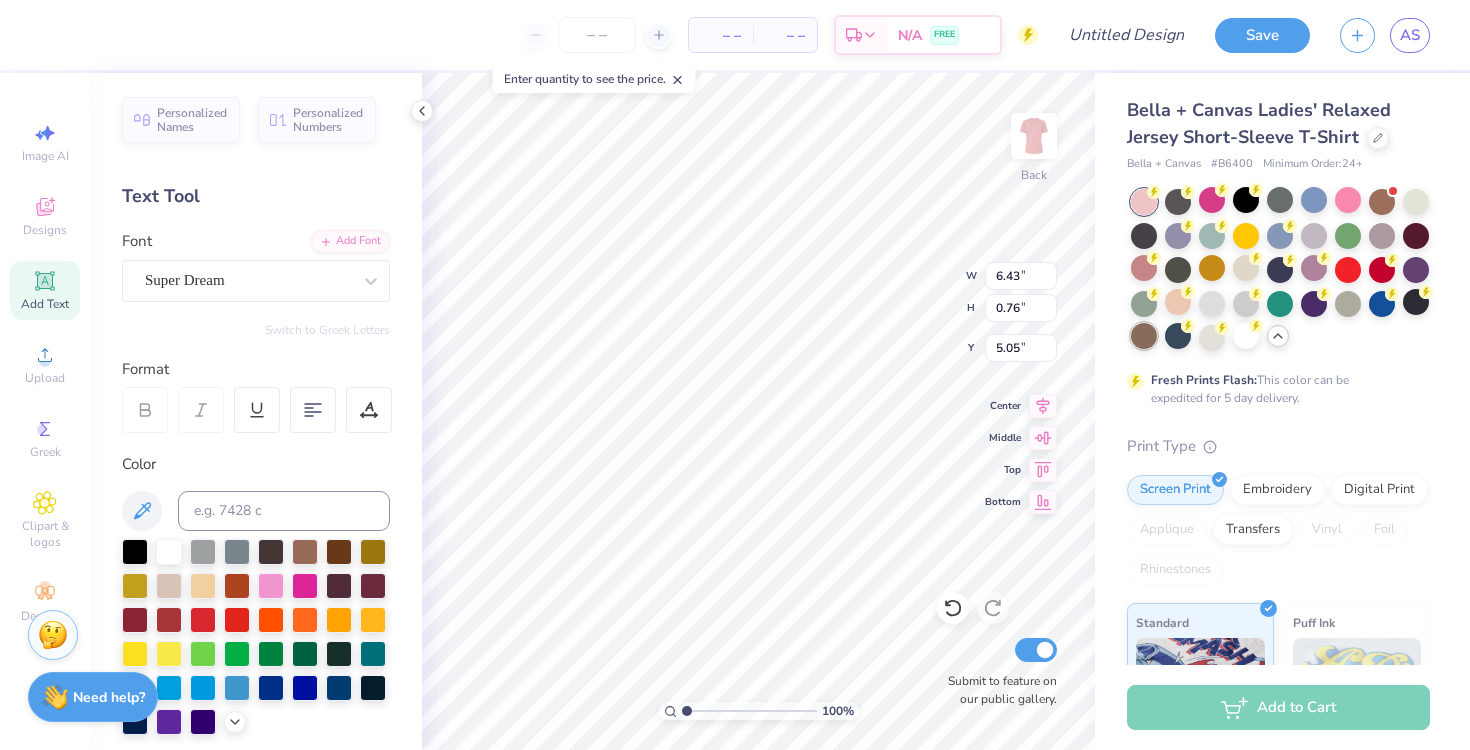 click at bounding box center (1144, 336) 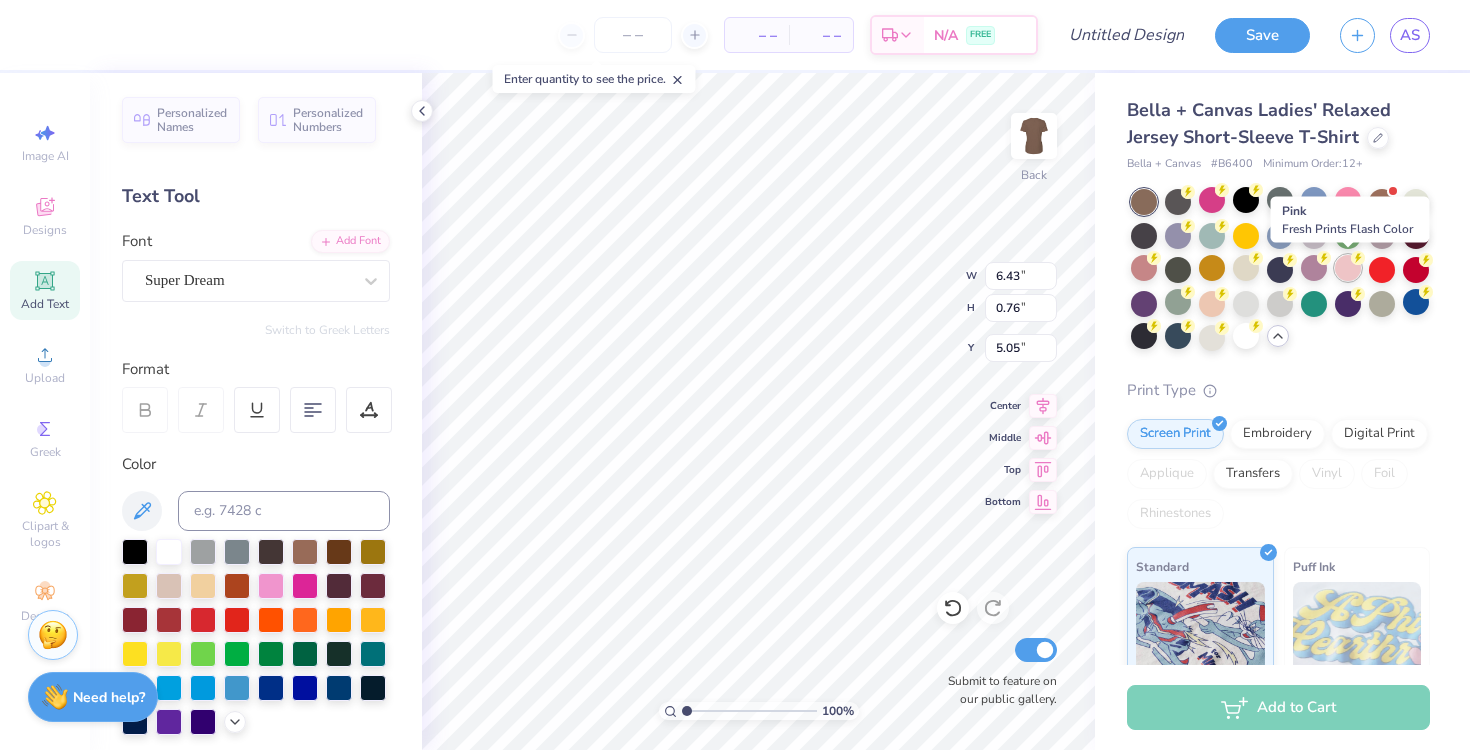 click at bounding box center (1348, 268) 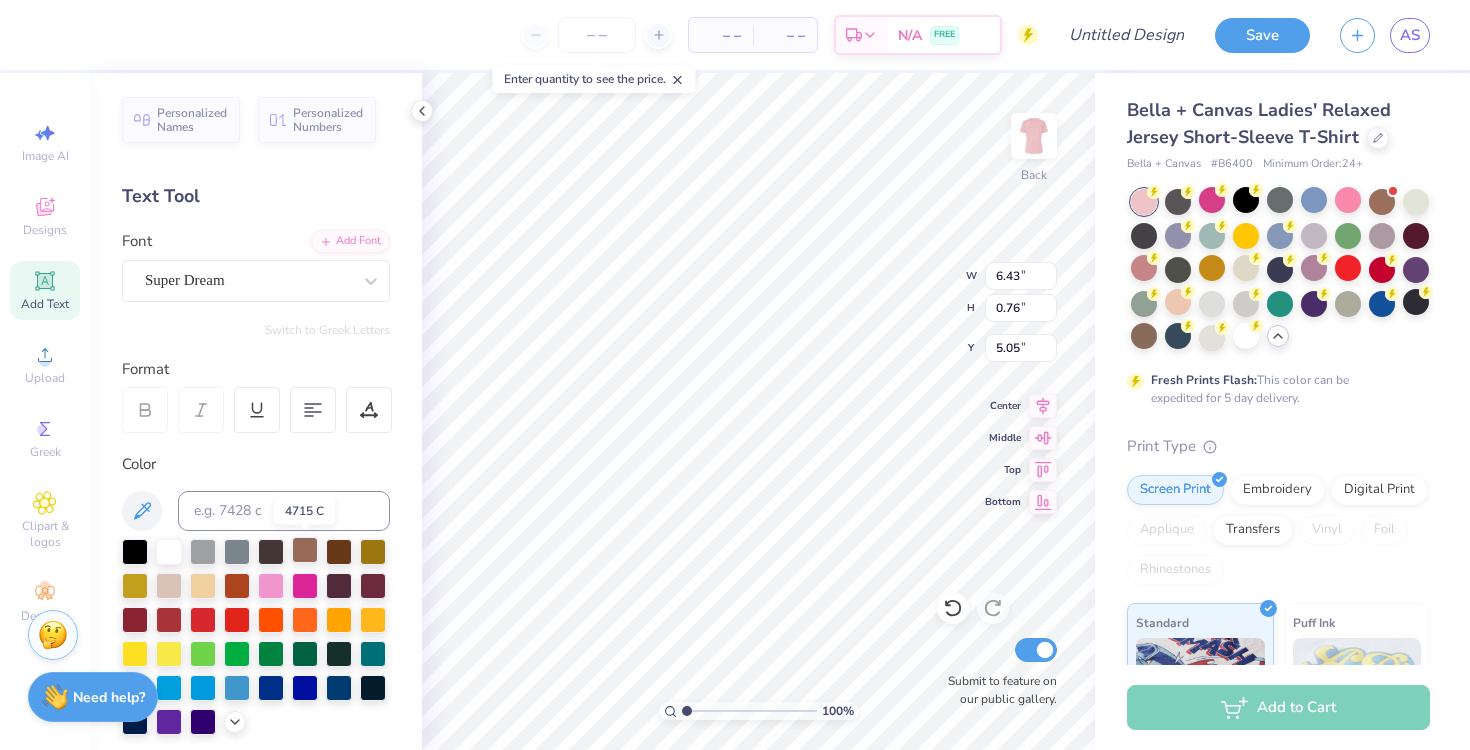 click at bounding box center (305, 550) 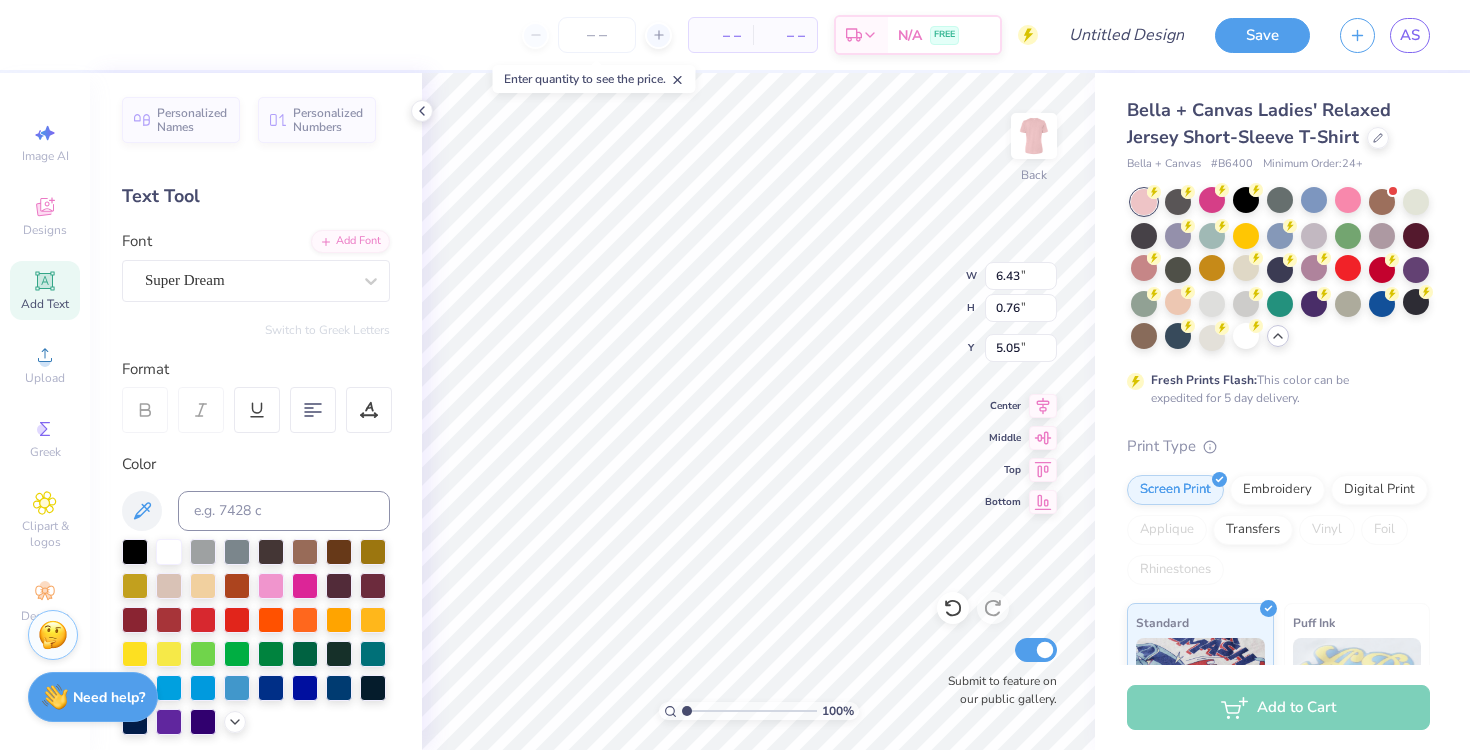 scroll, scrollTop: 0, scrollLeft: 0, axis: both 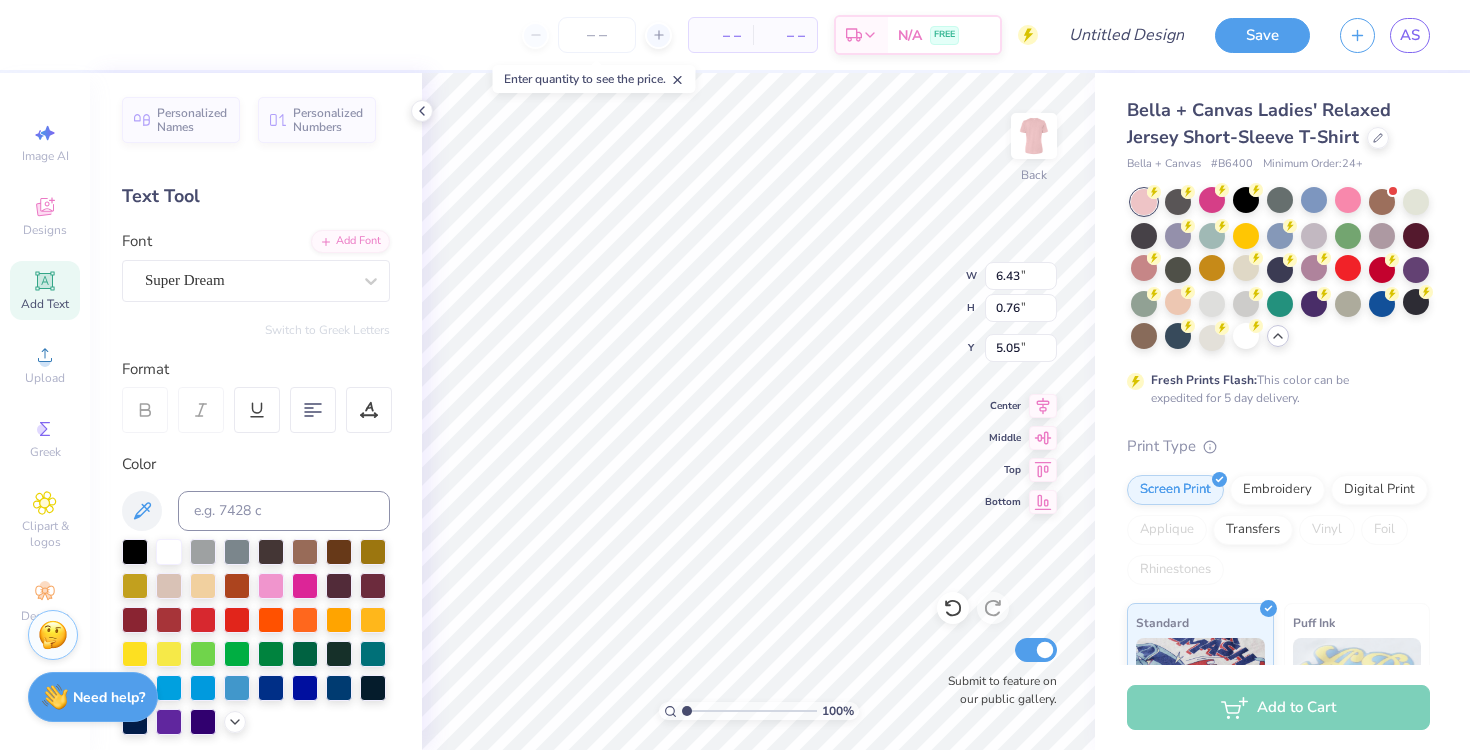 type on "RUSH AZD'" 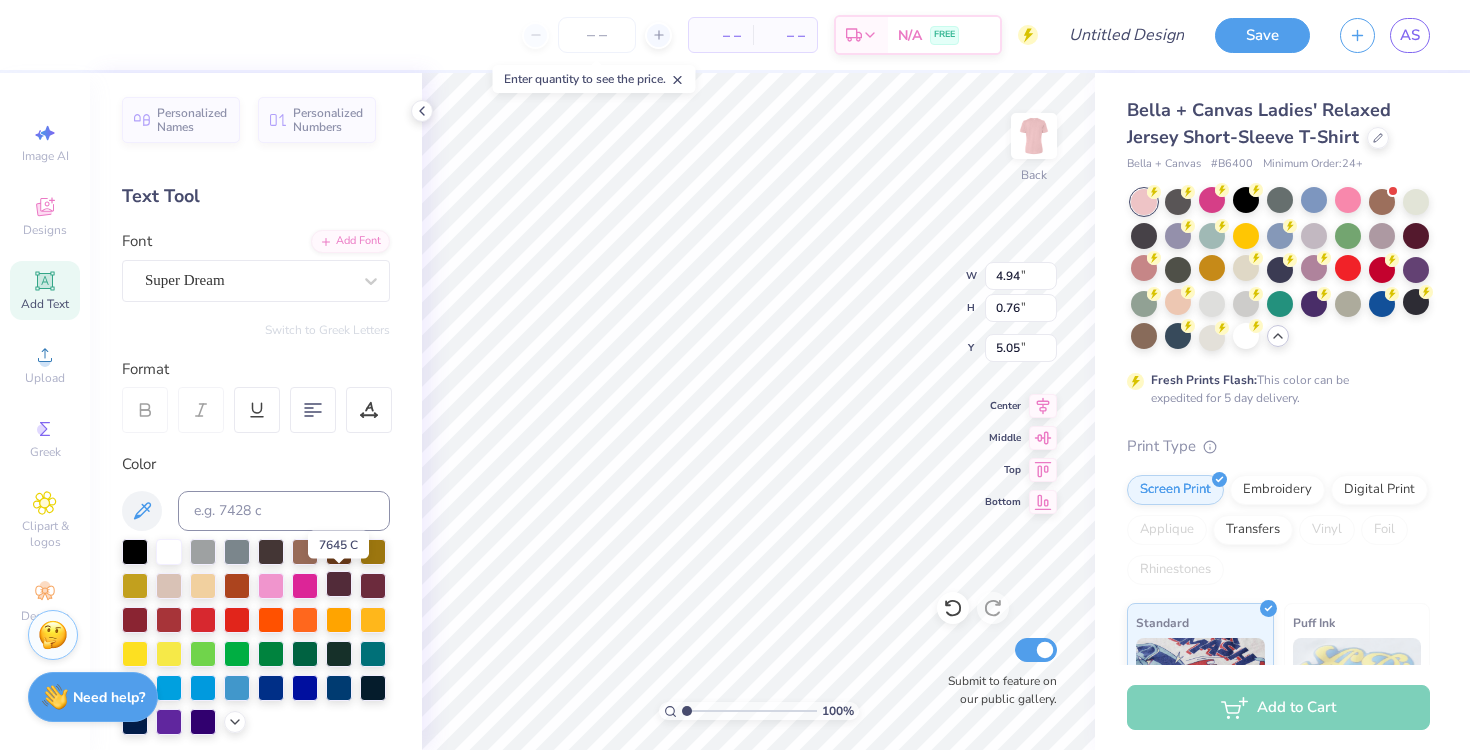 click at bounding box center (339, 584) 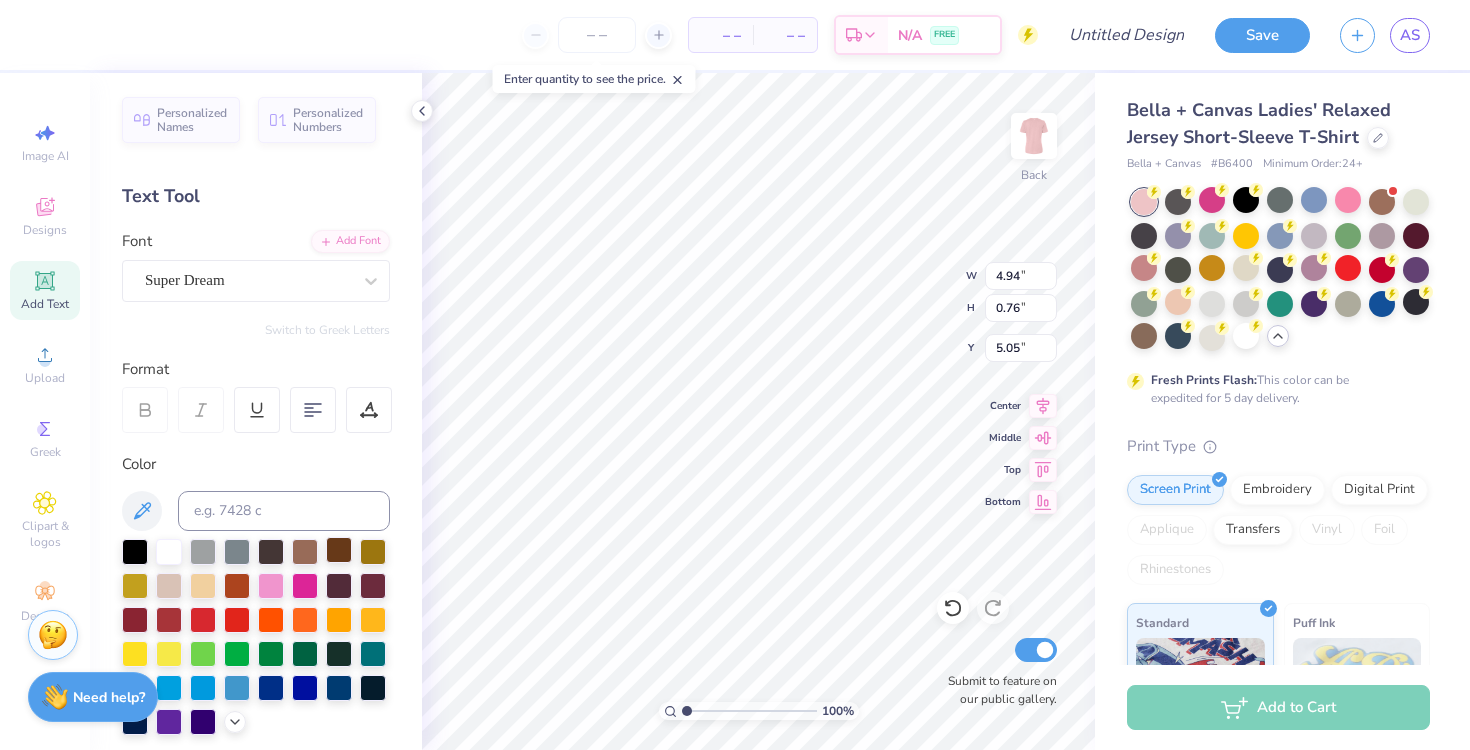 click at bounding box center (339, 550) 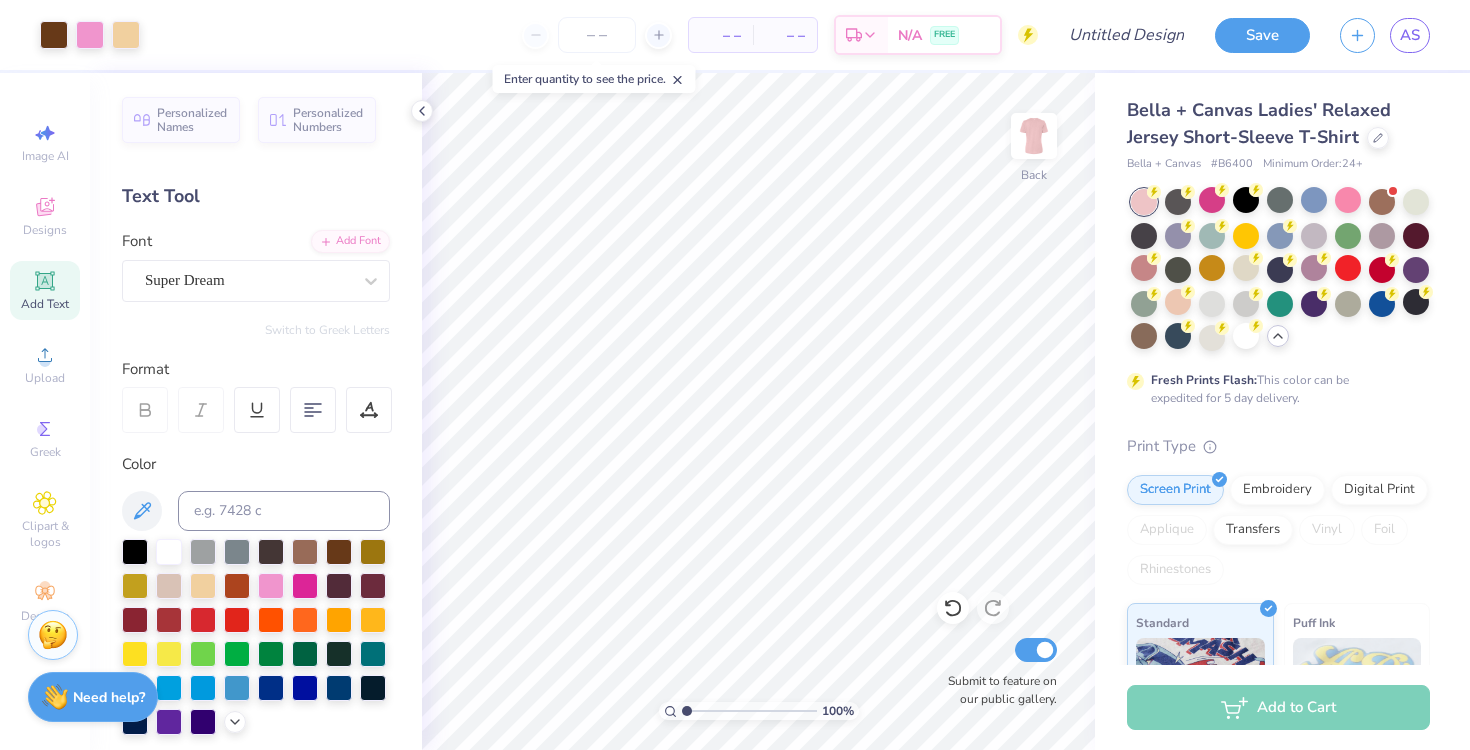 click 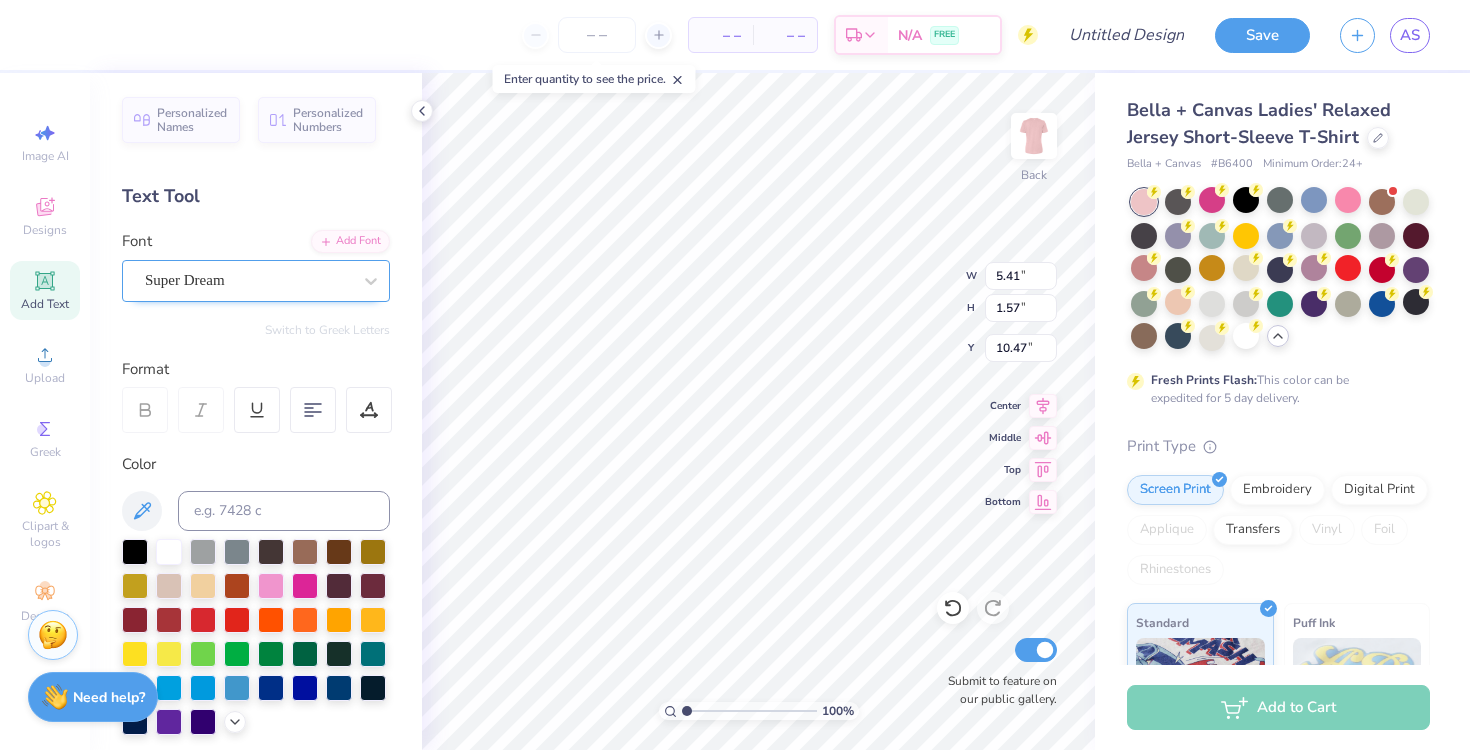 type on "T" 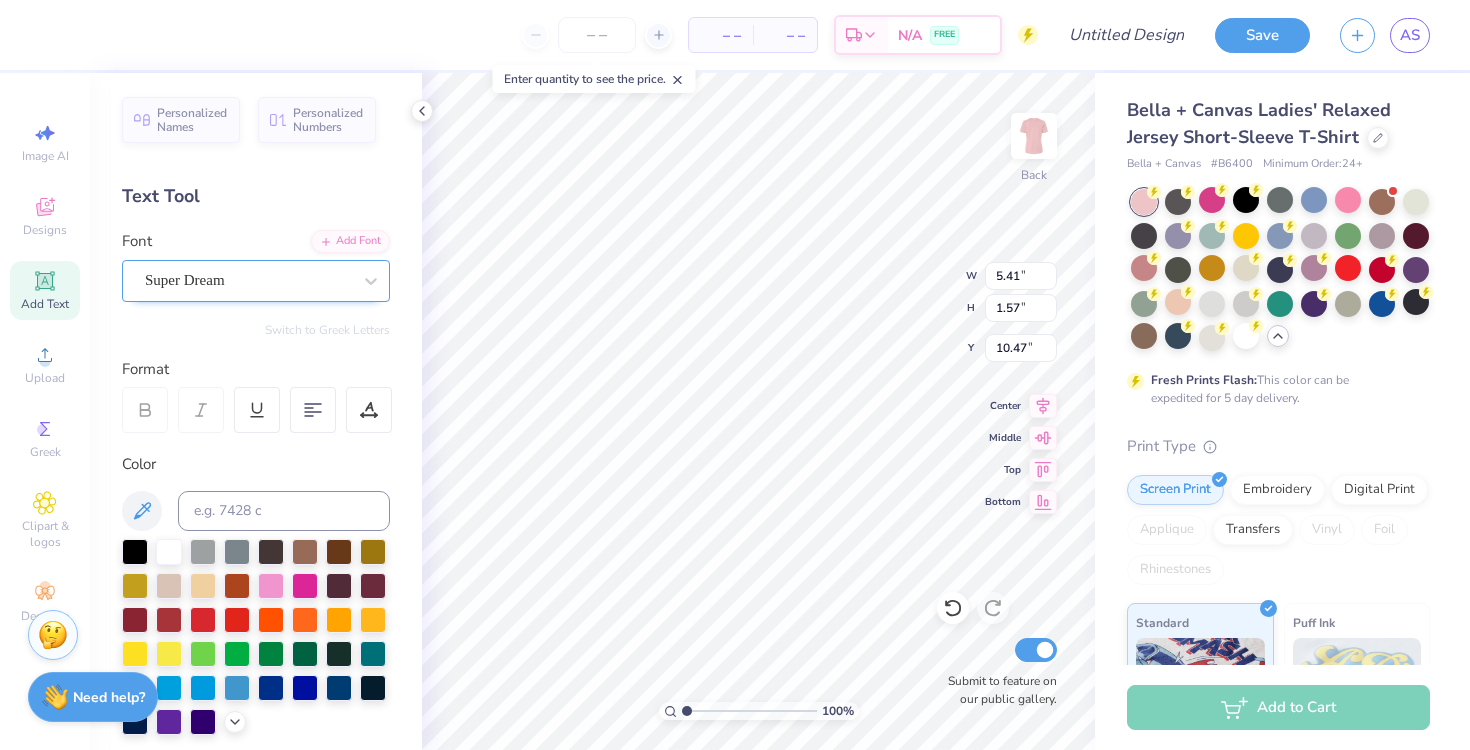 scroll, scrollTop: 0, scrollLeft: 3, axis: horizontal 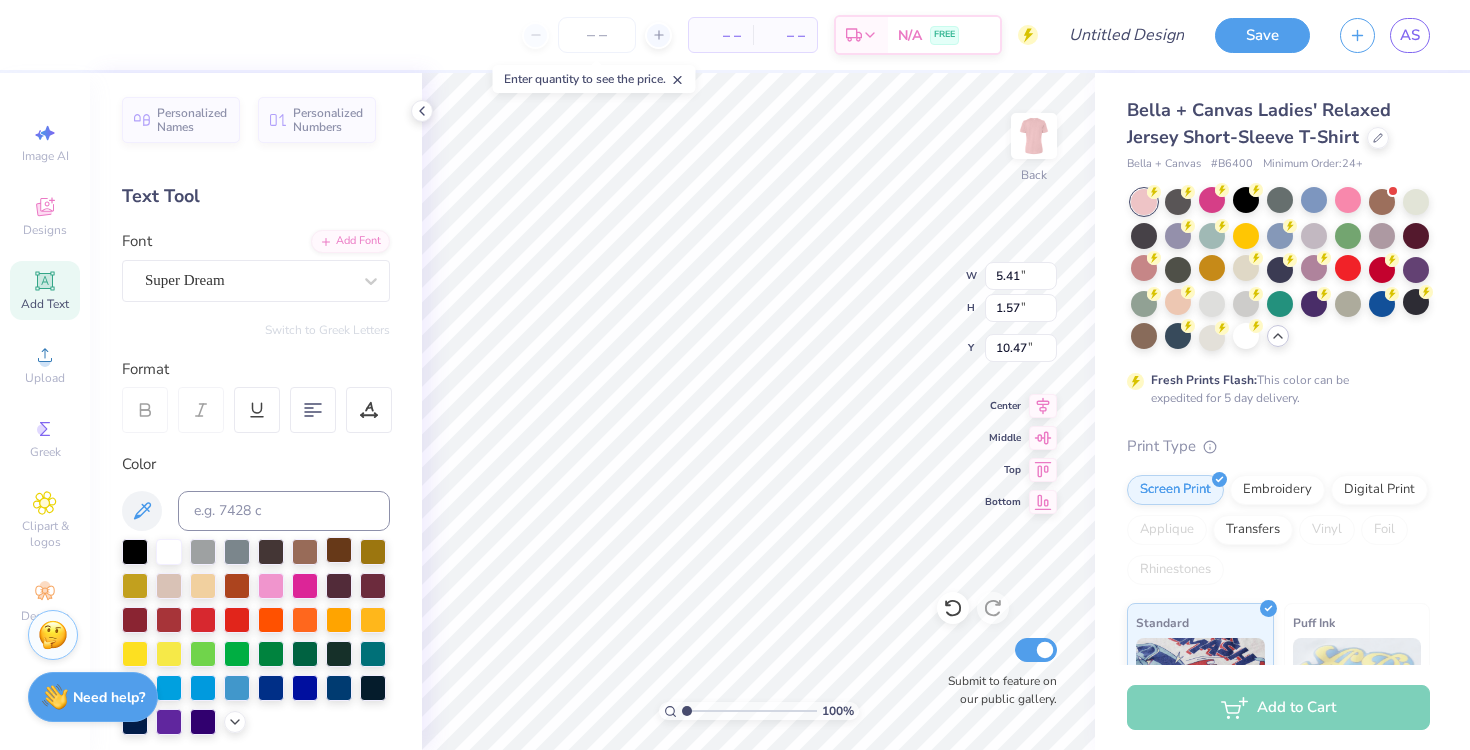 type on "RUSH AZD" 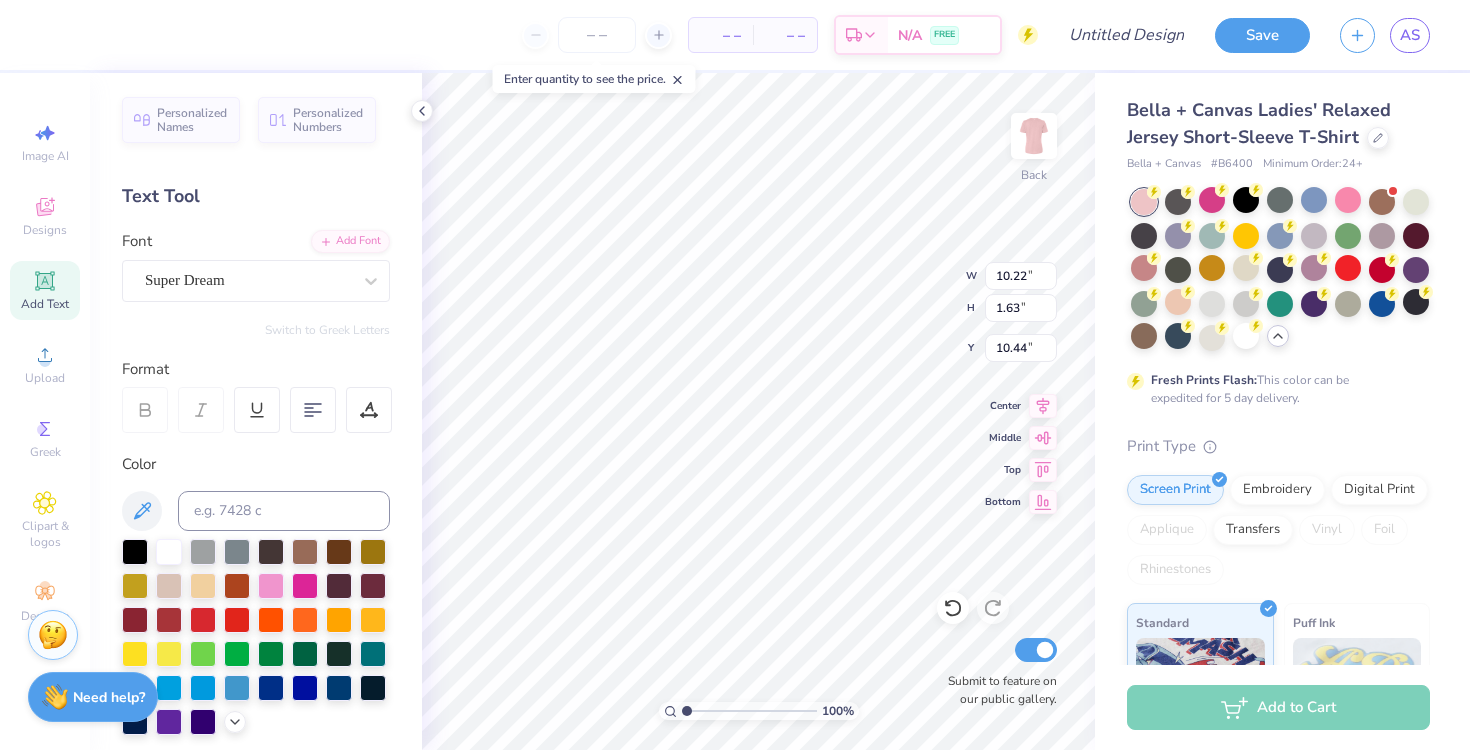 type on "5.82" 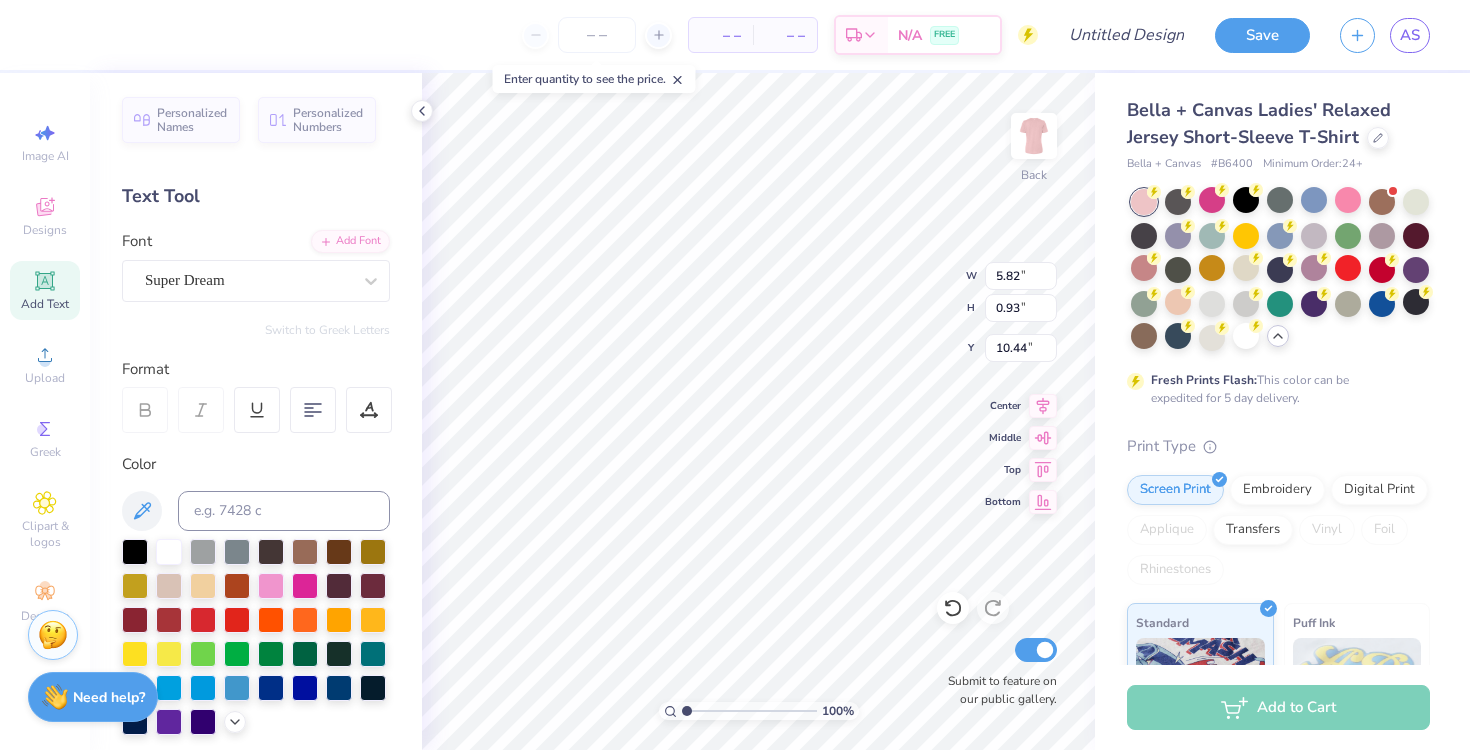 type on "5.07" 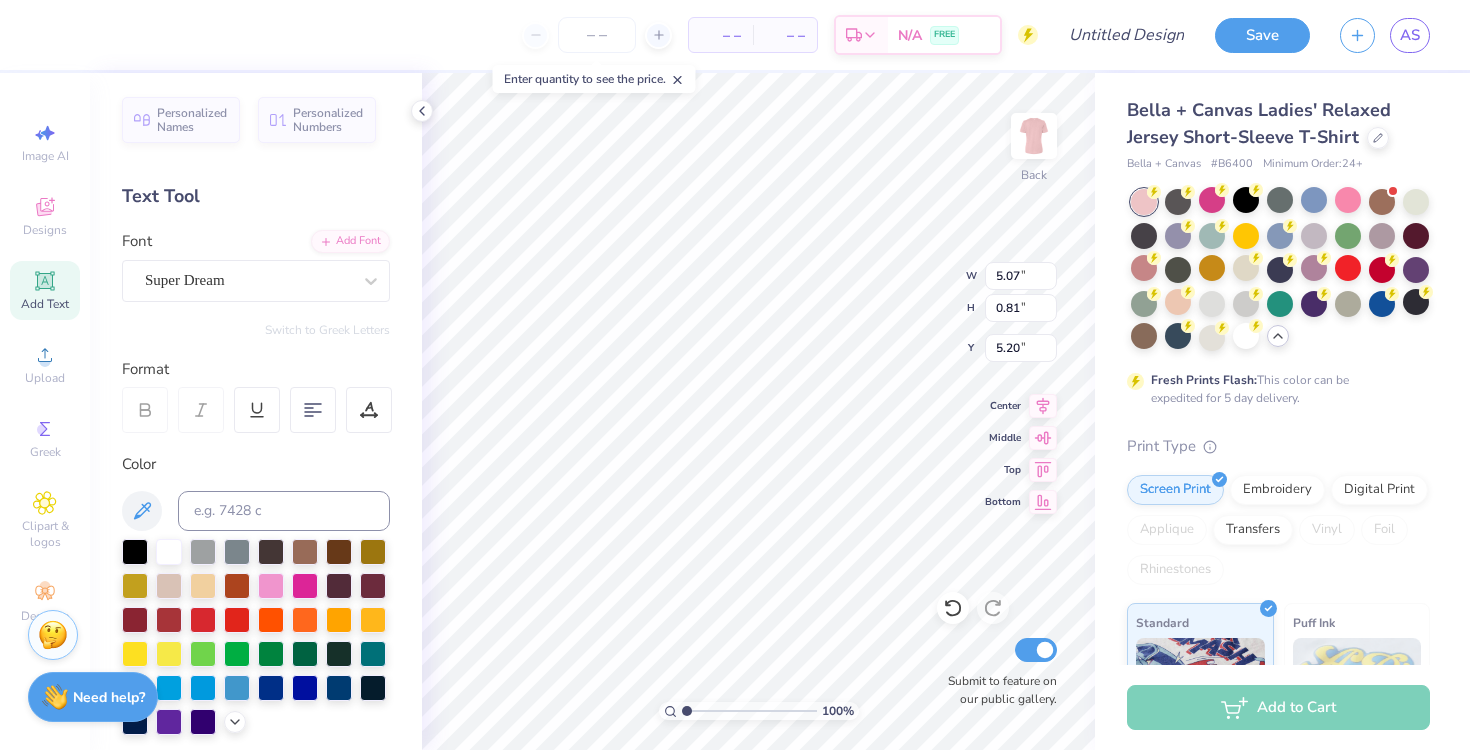 type on "5.20" 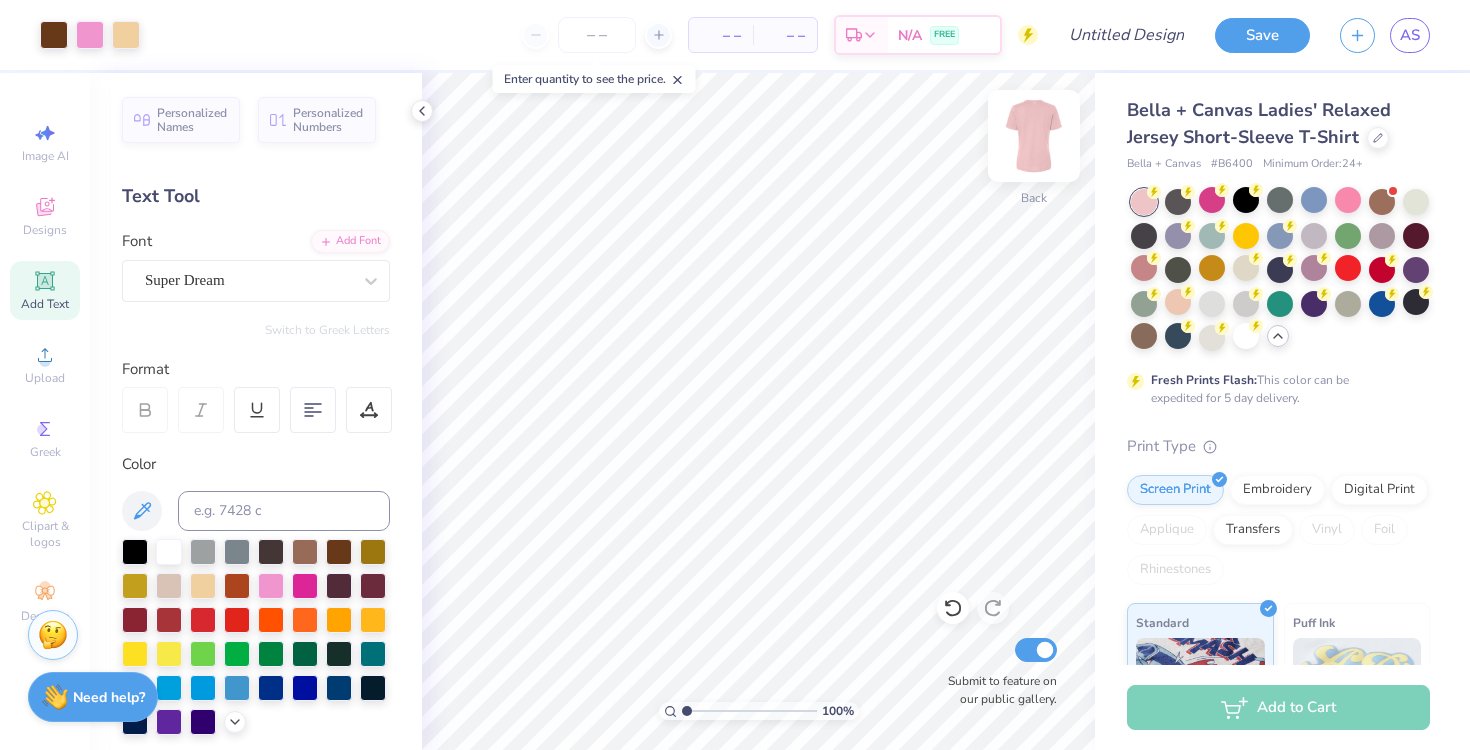 click at bounding box center [1034, 136] 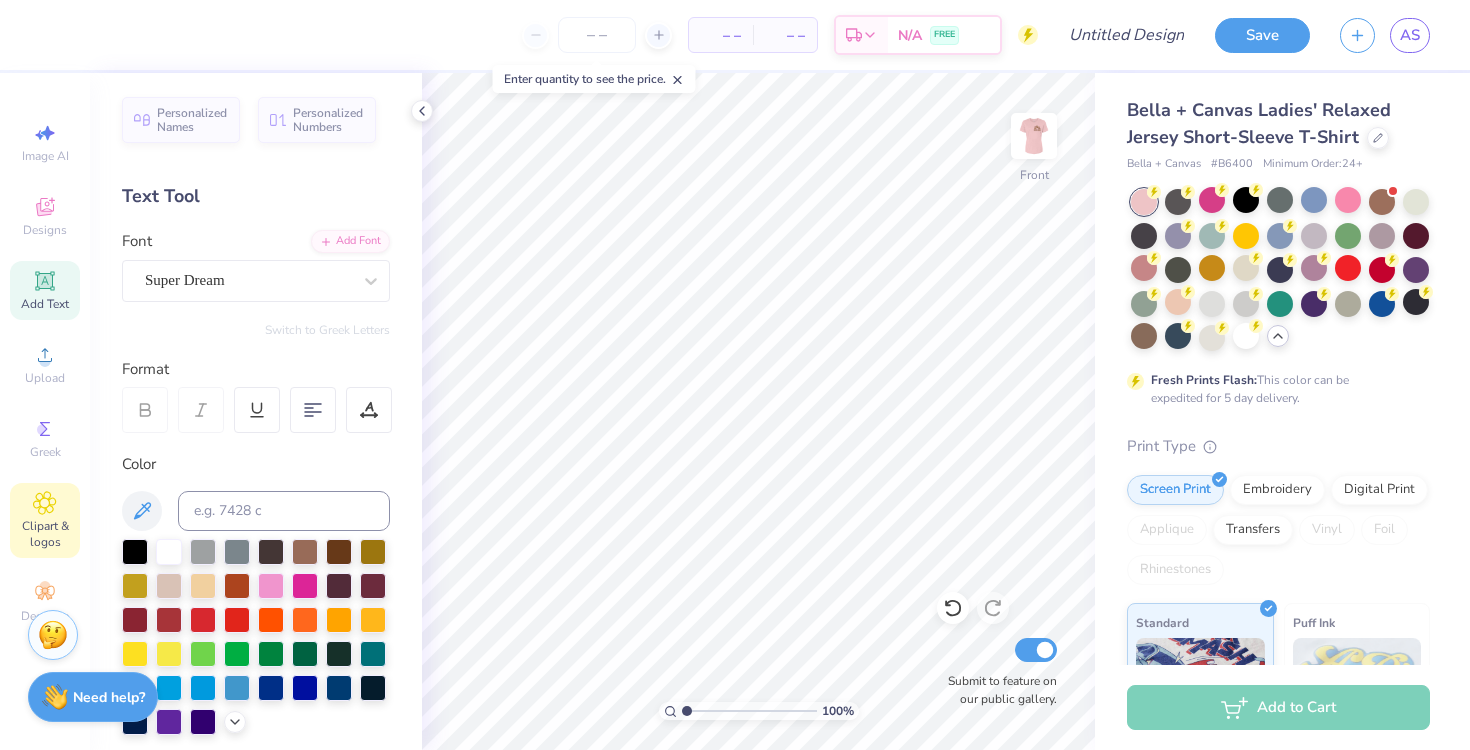 click on "Clipart & logos" at bounding box center [45, 534] 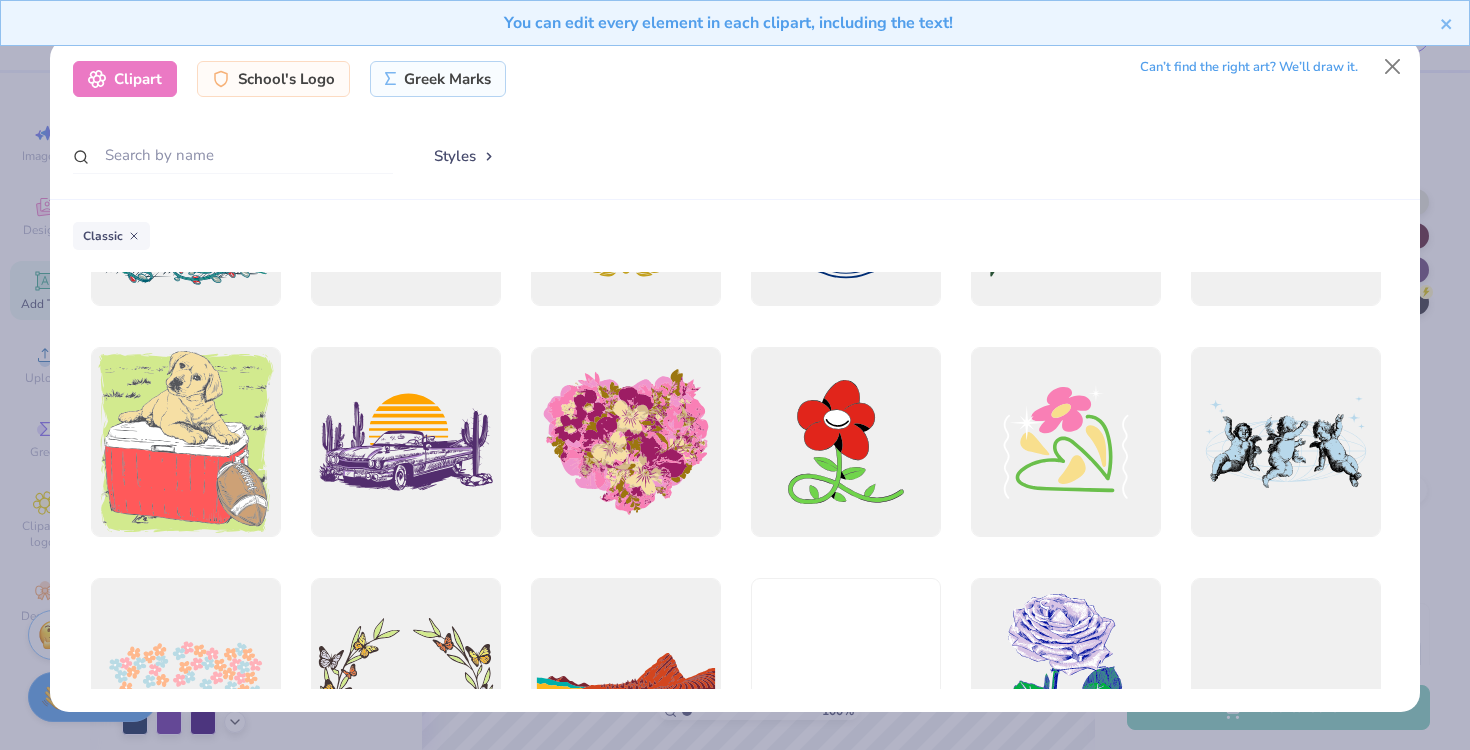scroll, scrollTop: 2763, scrollLeft: 0, axis: vertical 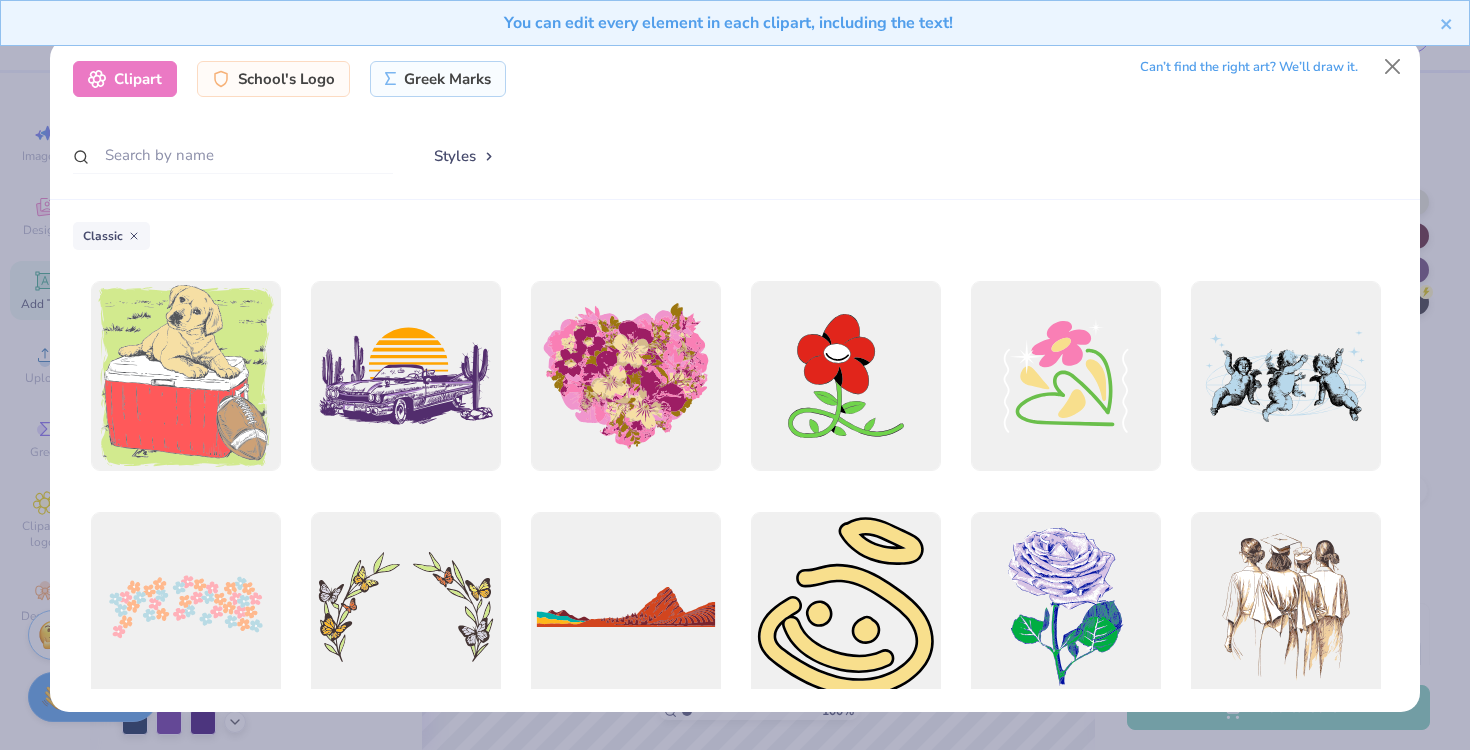 click 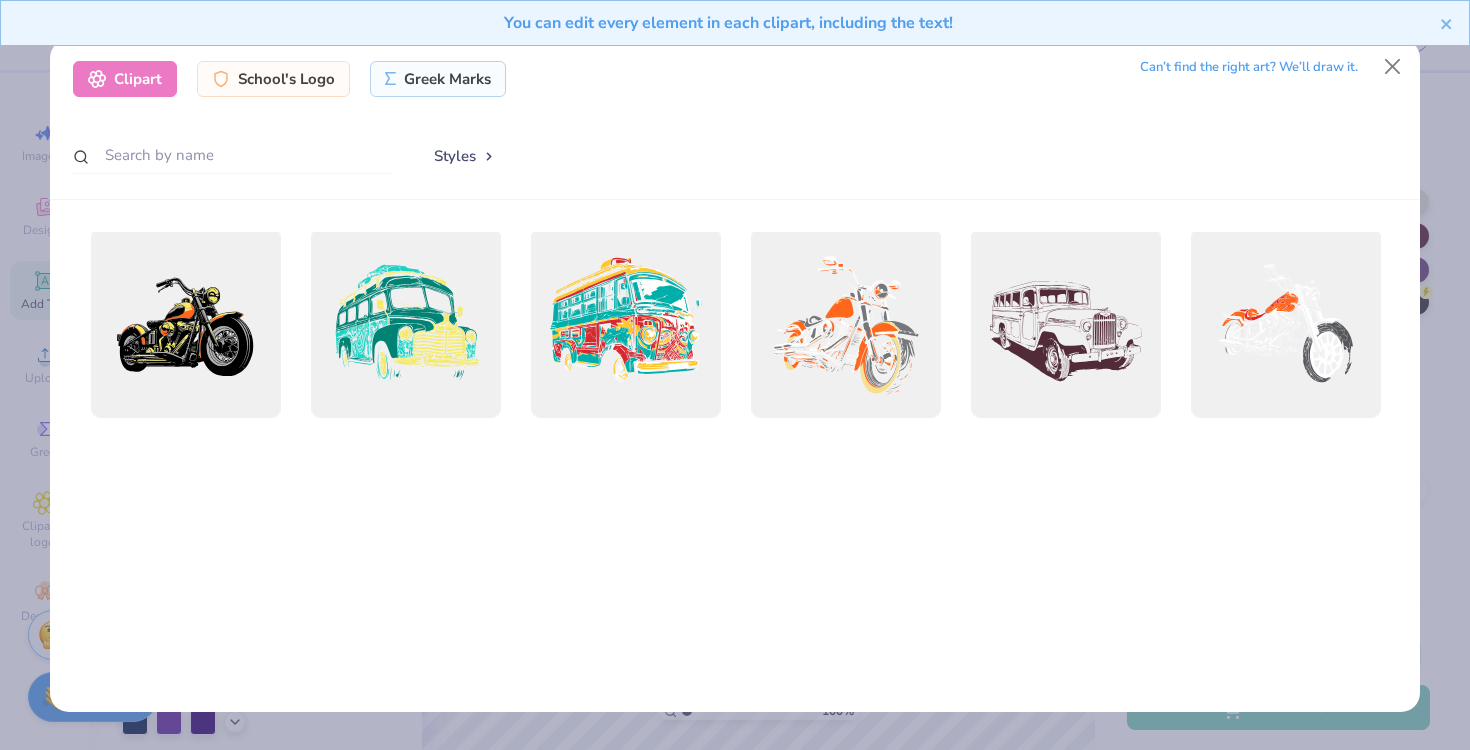 scroll, scrollTop: 928, scrollLeft: 0, axis: vertical 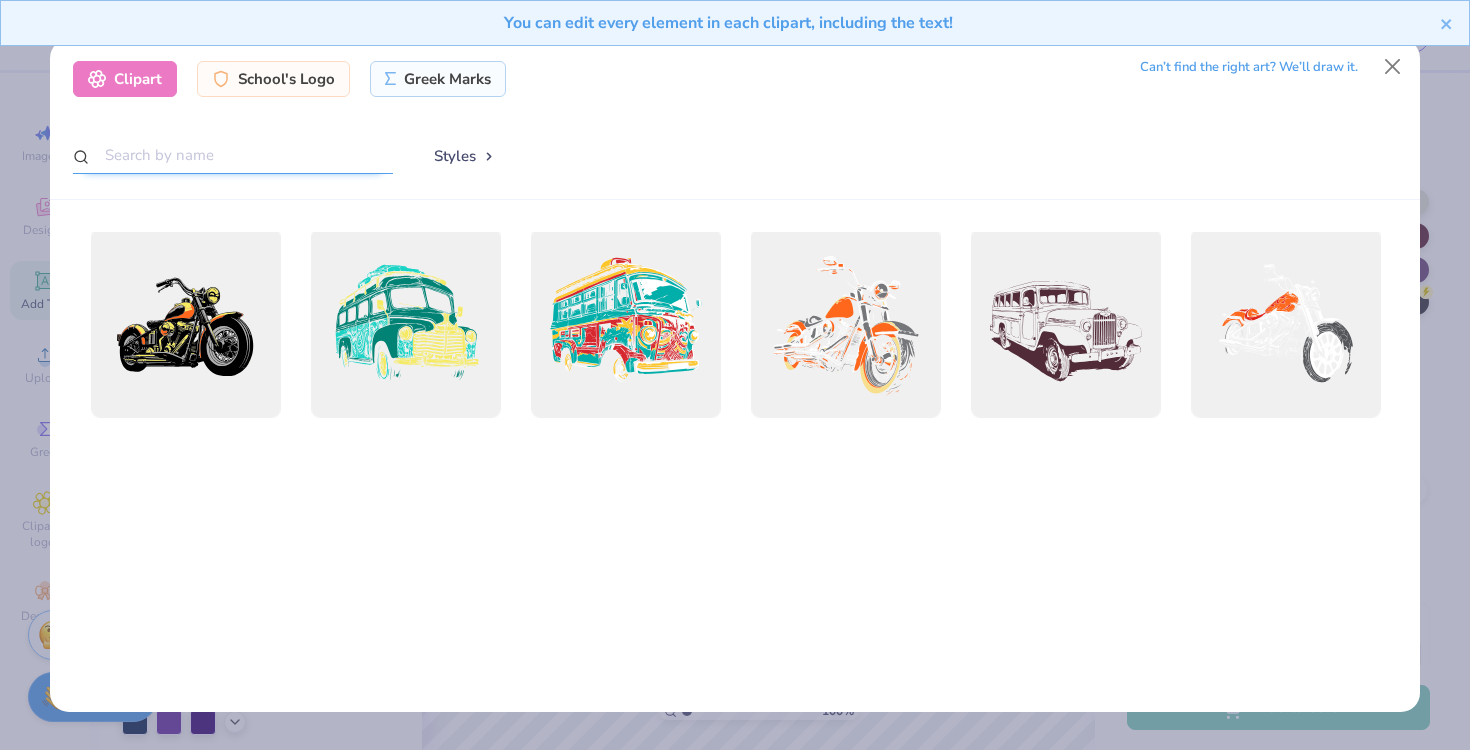 click at bounding box center (233, 155) 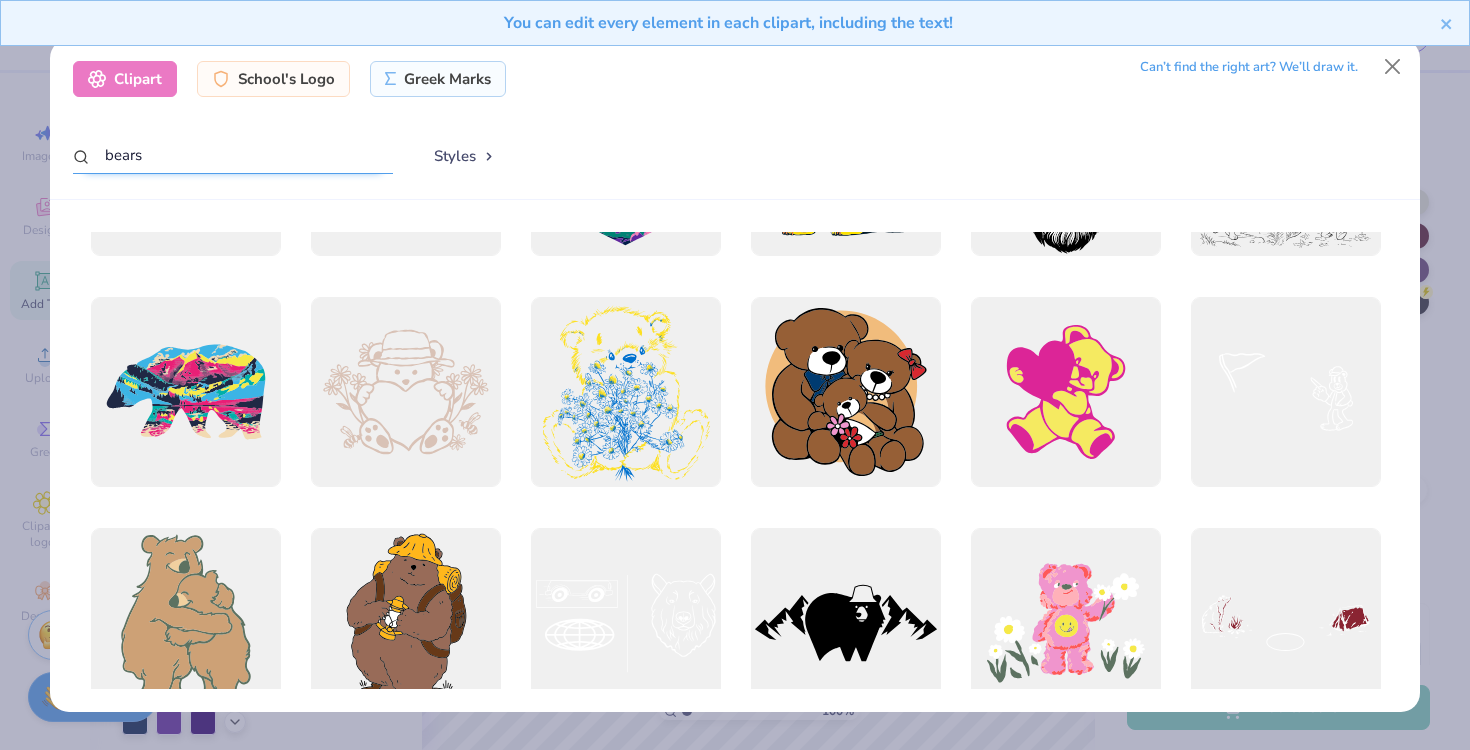 scroll, scrollTop: 3651, scrollLeft: 0, axis: vertical 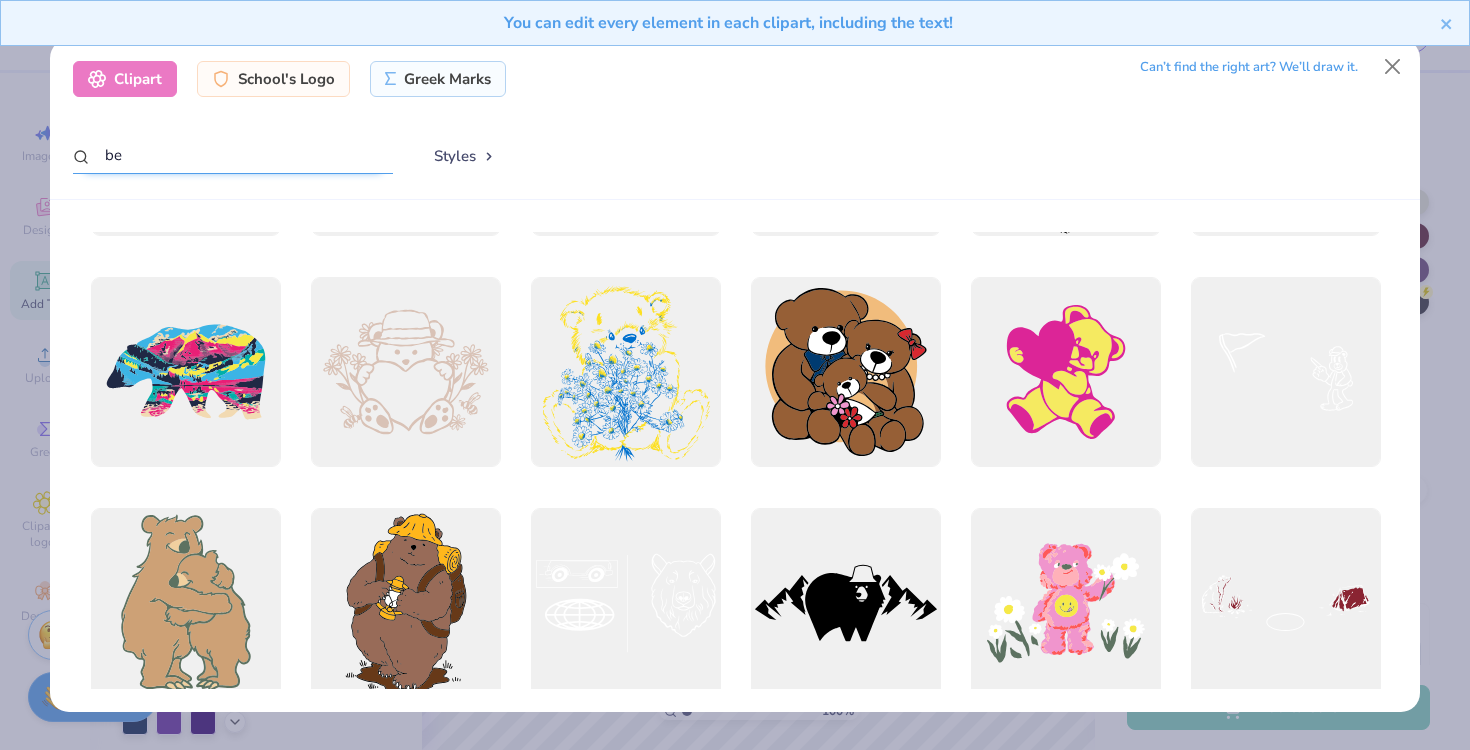 type on "b" 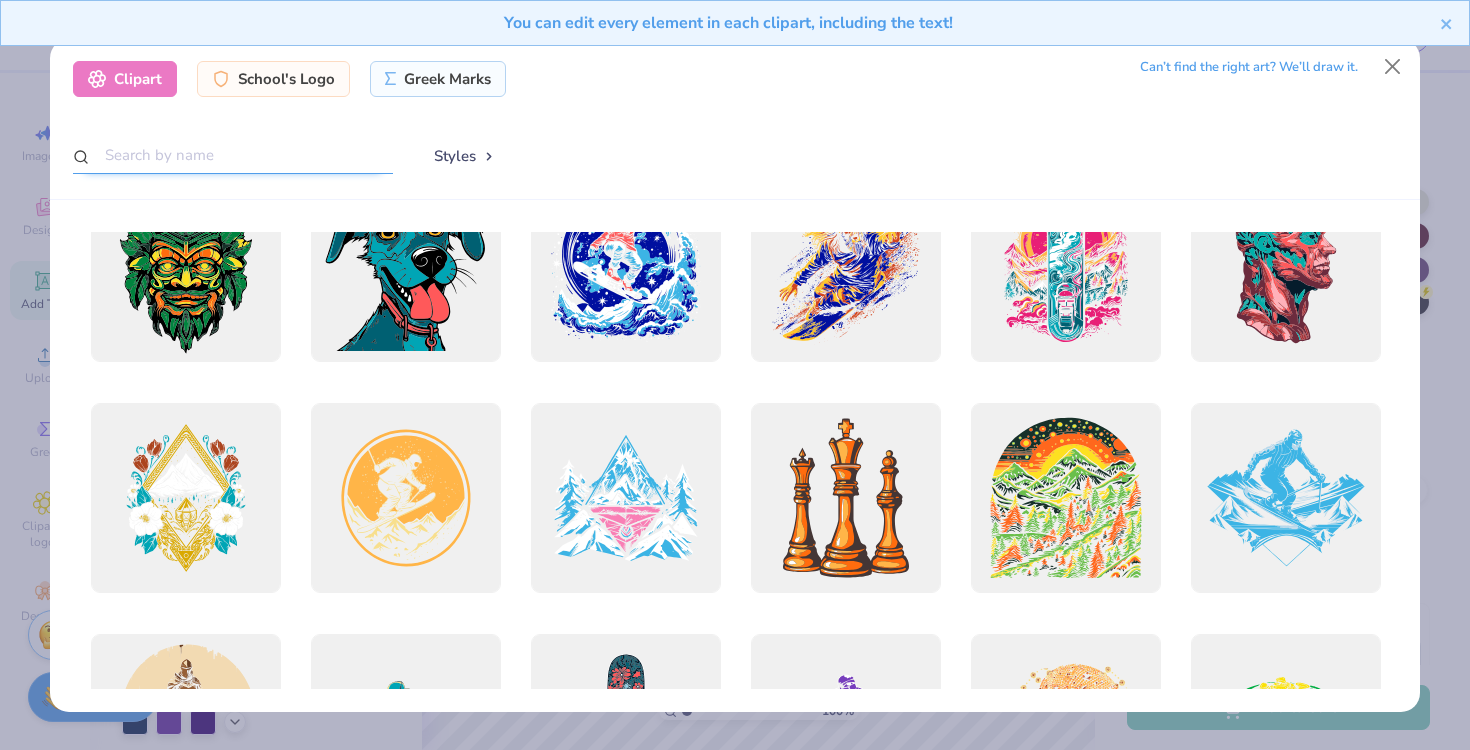 scroll, scrollTop: 4693, scrollLeft: 0, axis: vertical 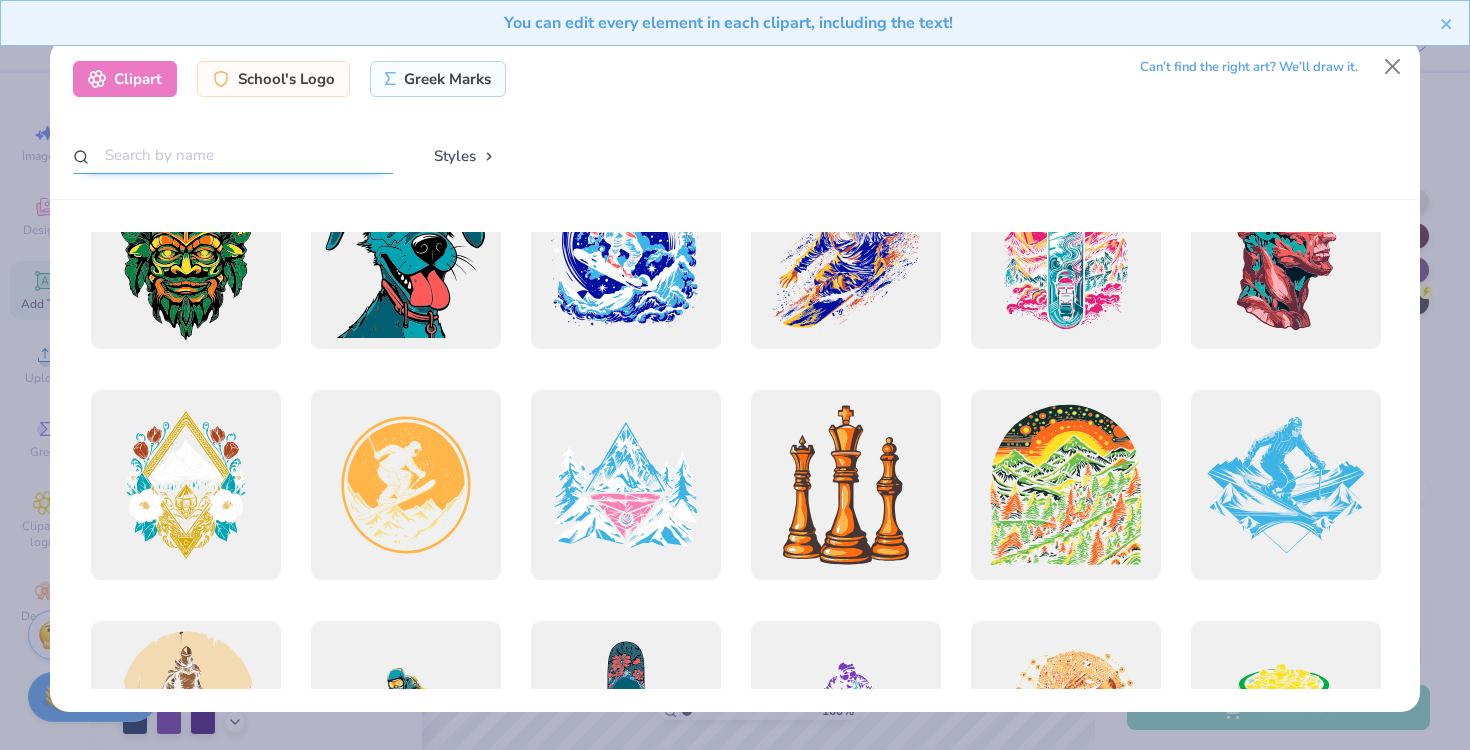 type 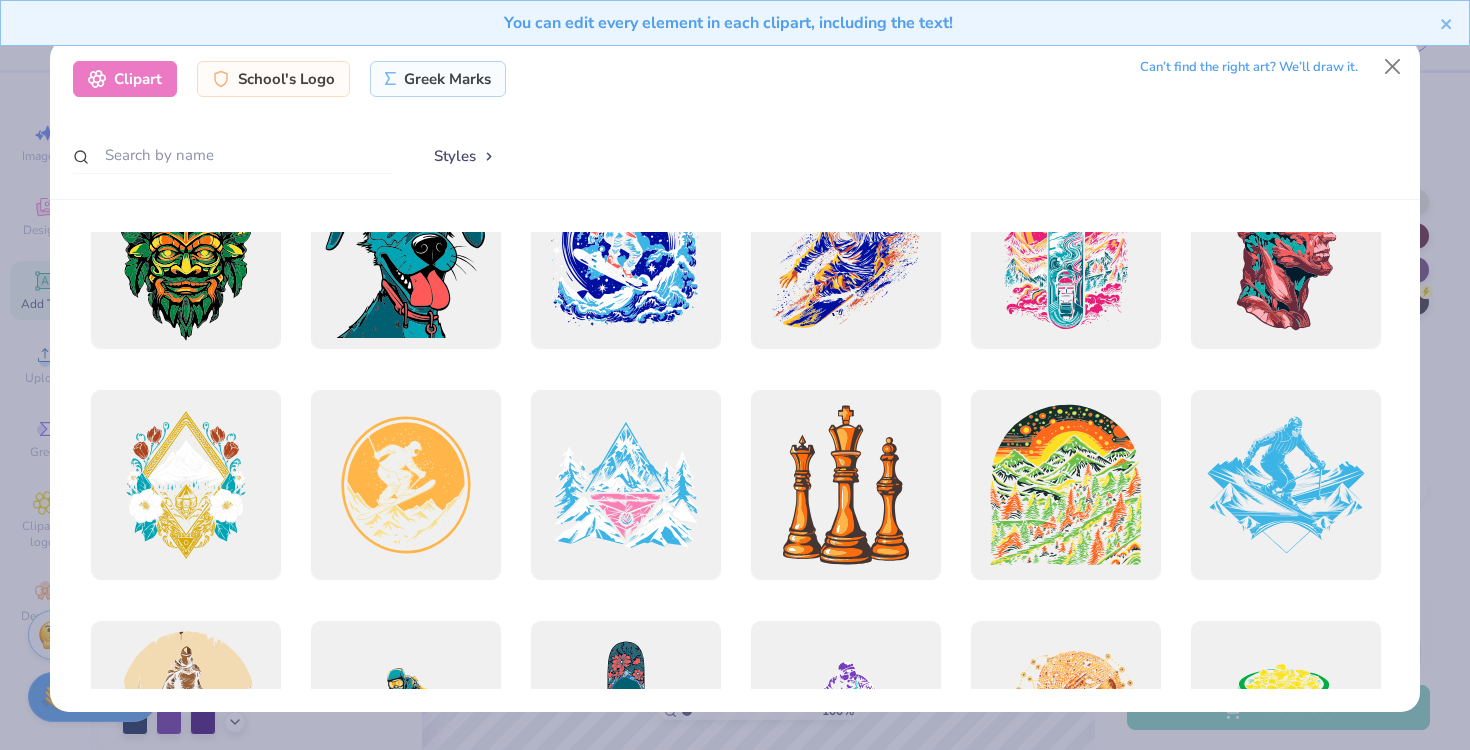 click on "You can edit every element in each clipart, including the text!" at bounding box center [735, 30] 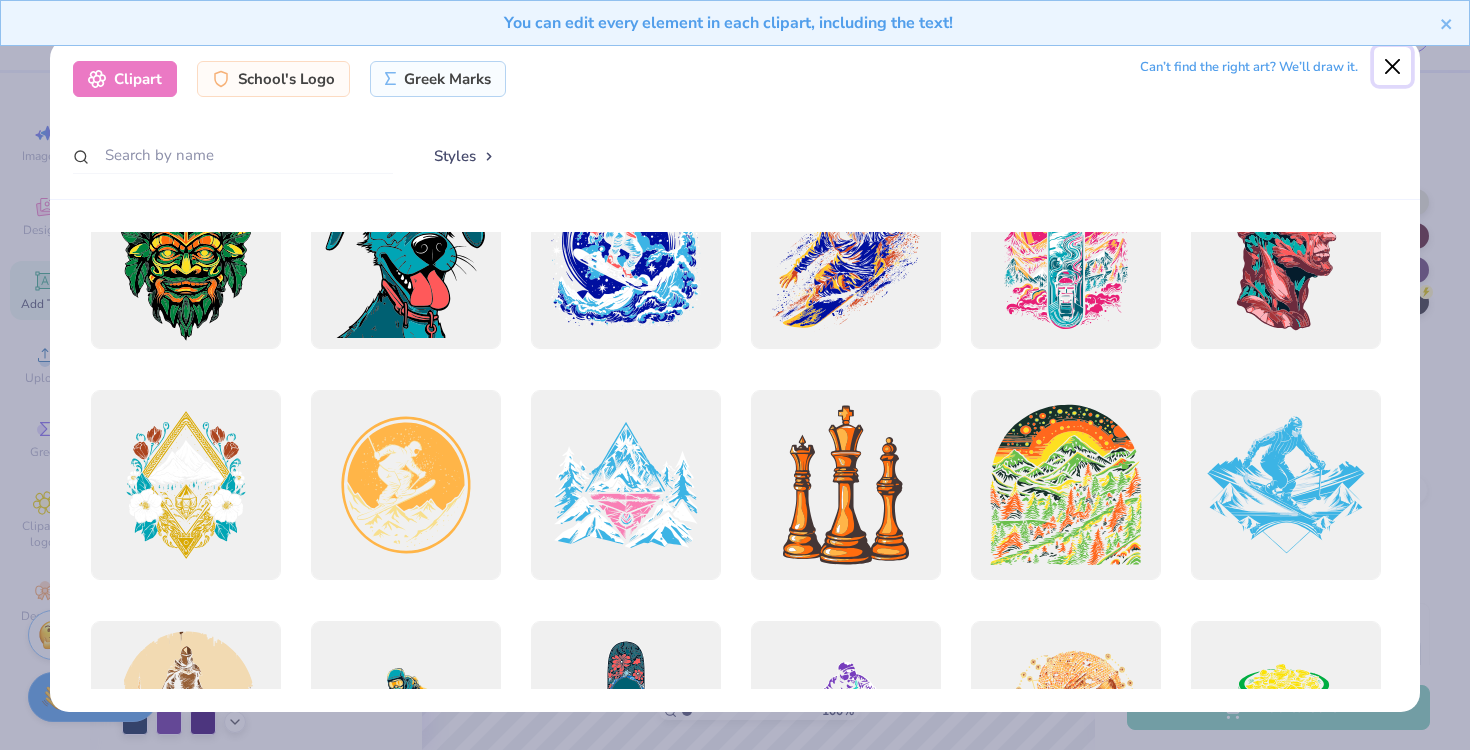 click at bounding box center [1393, 66] 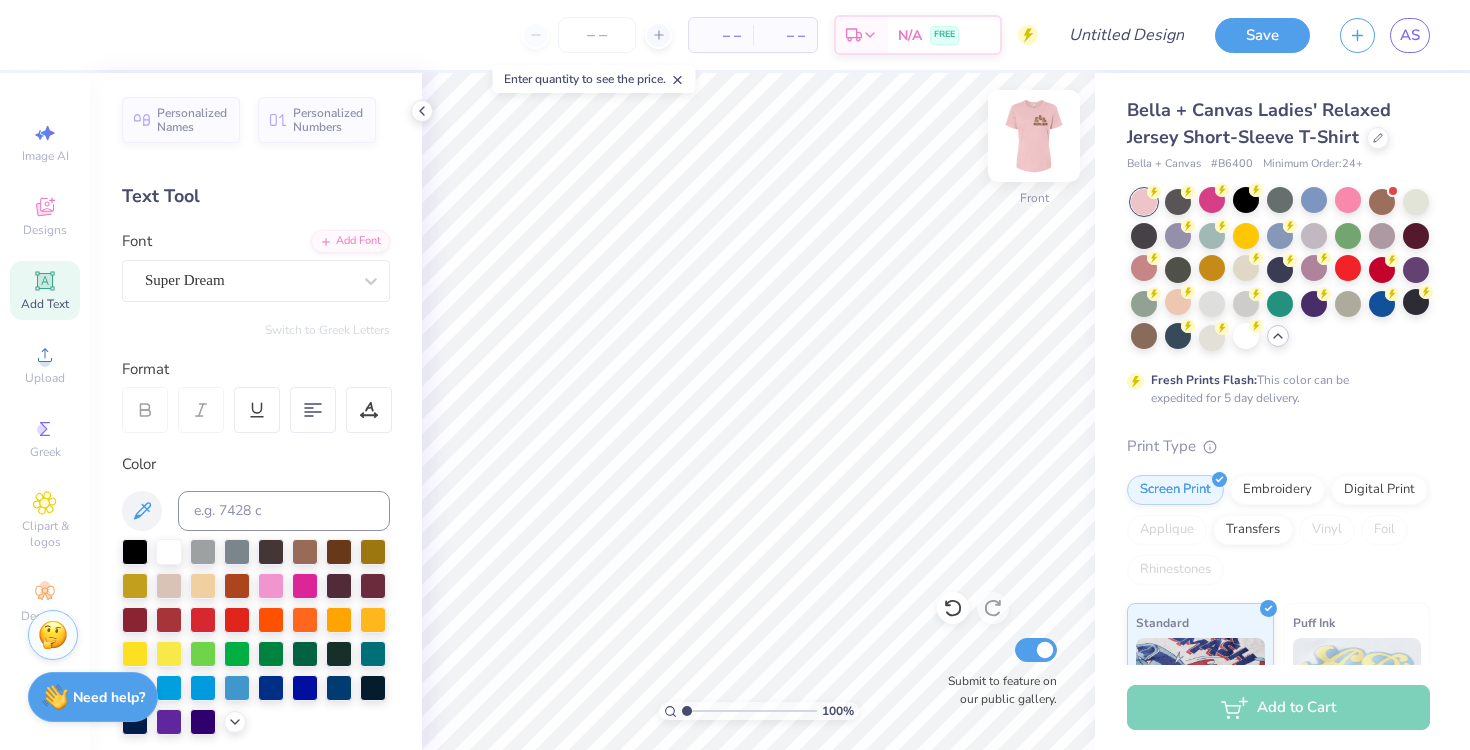 click at bounding box center (1034, 136) 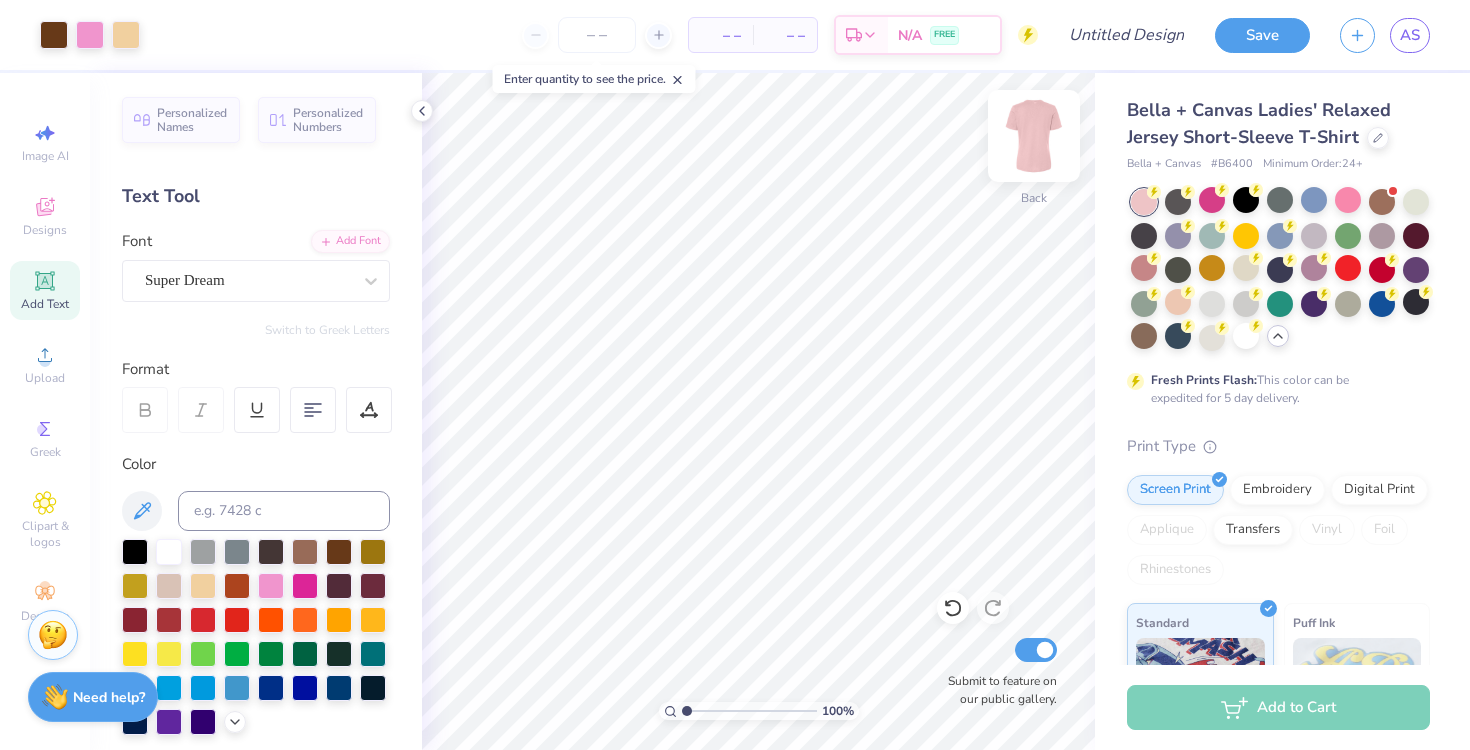 click at bounding box center (1034, 136) 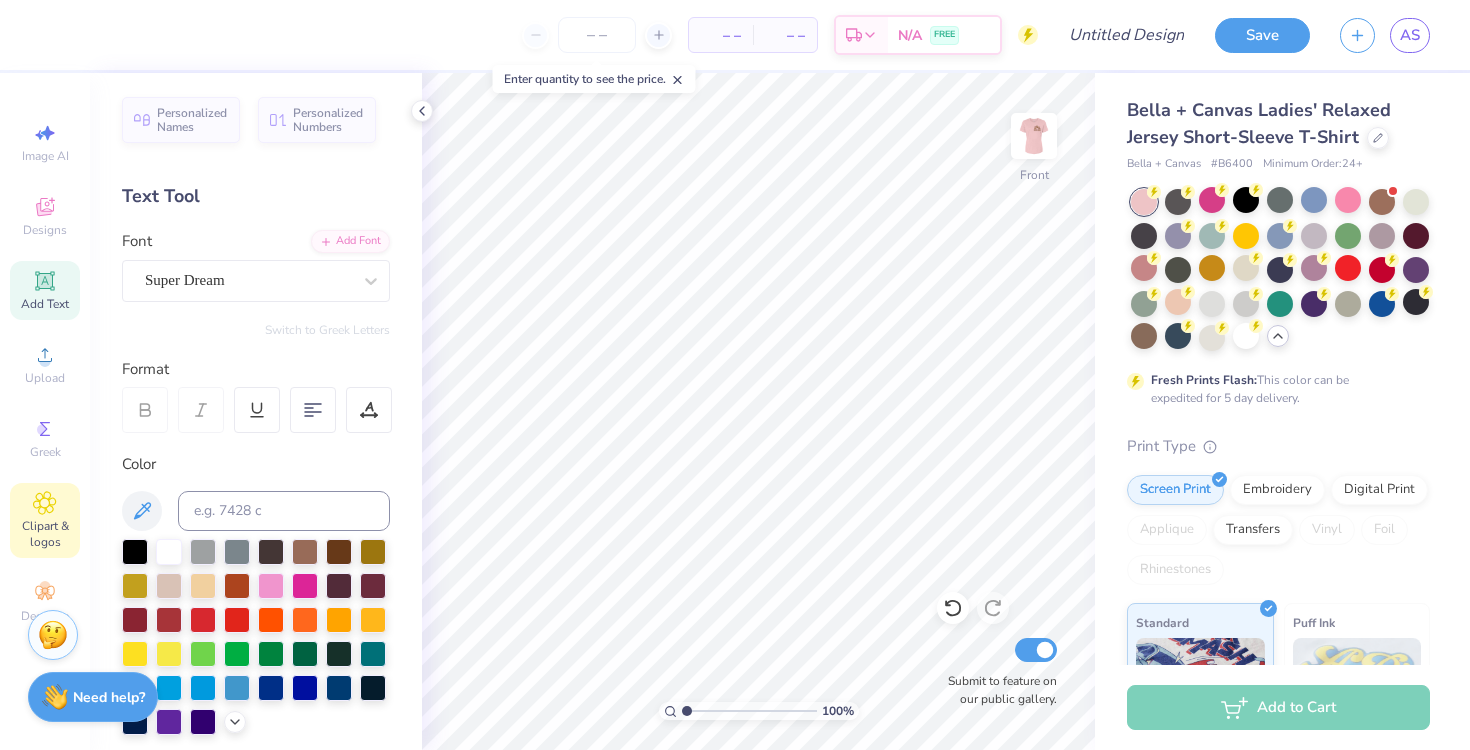 click on "Clipart & logos" at bounding box center [45, 534] 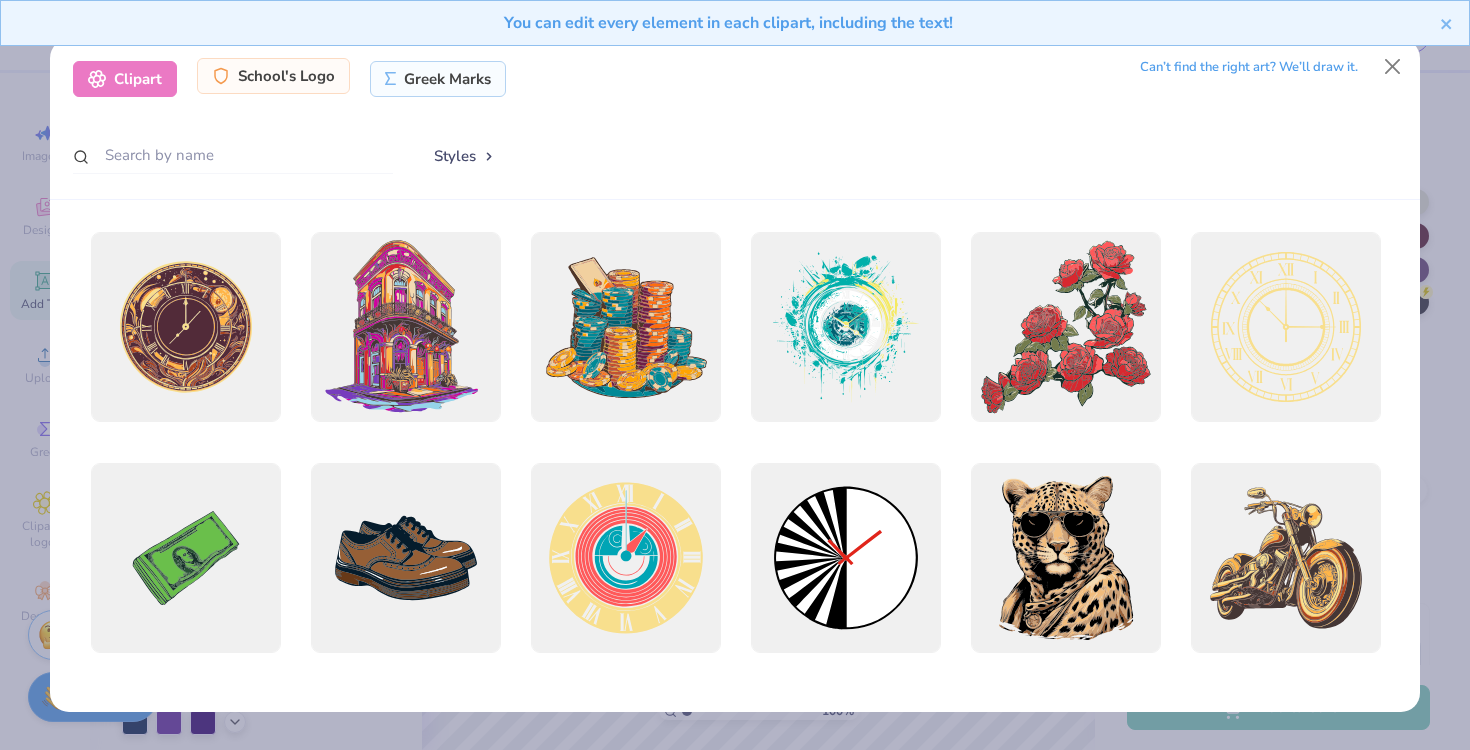 click on "School's Logo" at bounding box center (273, 76) 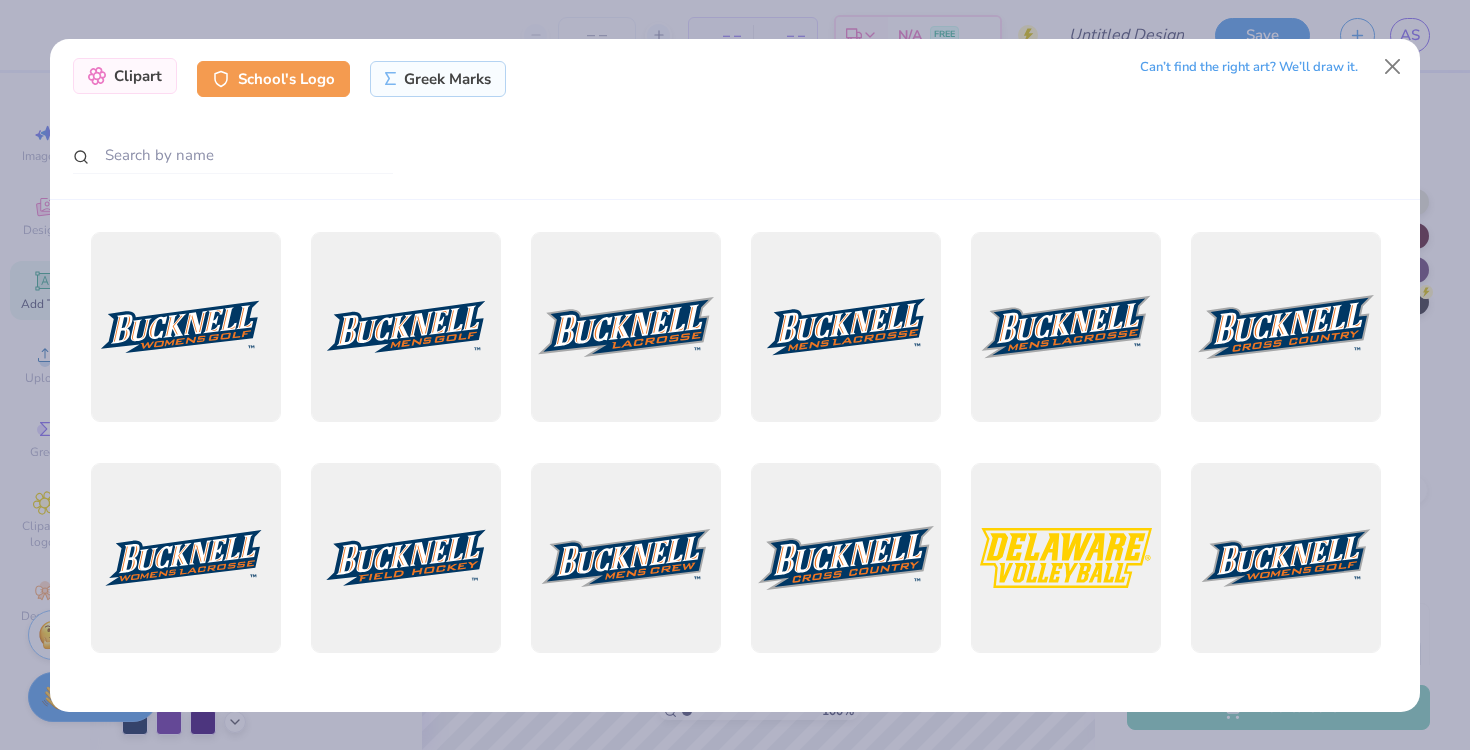 click on "Clipart" at bounding box center [125, 76] 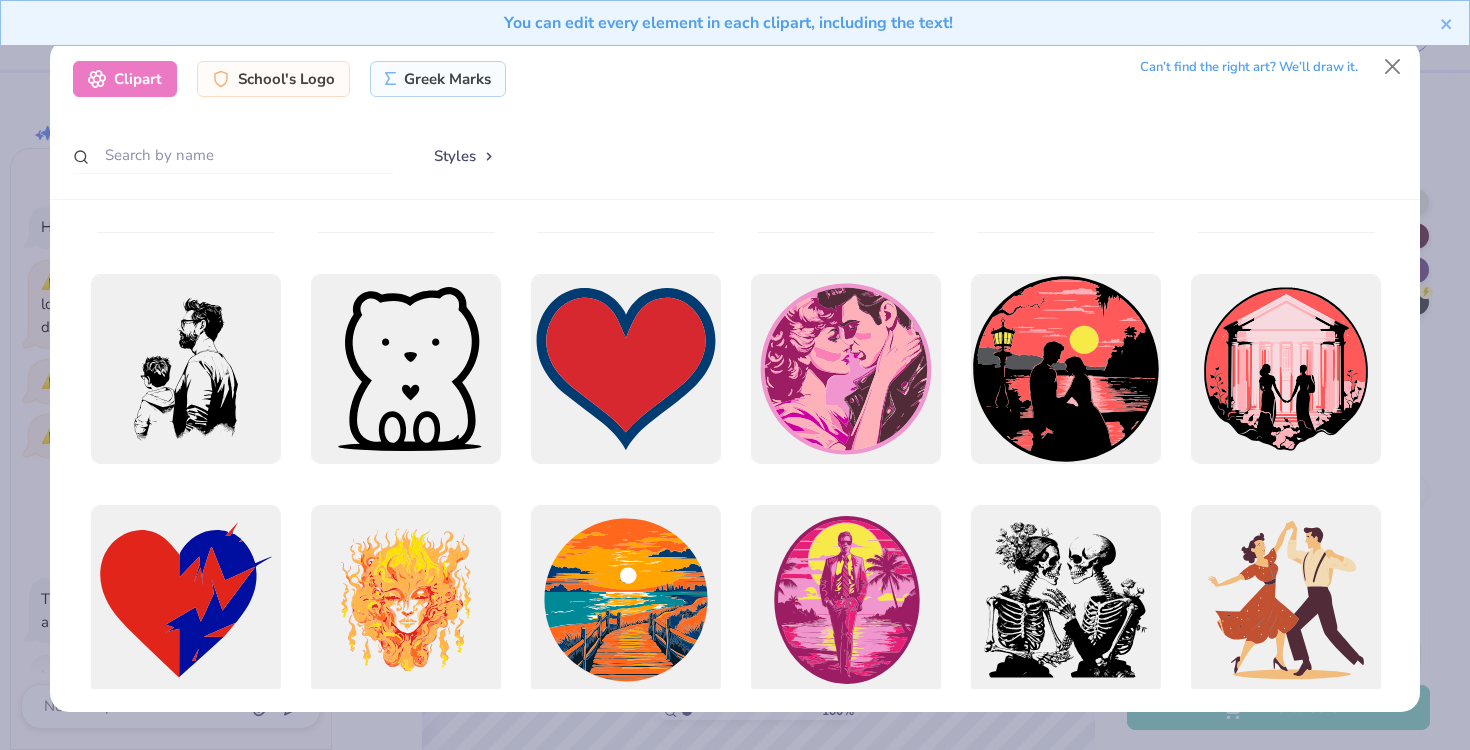 scroll, scrollTop: 7671, scrollLeft: 0, axis: vertical 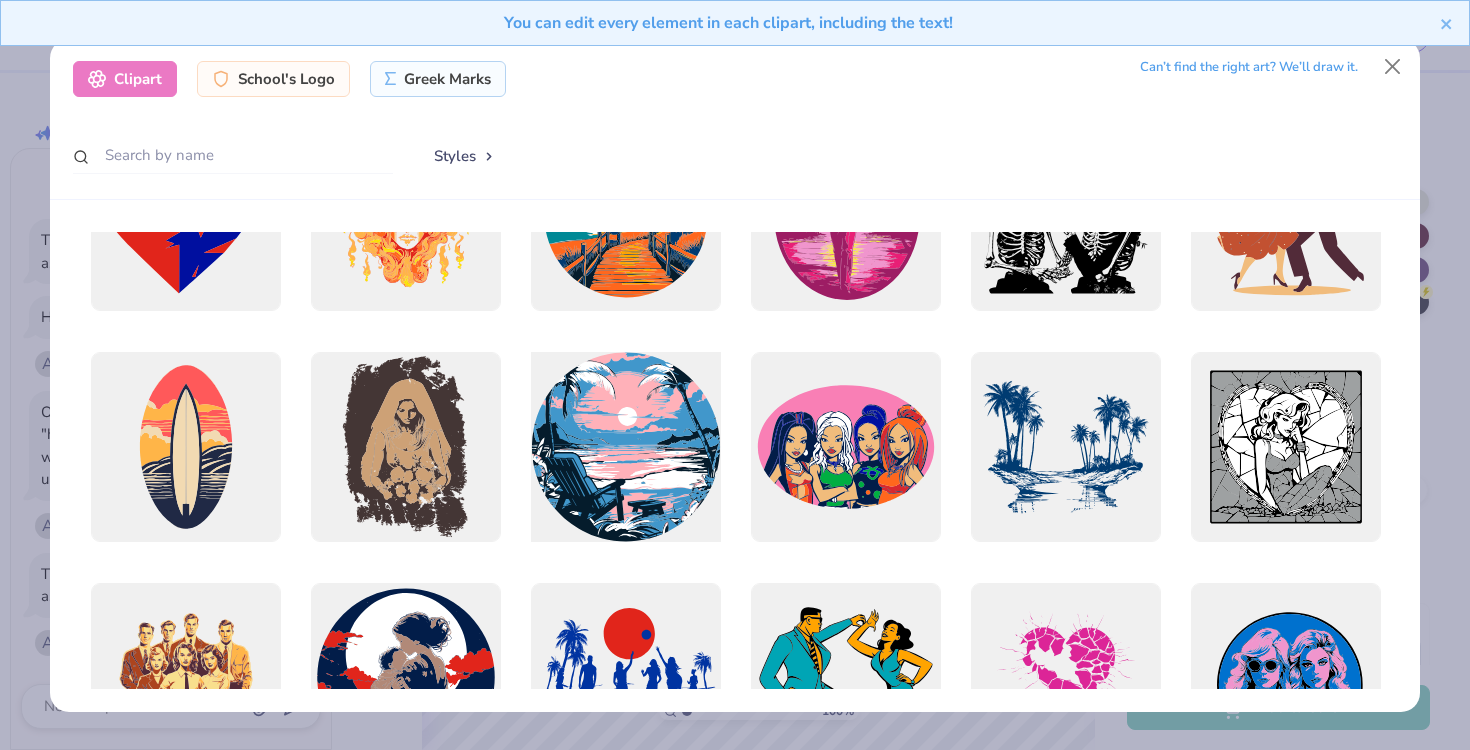 click at bounding box center [625, 447] 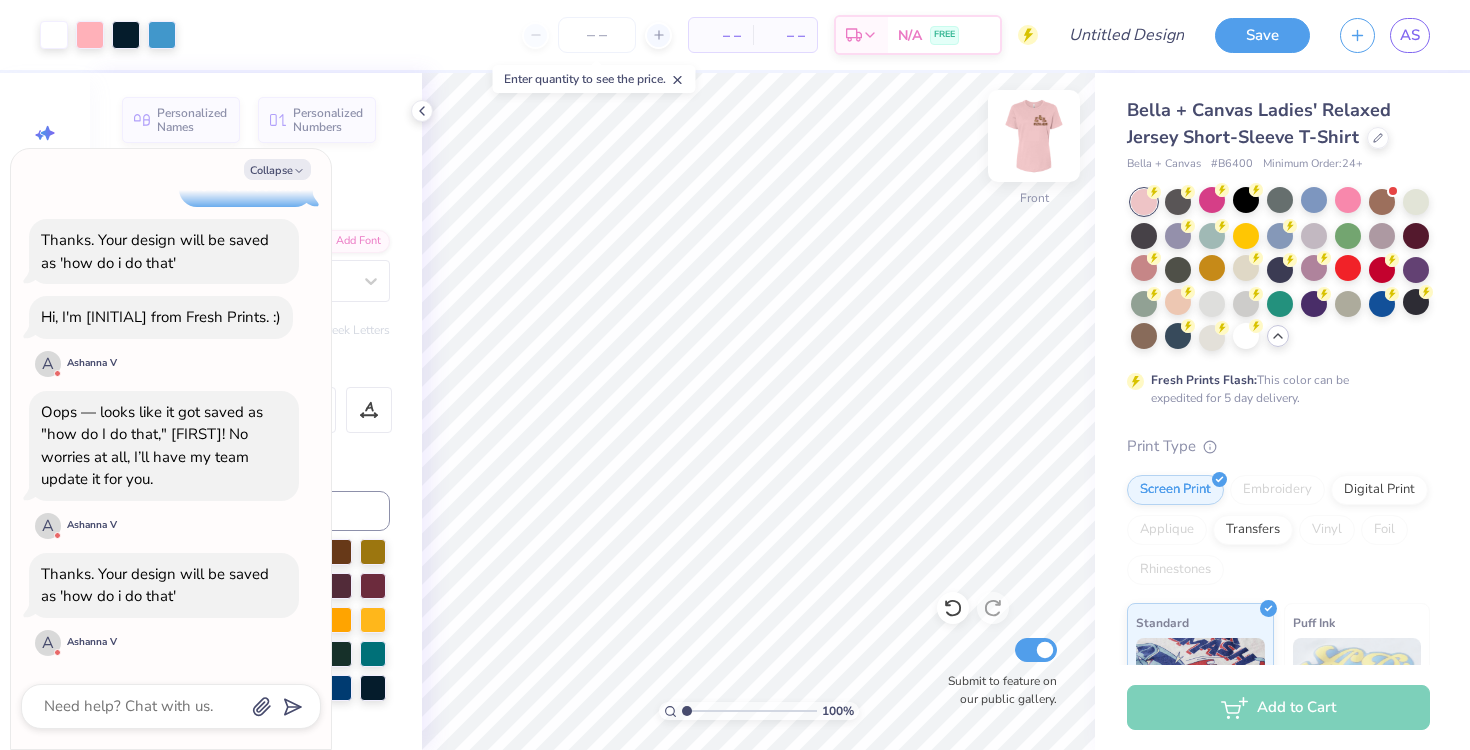 click at bounding box center [1034, 136] 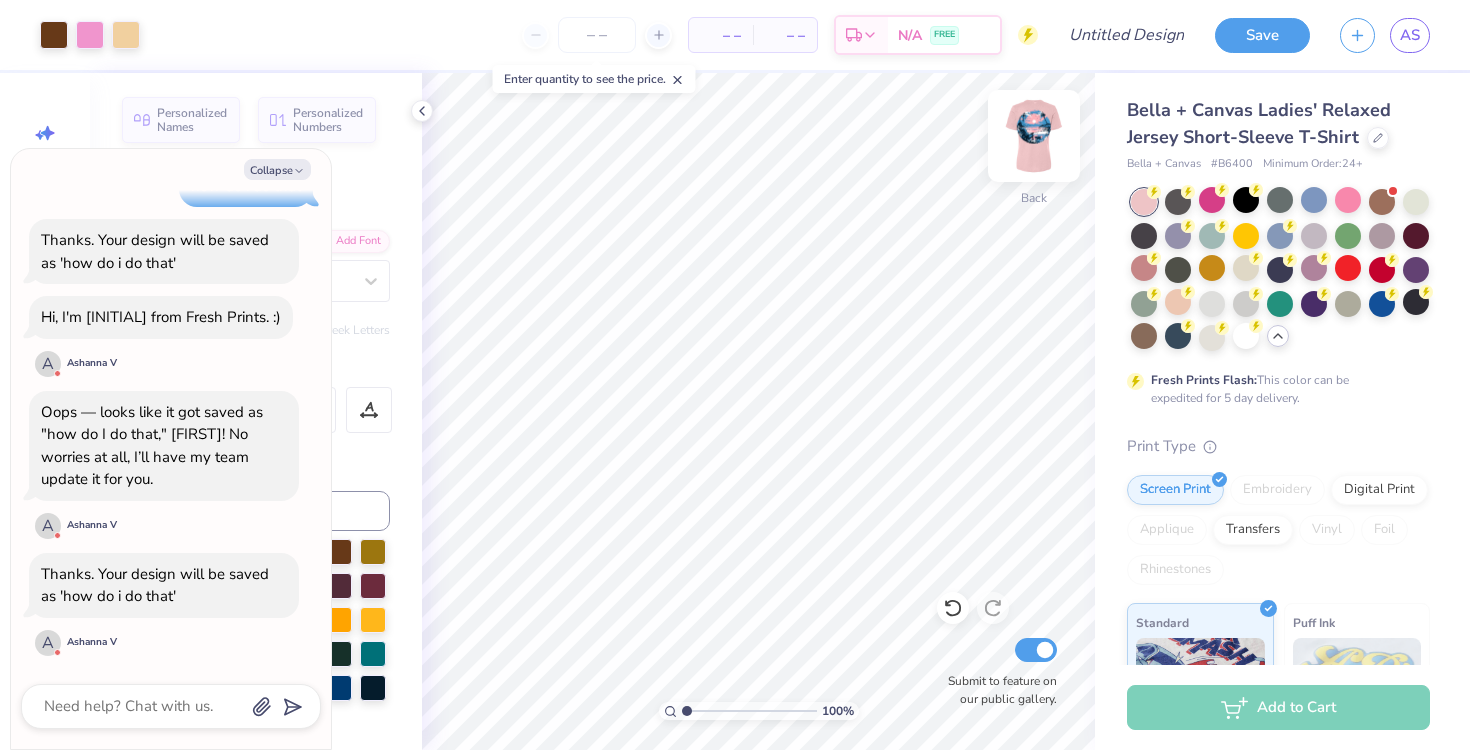 click at bounding box center [1034, 136] 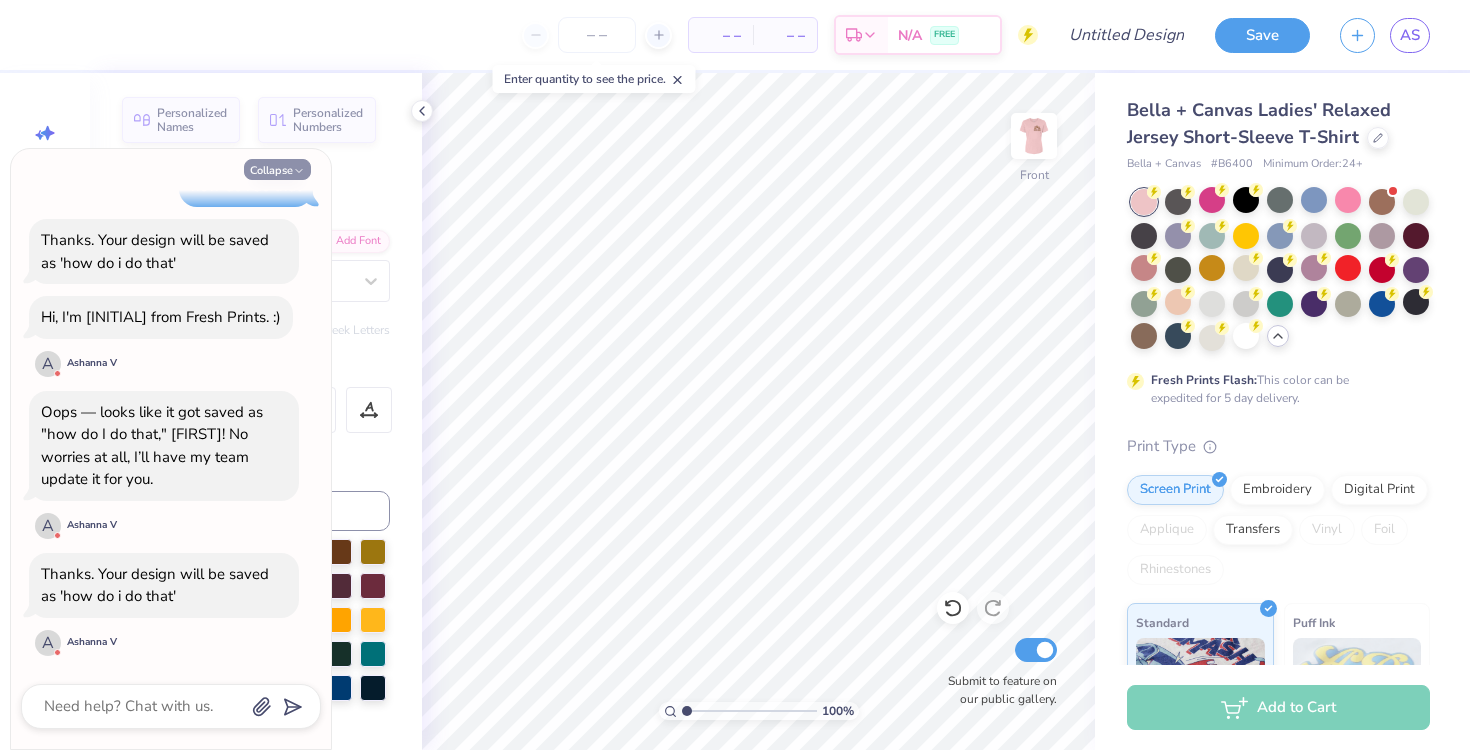 click on "Collapse" at bounding box center [277, 169] 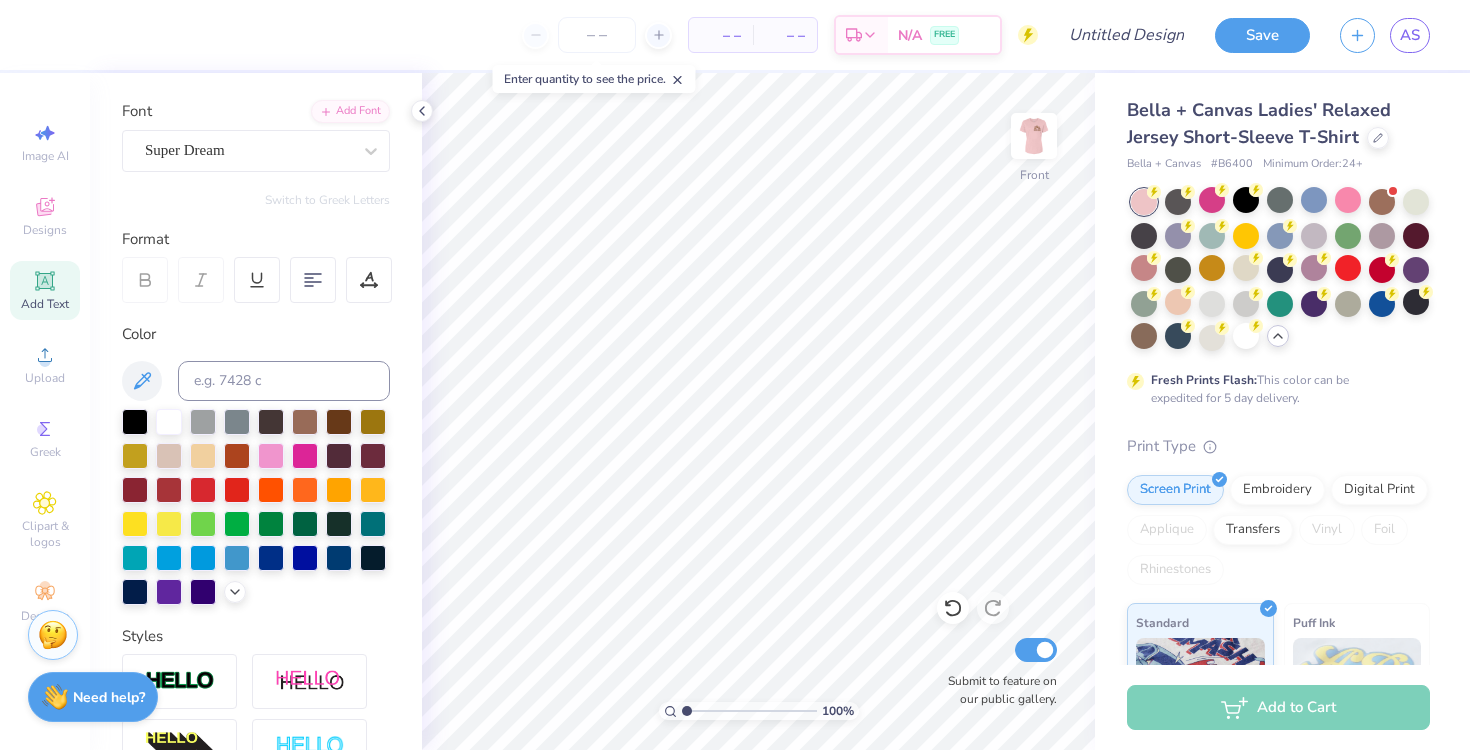 scroll, scrollTop: 0, scrollLeft: 0, axis: both 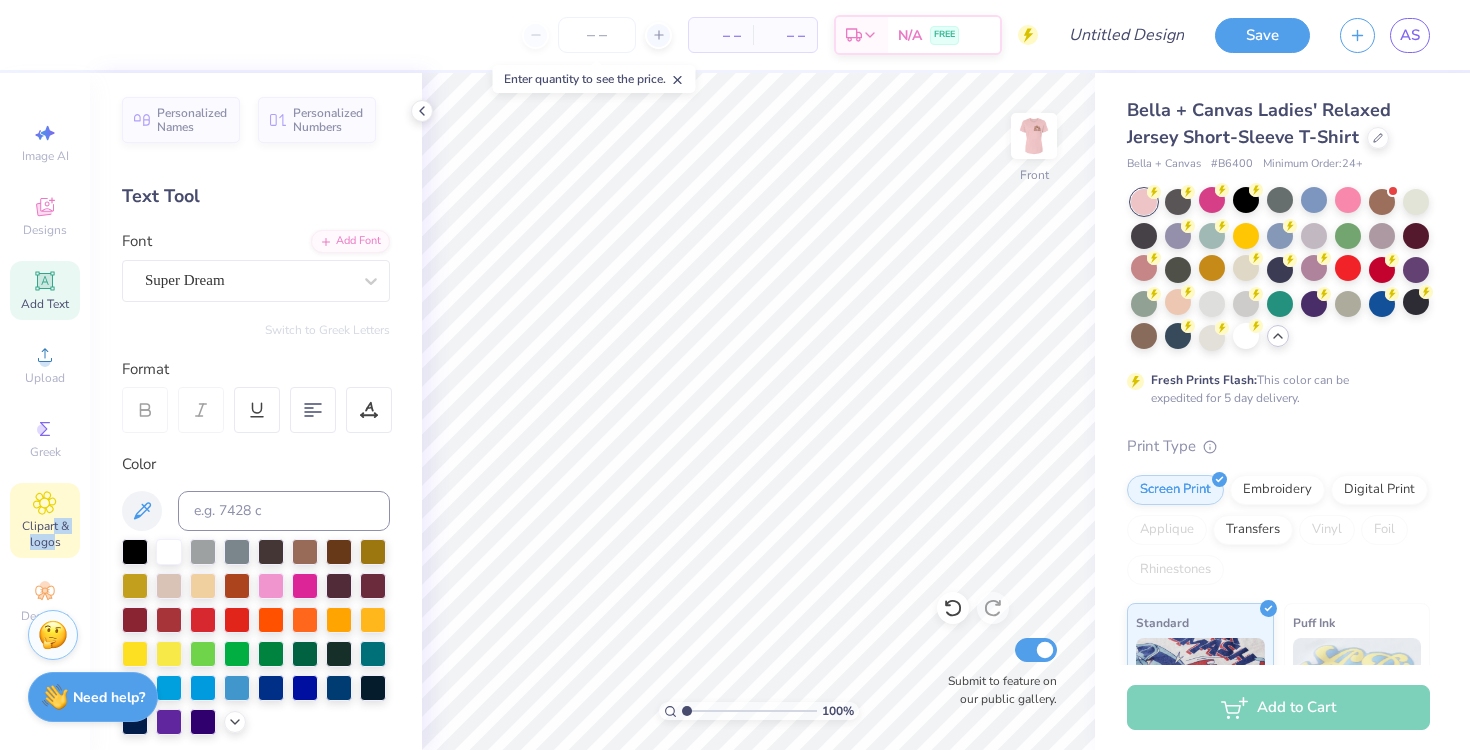 click on "Clipart & logos" at bounding box center [45, 534] 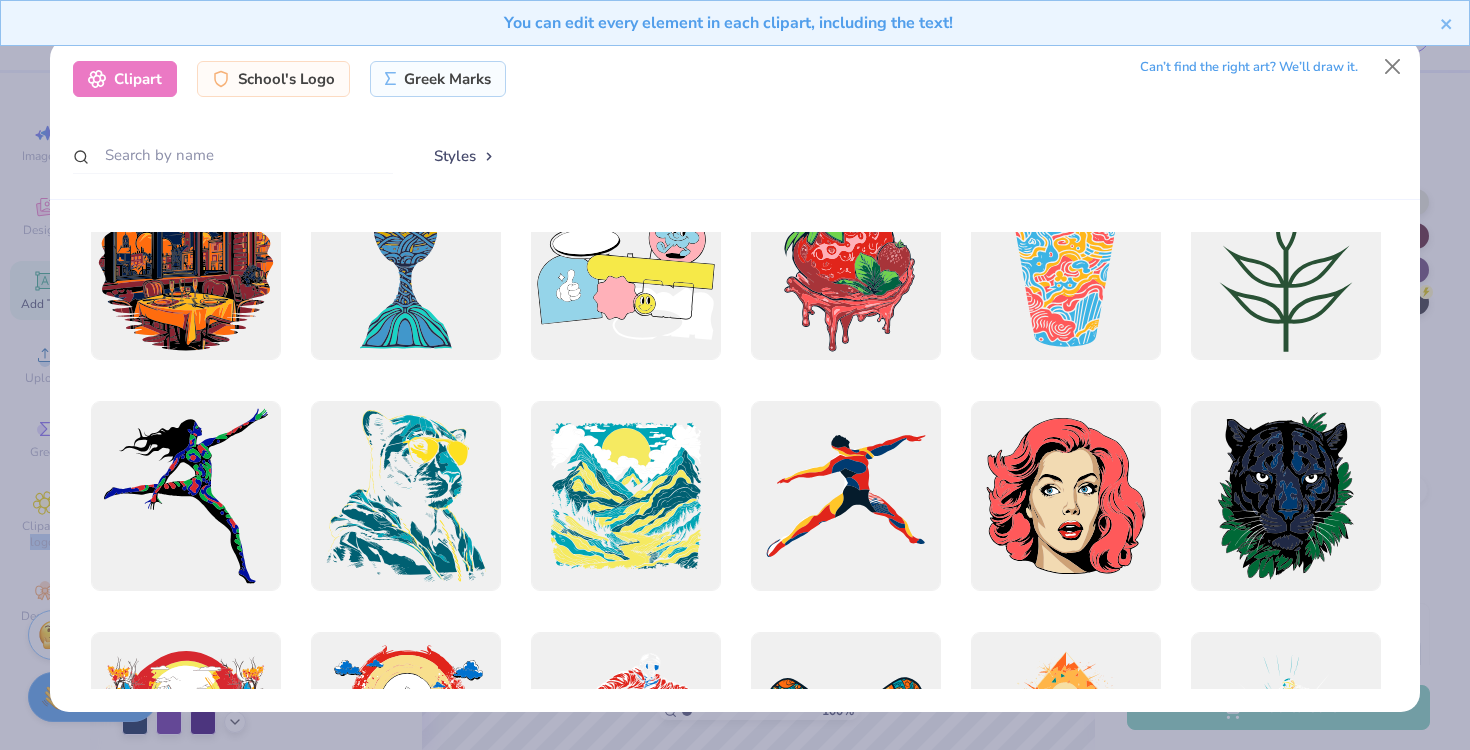 scroll, scrollTop: 4031, scrollLeft: 0, axis: vertical 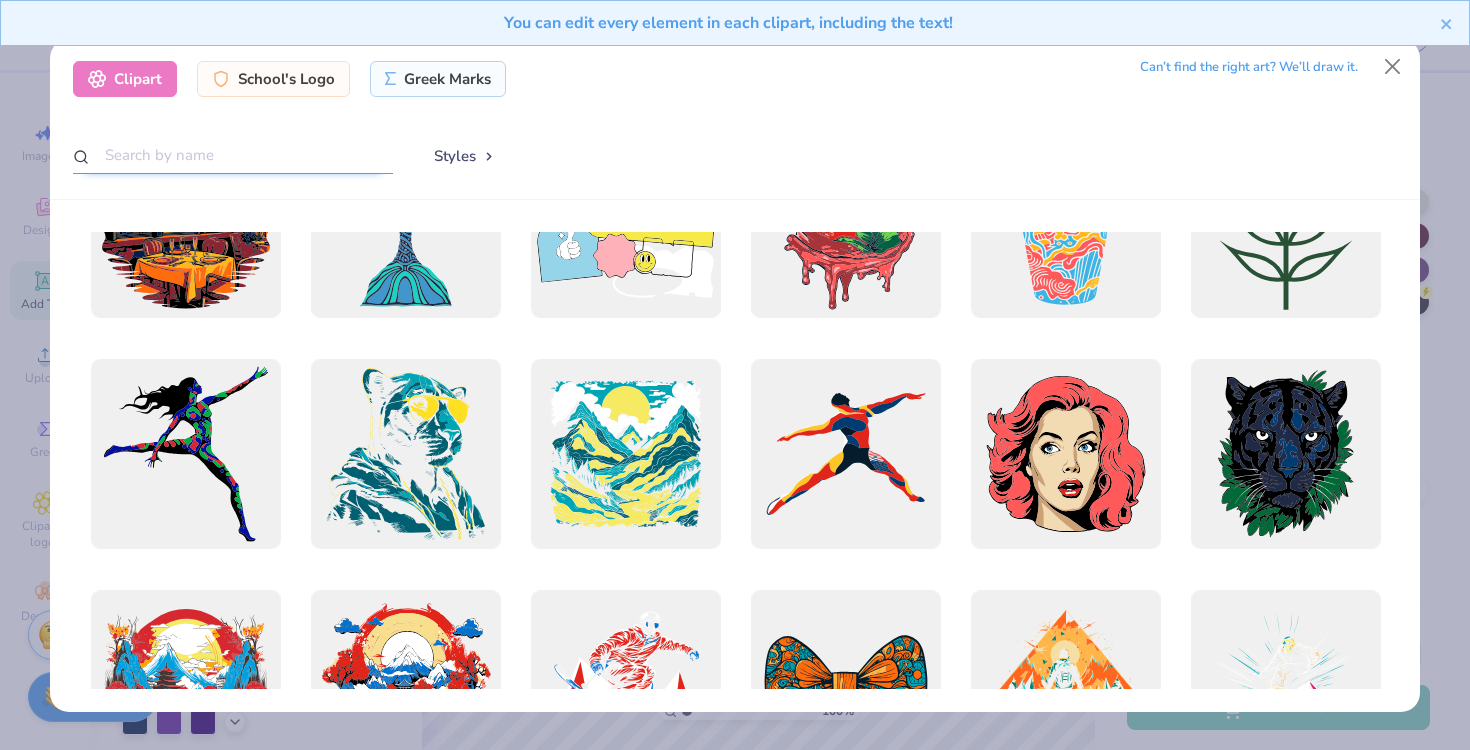 click at bounding box center [233, 155] 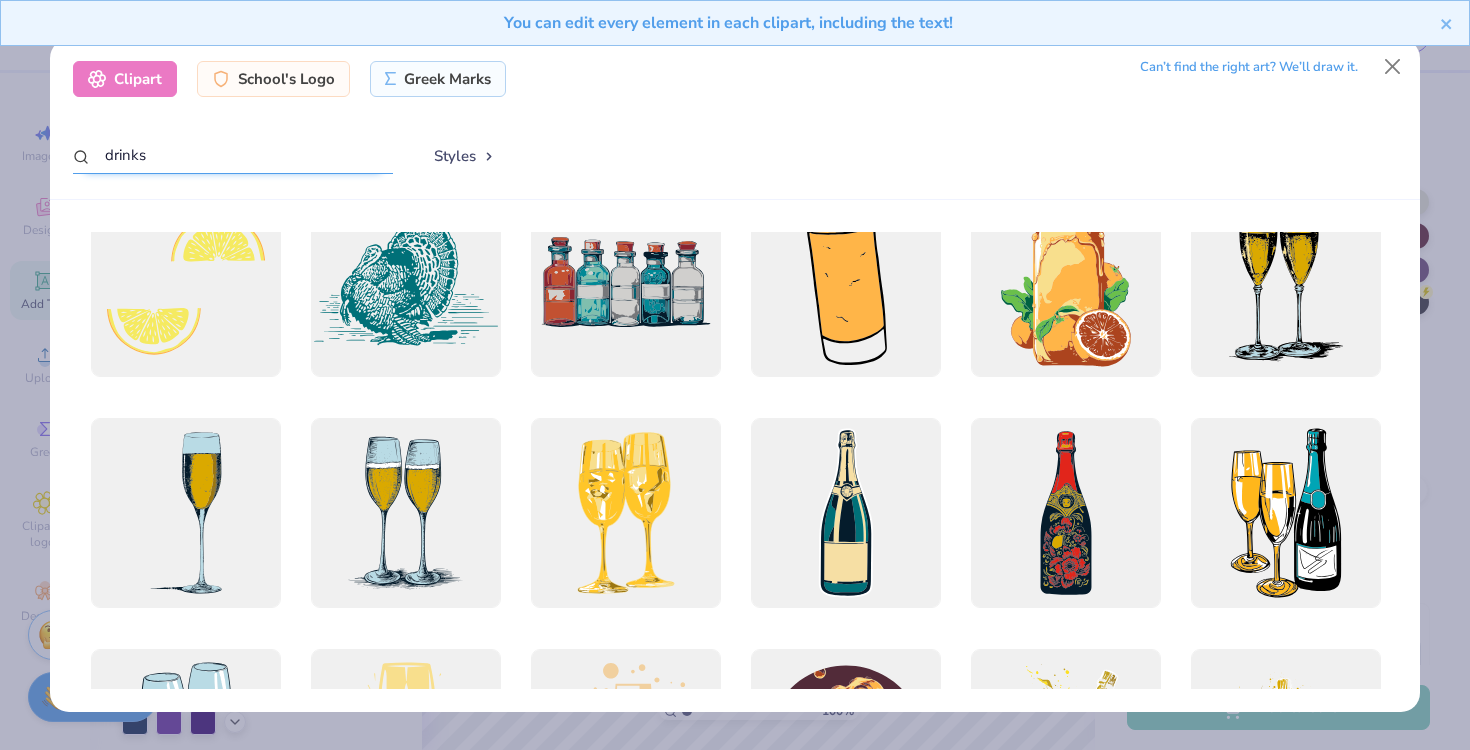 scroll, scrollTop: 515, scrollLeft: 0, axis: vertical 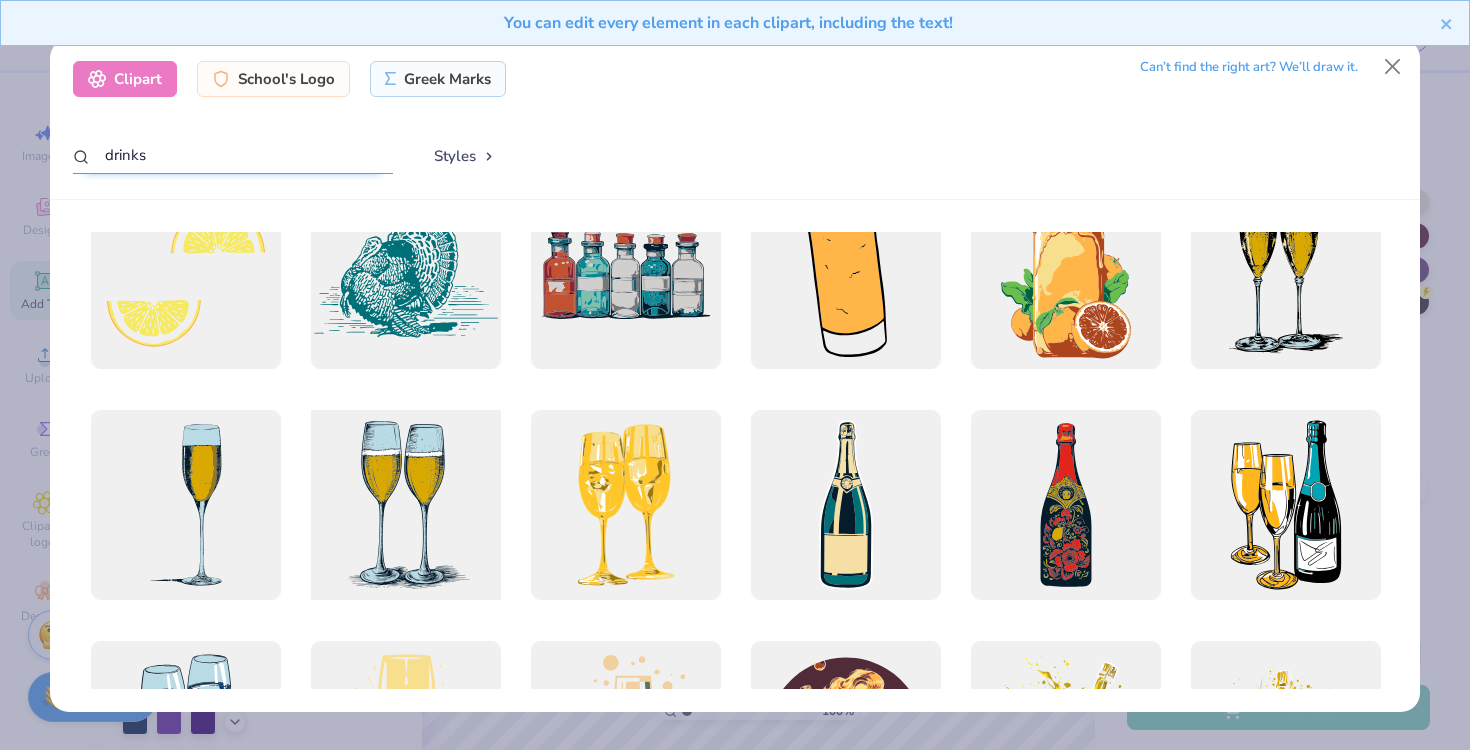 type on "drinks" 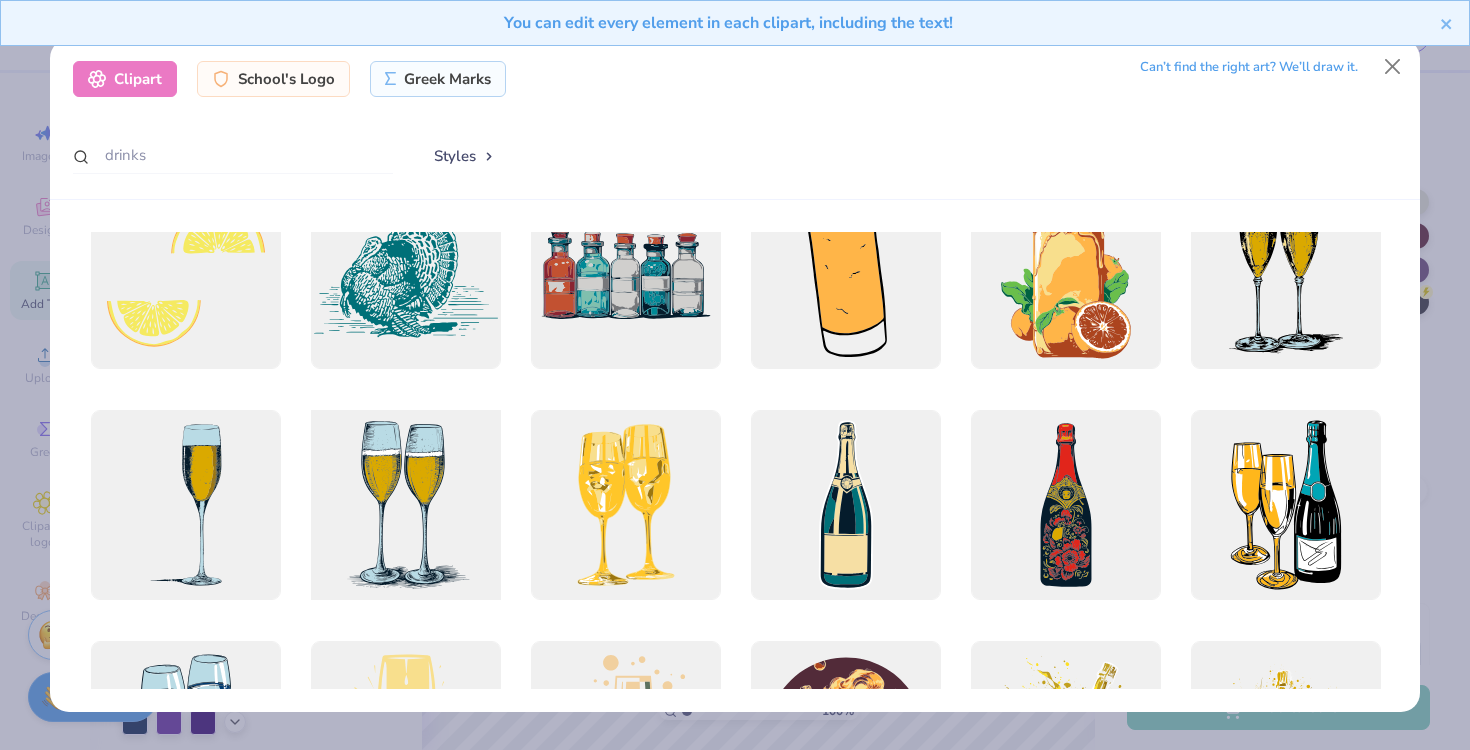 click at bounding box center (405, 505) 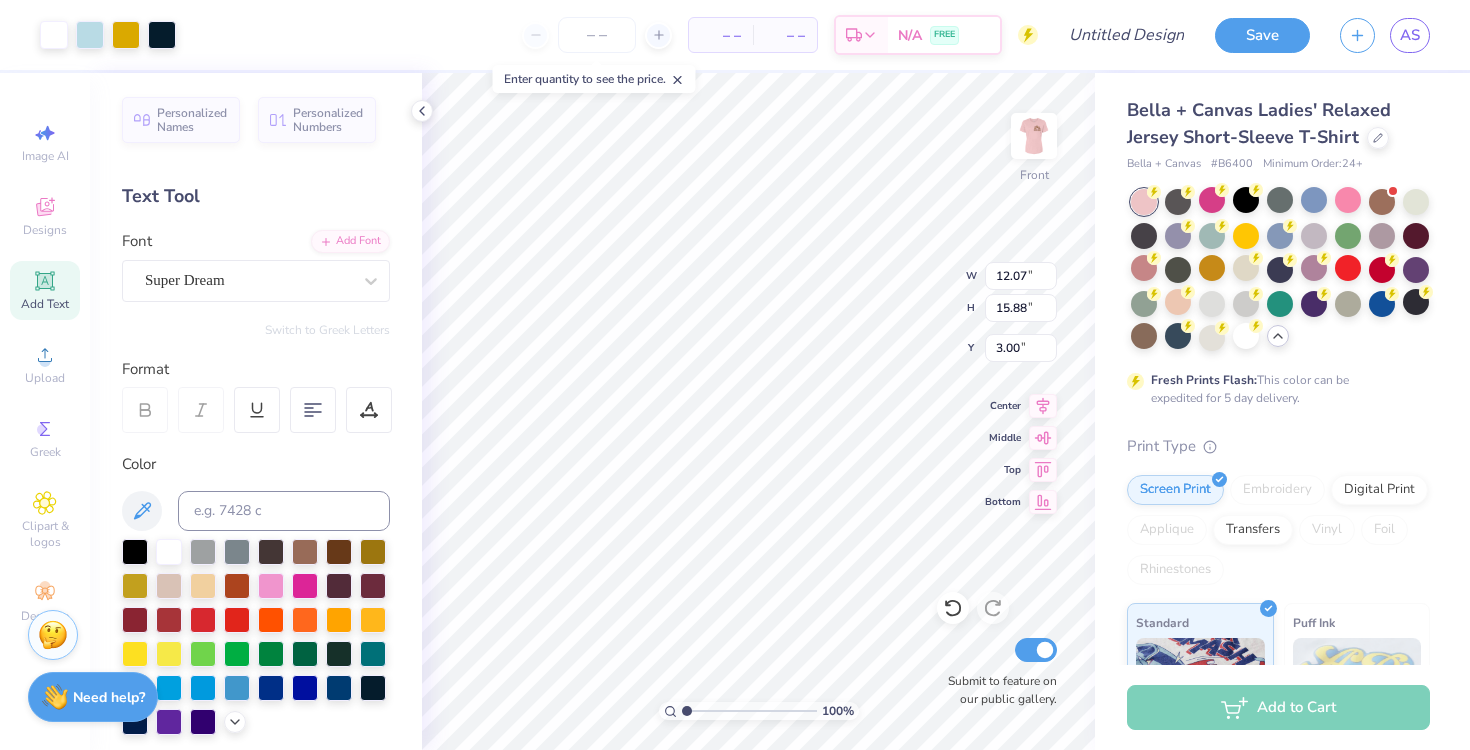 type on "10.78" 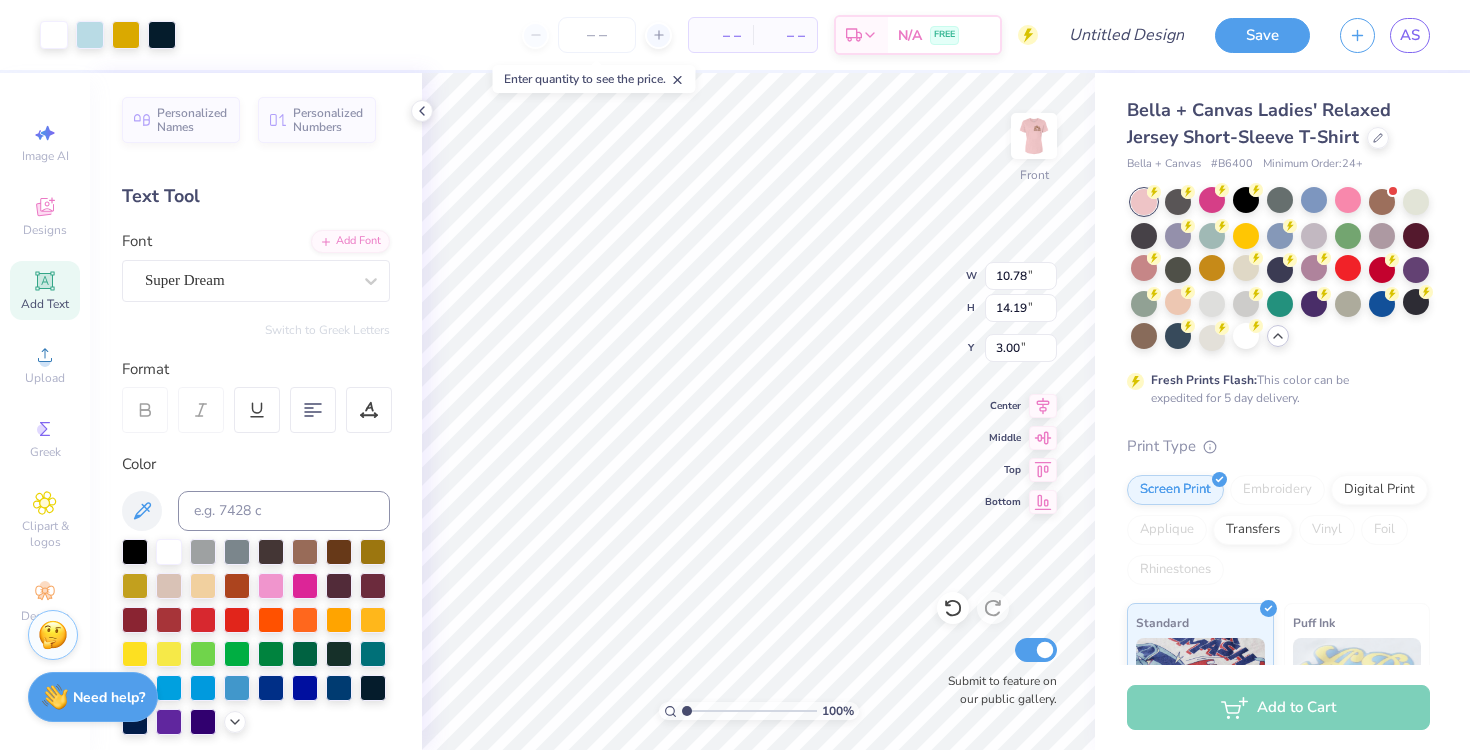 type on "10.04" 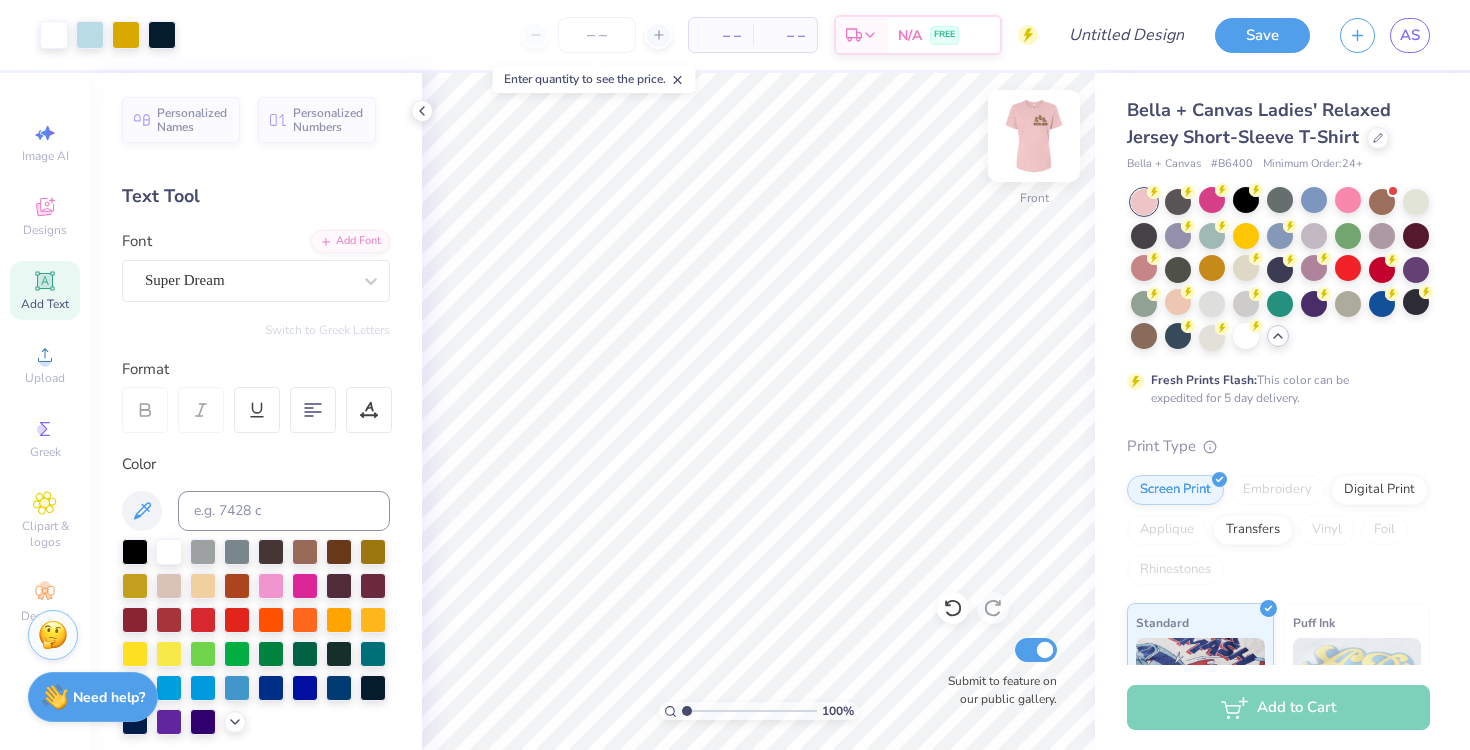 click at bounding box center [1034, 136] 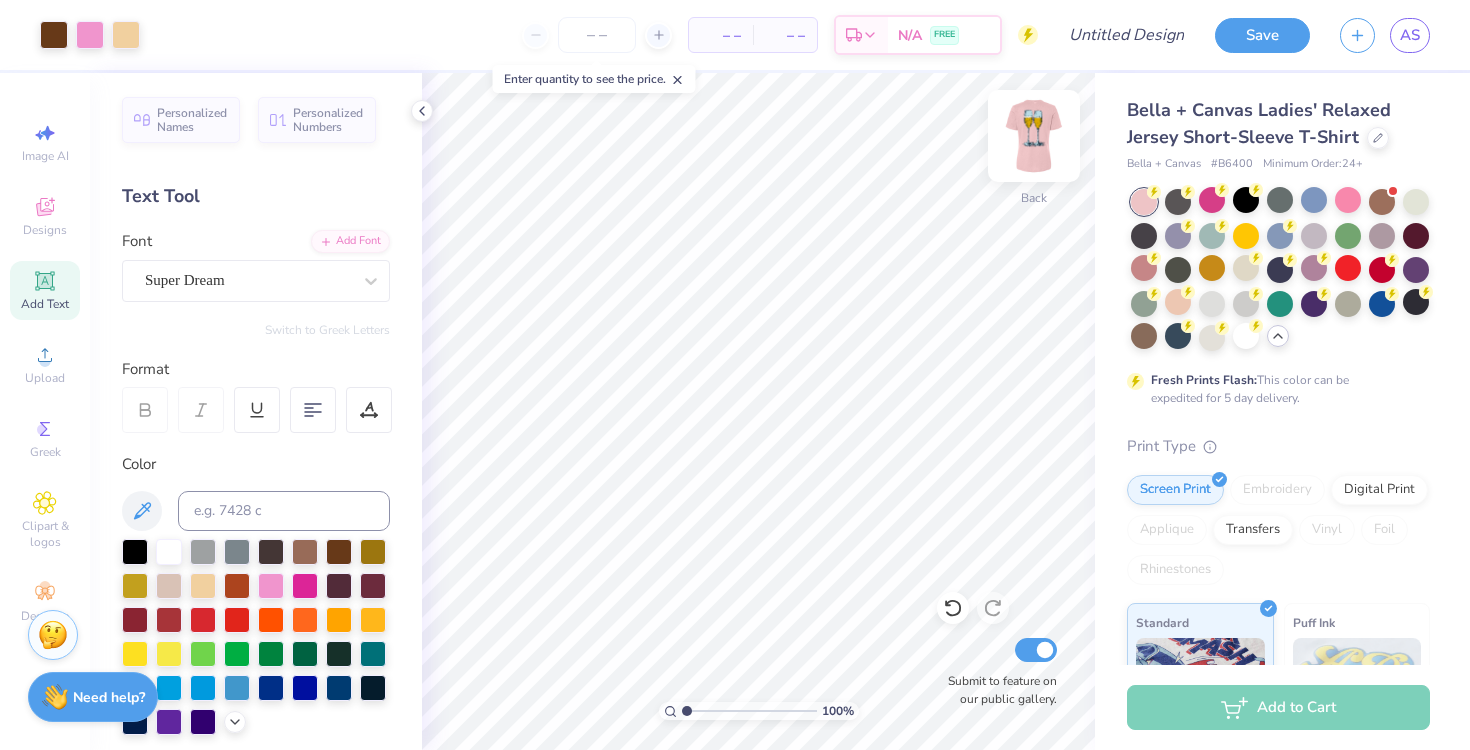 click at bounding box center (1034, 136) 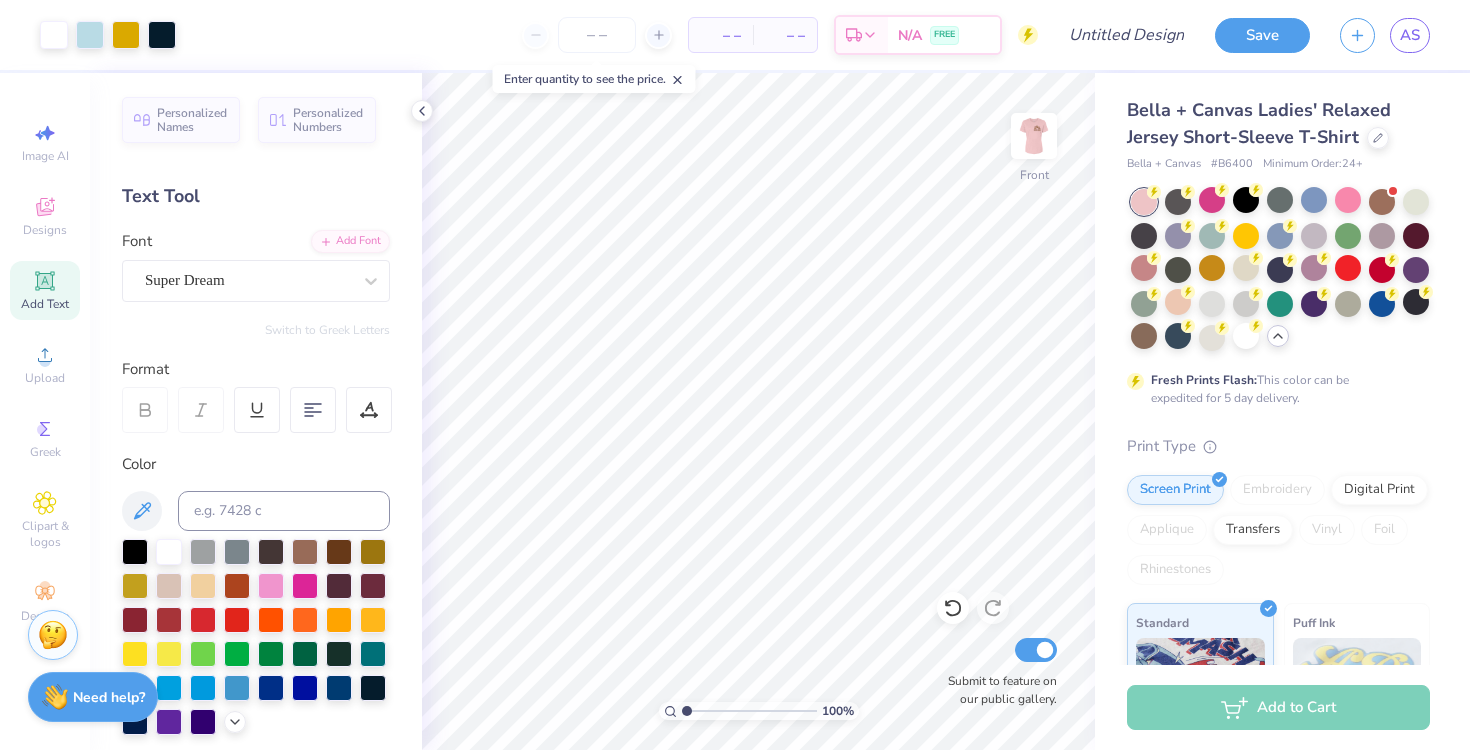 click at bounding box center [1034, 136] 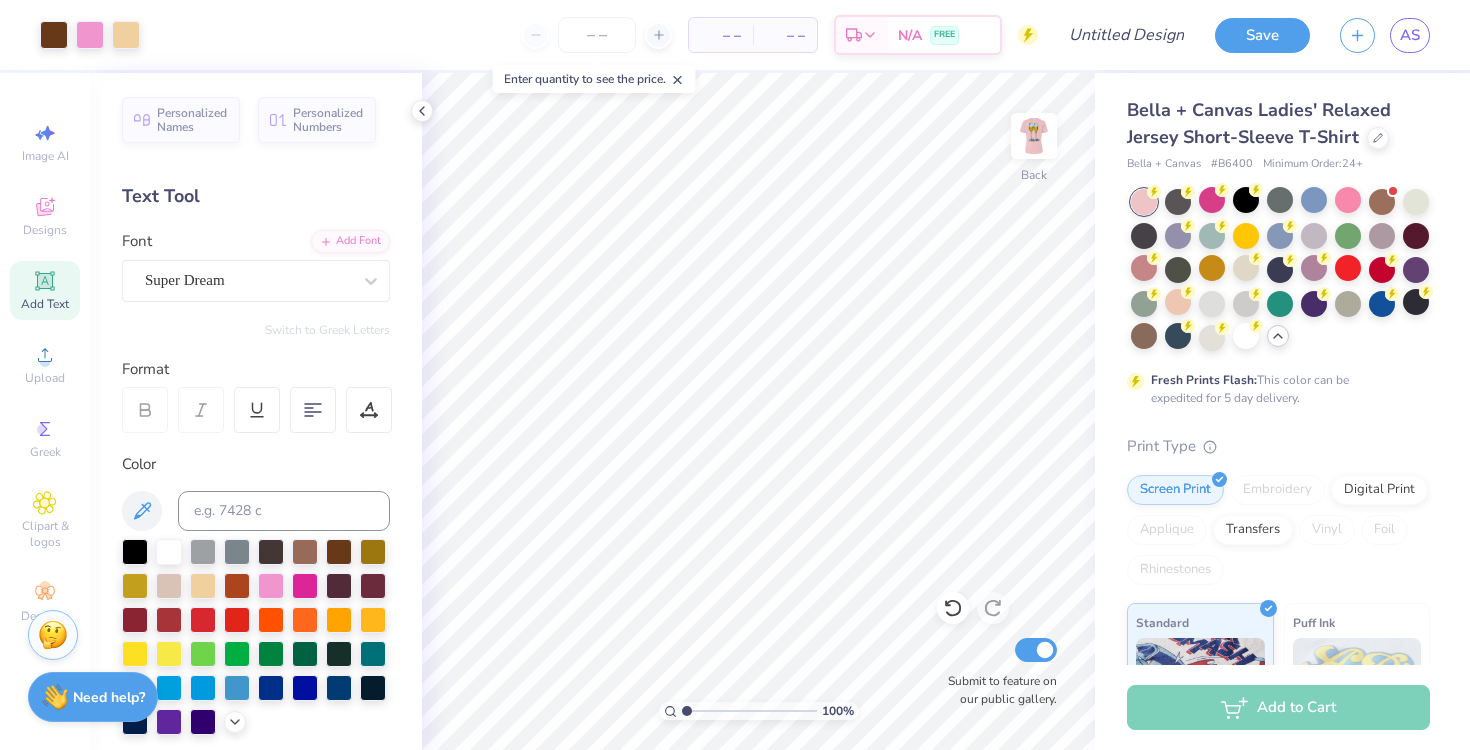 click at bounding box center (1034, 136) 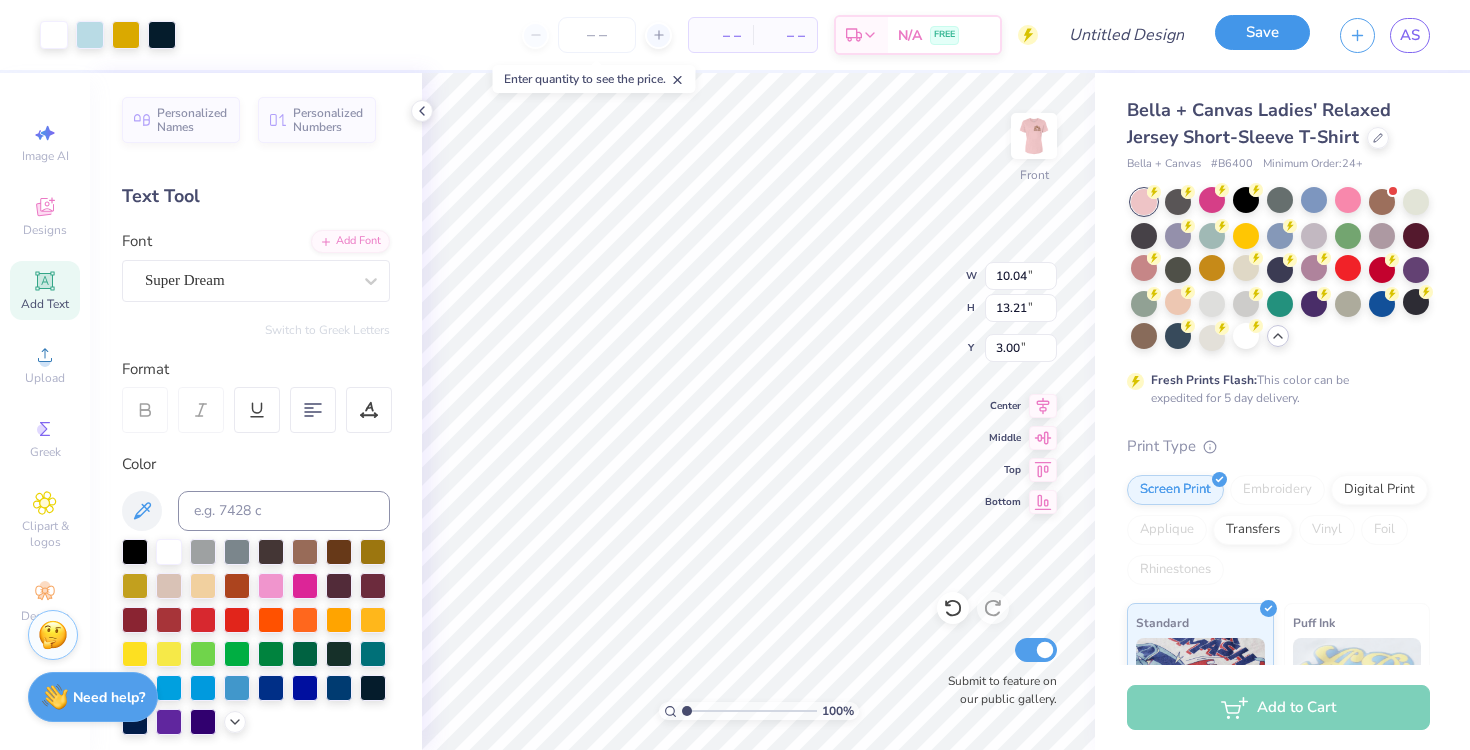 click on "Save" at bounding box center [1262, 32] 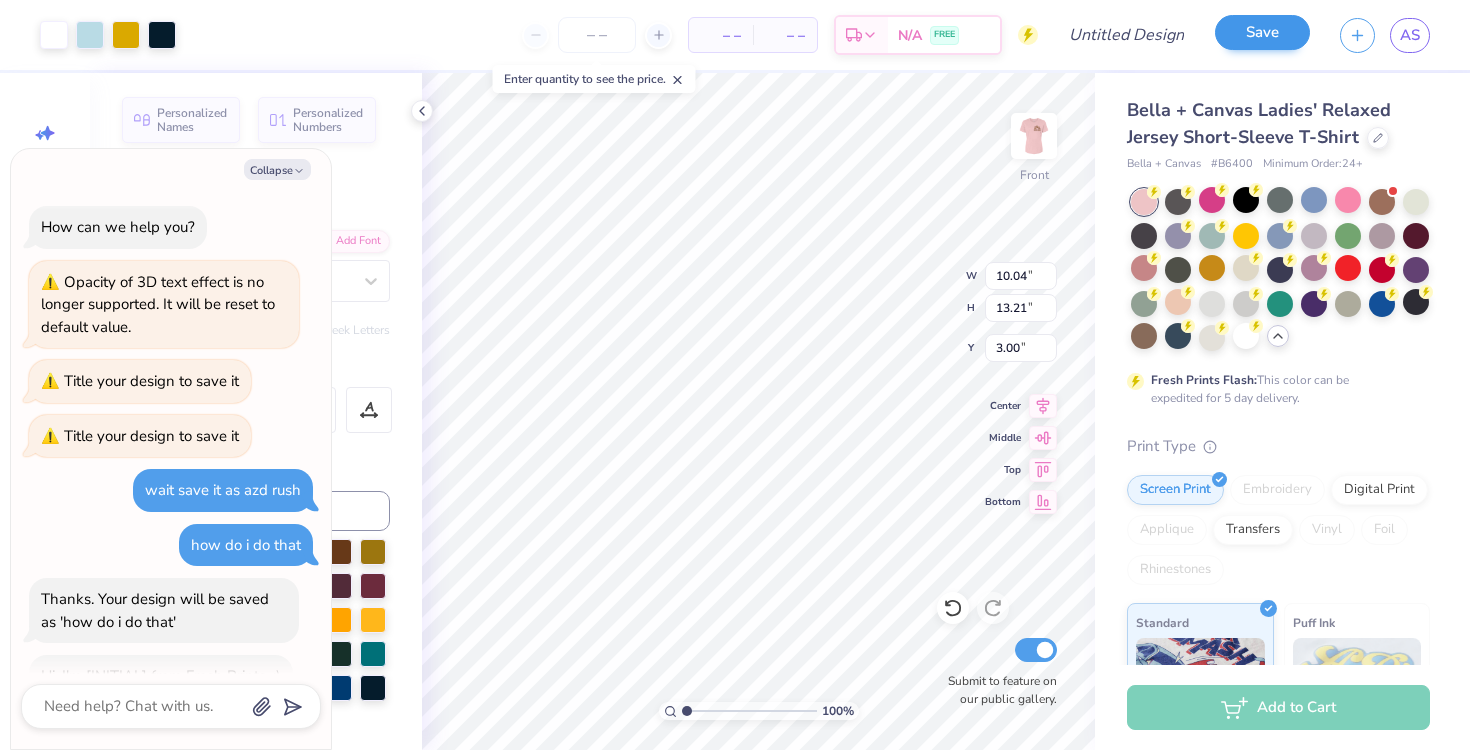 scroll, scrollTop: 458, scrollLeft: 0, axis: vertical 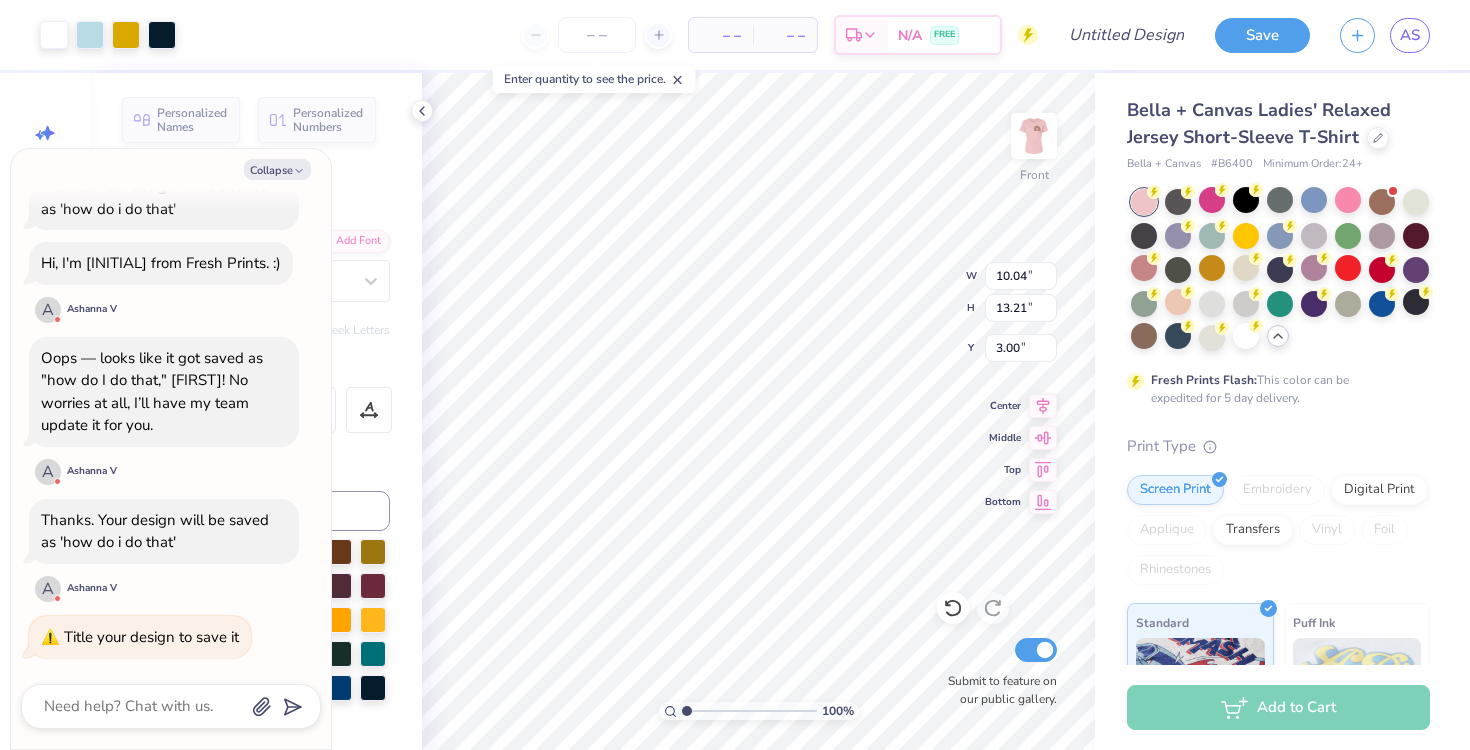 type on "x" 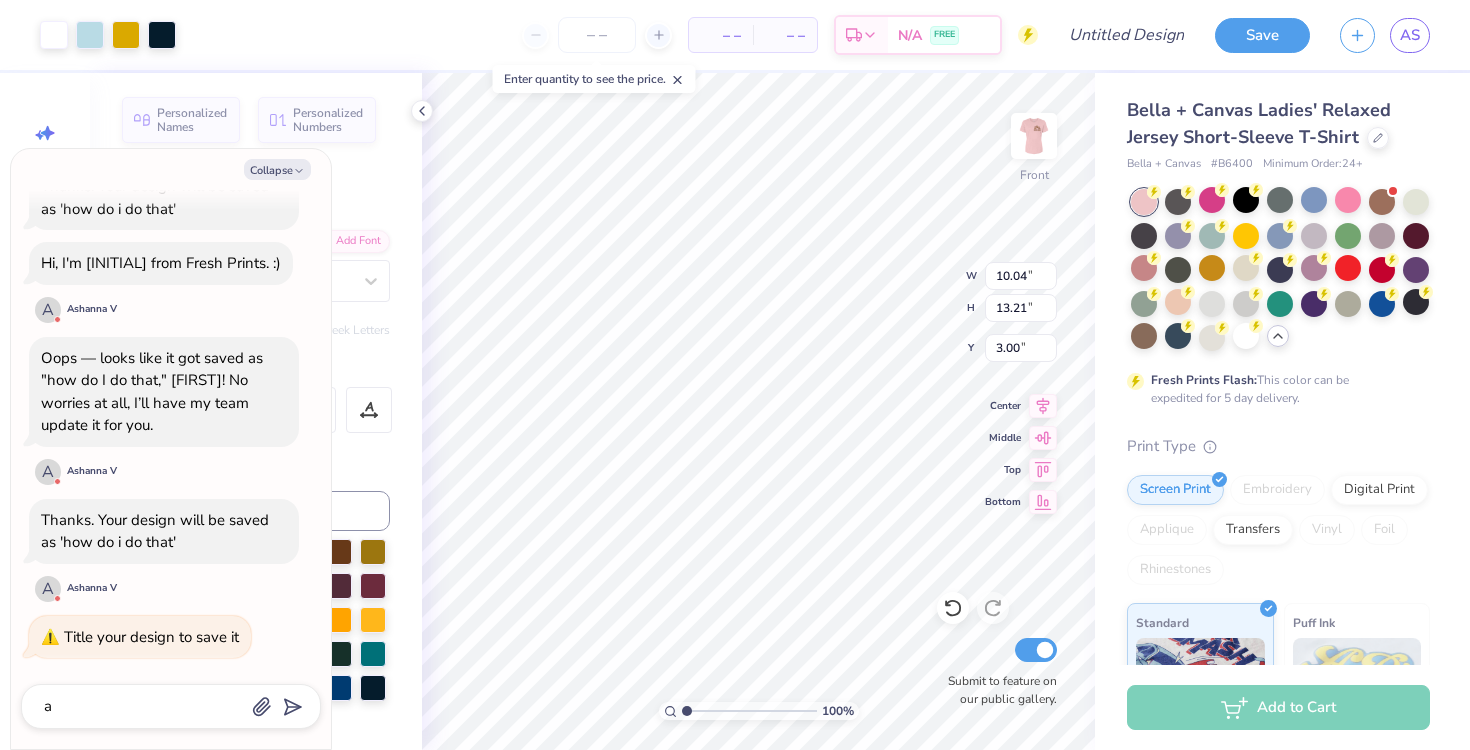 type on "x" 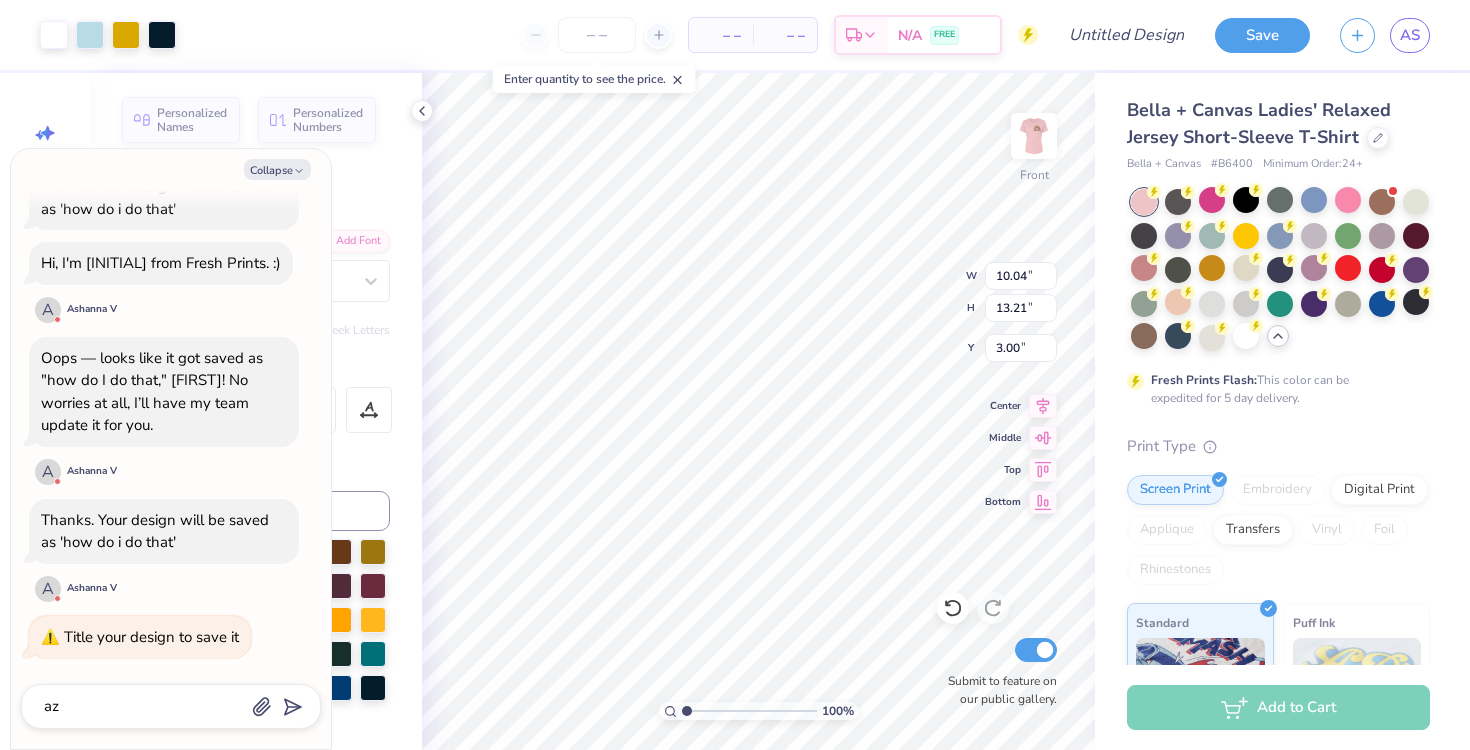 type on "x" 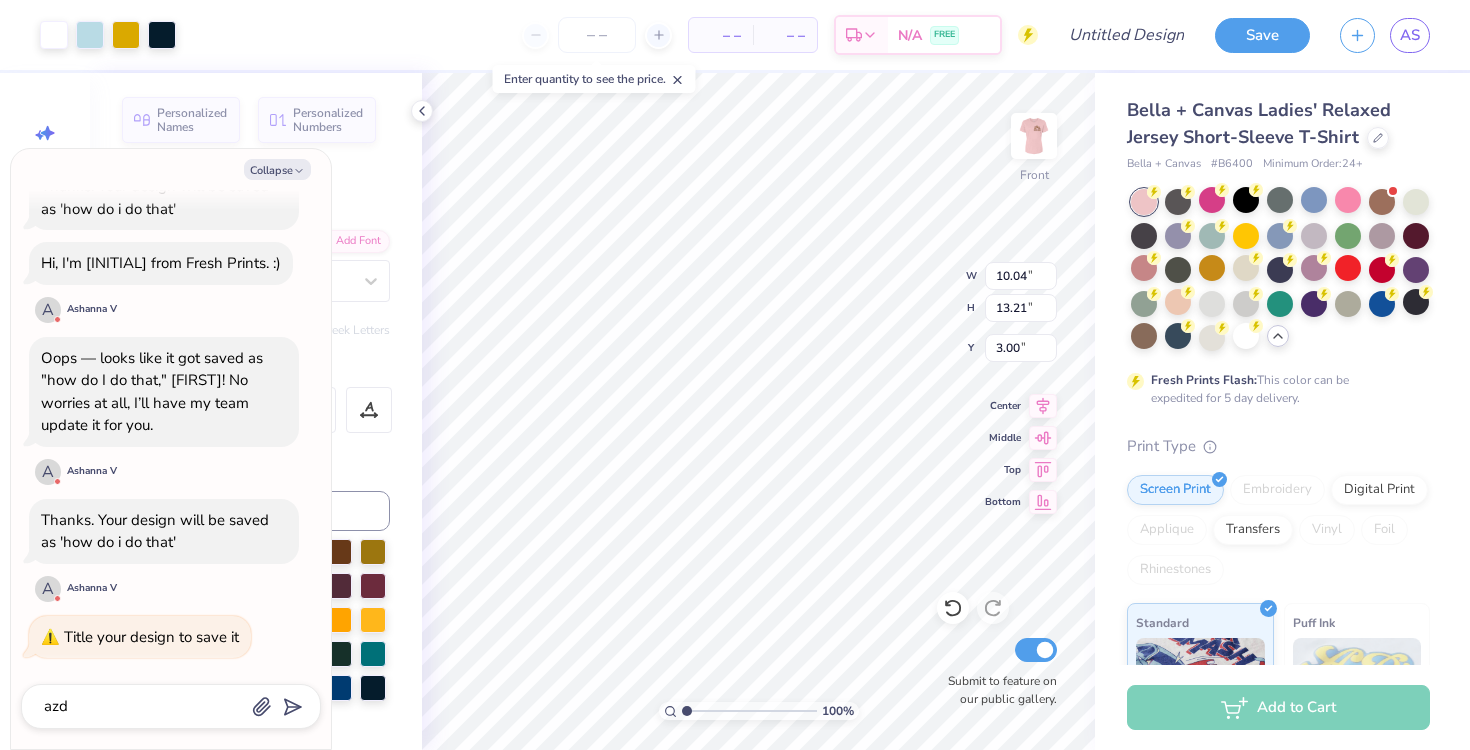 type on "x" 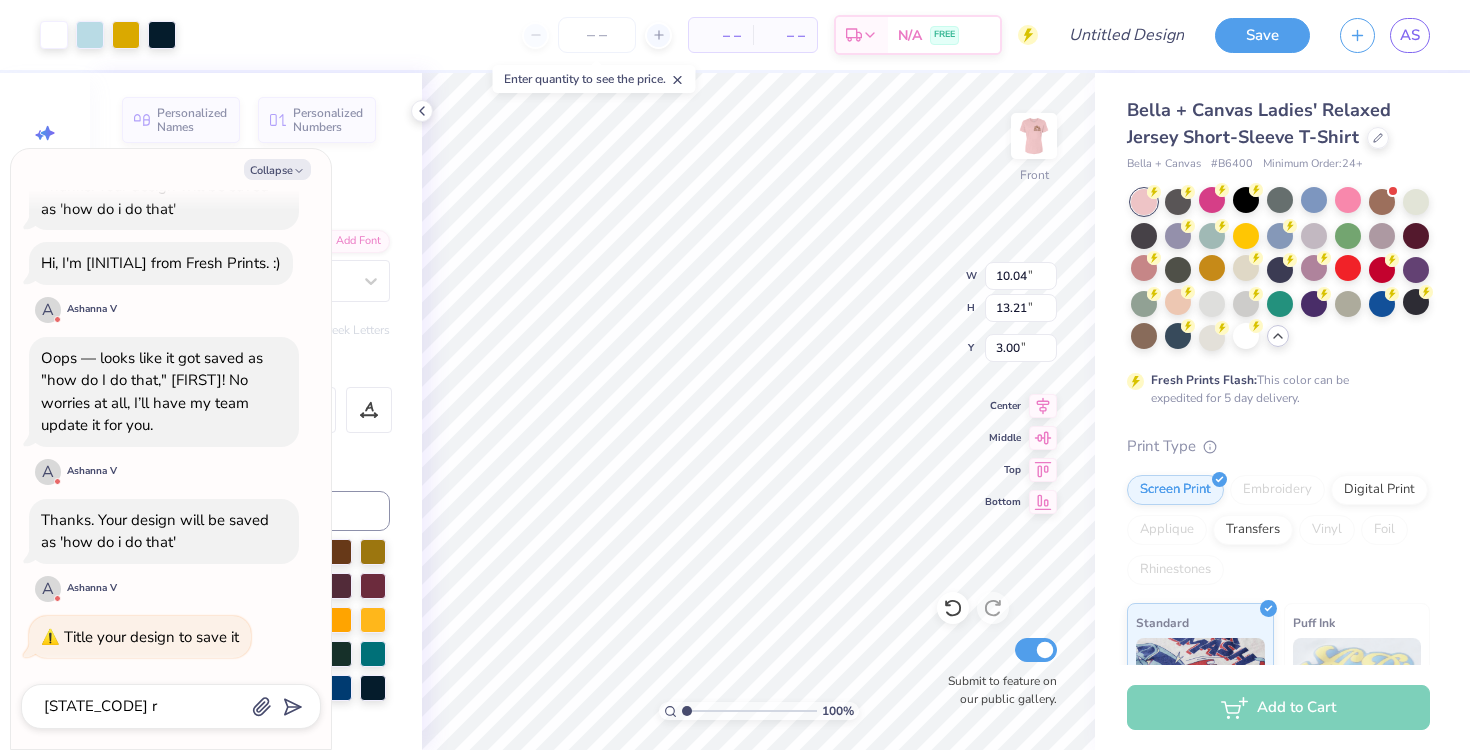 type on "x" 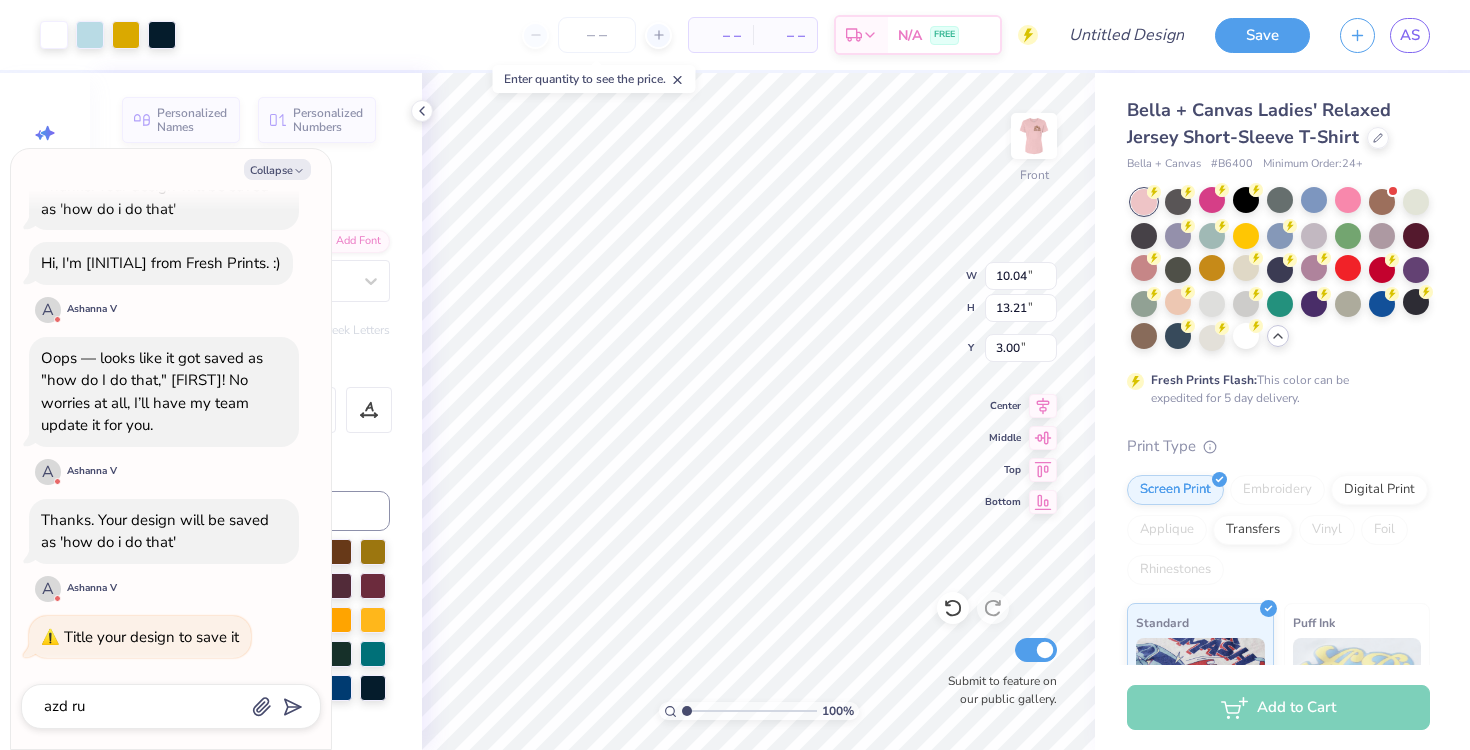 type on "x" 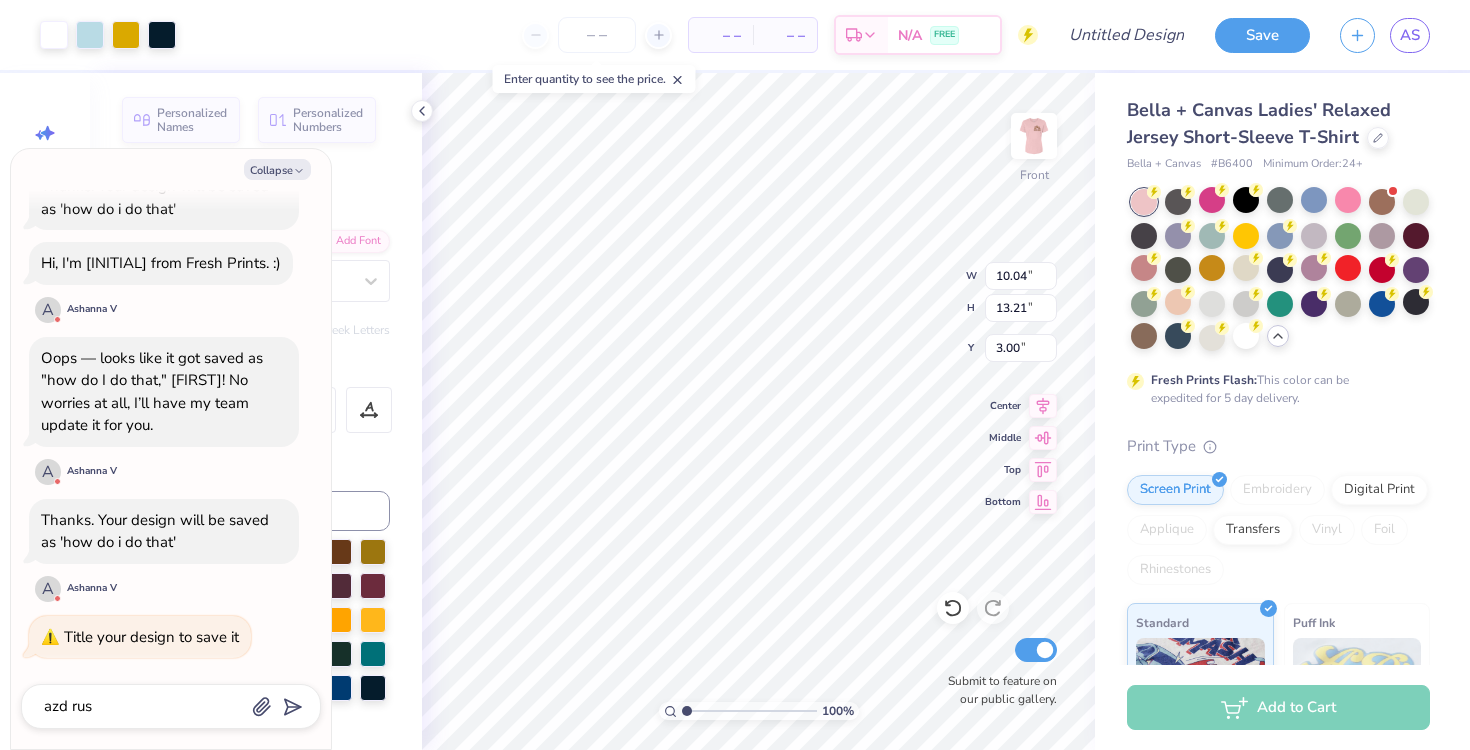 type on "x" 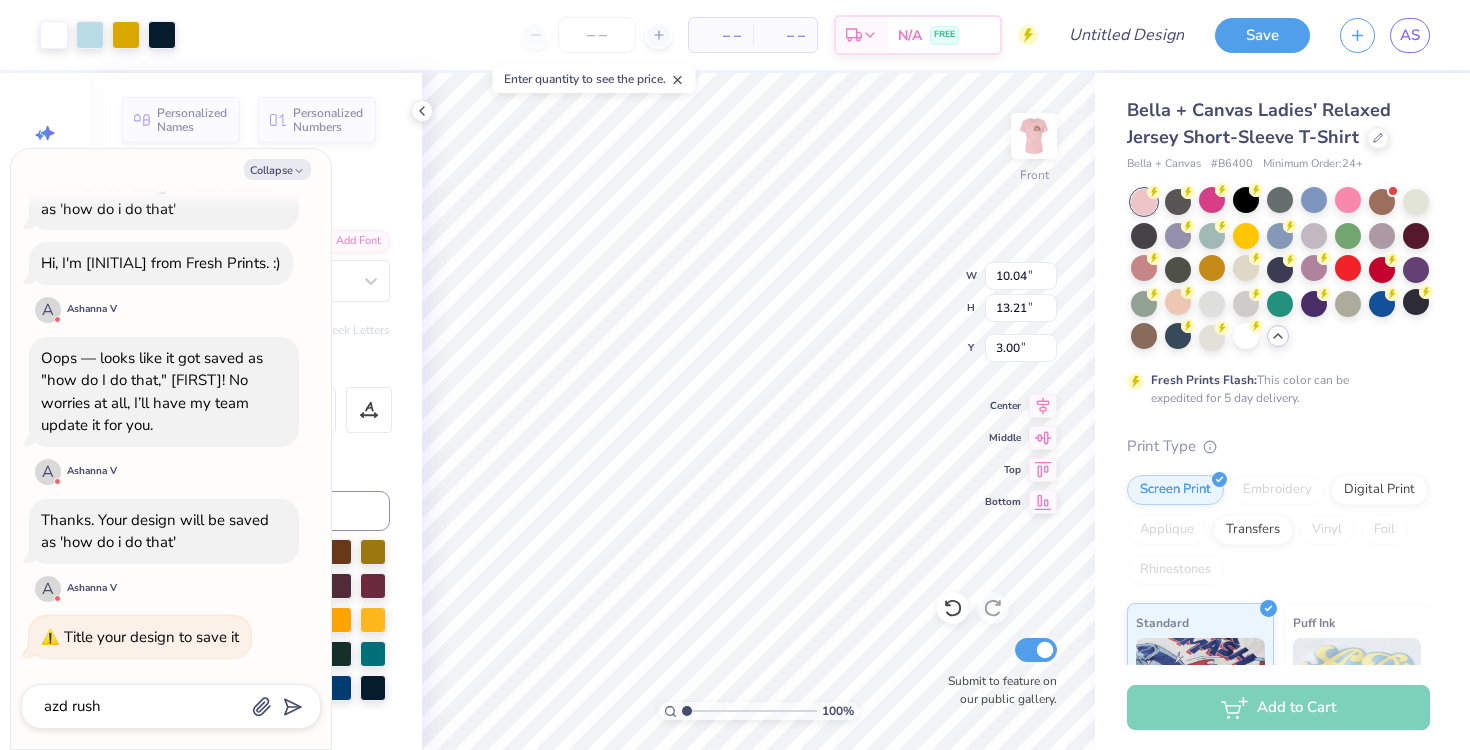 type on "x" 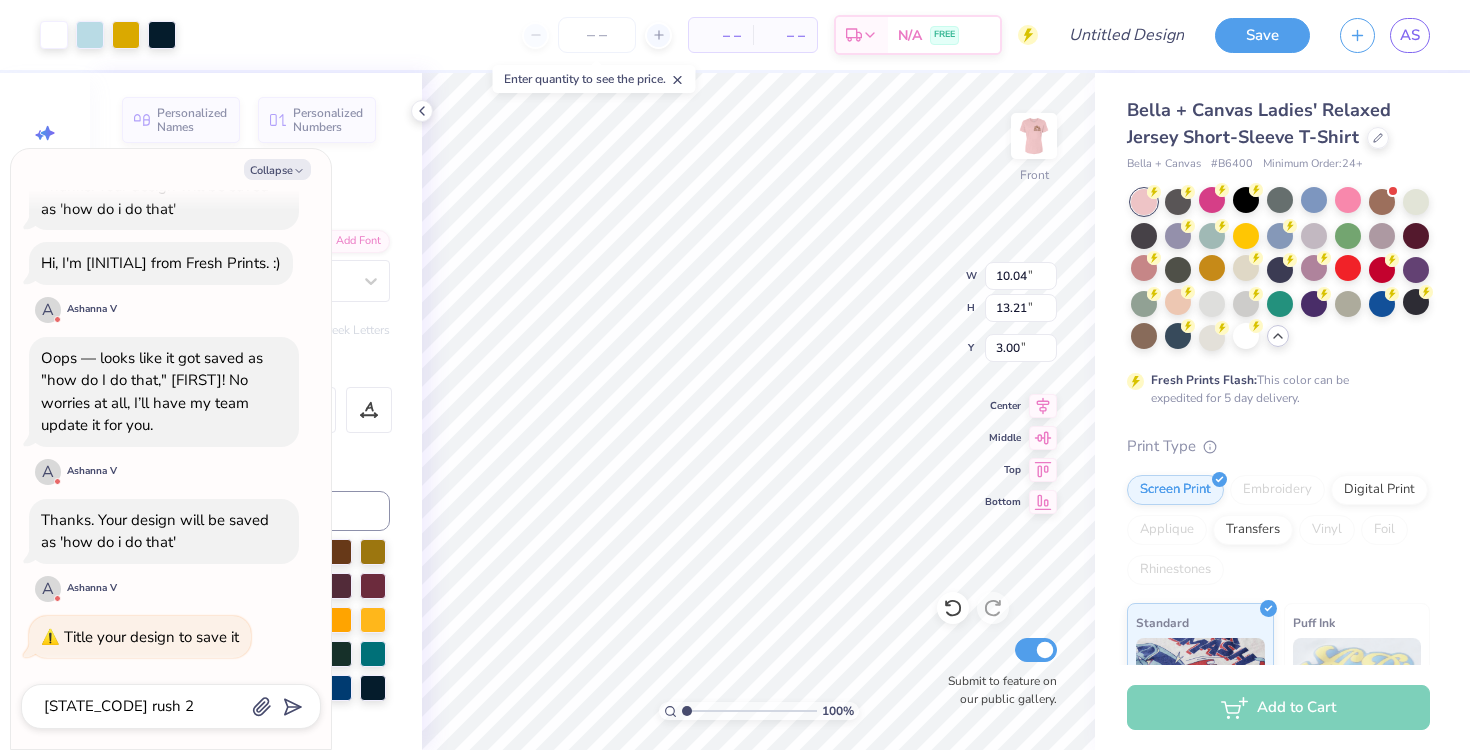 type on "x" 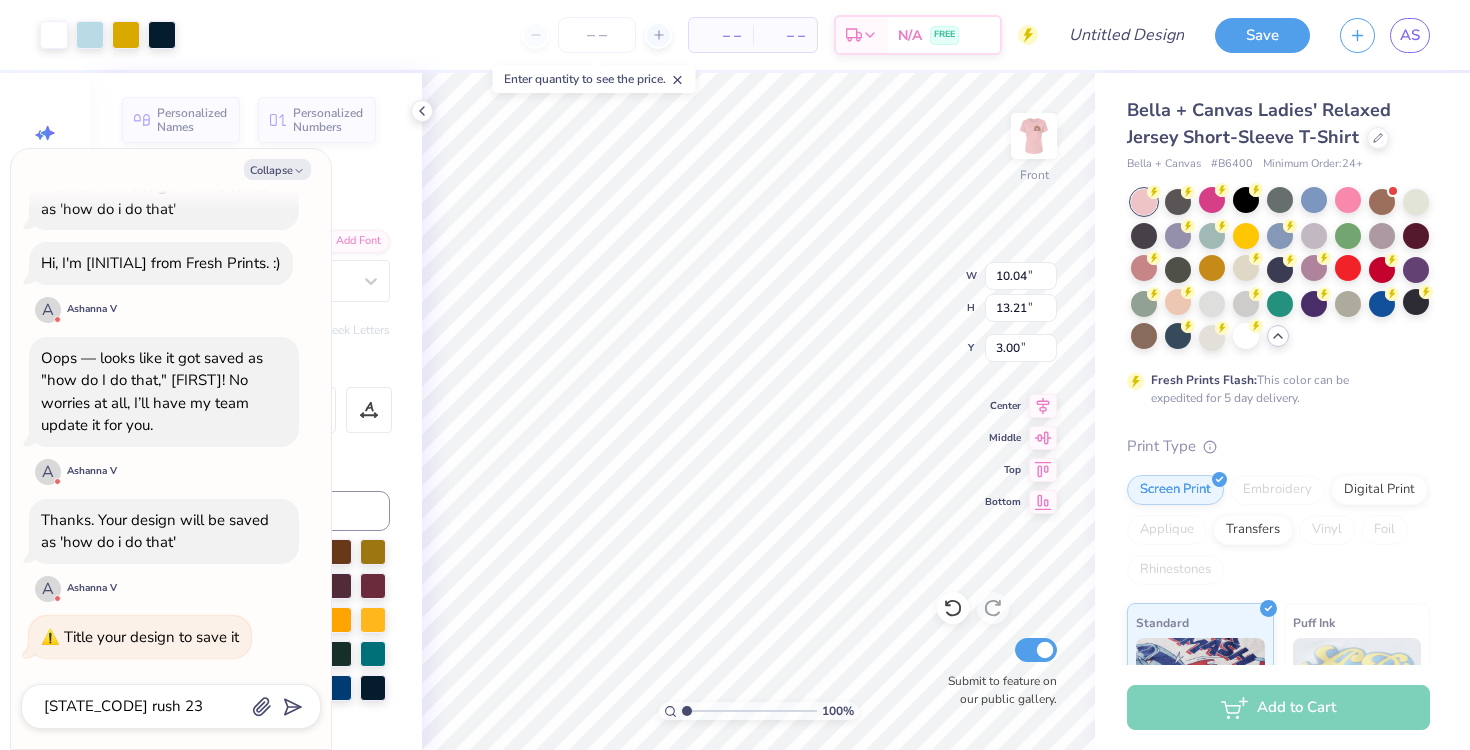 type on "x" 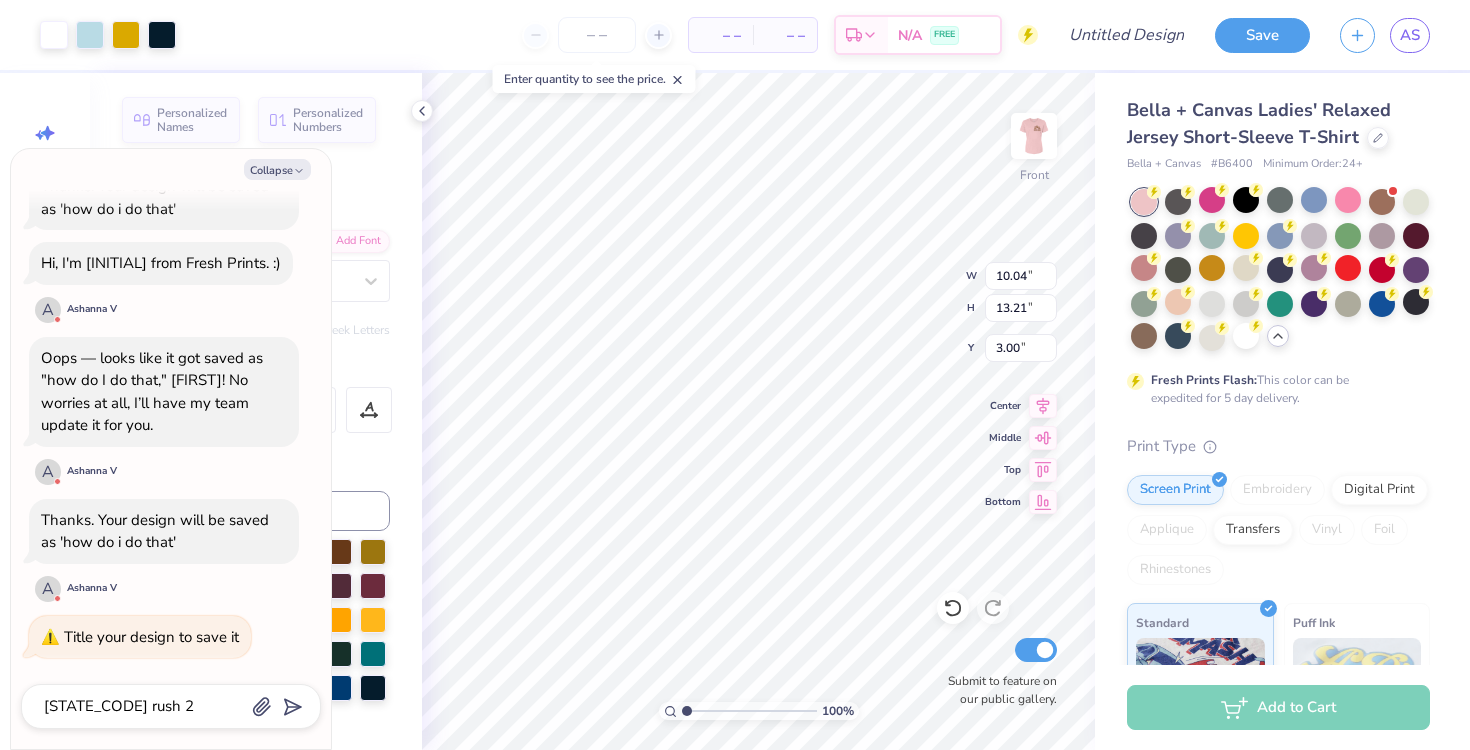 type on "x" 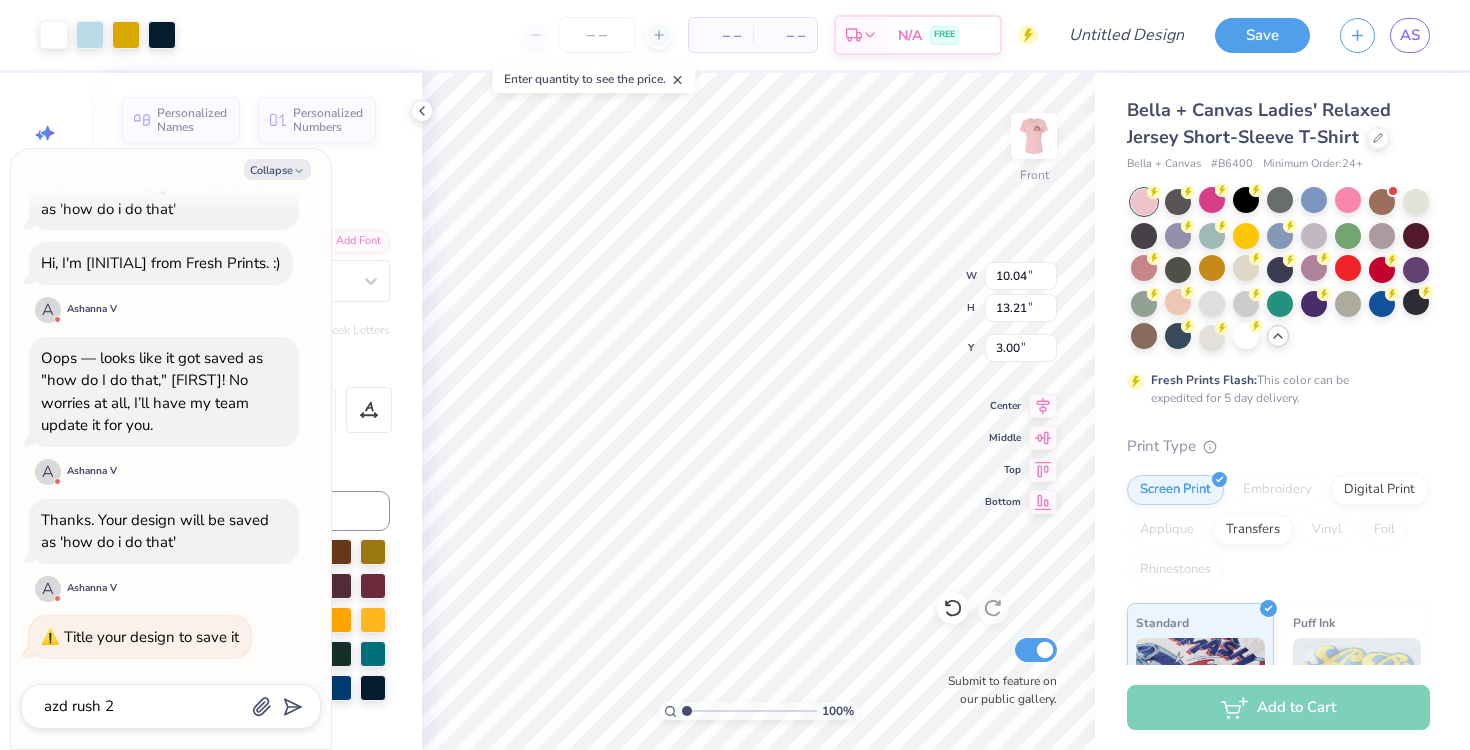 type on "x" 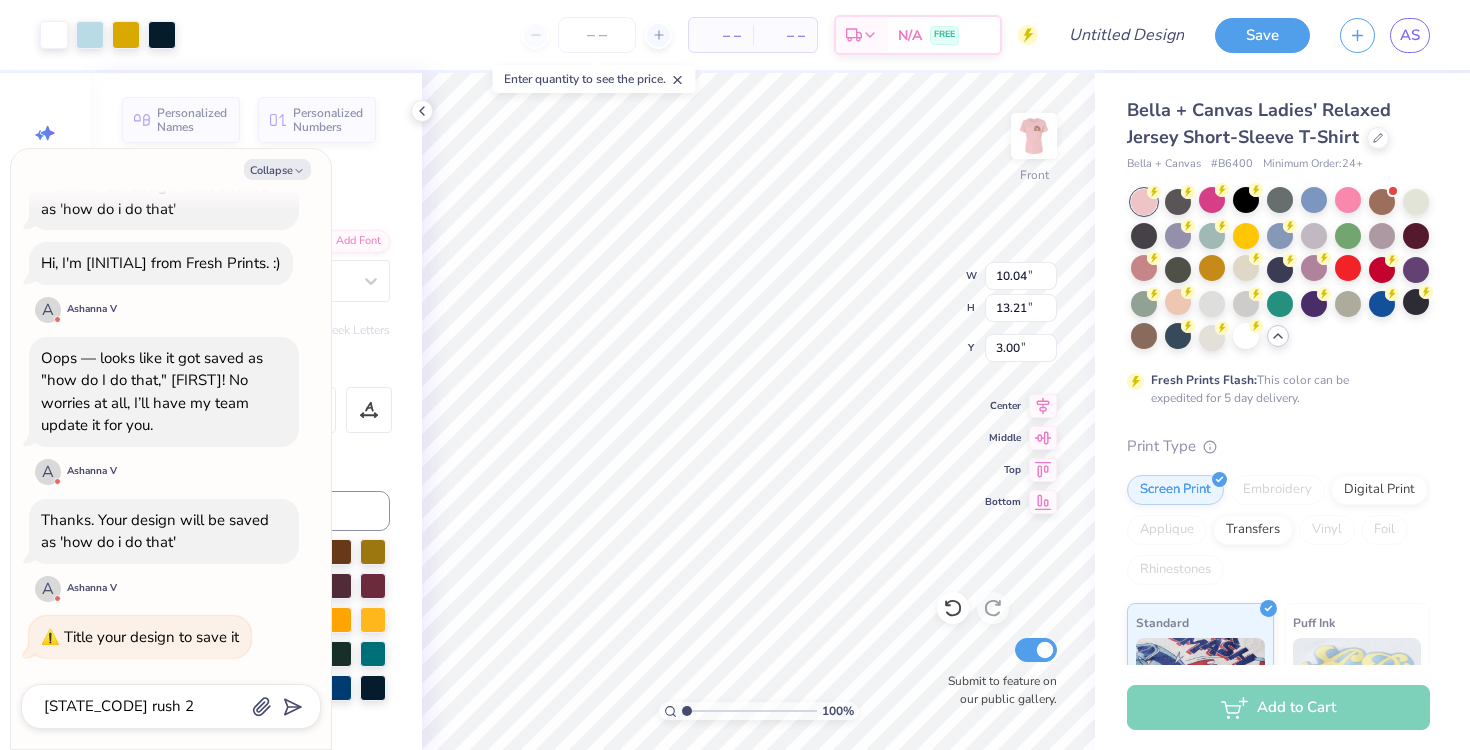 type on "azd rush 2" 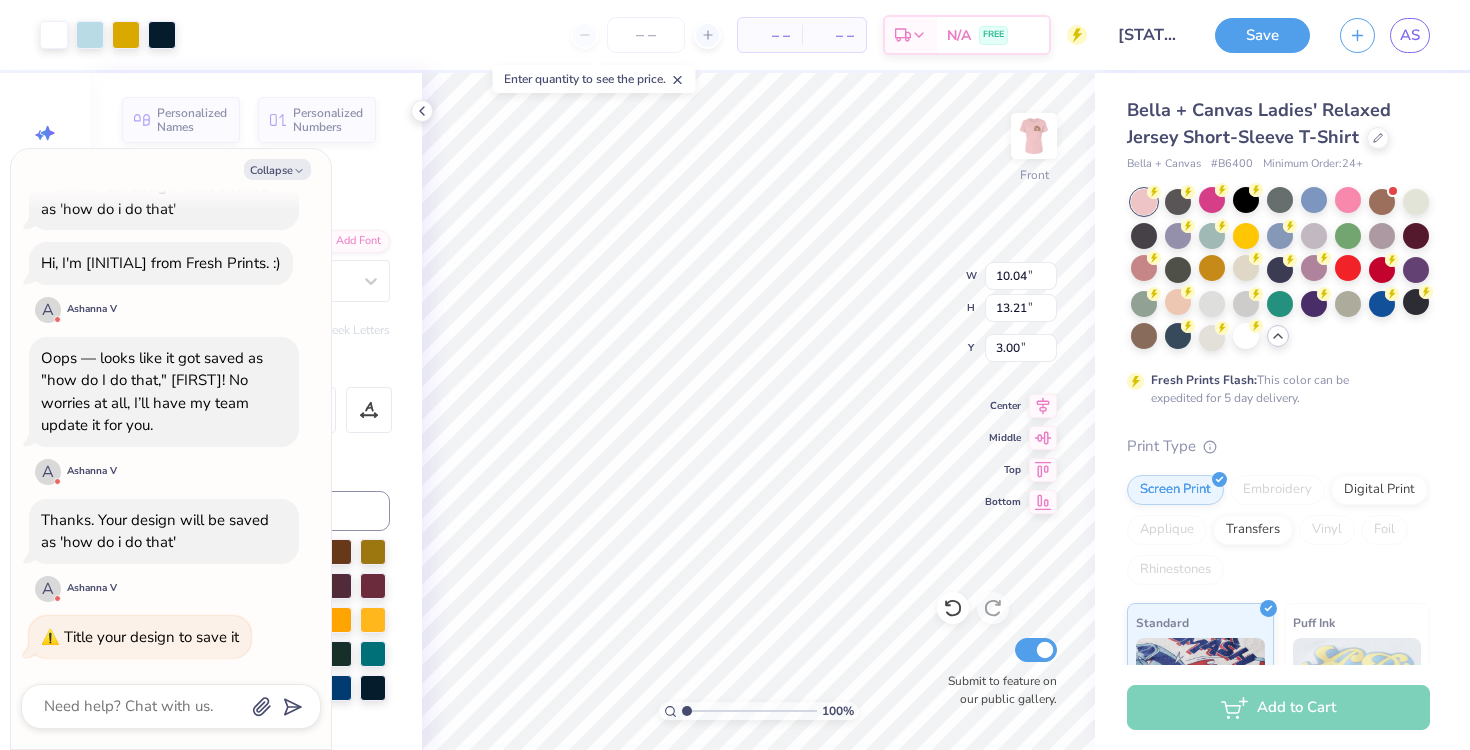 scroll, scrollTop: 589, scrollLeft: 0, axis: vertical 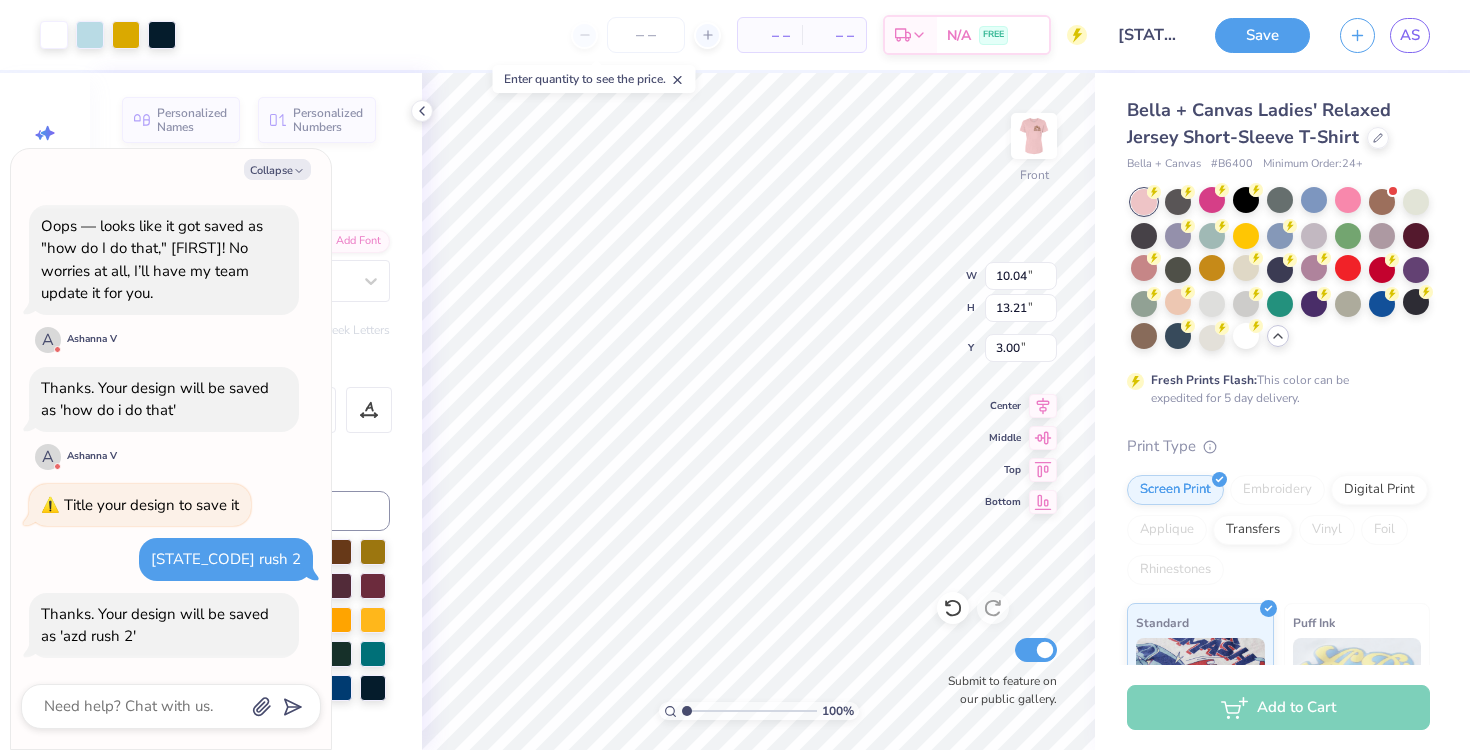 drag, startPoint x: 378, startPoint y: 541, endPoint x: 315, endPoint y: 350, distance: 201.12186 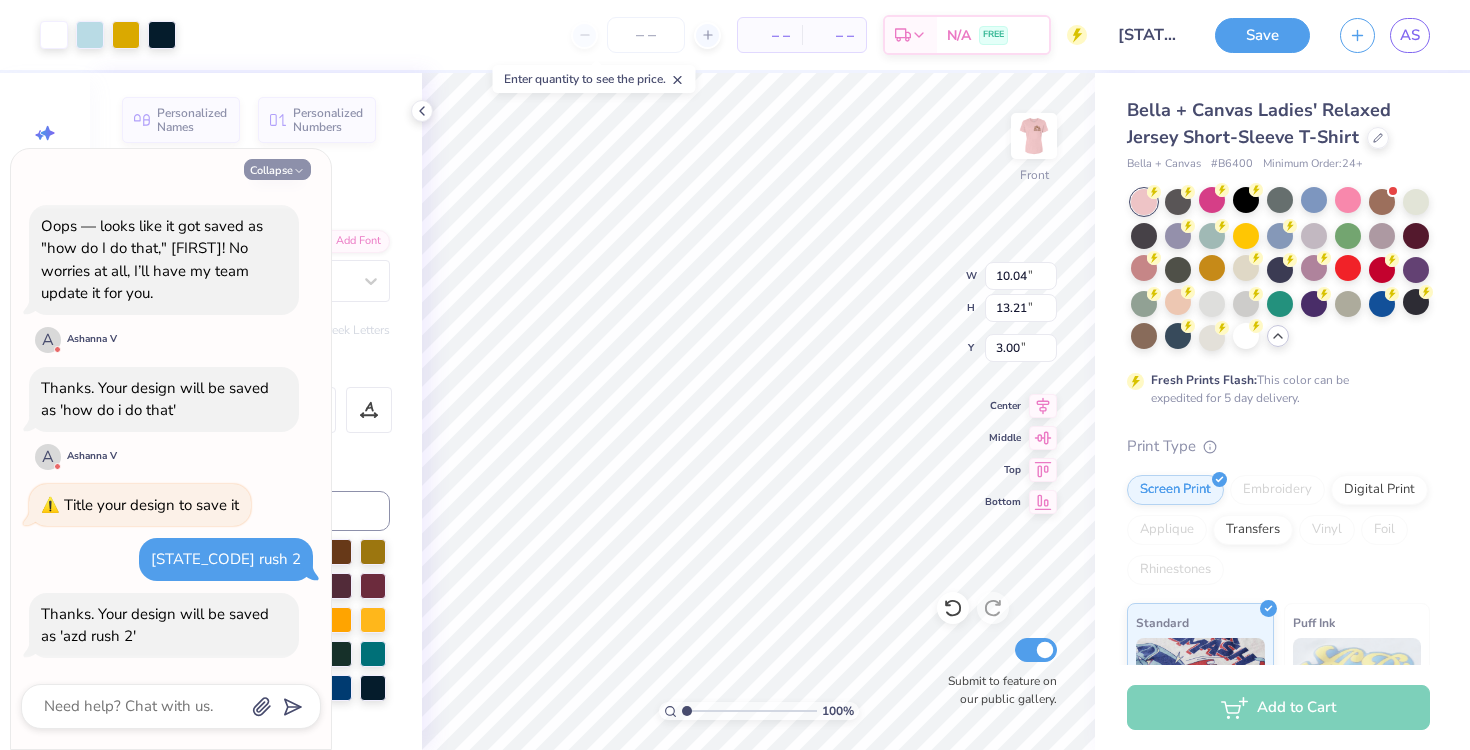 click on "Collapse" at bounding box center [277, 169] 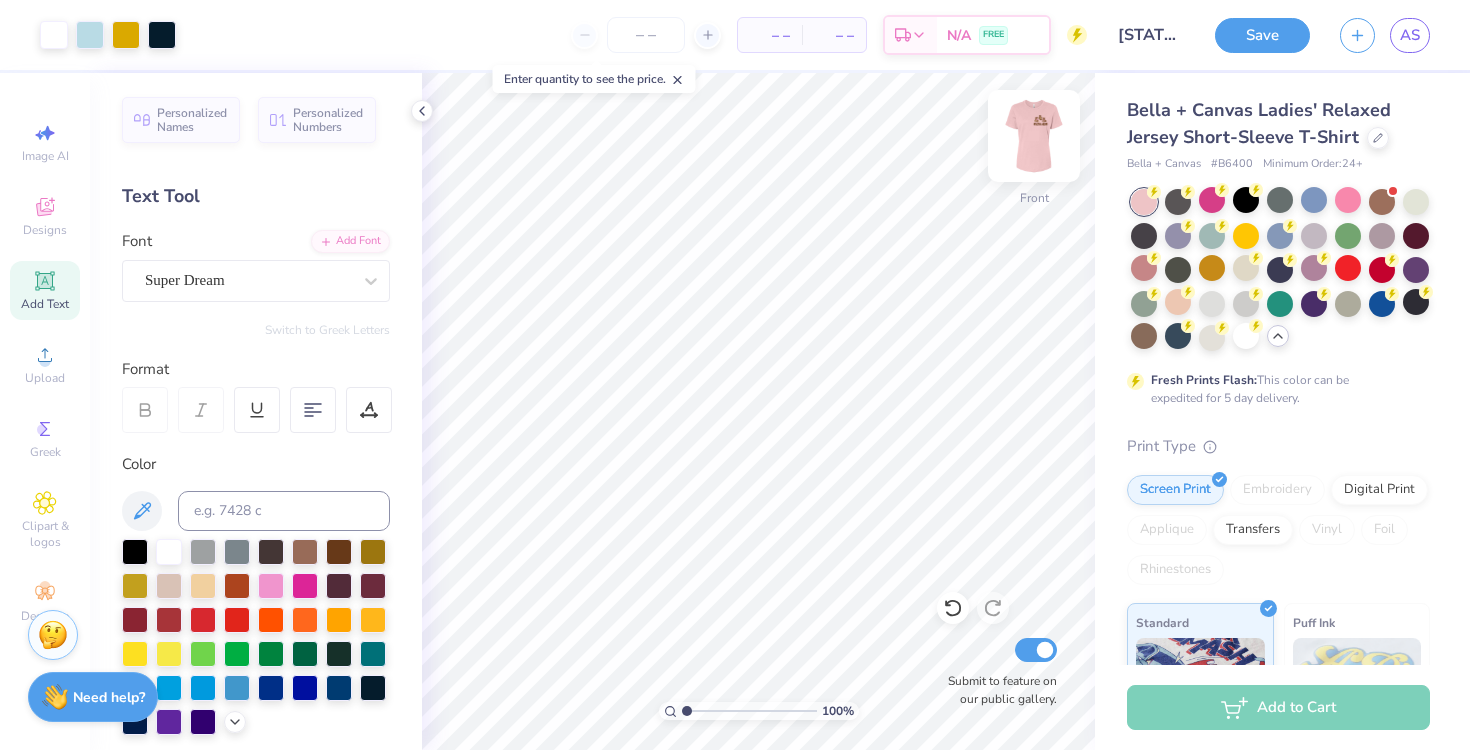 click at bounding box center [1034, 136] 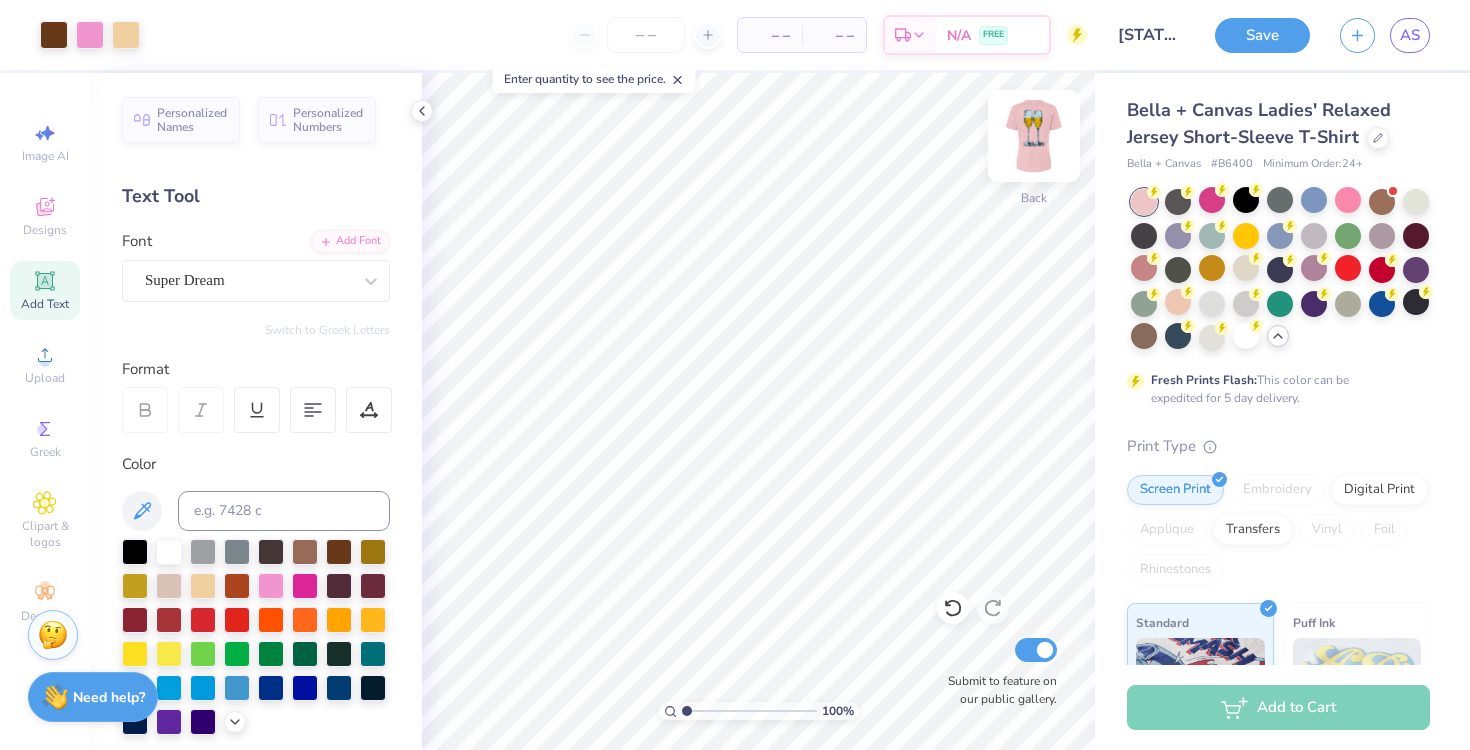 click at bounding box center [1034, 136] 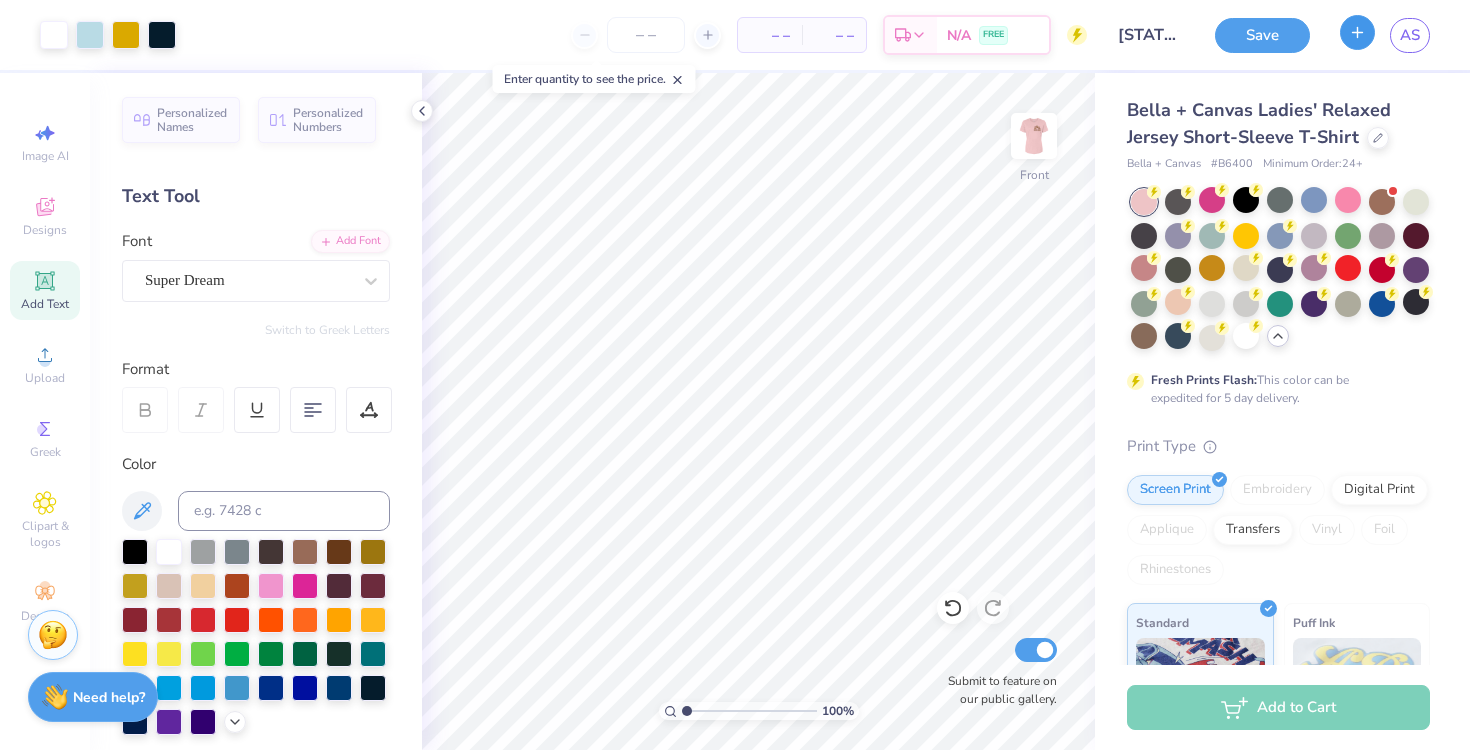 click at bounding box center (1357, 32) 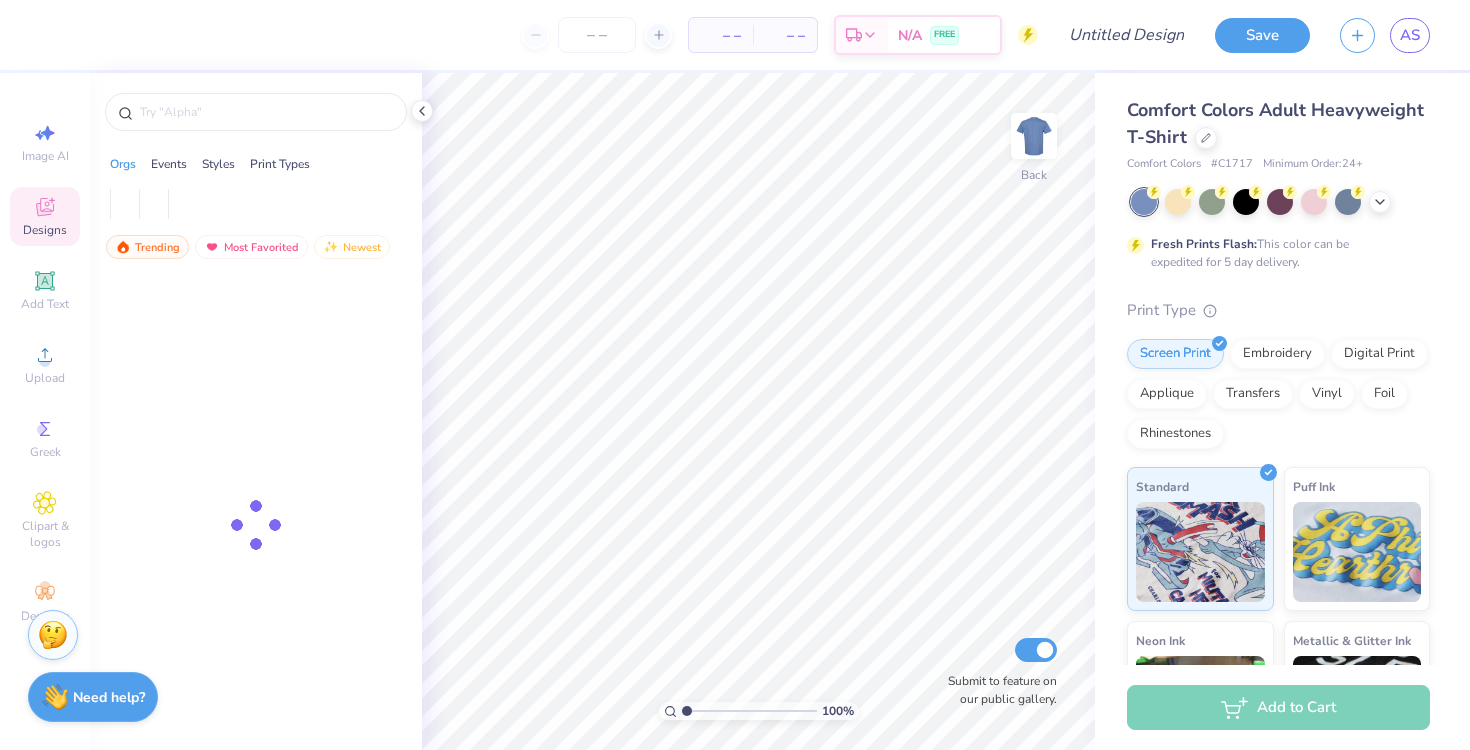 scroll, scrollTop: 0, scrollLeft: 0, axis: both 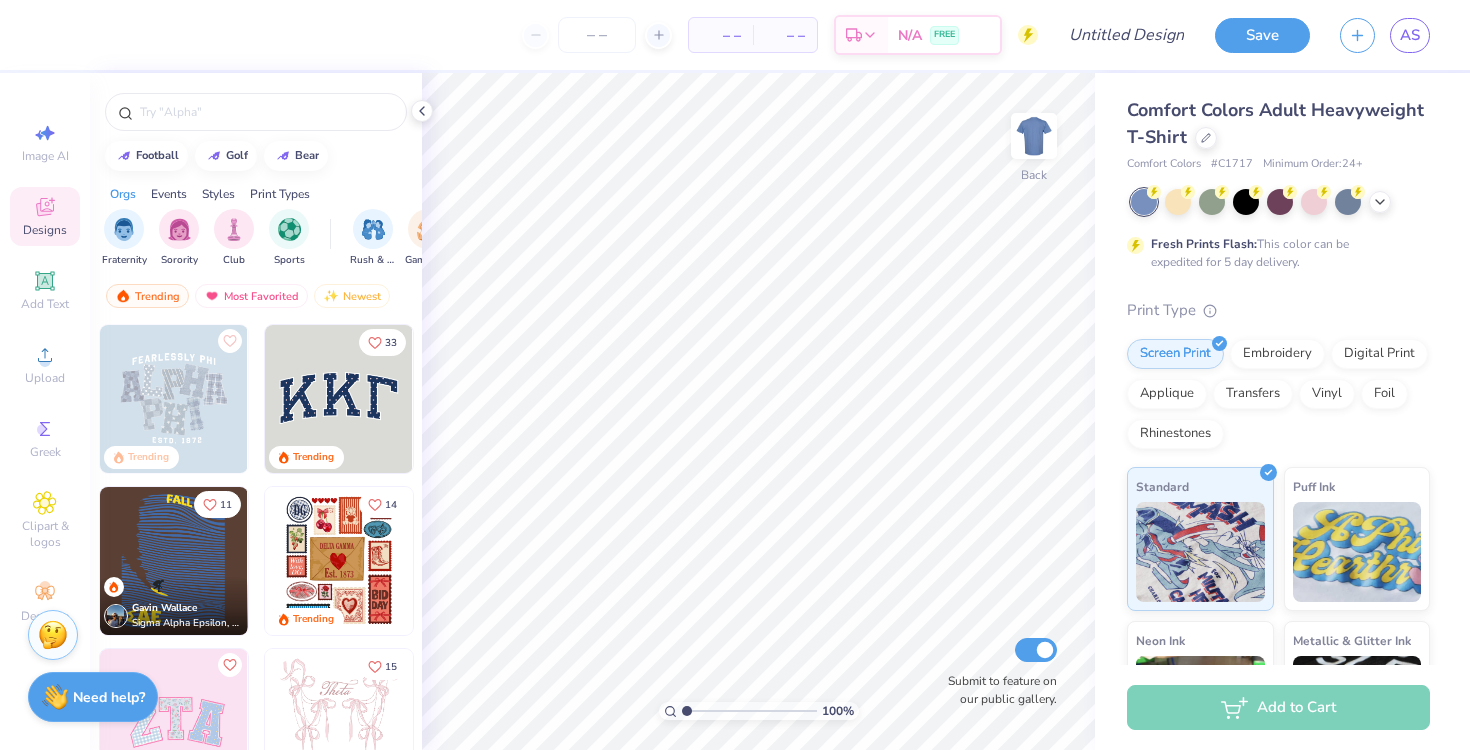 click at bounding box center [174, 561] 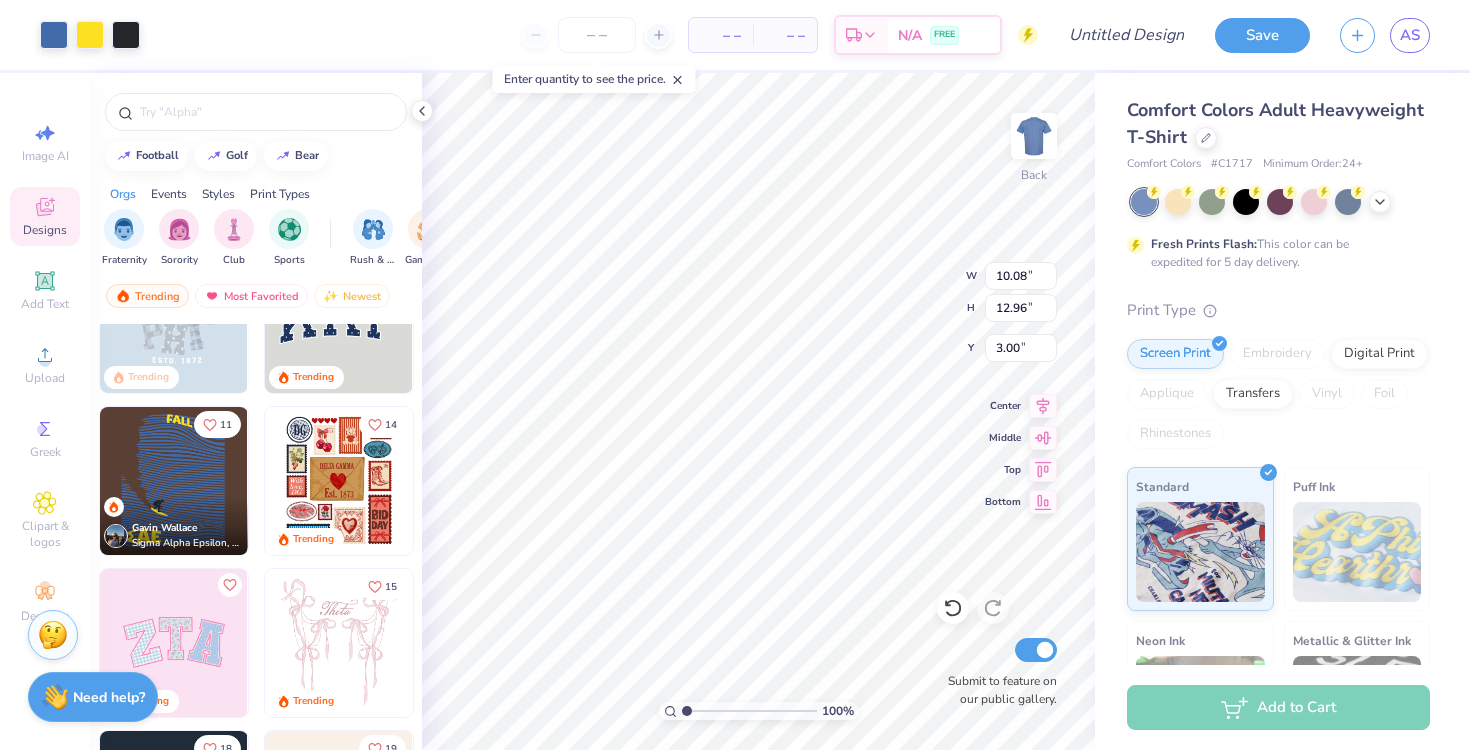 scroll, scrollTop: 79, scrollLeft: 0, axis: vertical 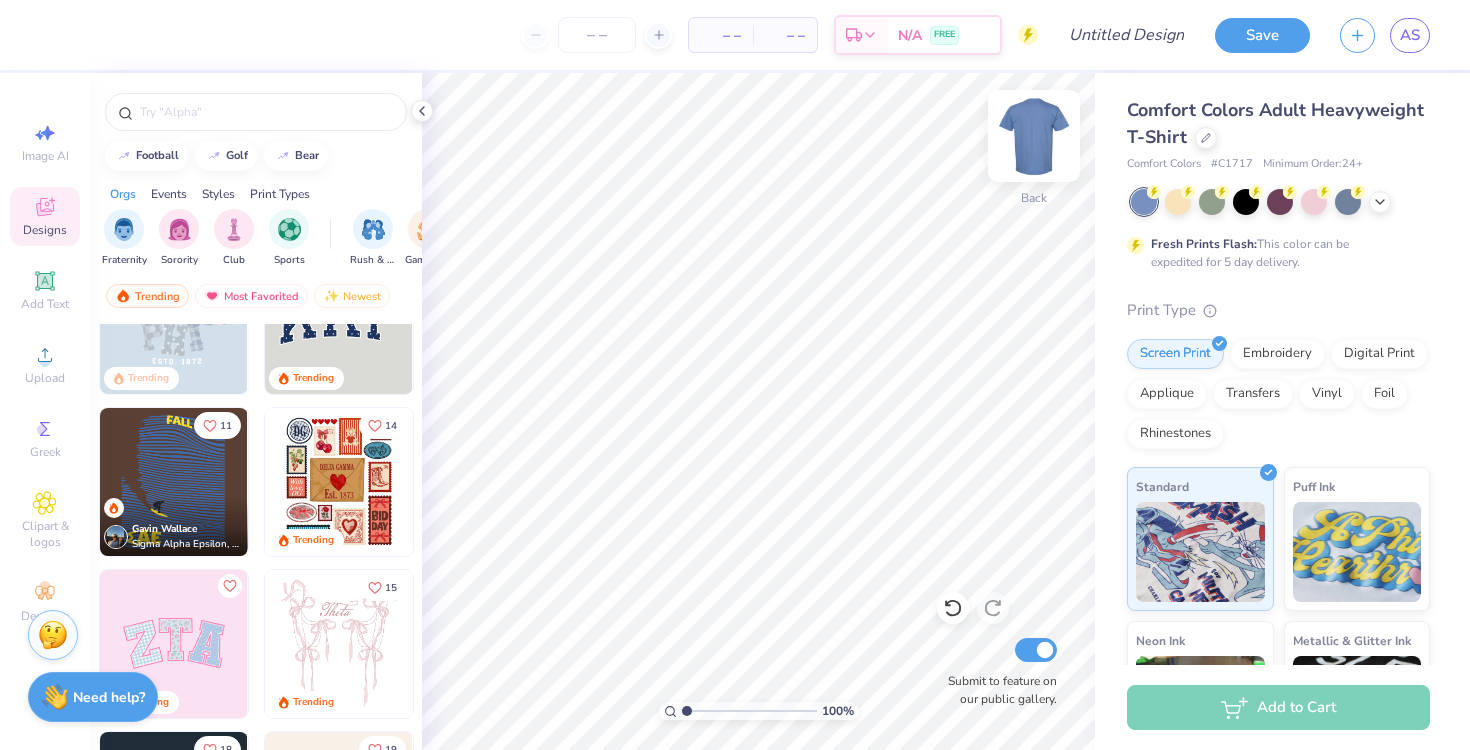 click at bounding box center [1034, 136] 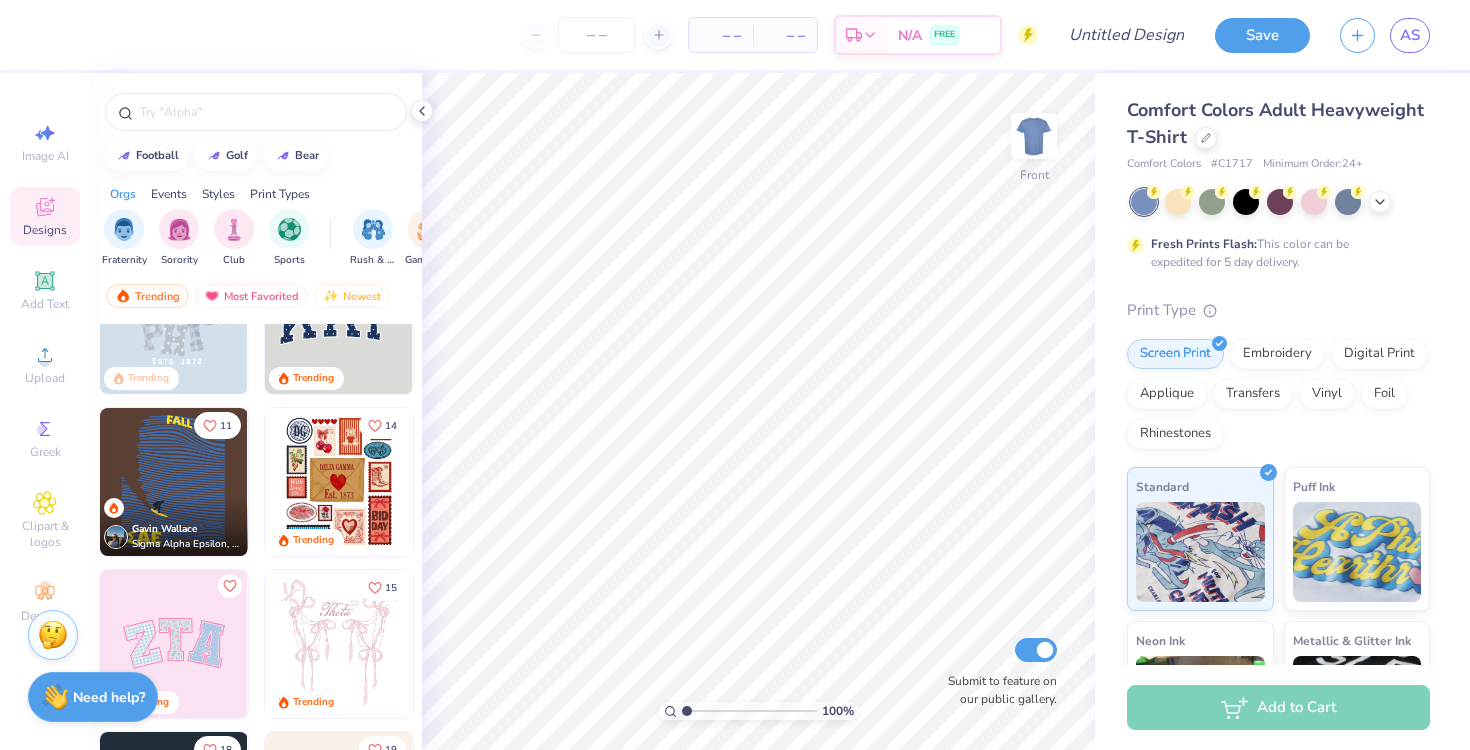 click at bounding box center [339, 482] 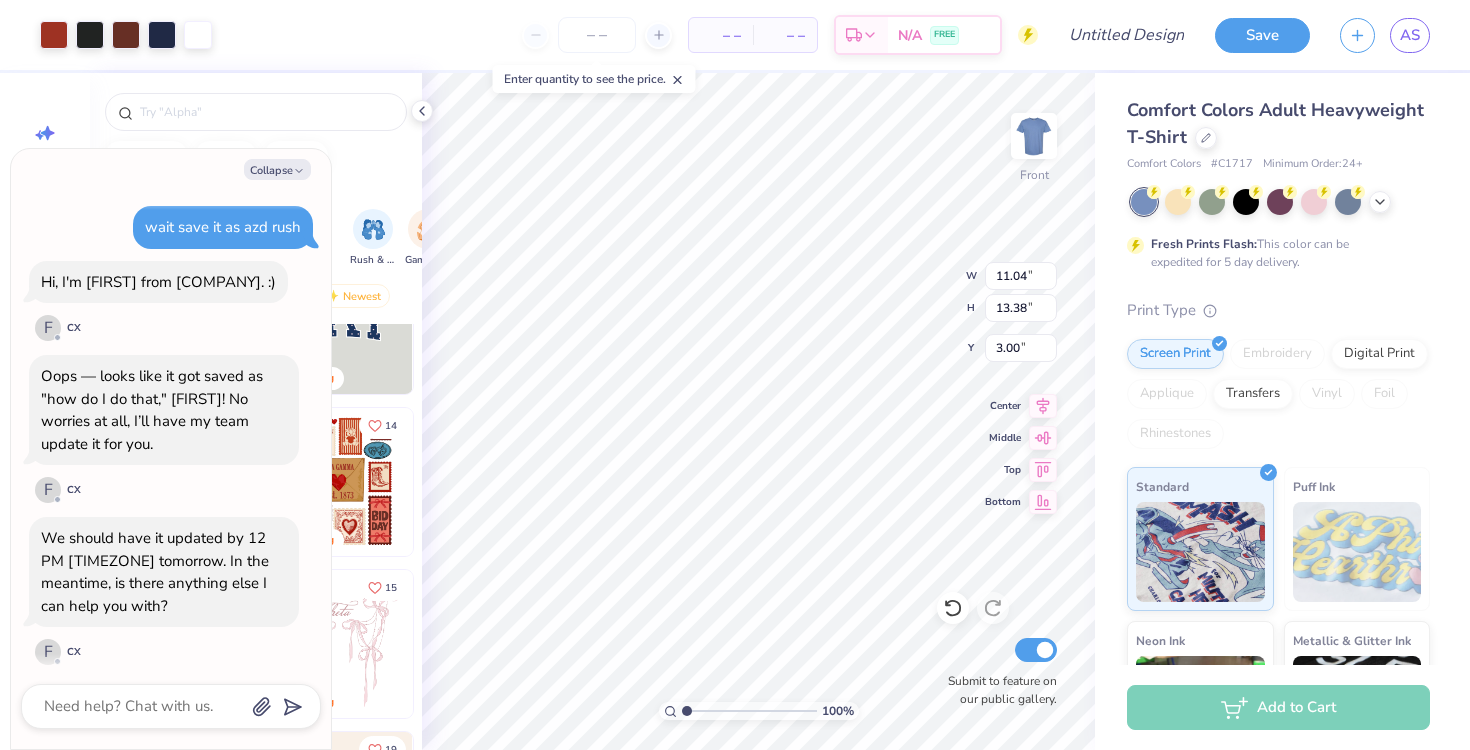 scroll, scrollTop: 229, scrollLeft: 0, axis: vertical 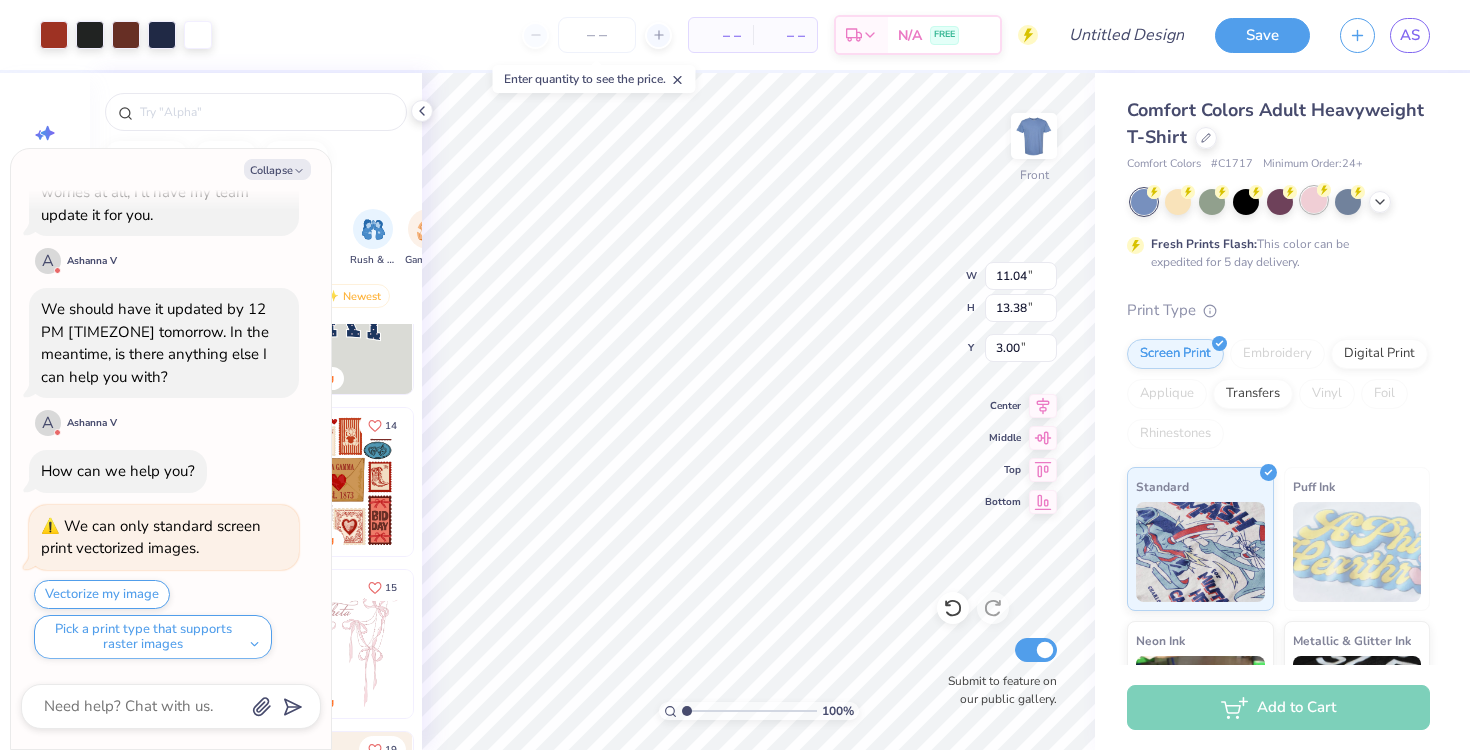 click at bounding box center (1314, 200) 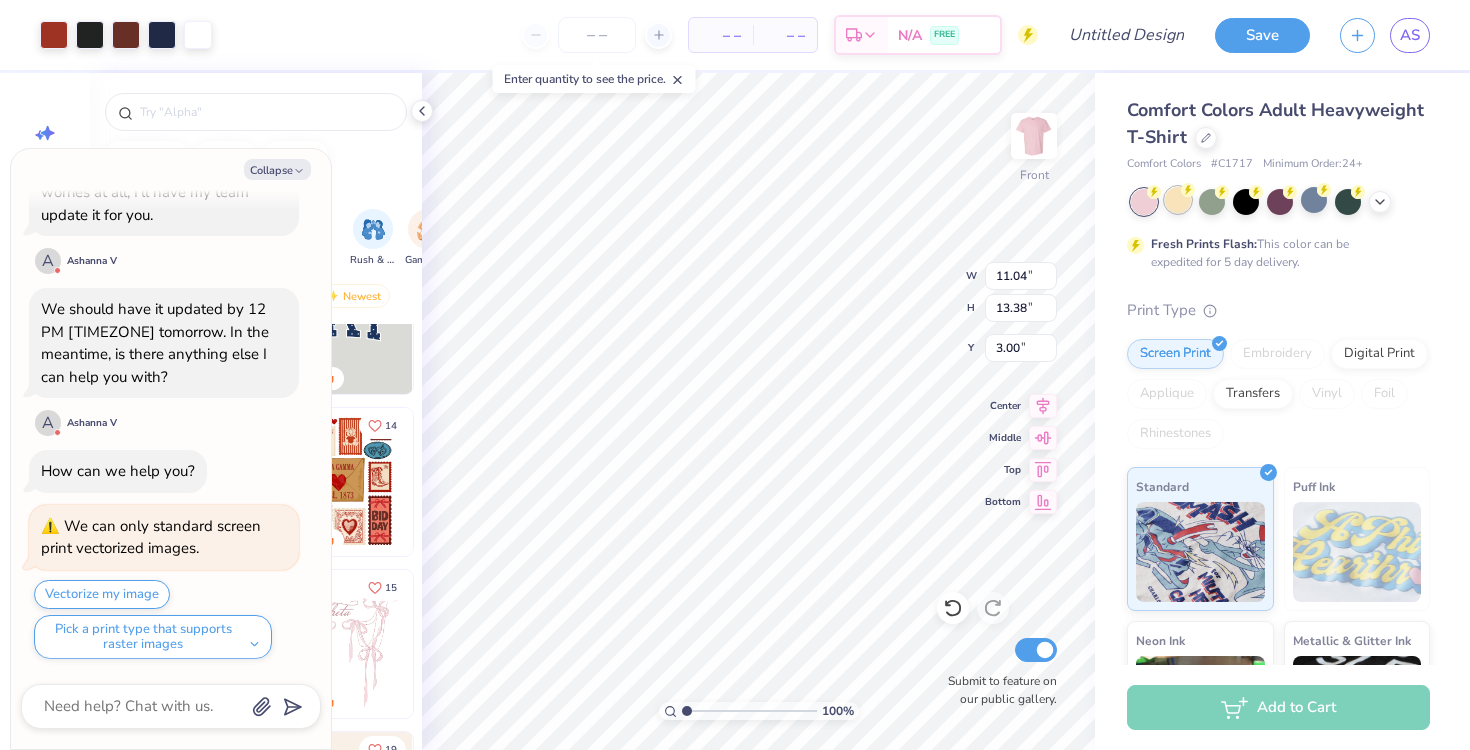 click at bounding box center [1178, 200] 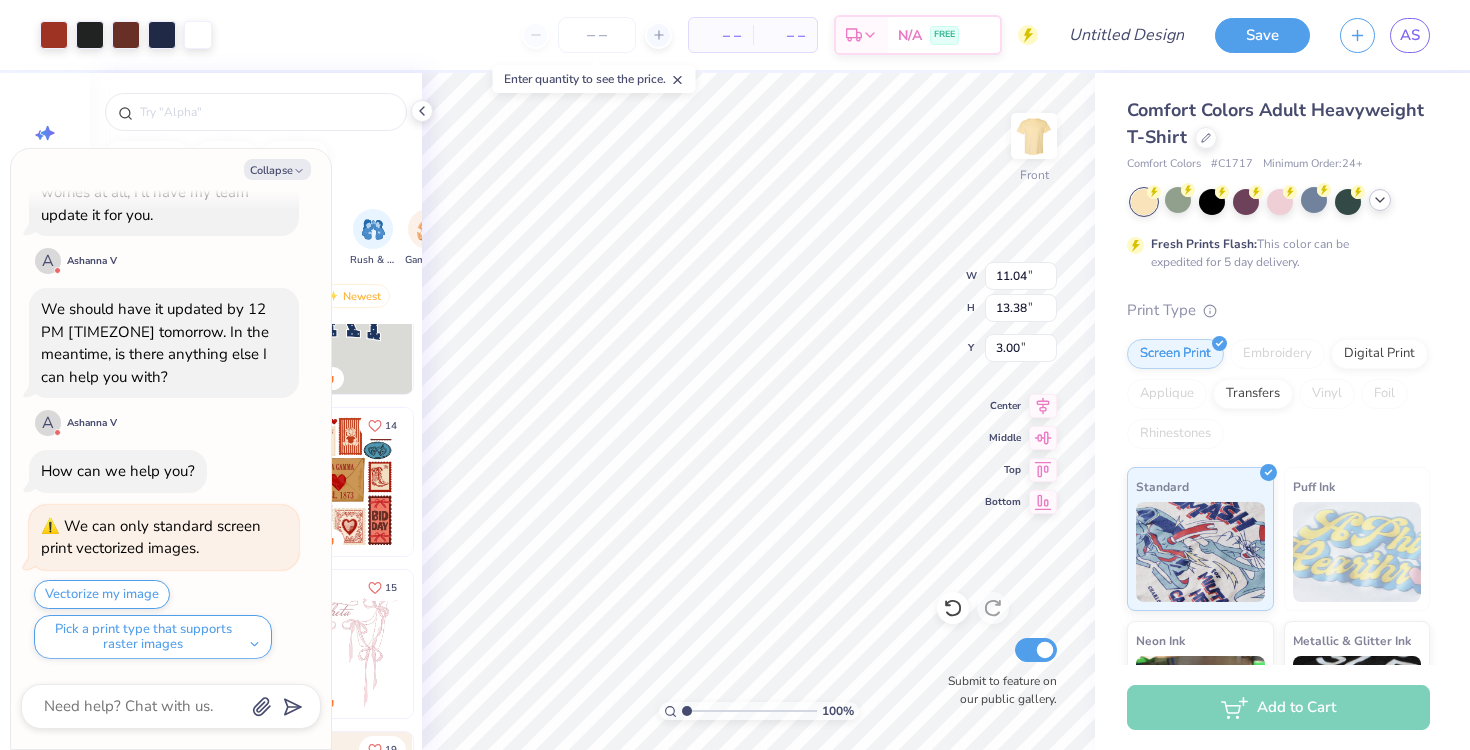 click 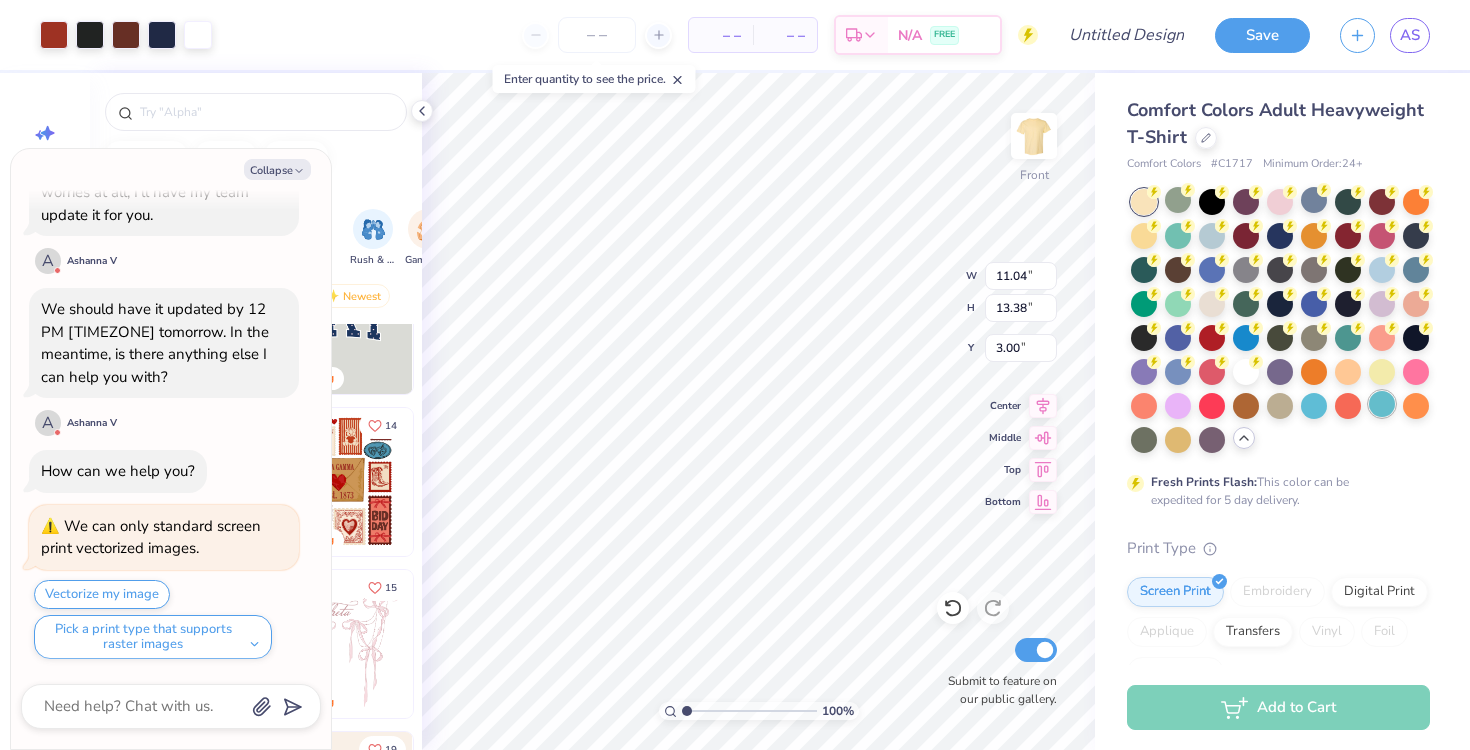 click at bounding box center (1382, 404) 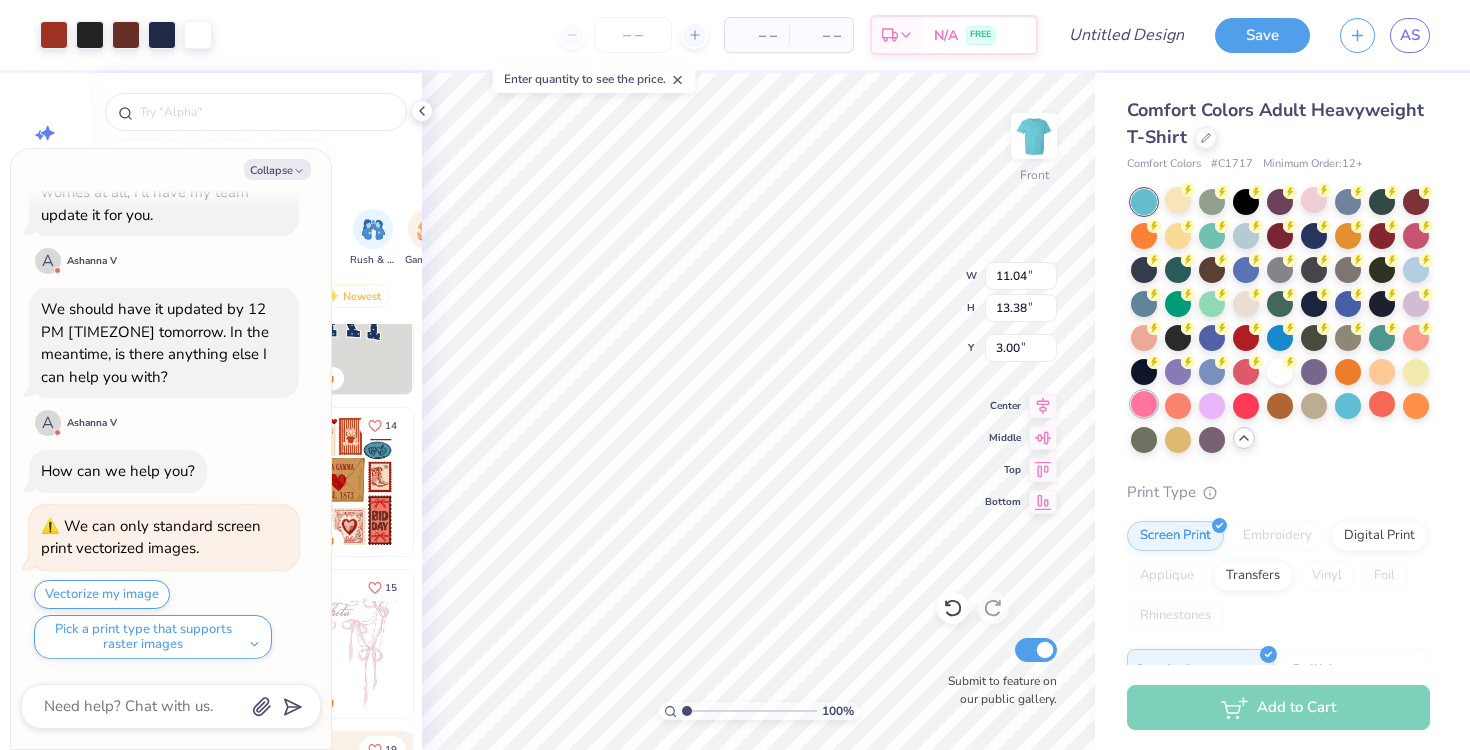 click at bounding box center [1144, 404] 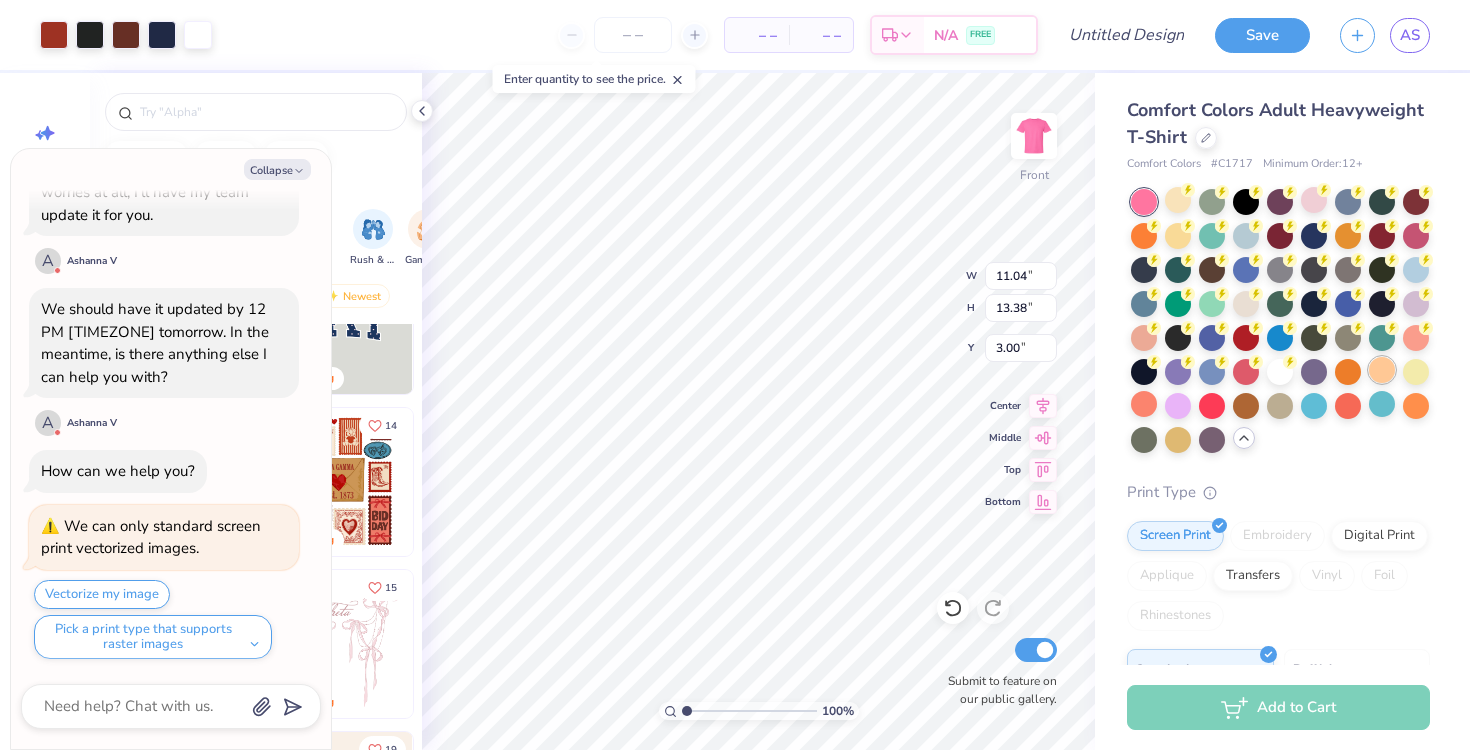 click at bounding box center [1382, 370] 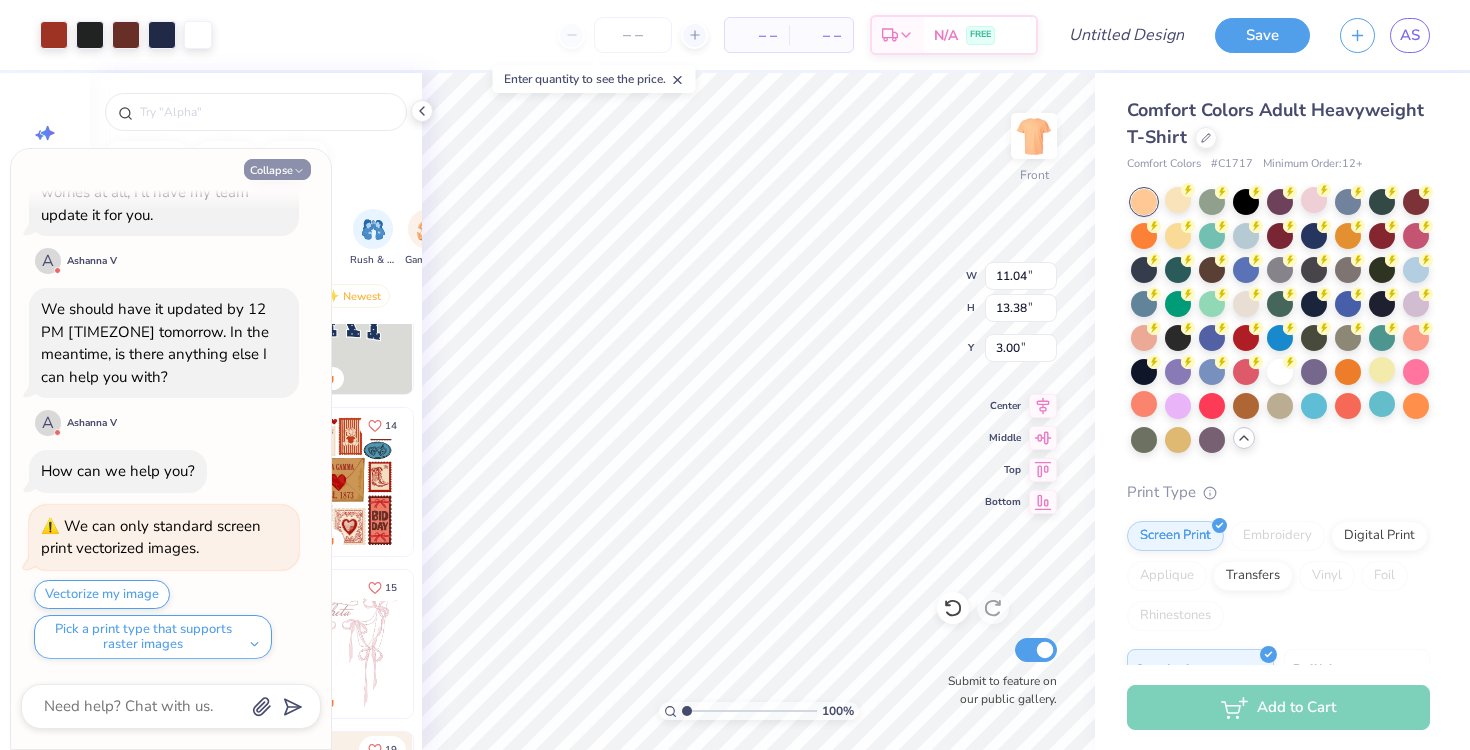 click on "Collapse" at bounding box center [277, 169] 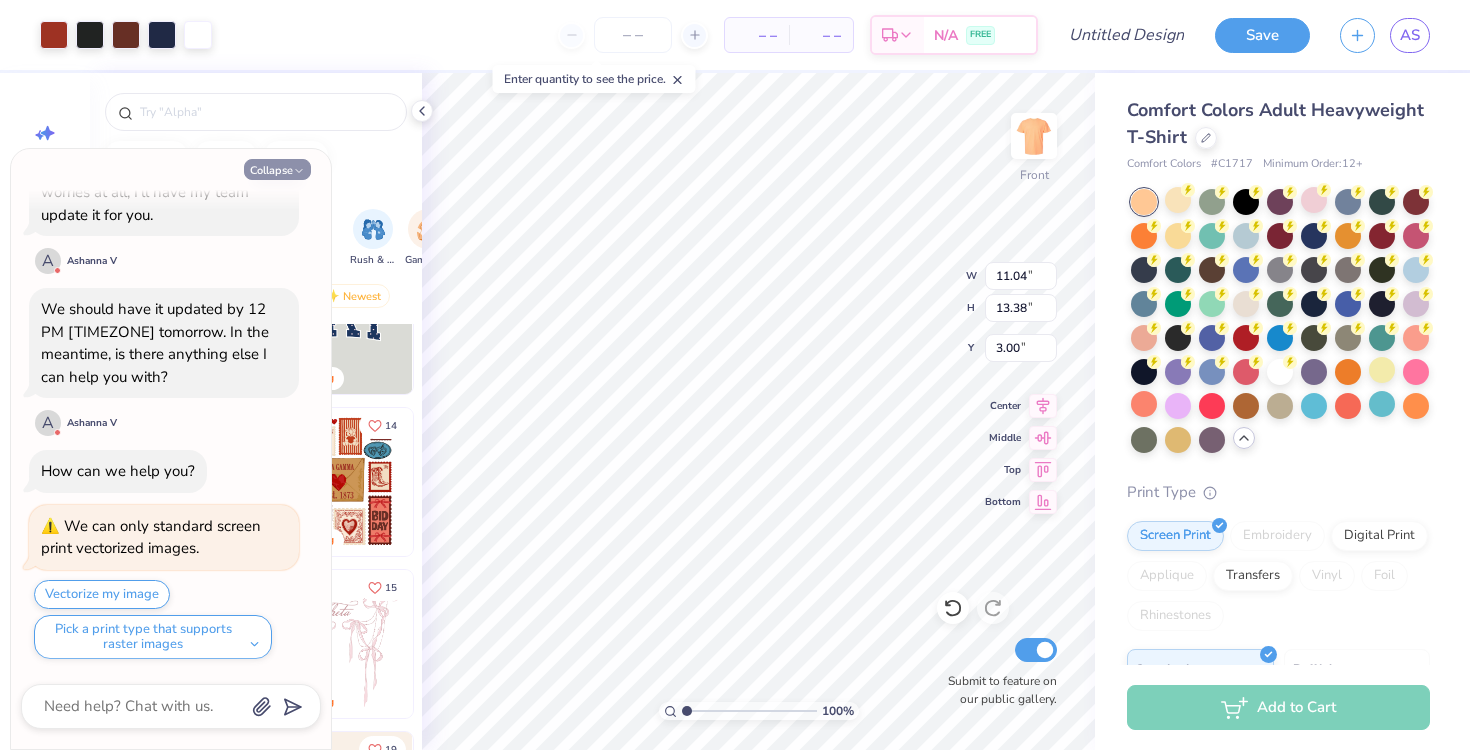 type on "x" 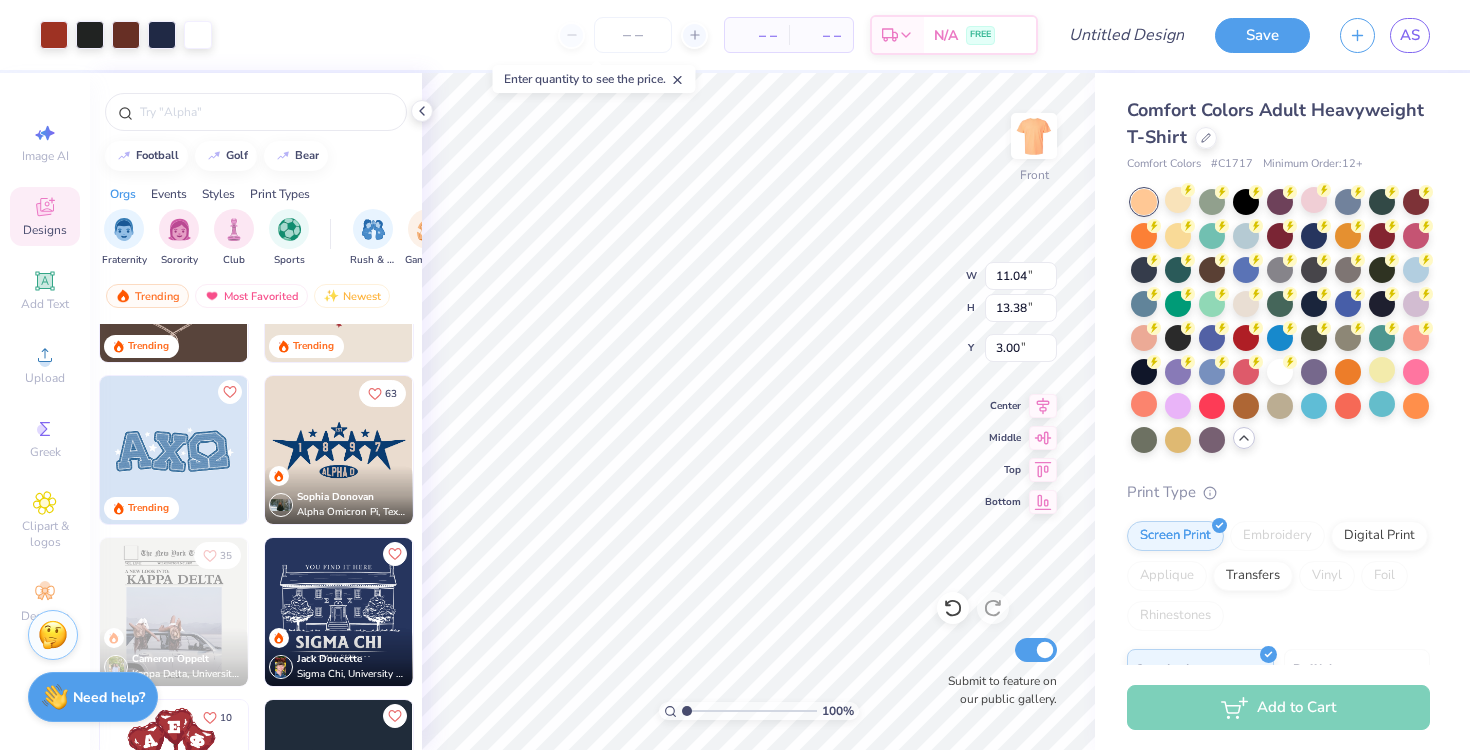 scroll, scrollTop: 762, scrollLeft: 0, axis: vertical 